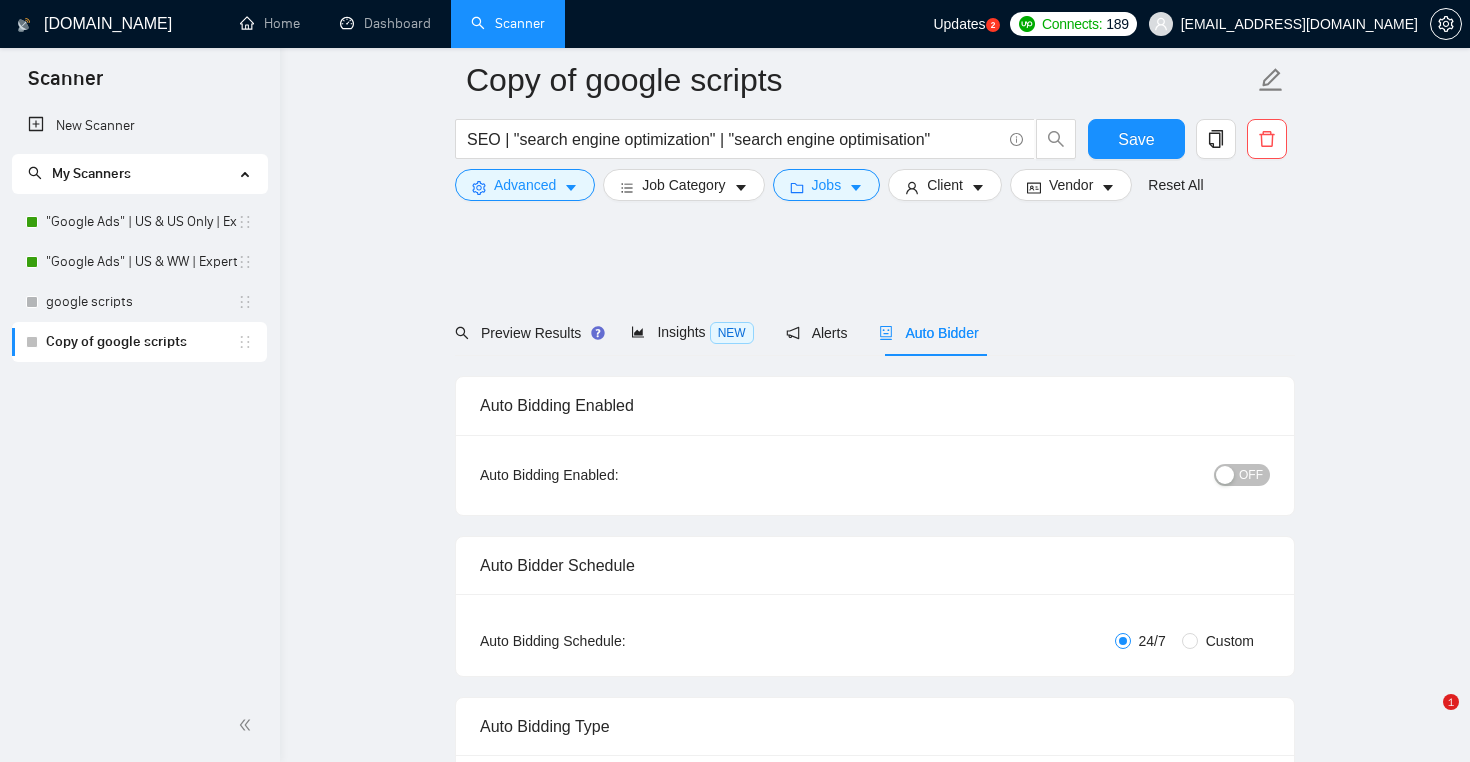 scroll, scrollTop: 3264, scrollLeft: 0, axis: vertical 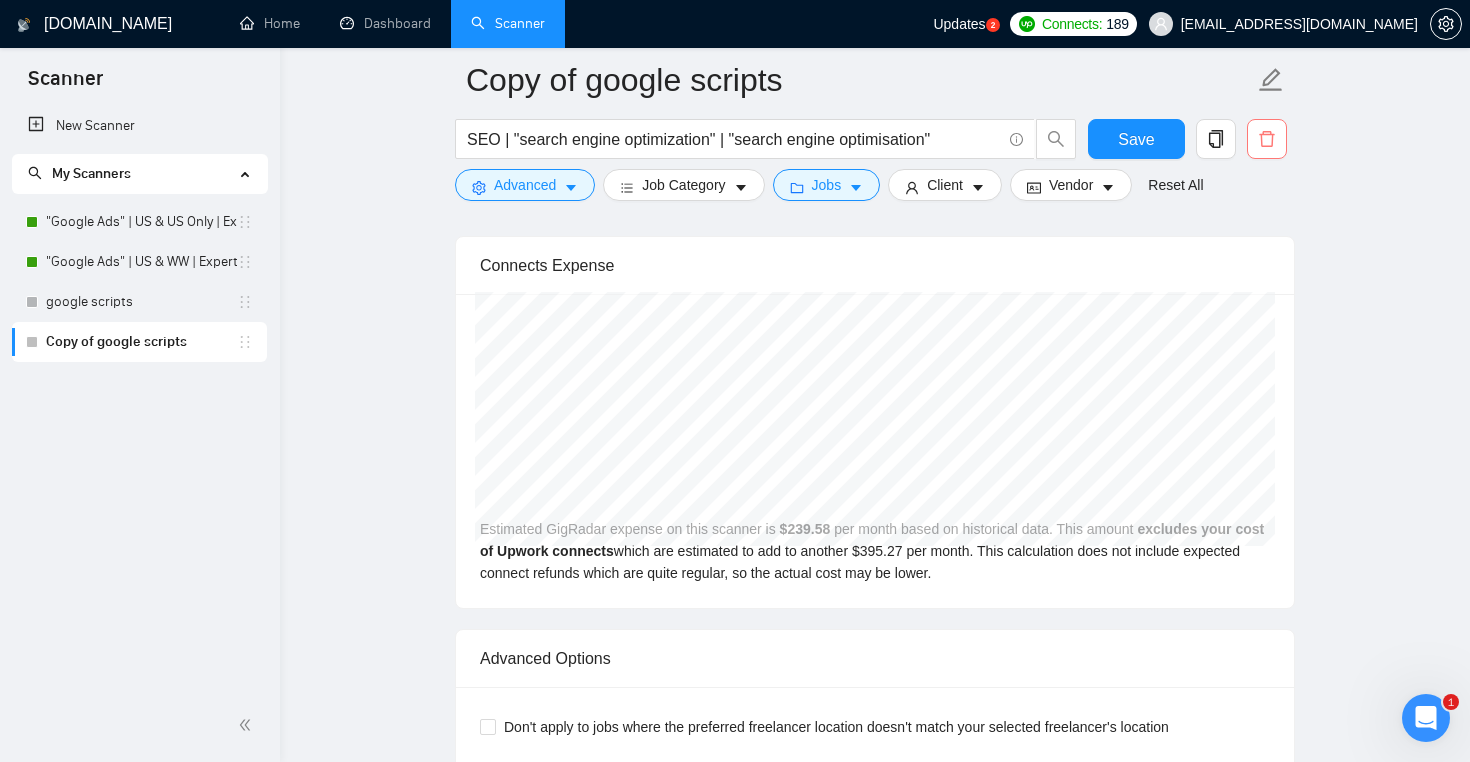 click at bounding box center [1267, 139] 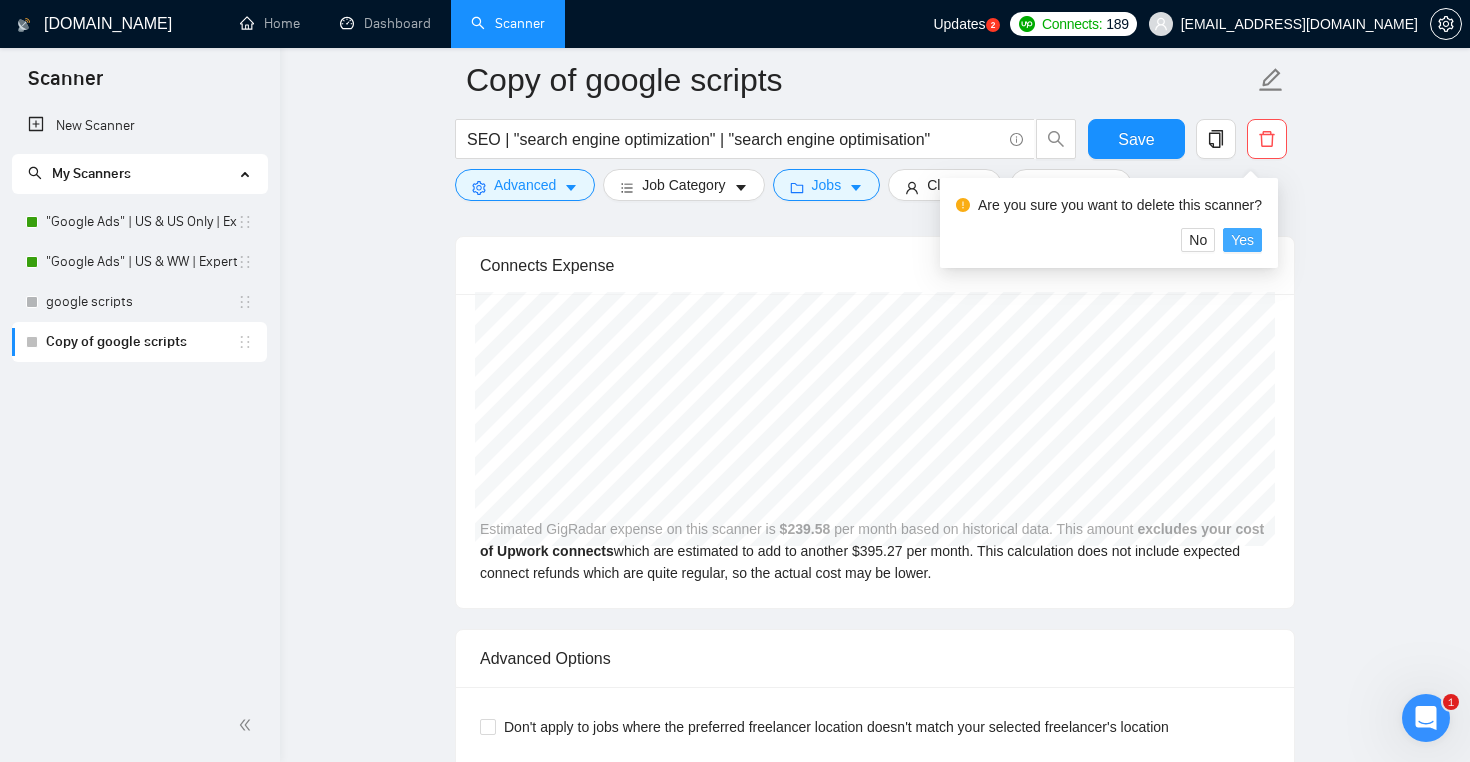 click on "Yes" at bounding box center [1242, 240] 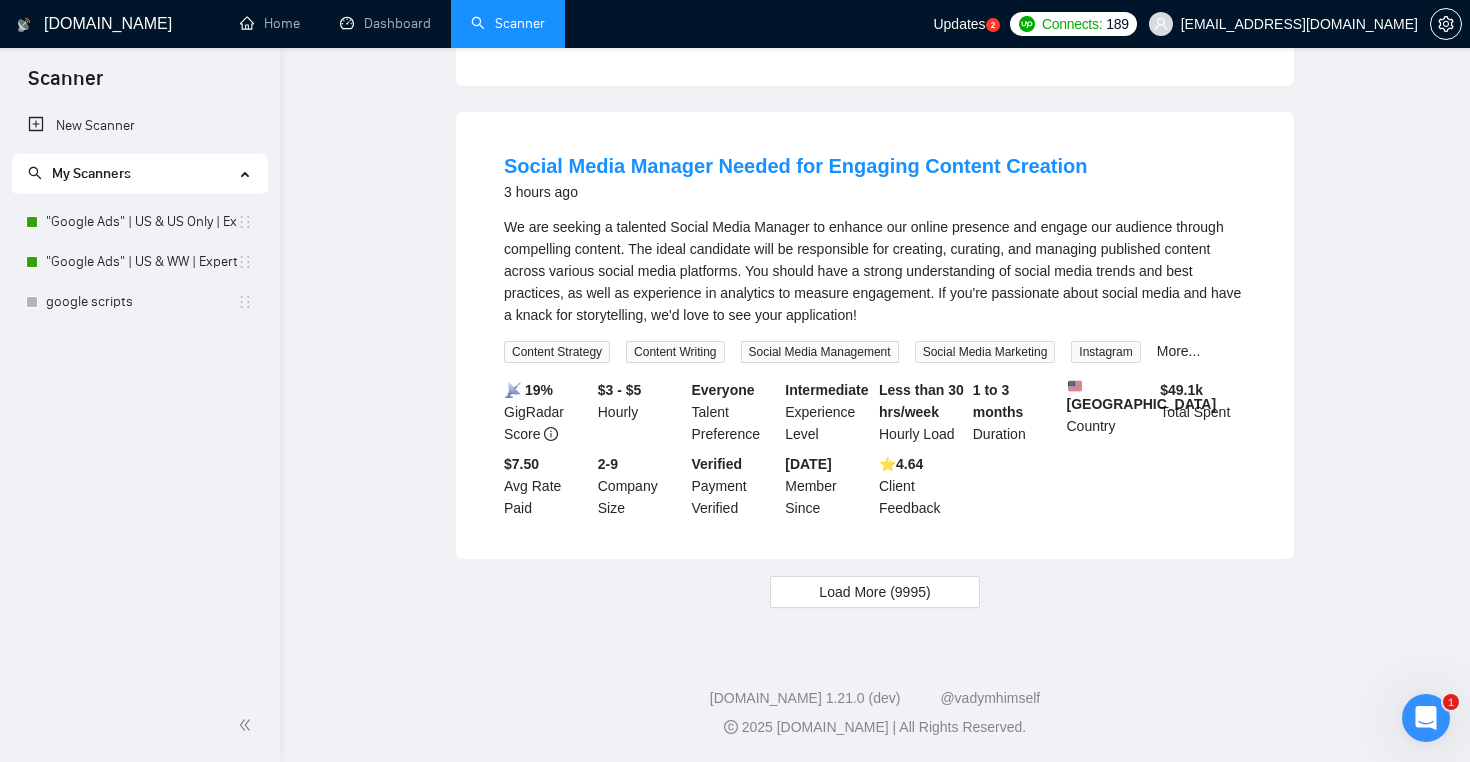 scroll, scrollTop: 1156, scrollLeft: 0, axis: vertical 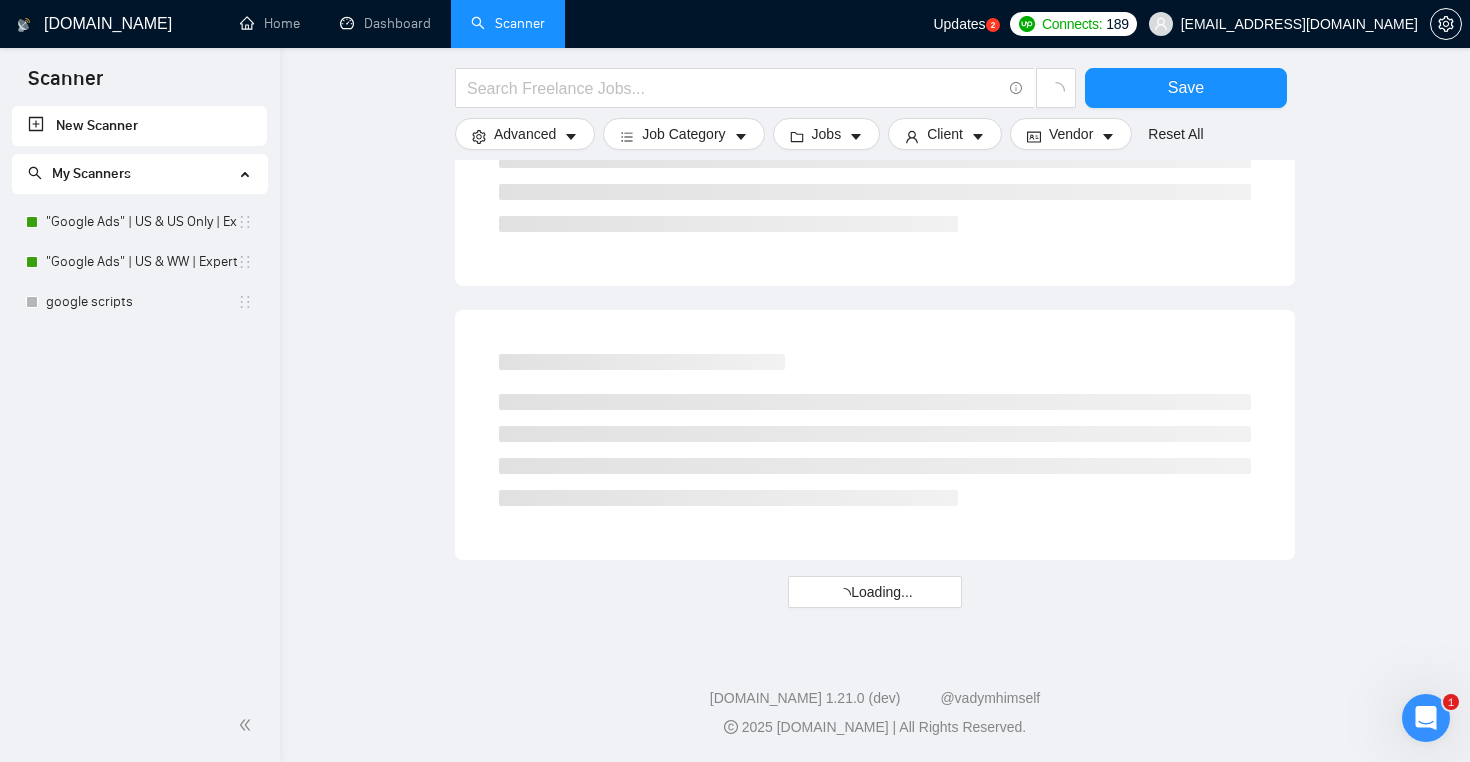 click on "Save Advanced   Job Category   Jobs   Client   Vendor   Reset All Preview Results Insights Alerts Auto Bidder Detected  more than   10000  results   (3.19 seconds) Loading..." at bounding box center (875, -234) 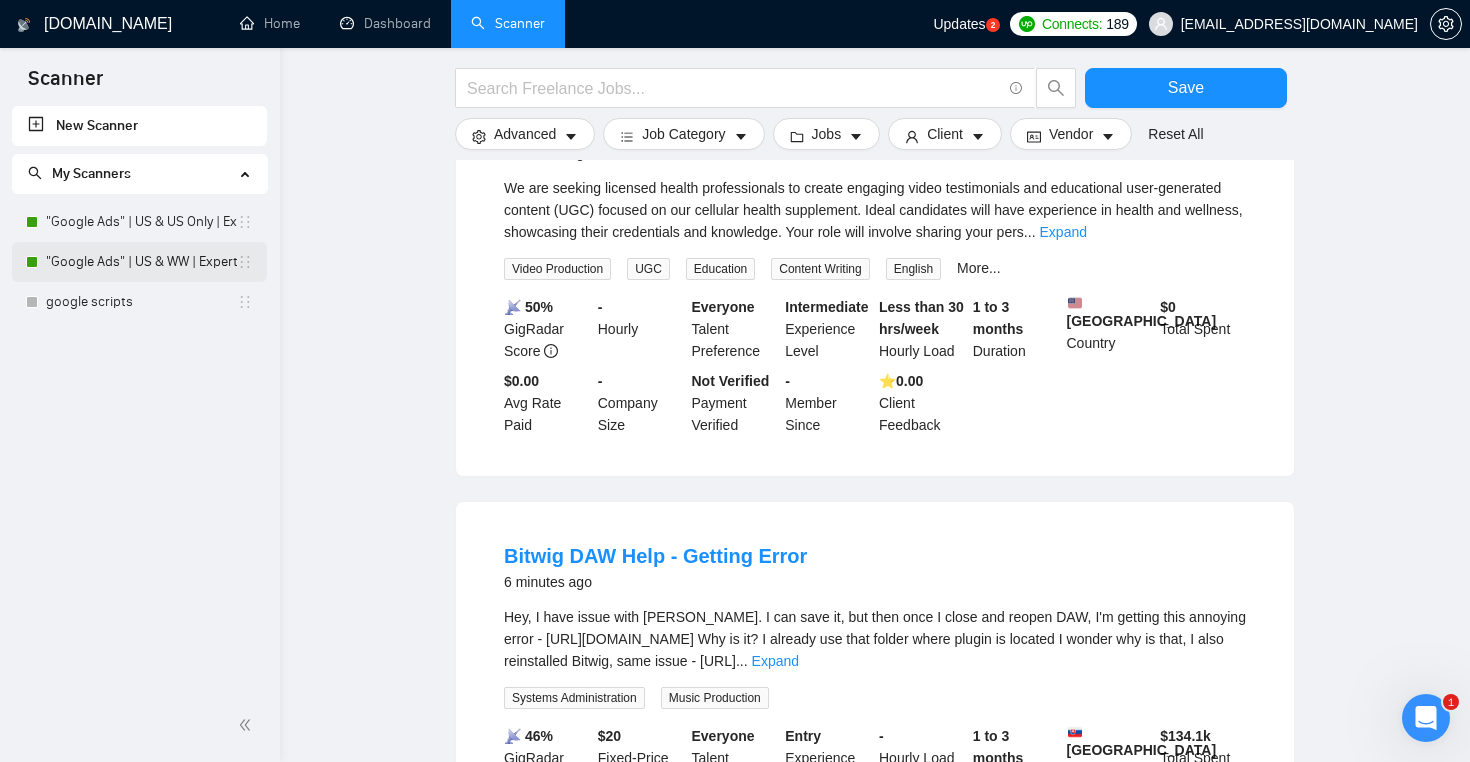 click on ""Google Ads" | US & WW | Expert" at bounding box center [141, 262] 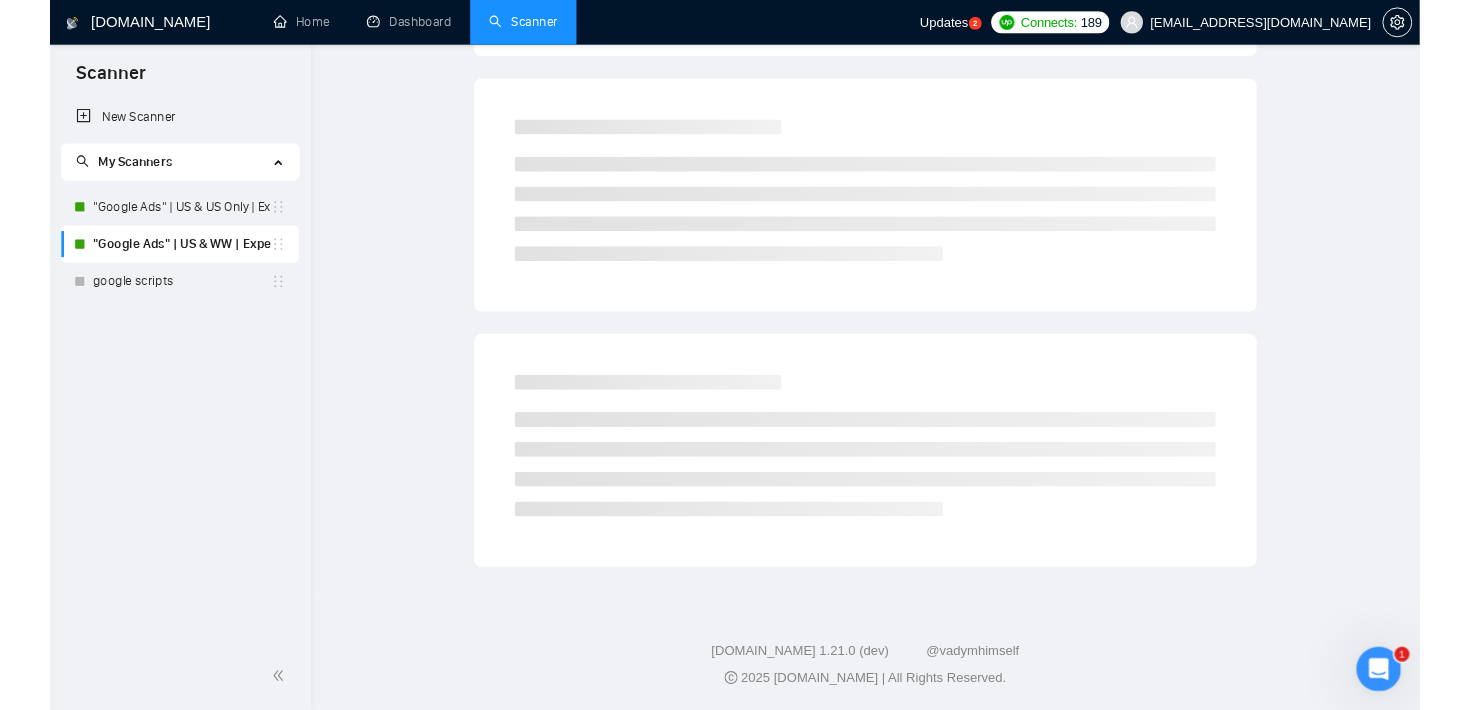 scroll, scrollTop: 0, scrollLeft: 0, axis: both 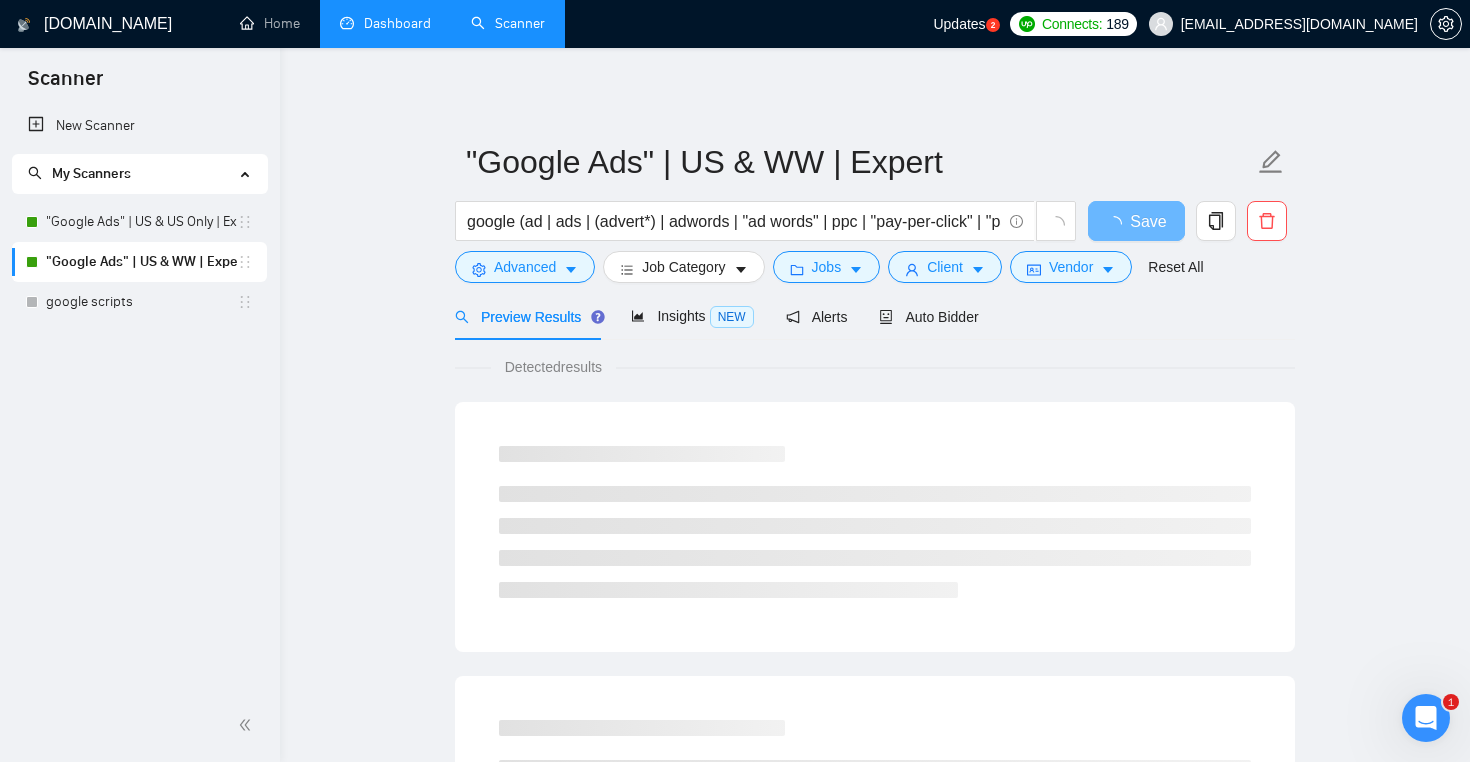 click on "Dashboard" at bounding box center (385, 23) 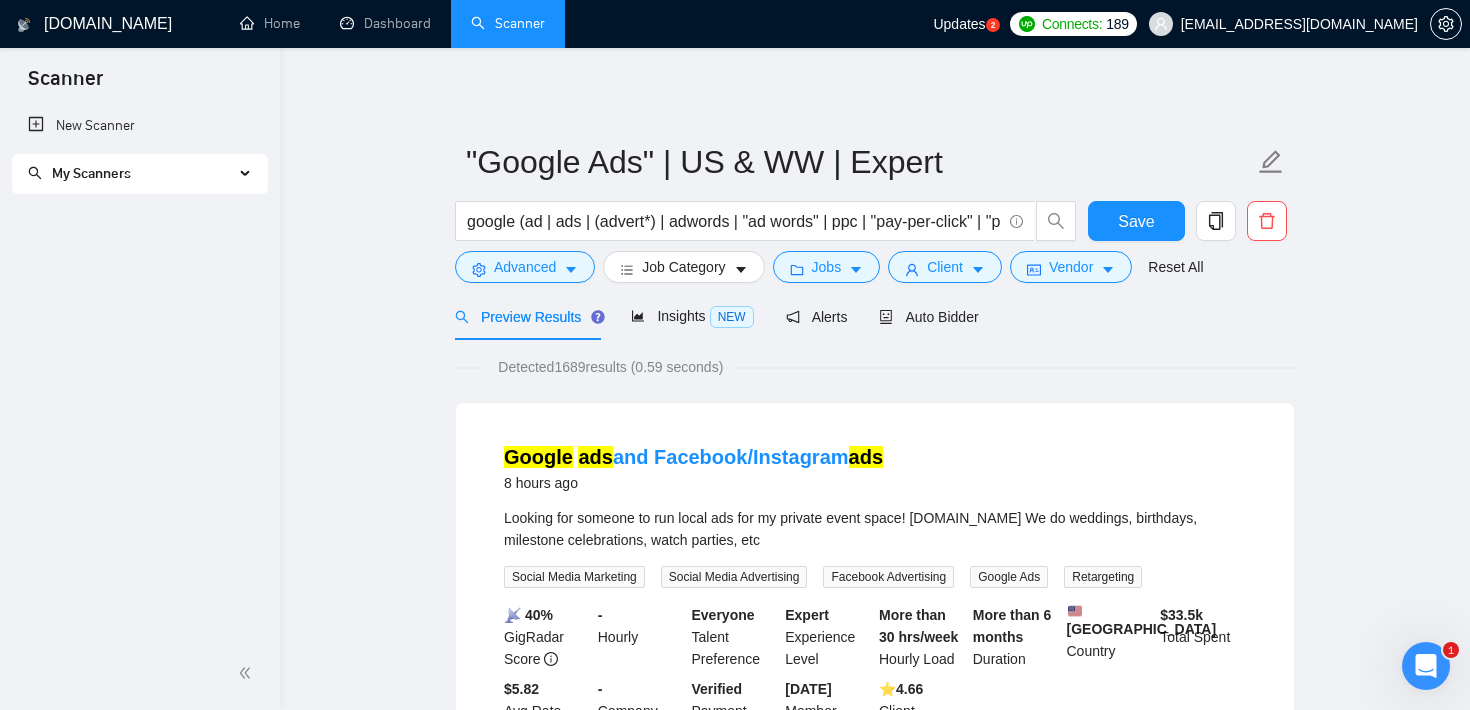 click on "My Scanners" at bounding box center (131, 174) 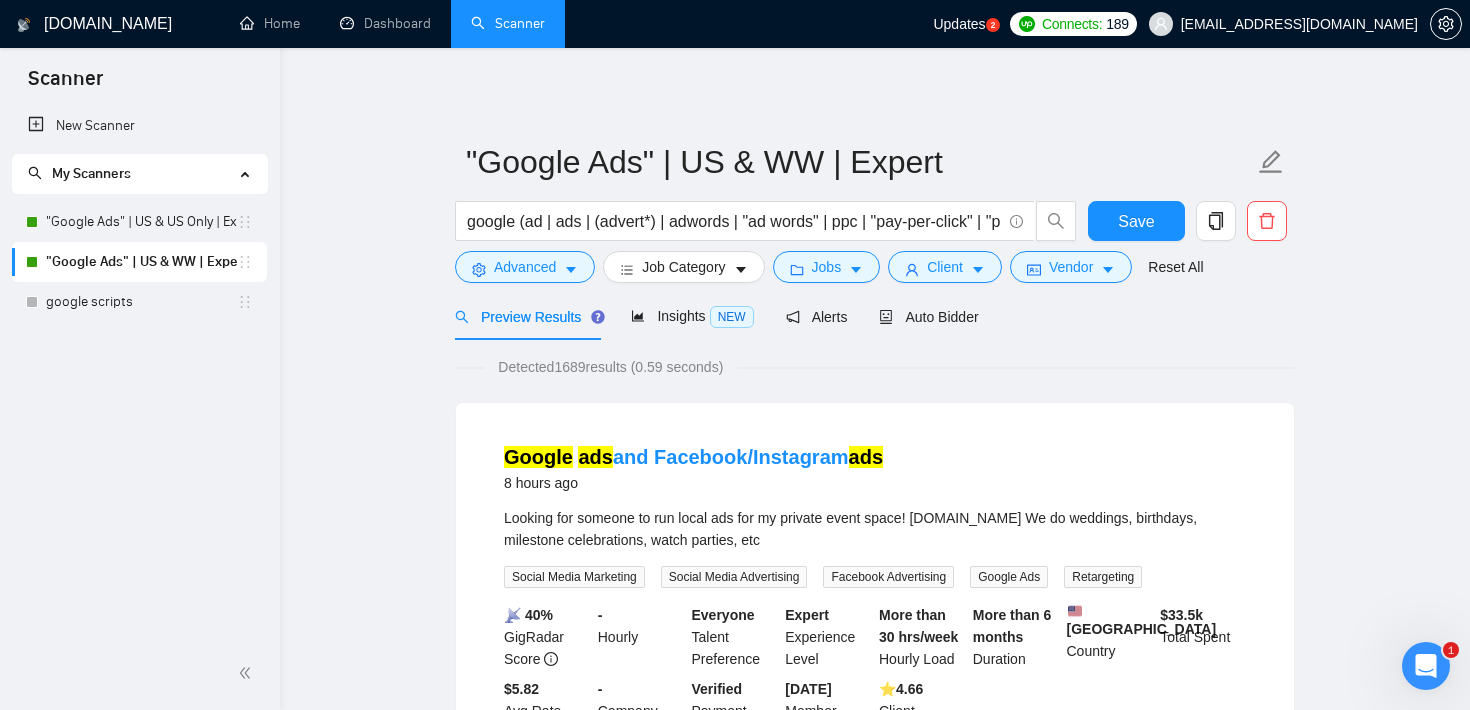 click 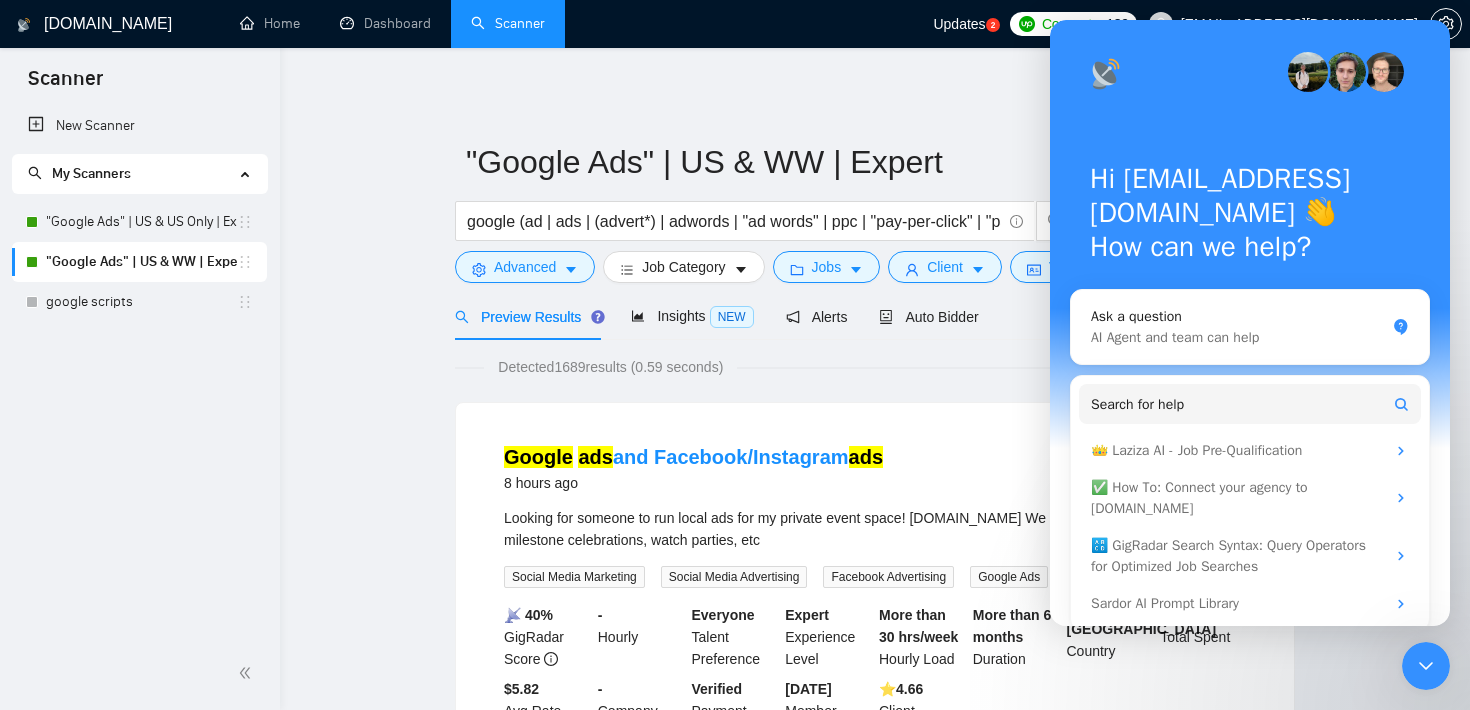 click 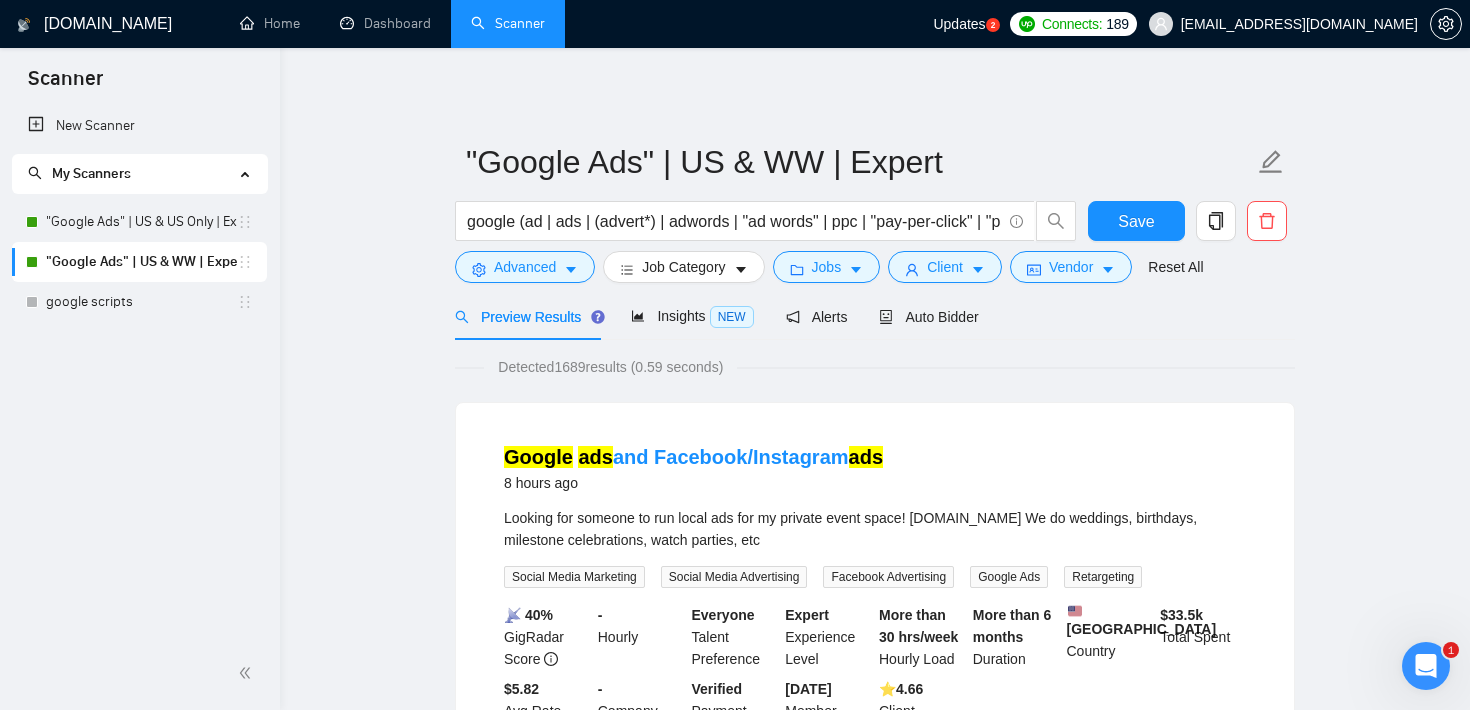 click on ""Google Ads" | US & WW | Expert google (ad | ads | (advert*) | adwords | "ad words" | ppc | "pay-per-click" | "pay per click") Save Advanced   Job Category   Jobs   Client   Vendor   Reset All Preview Results Insights NEW Alerts Auto Bidder Detected   1689  results   (0.59 seconds) Google   ads  and Facebook/Instagram  ads 8 hours ago Looking for someone to run local ads for my private event space!
[DOMAIN_NAME]
We do weddings, birthdays, milestone celebrations, watch parties, etc Social Media Marketing Social Media Advertising Facebook Advertising Google Ads Retargeting 📡   40% GigRadar Score   - Hourly Everyone Talent Preference Expert Experience Level More than 30 hrs/week Hourly Load More than 6 months Duration   [GEOGRAPHIC_DATA] Country $ 33.5k Total Spent $5.82 Avg Rate Paid - Company Size Verified Payment Verified [DATE] Member Since ⭐️  4.66 Client Feedback Google   Ads  Campaign Review and Optimization Expert 8 hours ago ... Expand Search Engine Marketing Google Ads Google Analytics 📡" at bounding box center [875, 2431] 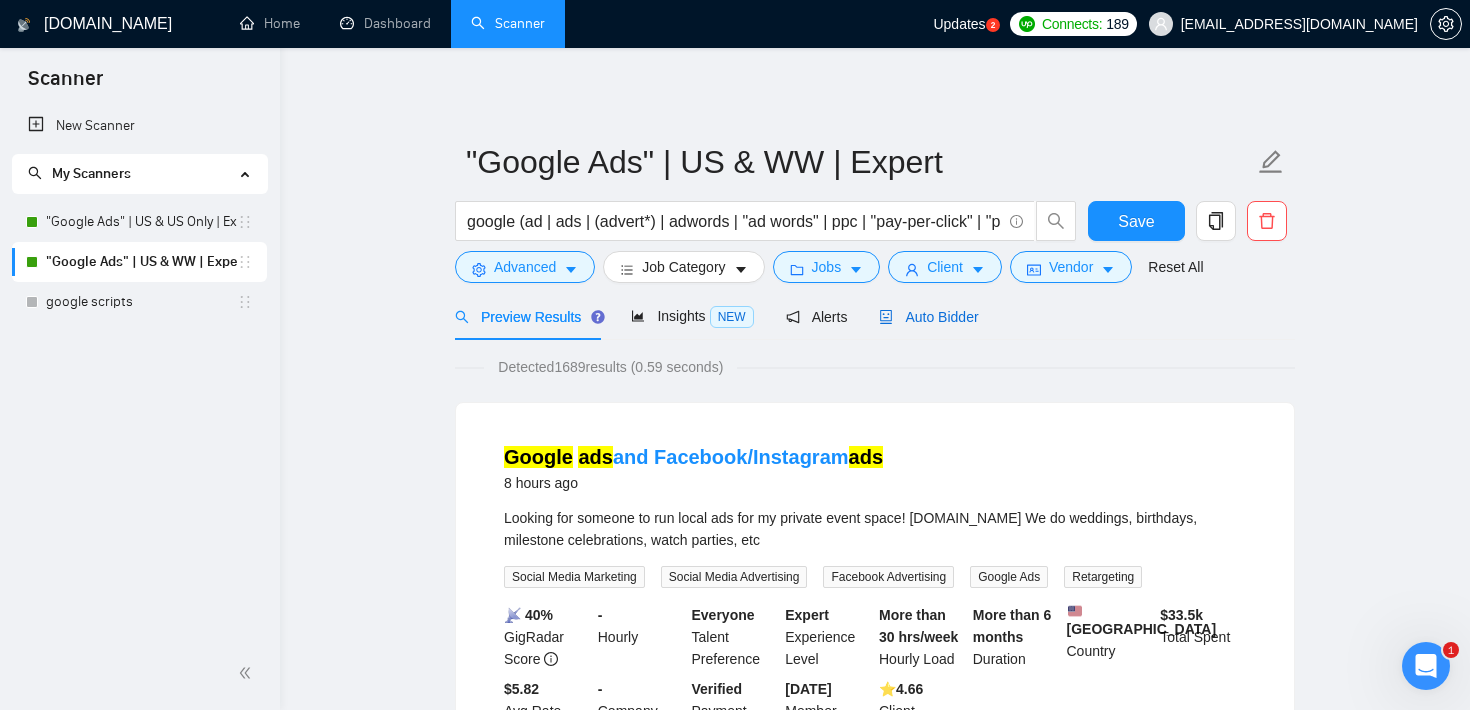 click on "Auto Bidder" at bounding box center [928, 317] 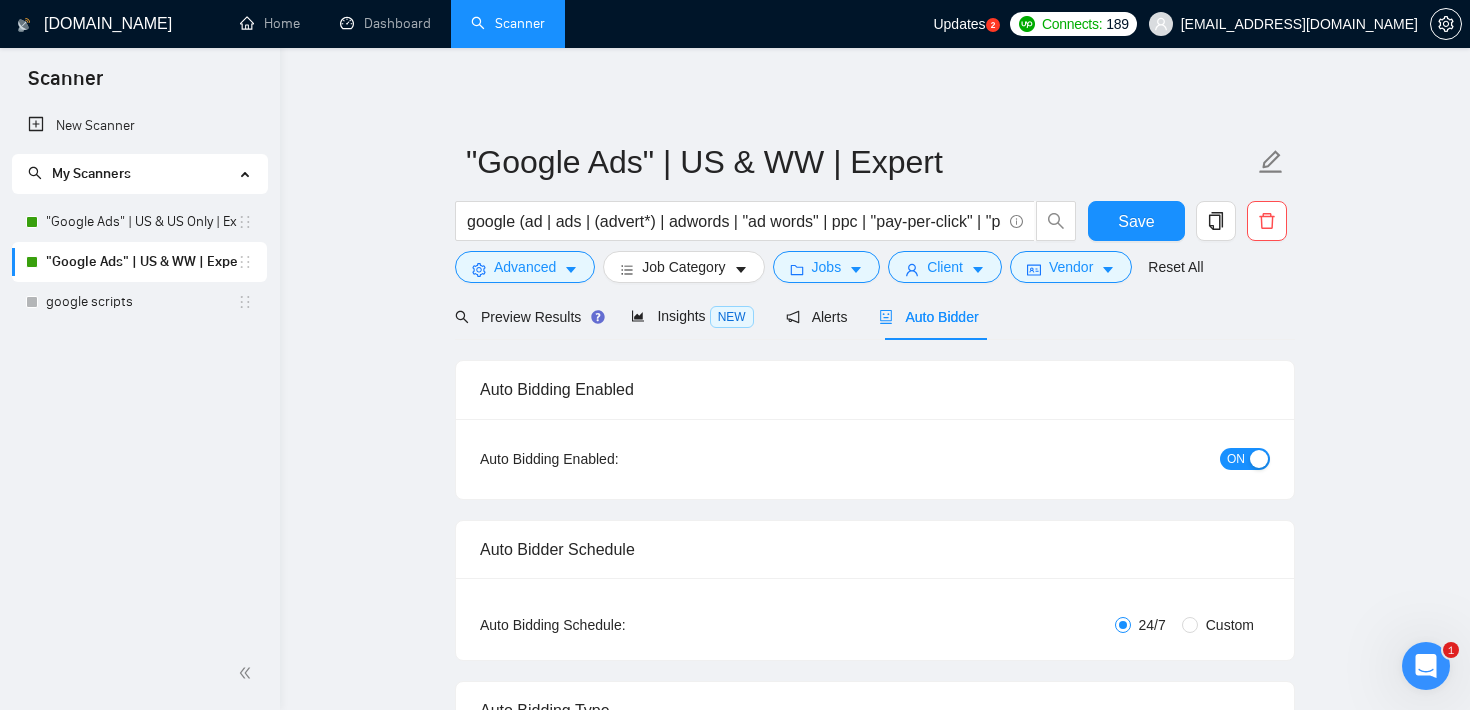 type 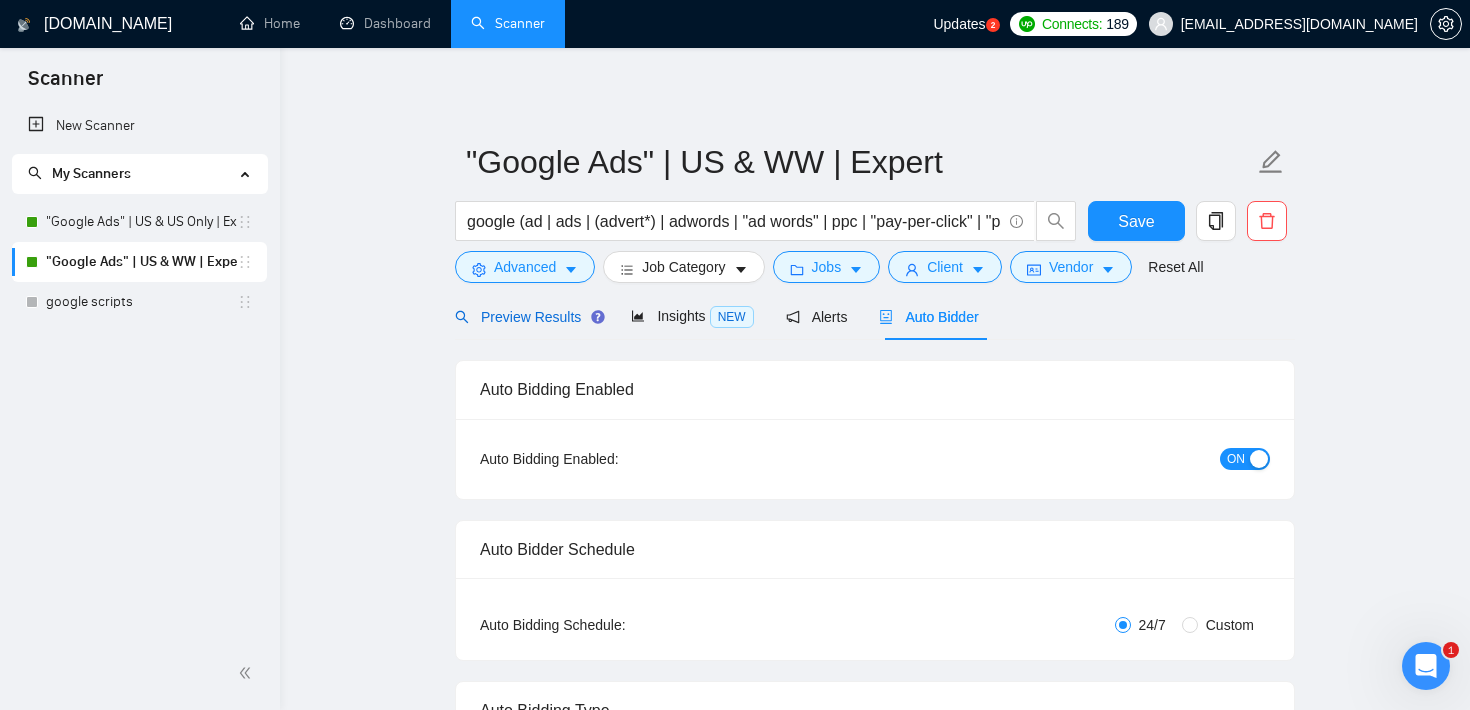 click on "Preview Results" at bounding box center (527, 317) 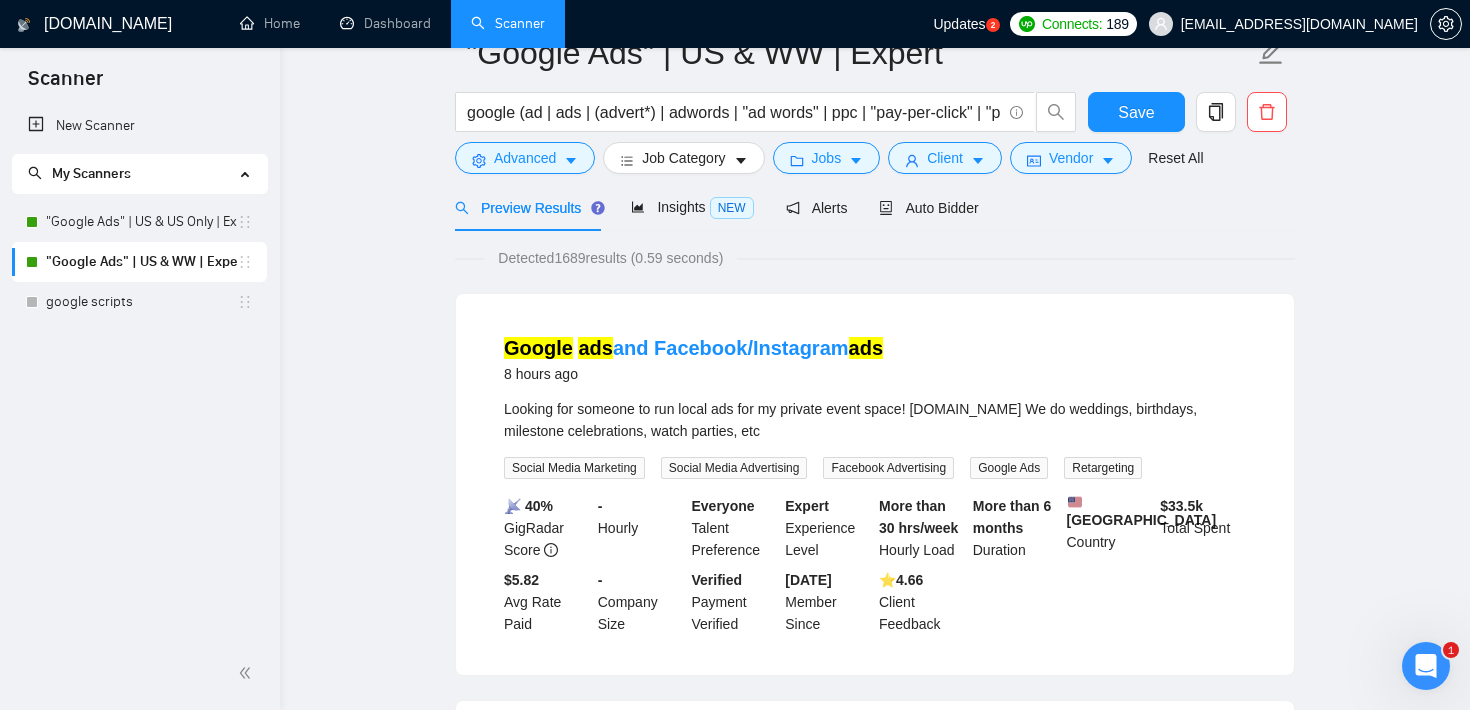 scroll, scrollTop: 0, scrollLeft: 0, axis: both 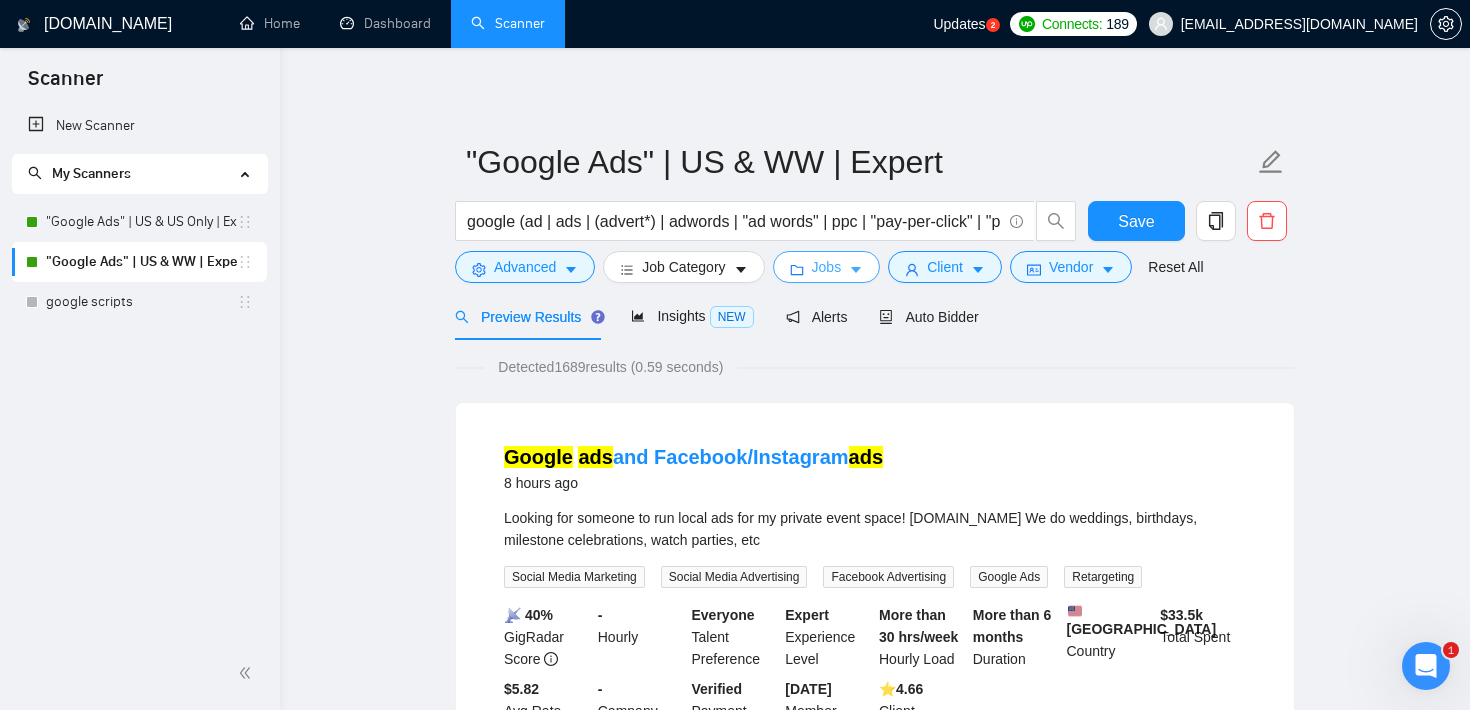click on "Jobs" at bounding box center [827, 267] 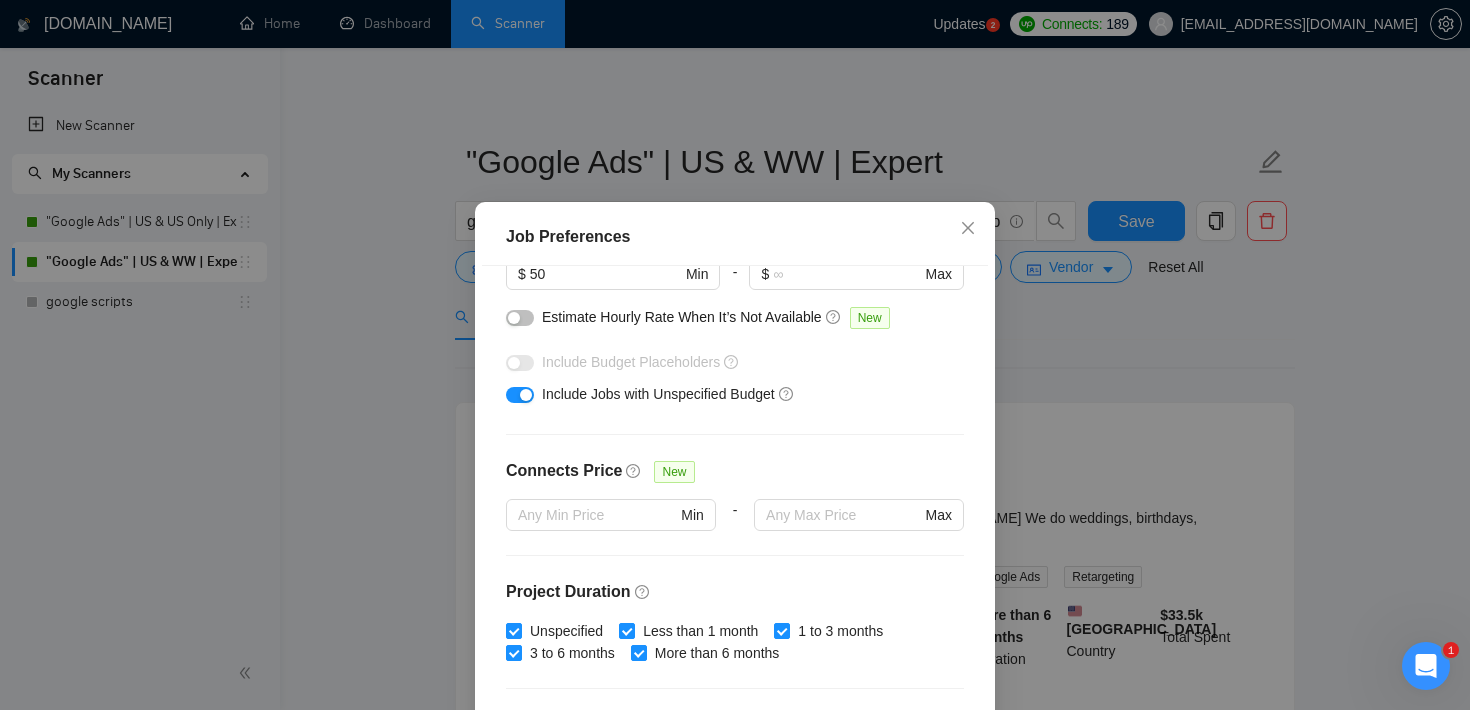scroll, scrollTop: 301, scrollLeft: 0, axis: vertical 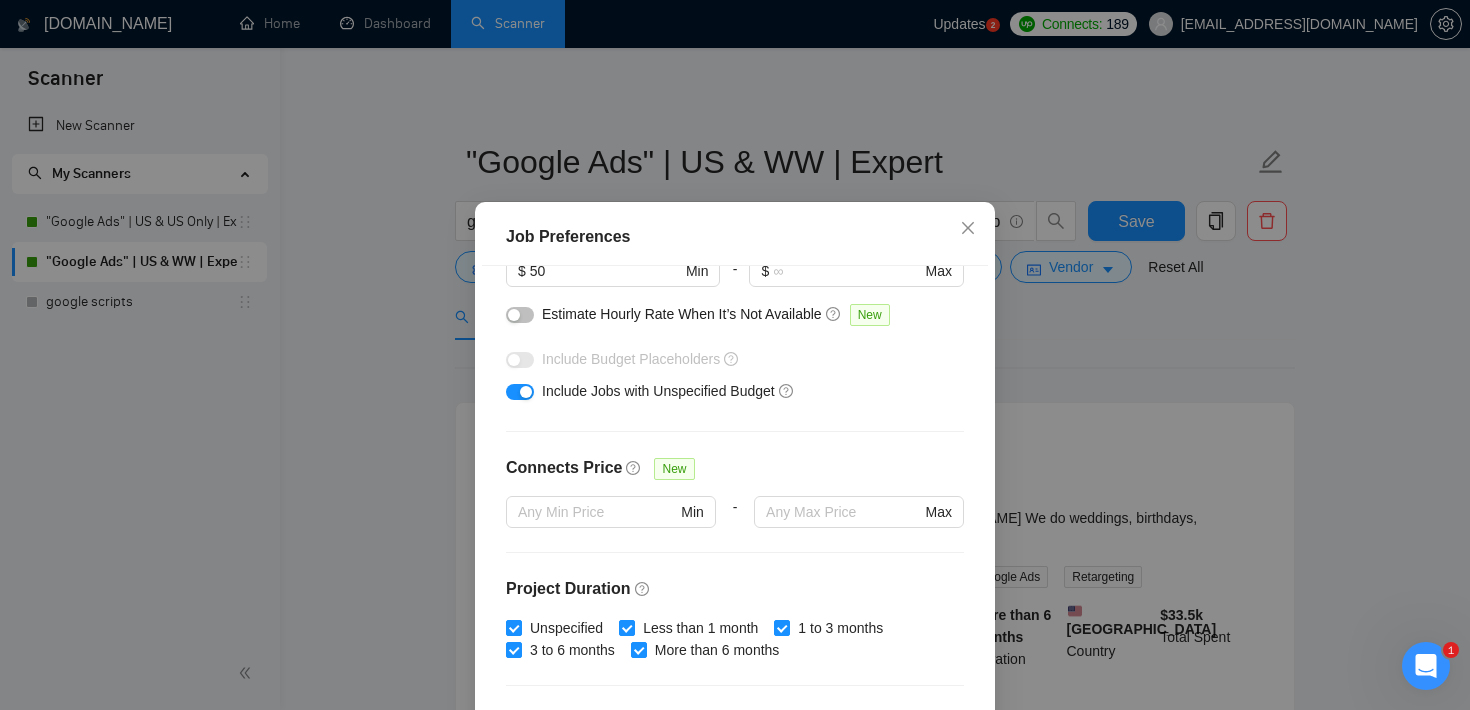 click on "Job Preferences Budget Project Type All Fixed Price Hourly Rate   Fixed Price Budget $ Min - $ Max Estimate Fixed Price When It’s Not Available New   Hourly Rate Price Budget $ 50 Min - $ Max Estimate Hourly Rate When It’s Not Available New Include Budget Placeholders Include Jobs with Unspecified Budget   Connects Price New Min - Max Project Duration   Unspecified Less than 1 month 1 to 3 months 3 to 6 months More than 6 months Hourly Workload   Unspecified <30 hrs/week >30 hrs/week Hours TBD Unsure Job Posting Questions New   Any posting questions Description Preferences Description Size New   Any description size Reset OK" at bounding box center (735, 355) 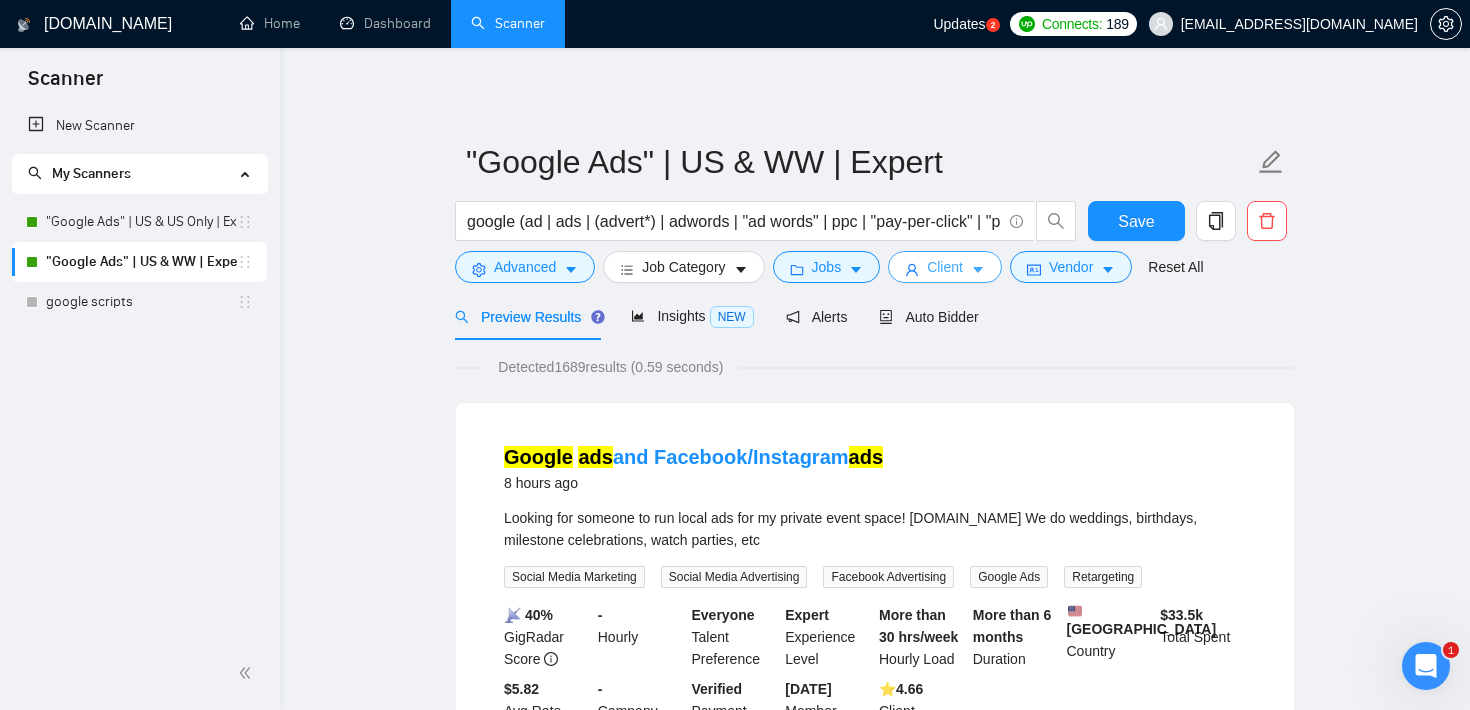 click on "Client" at bounding box center (945, 267) 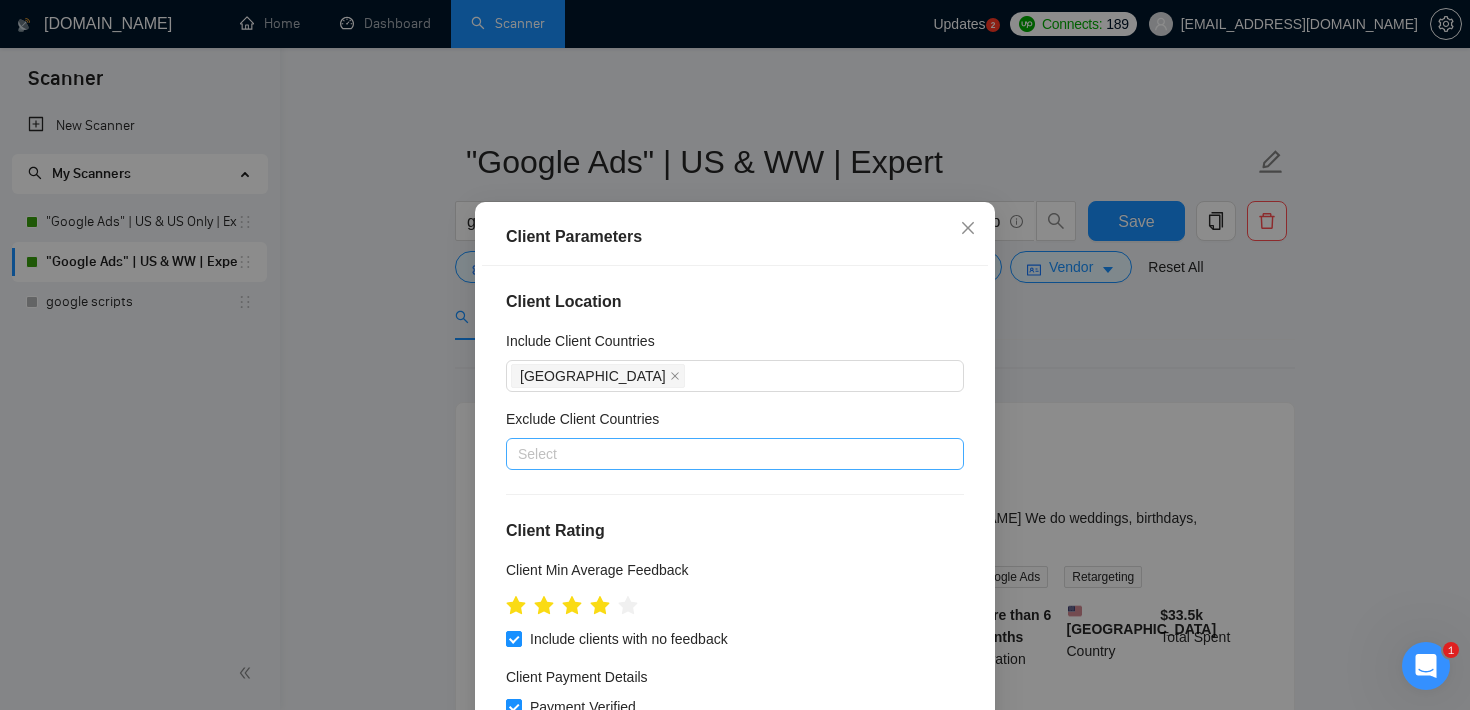 scroll, scrollTop: 212, scrollLeft: 0, axis: vertical 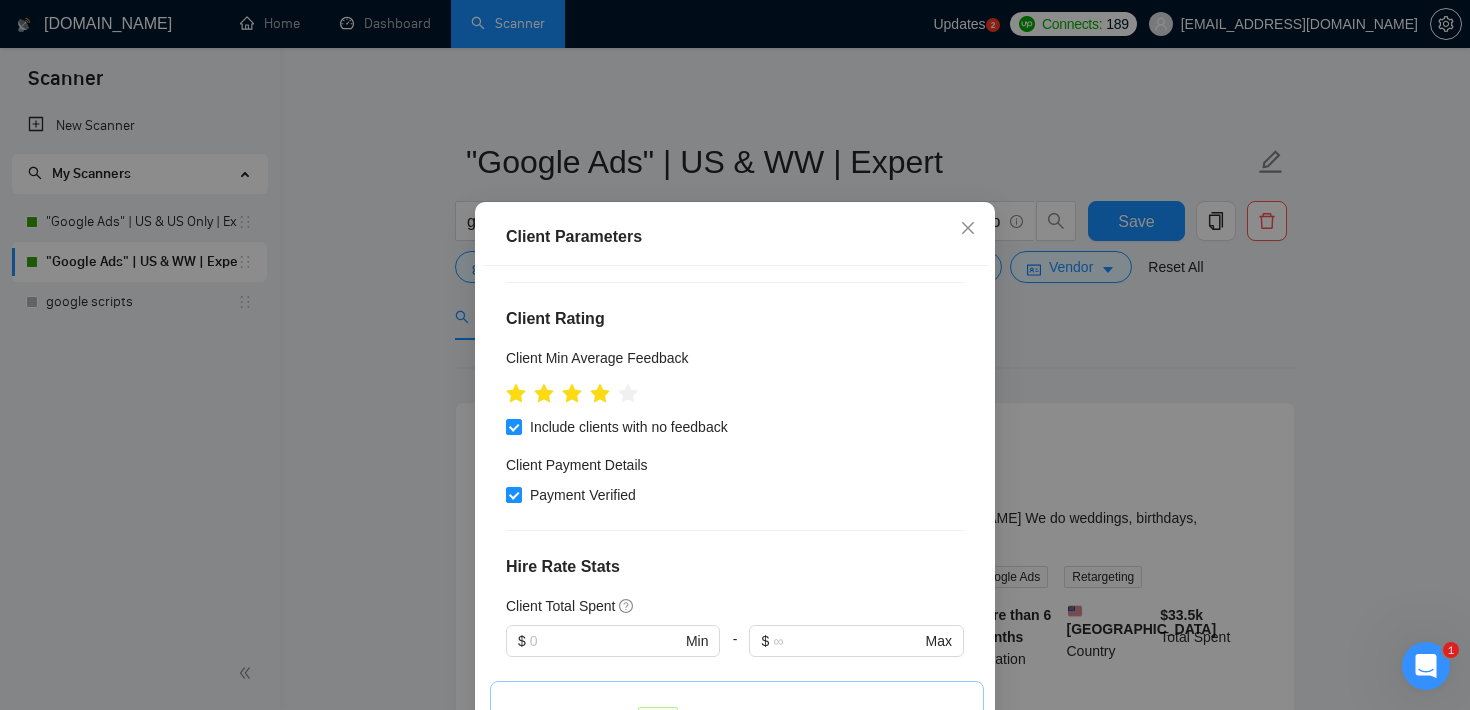 click on "Client Parameters Client Location Include Client Countries [GEOGRAPHIC_DATA]   Exclude Client Countries   Select Client Rating Client Min Average Feedback Include clients with no feedback Client Payment Details Payment Verified Hire Rate Stats   Client Total Spent $ Min - $ Max Client Hire Rate New   Any hire rate   Avg Hourly Rate Paid New $ Min - $ Max Include Clients without Sufficient History Client Profile Client Industry New   Any industry Client Company Size   Any company size Enterprise Clients New   Any clients Reset OK" at bounding box center [735, 355] 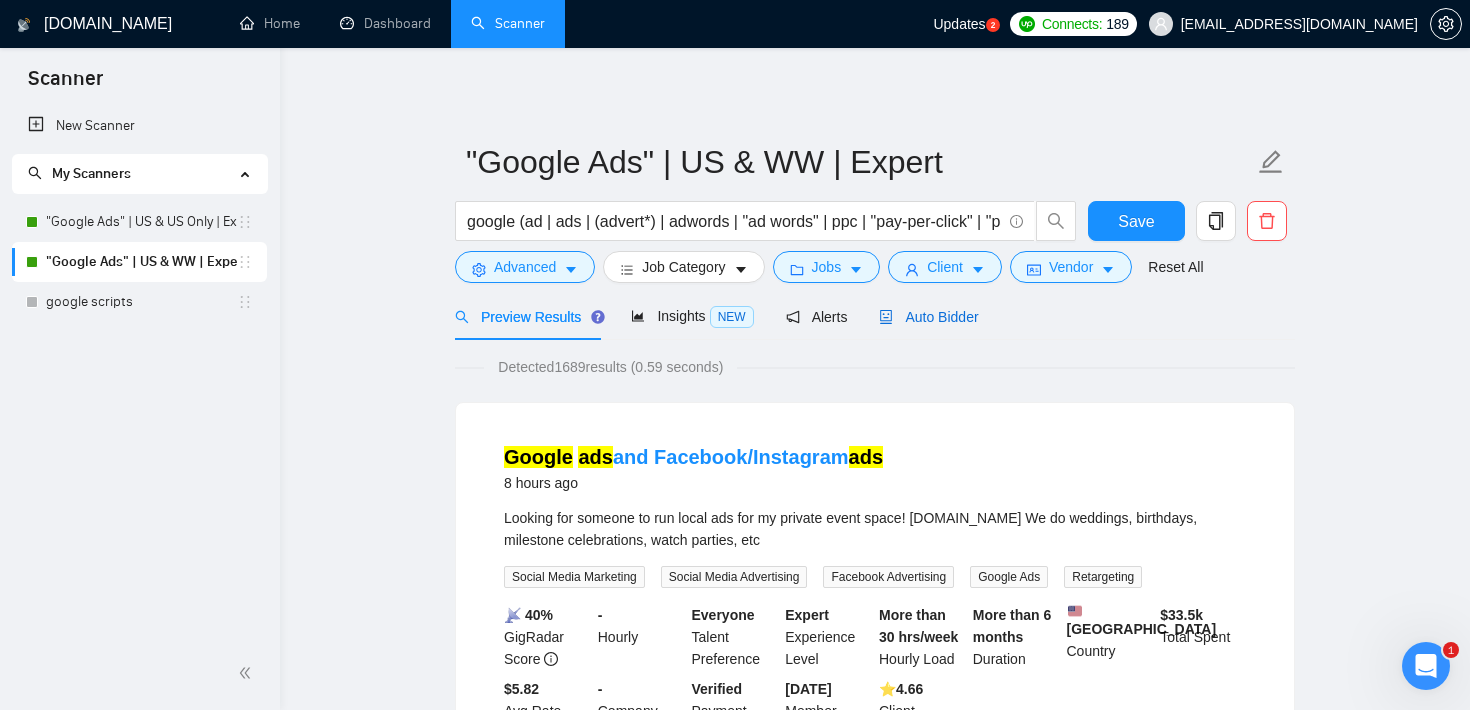 click on "Auto Bidder" at bounding box center (928, 317) 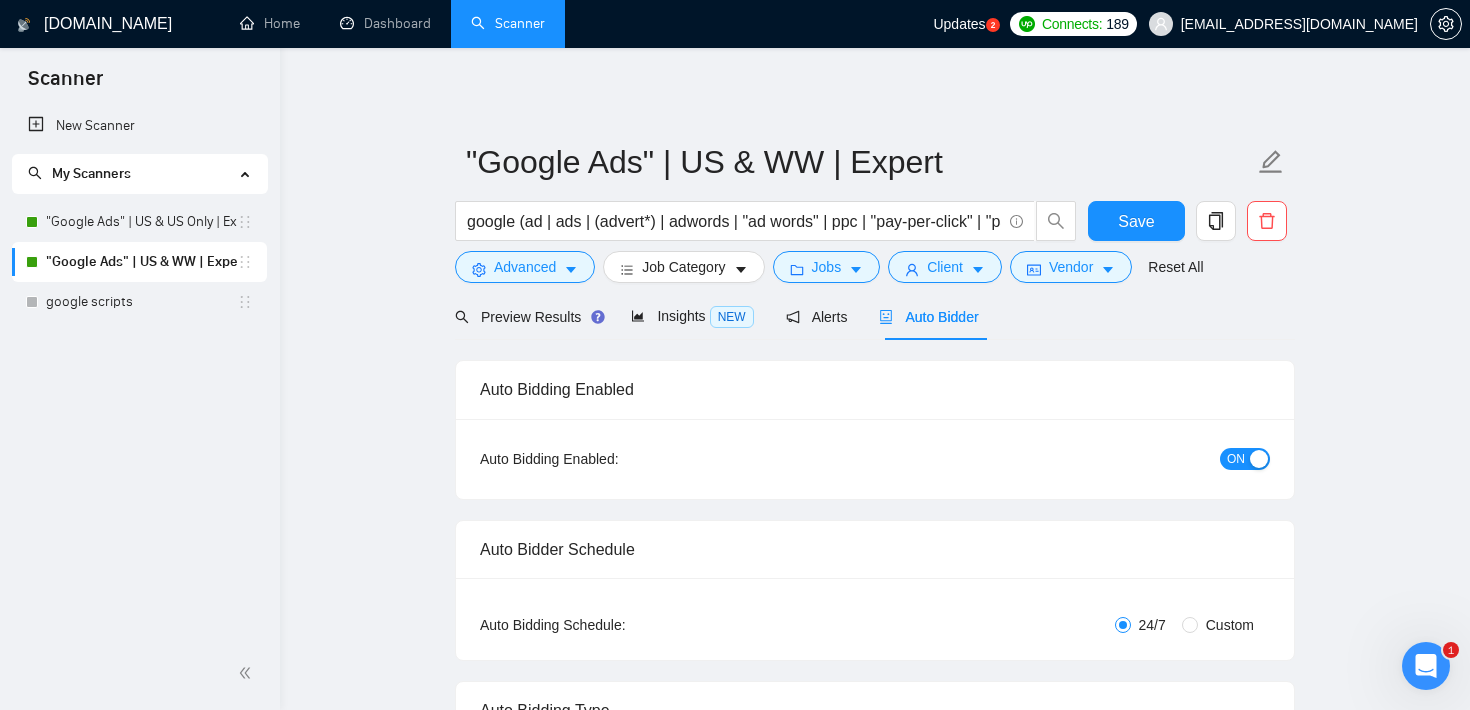 type 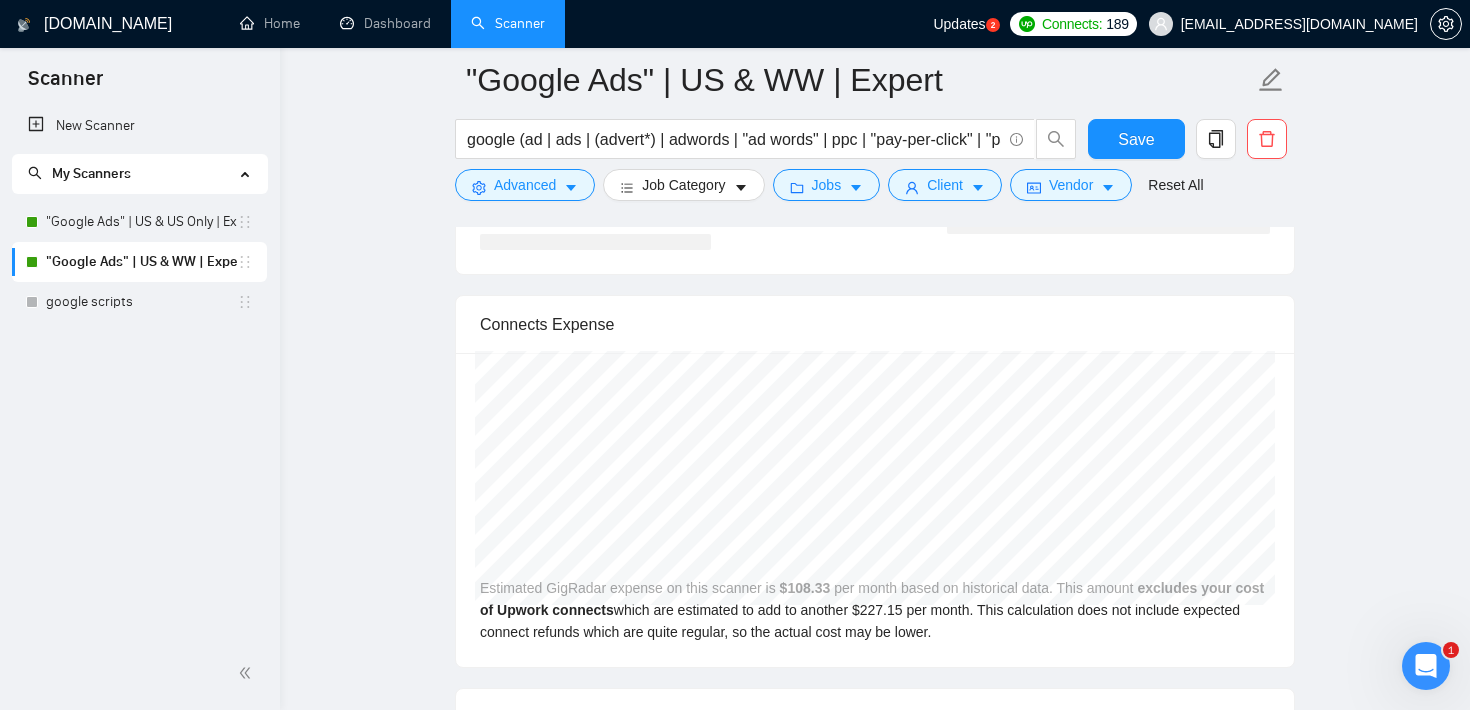 scroll, scrollTop: 3305, scrollLeft: 0, axis: vertical 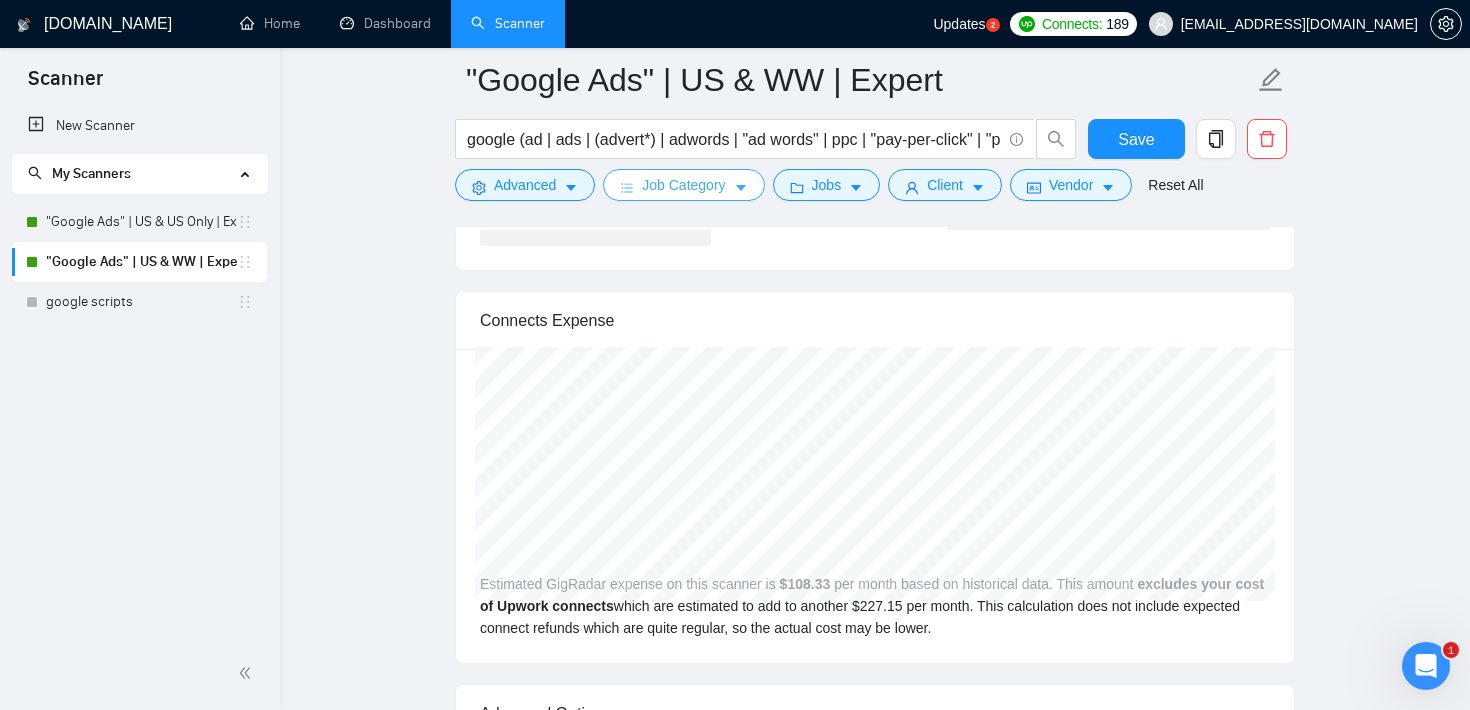 click on ""Google Ads" | US & US Only | Expert" at bounding box center (141, 222) 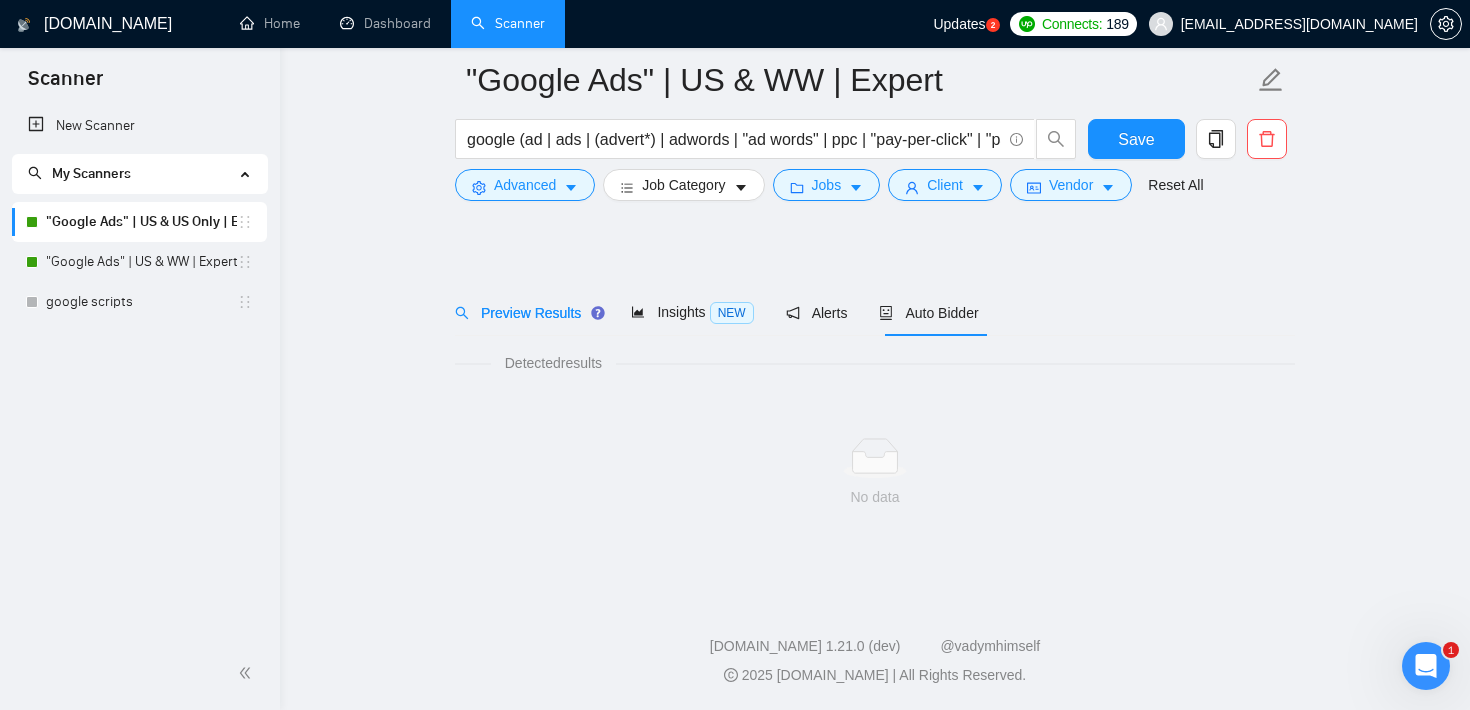 scroll, scrollTop: 20, scrollLeft: 0, axis: vertical 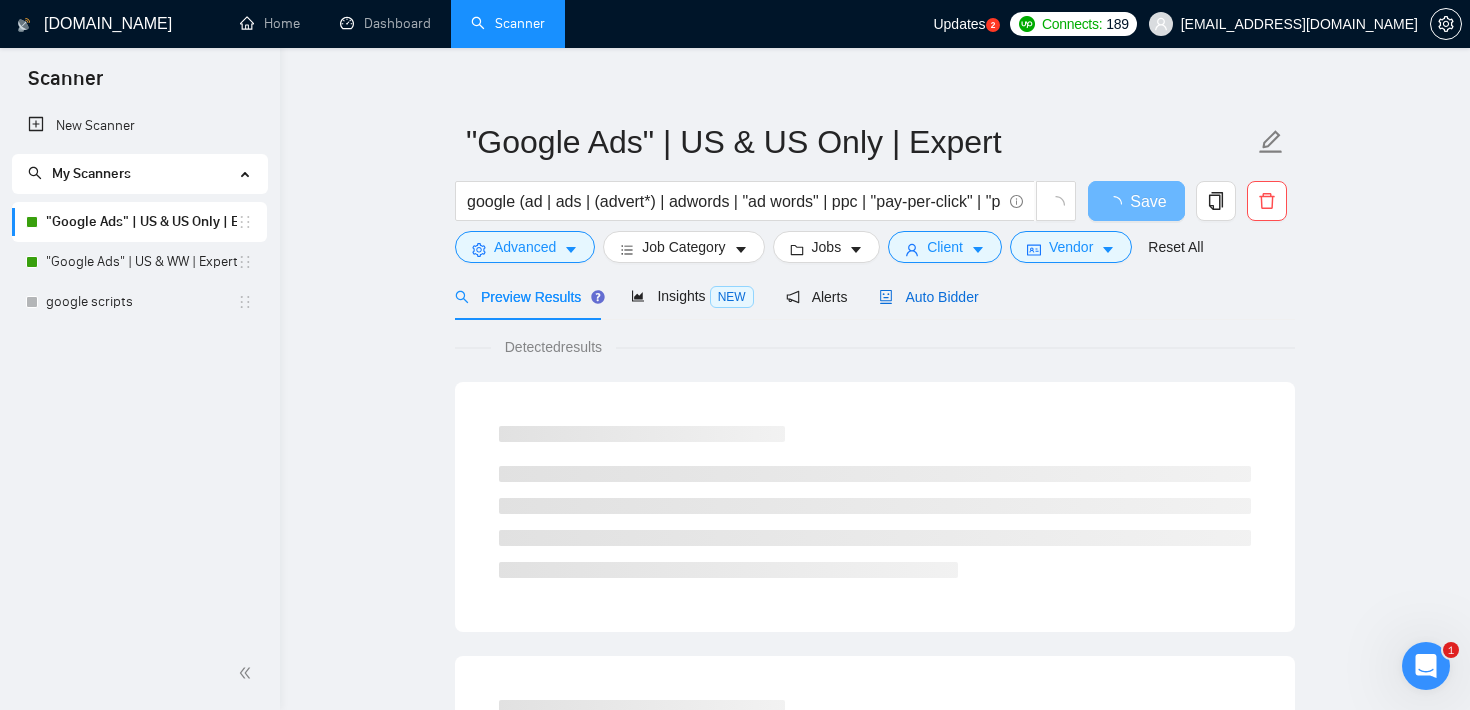 click on "Auto Bidder" at bounding box center (928, 297) 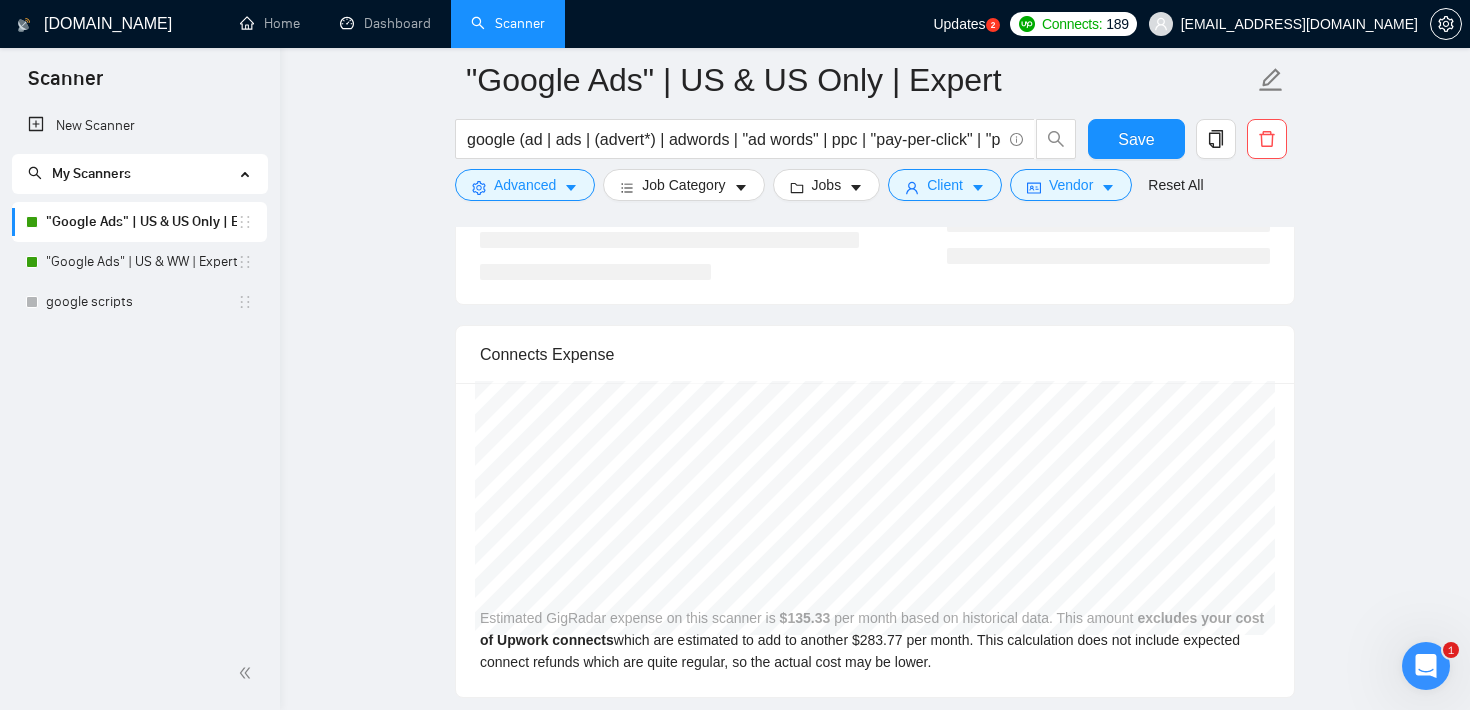 scroll, scrollTop: 3275, scrollLeft: 0, axis: vertical 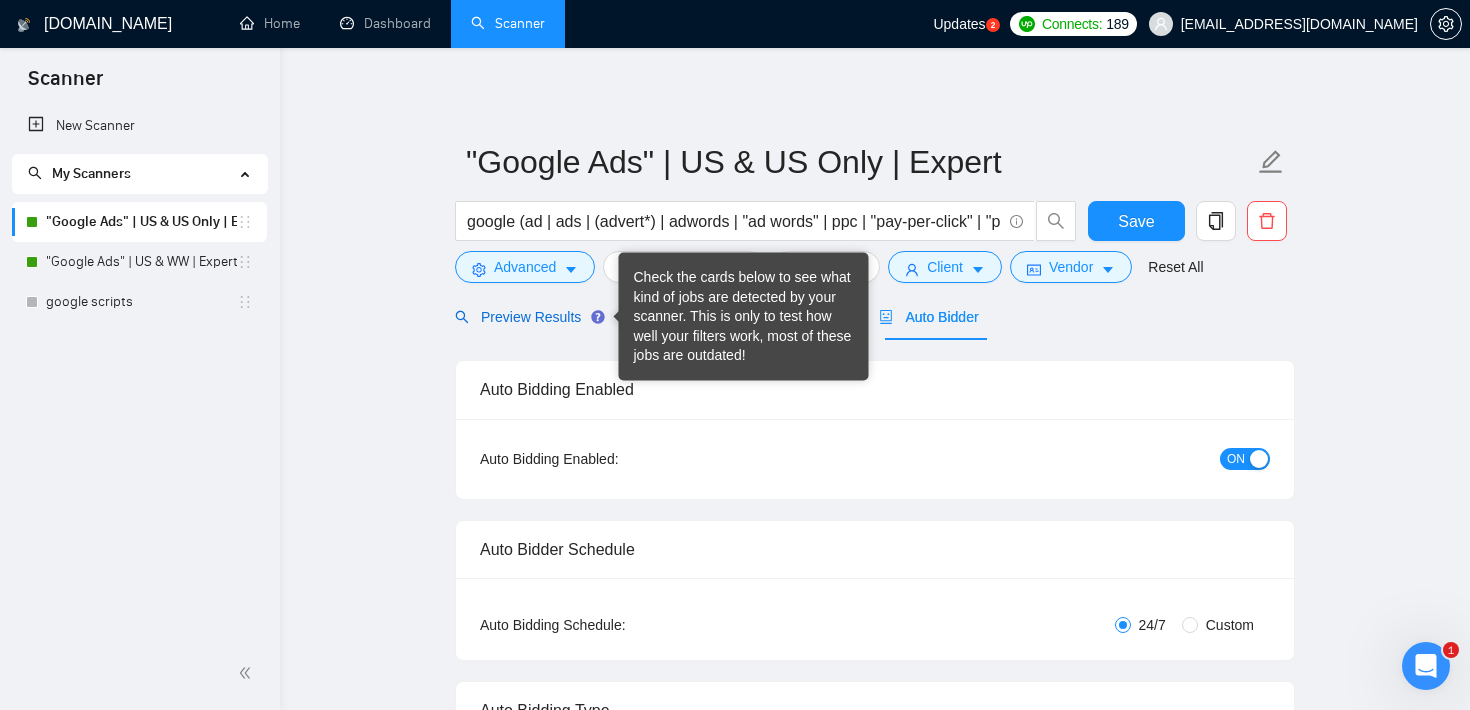 click on "Preview Results" at bounding box center [527, 317] 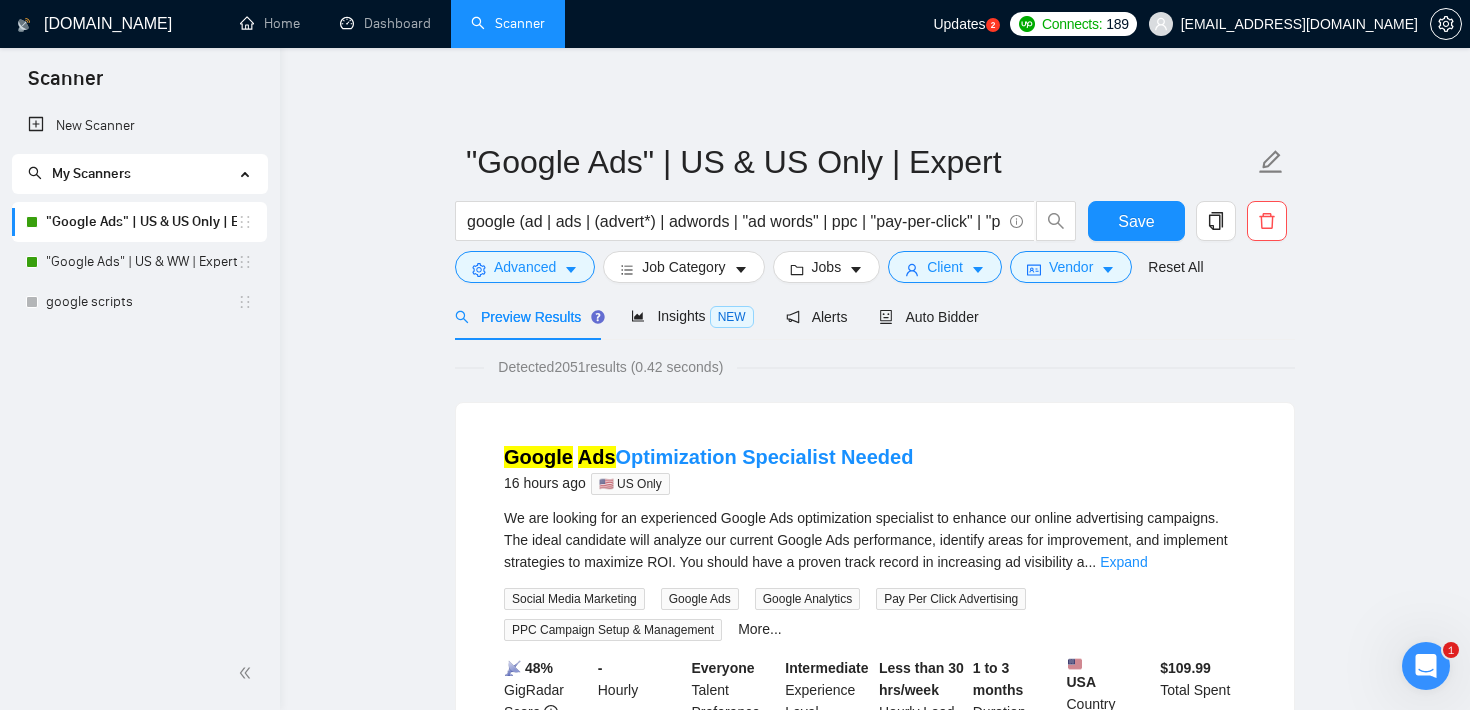 click on ""Google Ads" | US & US Only | Expert google (ad | ads | (advert*) | adwords | "ad words" | ppc | "pay-per-click" | "pay per click") Save Advanced   Job Category   Jobs   Client   Vendor   Reset All Preview Results Insights NEW Alerts Auto Bidder Detected   2051  results   (0.42 seconds) Google   Ads  Optimization Specialist Needed 16 hours ago 🇺🇸 US Only We are looking for an experienced Google Ads optimization specialist to enhance our online advertising campaigns. The ideal candidate will analyze our current Google Ads performance, identify areas for improvement, and implement strategies to maximize ROI. You should have a proven track record in increasing ad visibility a ... Expand Social Media Marketing Google Ads Google Analytics Pay Per Click Advertising PPC Campaign Setup & Management More... 📡   48% GigRadar Score   - Hourly Everyone Talent Preference Intermediate Experience Level Less than 30 hrs/week Hourly Load 1 to 3 months Duration   [GEOGRAPHIC_DATA] Country $ 109.99 Total Spent $10.00 Avg Rate Paid -" at bounding box center [875, 2503] 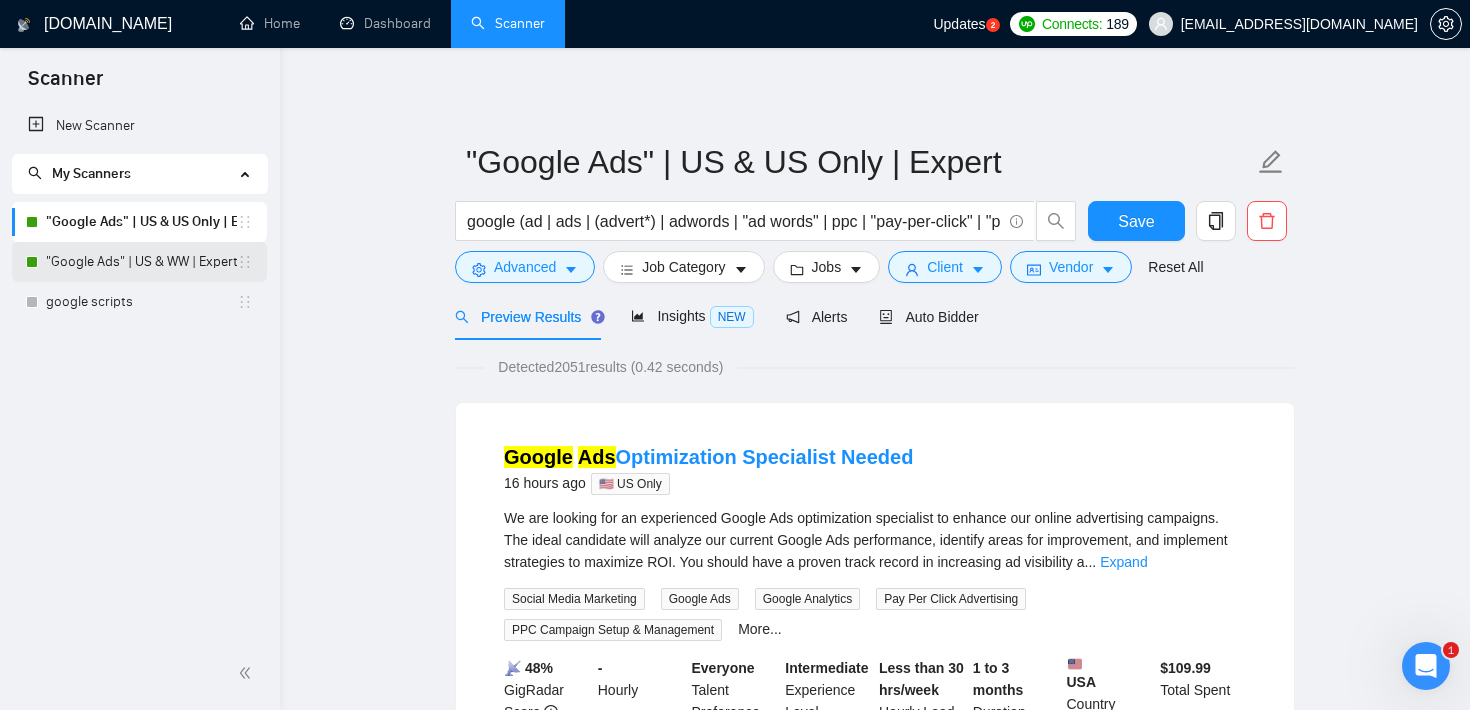 click on ""Google Ads" | US & WW | Expert" at bounding box center (141, 262) 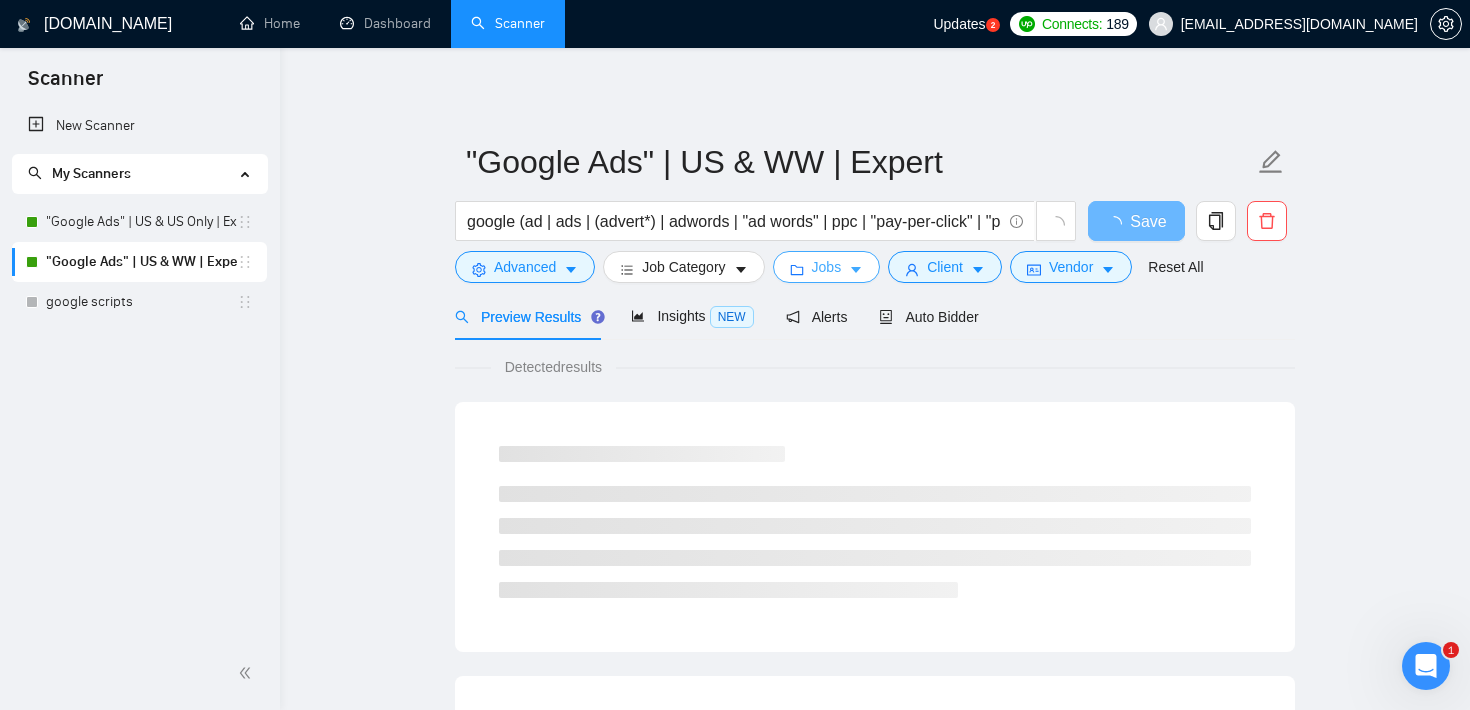 click on "Jobs" at bounding box center [827, 267] 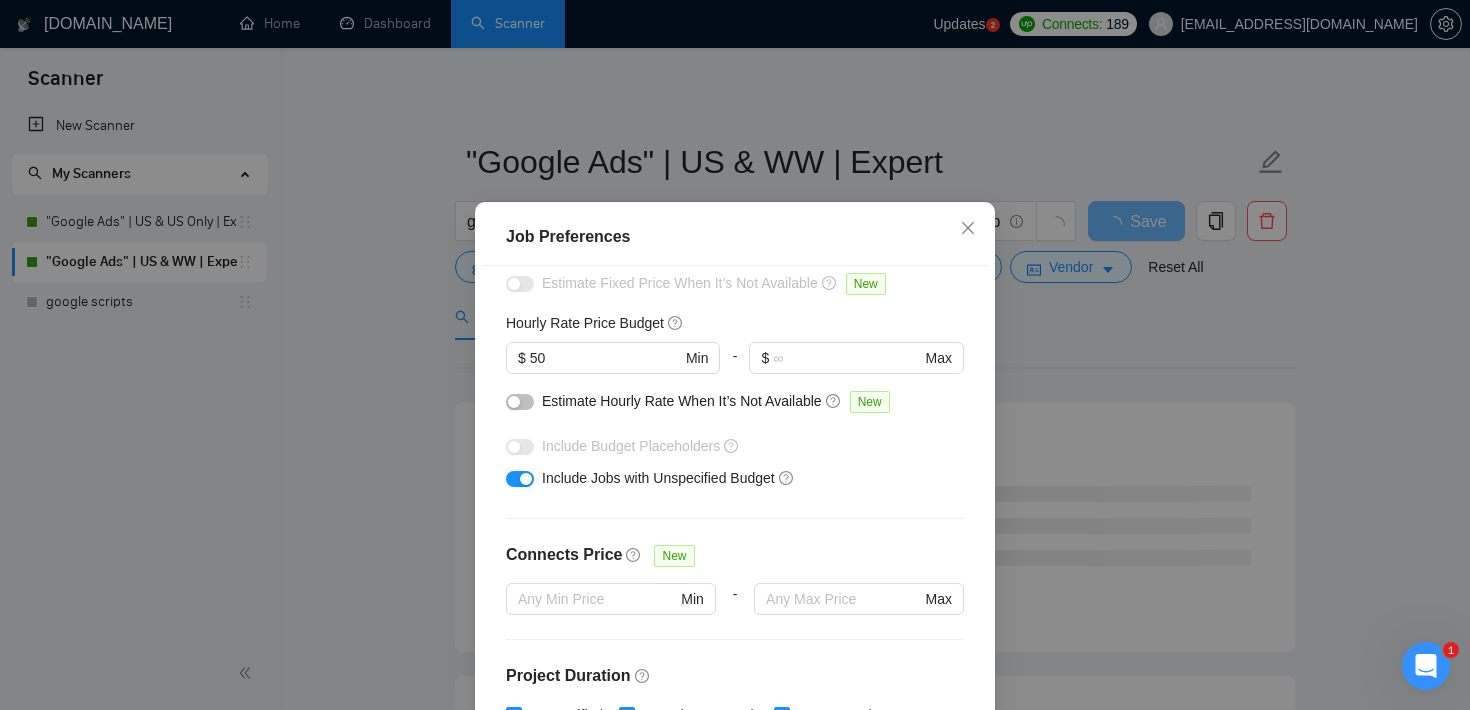 scroll, scrollTop: 0, scrollLeft: 0, axis: both 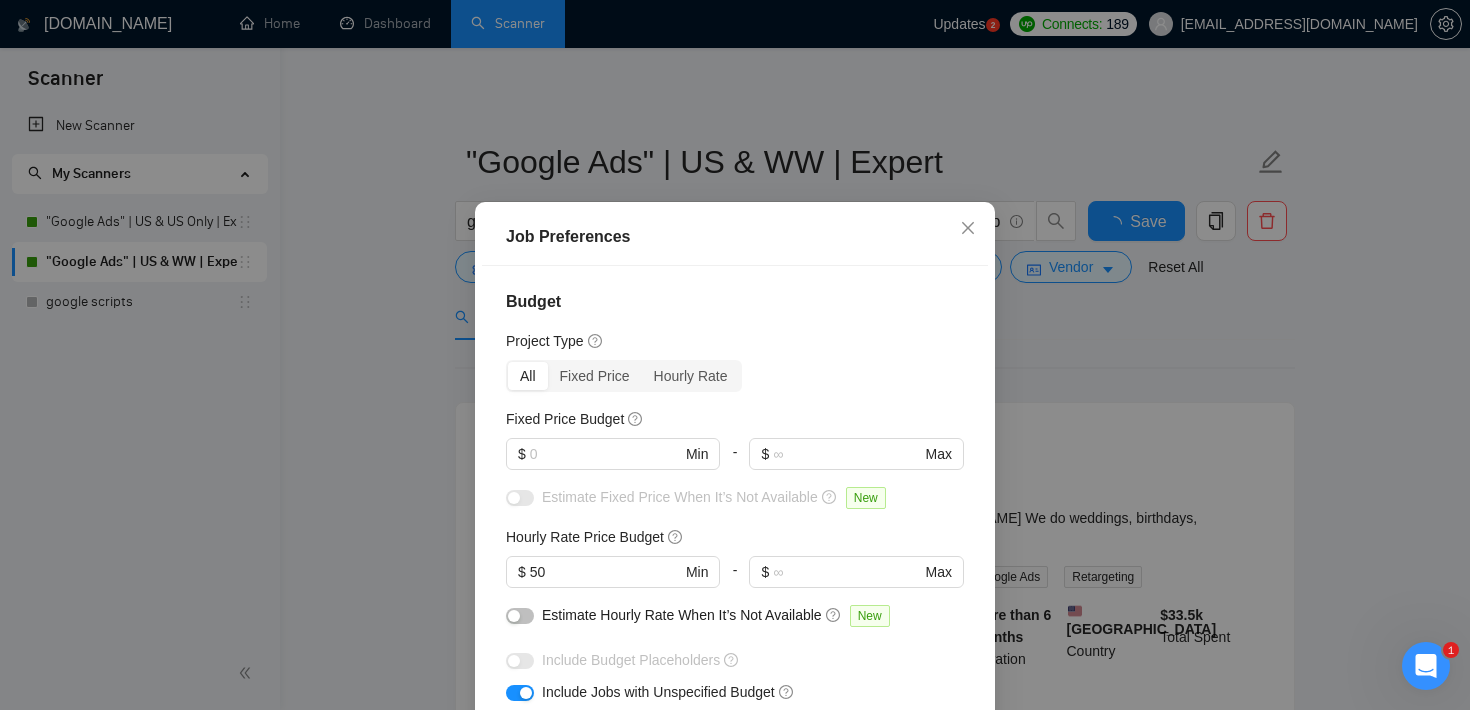 click on "Job Preferences Budget Project Type All Fixed Price Hourly Rate   Fixed Price Budget $ Min - $ Max Estimate Fixed Price When It’s Not Available New   Hourly Rate Price Budget $ 50 Min - $ Max Estimate Hourly Rate When It’s Not Available New Include Budget Placeholders Include Jobs with Unspecified Budget   Connects Price New Min - Max Project Duration   Unspecified Less than 1 month 1 to 3 months 3 to 6 months More than 6 months Hourly Workload   Unspecified <30 hrs/week >30 hrs/week Hours TBD Unsure Job Posting Questions New   Any posting questions Description Preferences Description Size New   Any description size Reset OK" at bounding box center [735, 355] 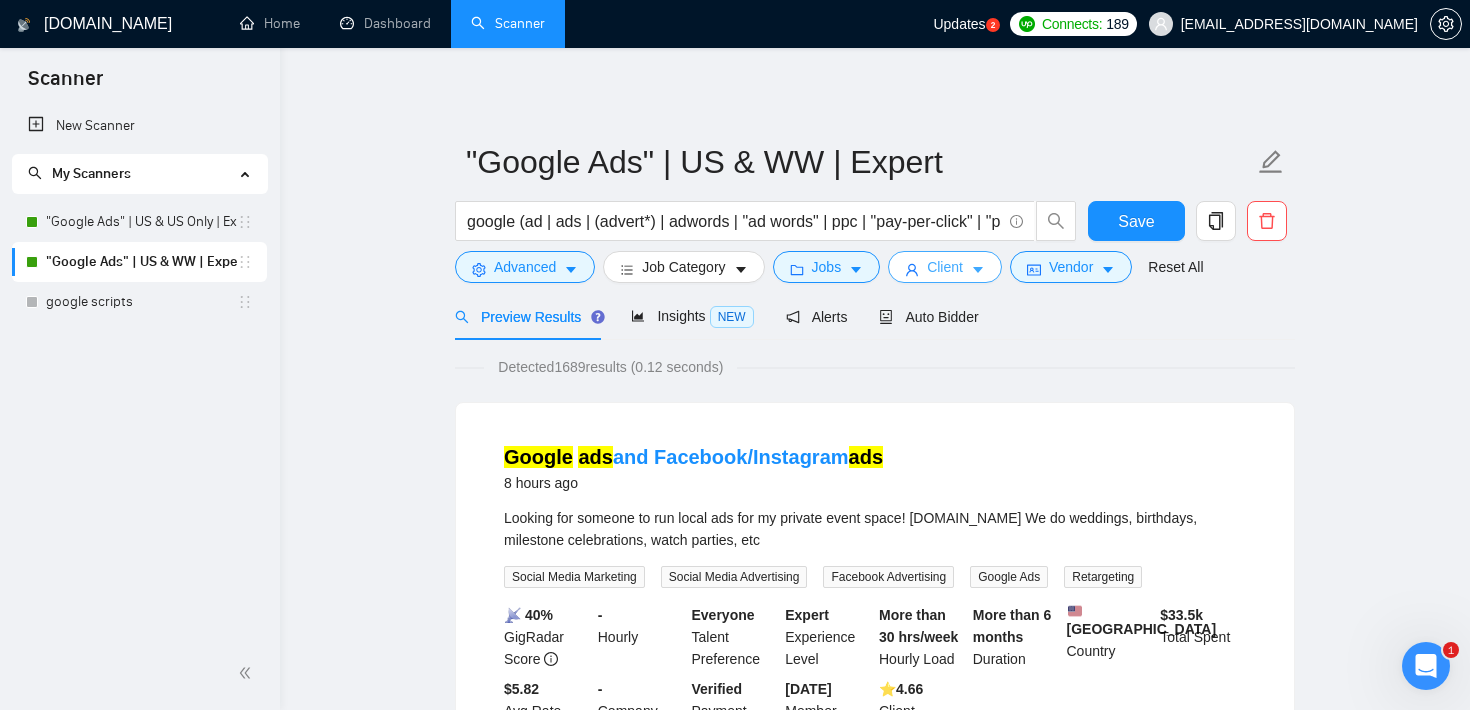 click on "Client" at bounding box center (945, 267) 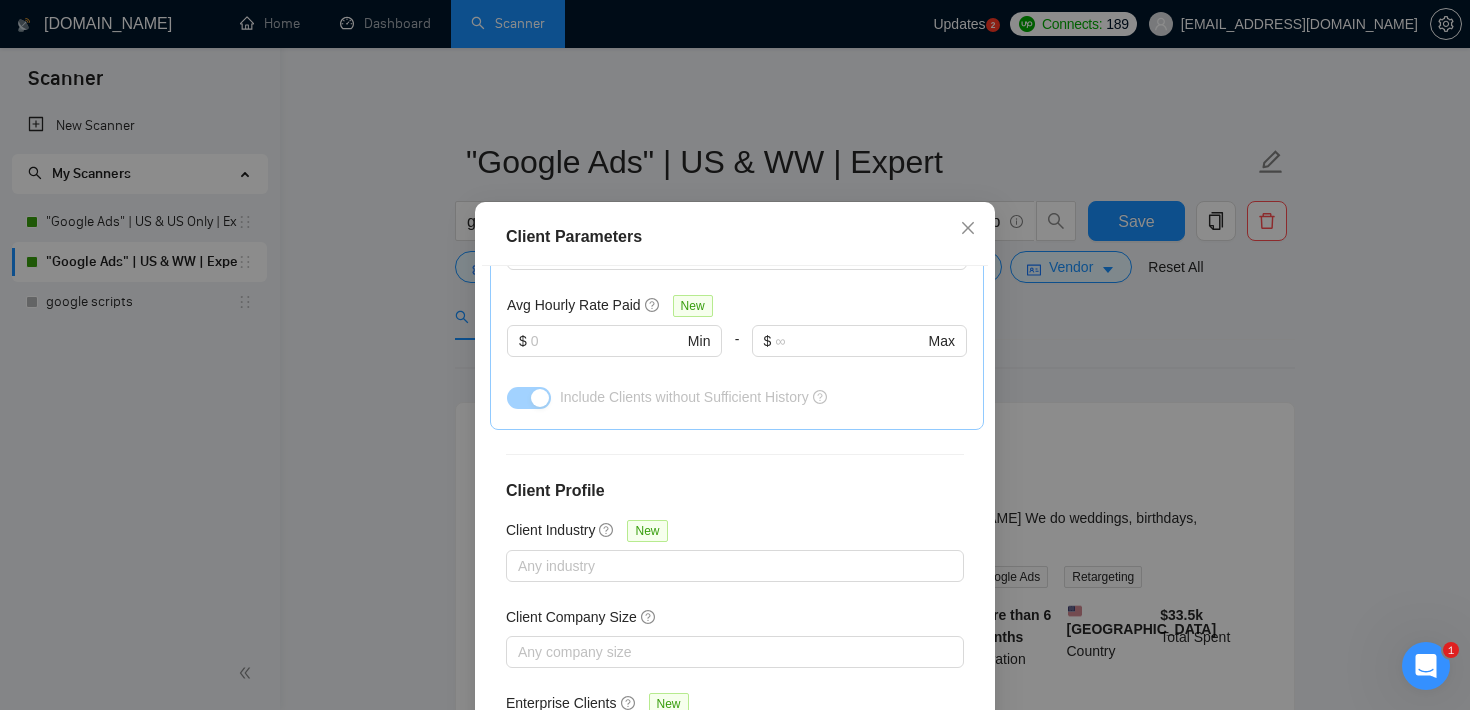 scroll, scrollTop: 730, scrollLeft: 0, axis: vertical 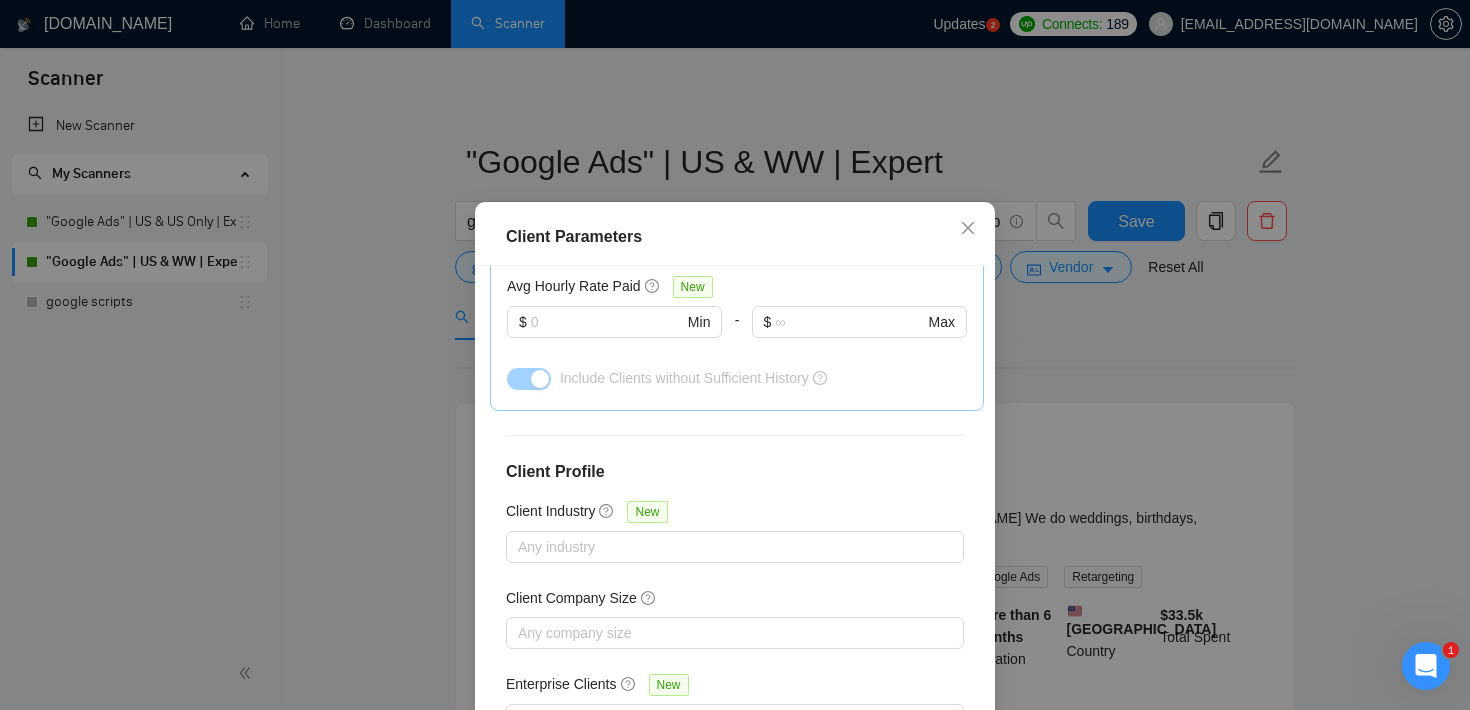 click on "Client Parameters Client Location Include Client Countries [GEOGRAPHIC_DATA]   Exclude Client Countries   Select Client Rating Client Min Average Feedback Include clients with no feedback Client Payment Details Payment Verified Hire Rate Stats   Client Total Spent $ Min - $ Max Client Hire Rate New   Any hire rate   Avg Hourly Rate Paid New $ Min - $ Max Include Clients without Sufficient History Client Profile Client Industry New   Any industry Client Company Size   Any company size Enterprise Clients New   Any clients Reset OK" at bounding box center [735, 355] 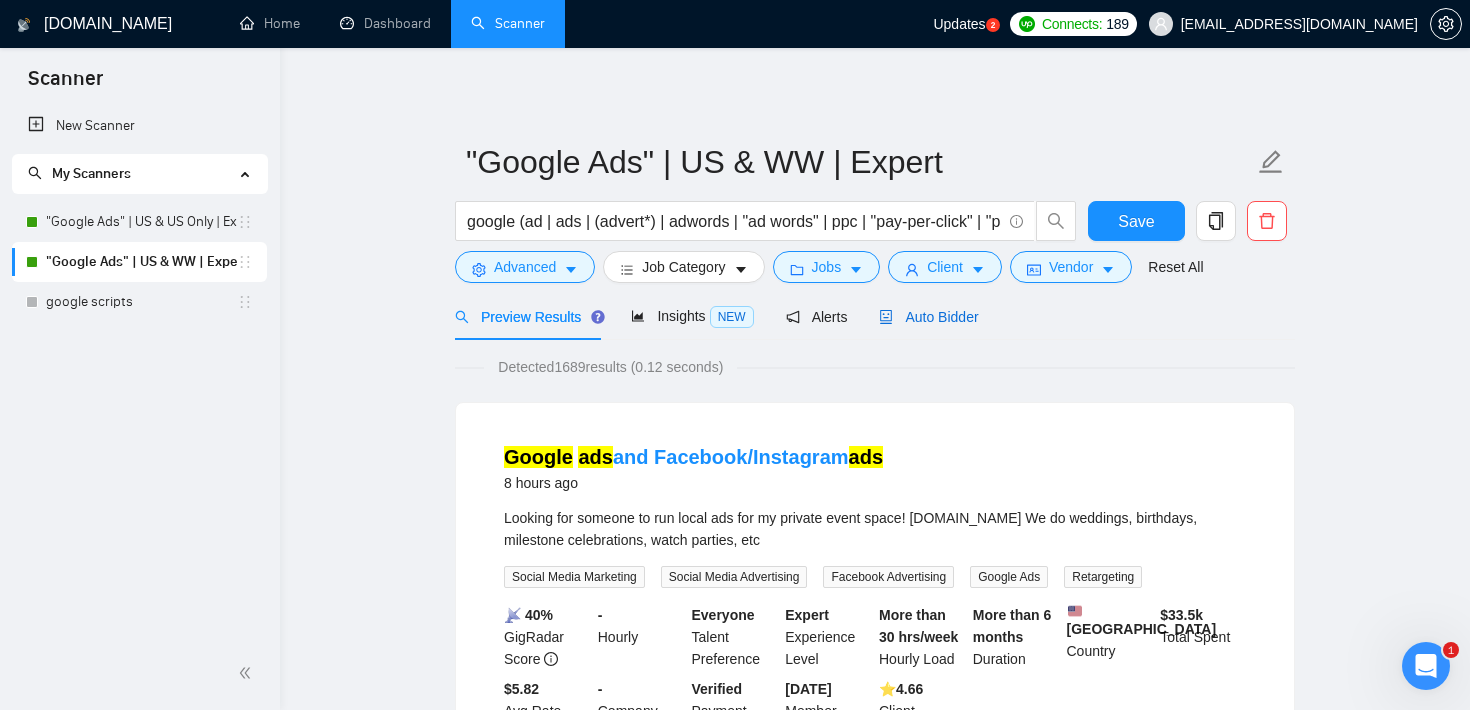 click on "Auto Bidder" at bounding box center [928, 317] 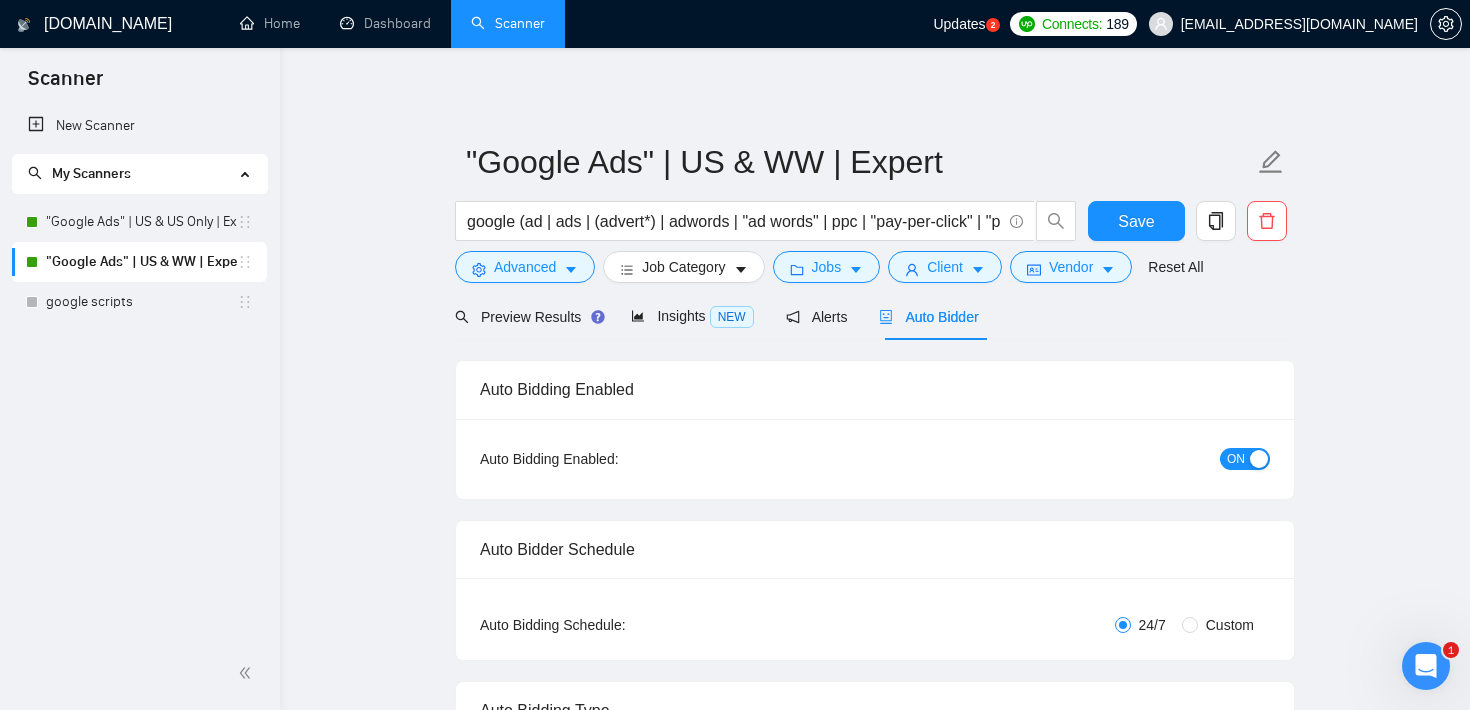type 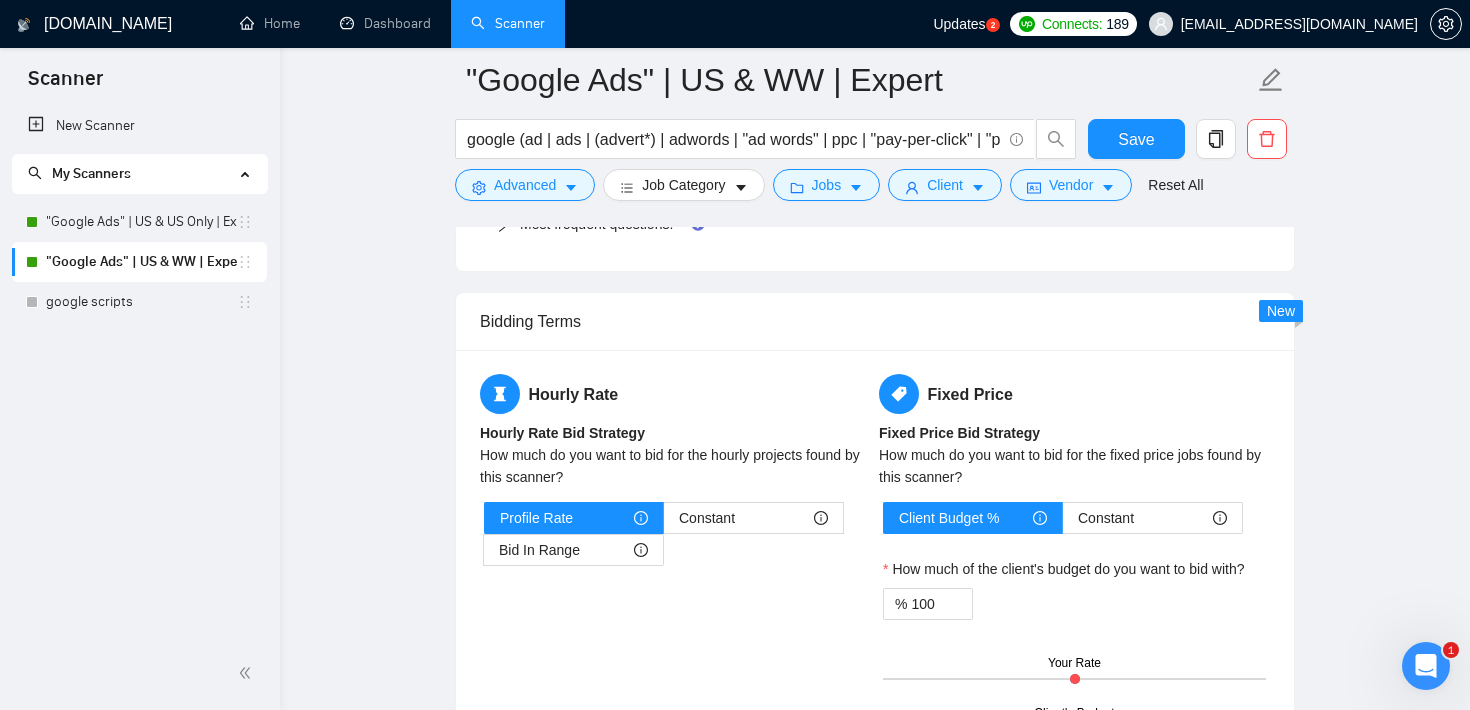 scroll, scrollTop: 2174, scrollLeft: 0, axis: vertical 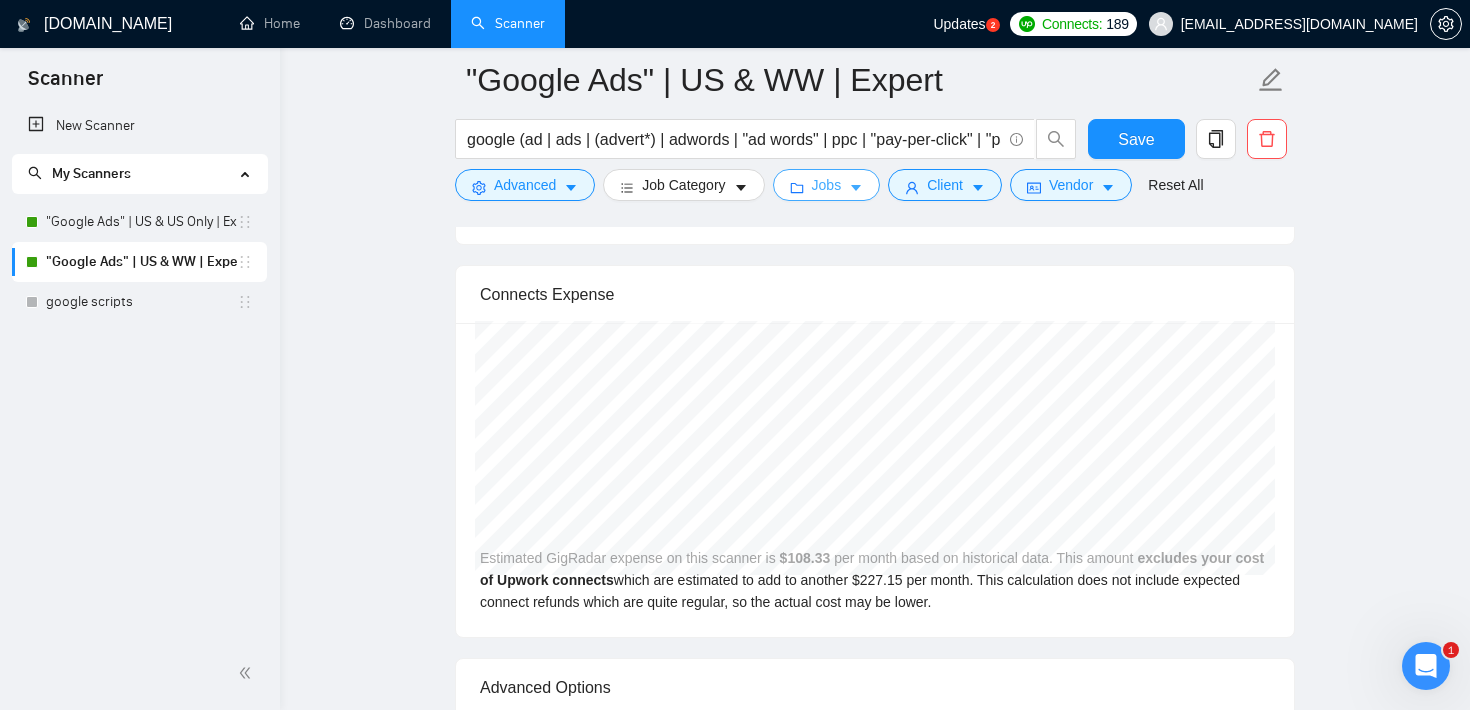 click on "Jobs" at bounding box center [827, 185] 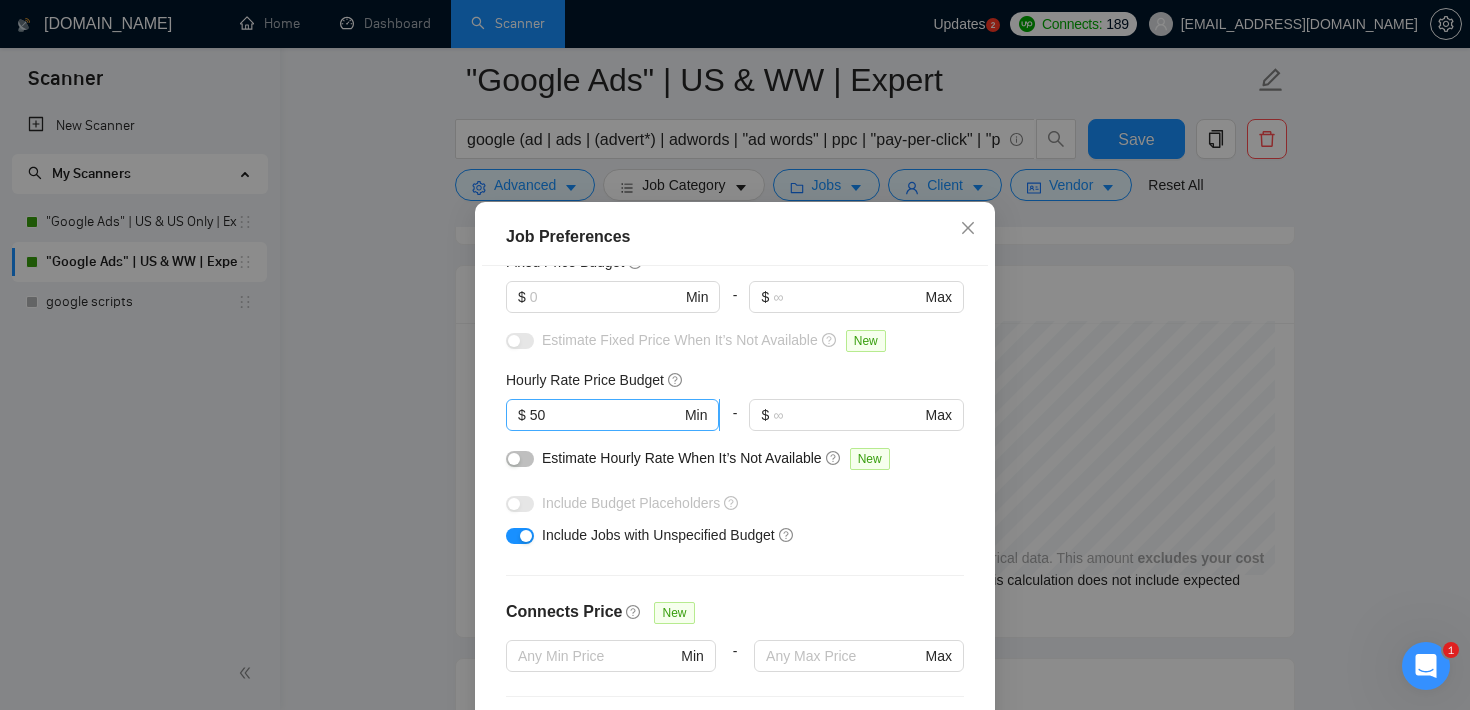 scroll, scrollTop: 184, scrollLeft: 0, axis: vertical 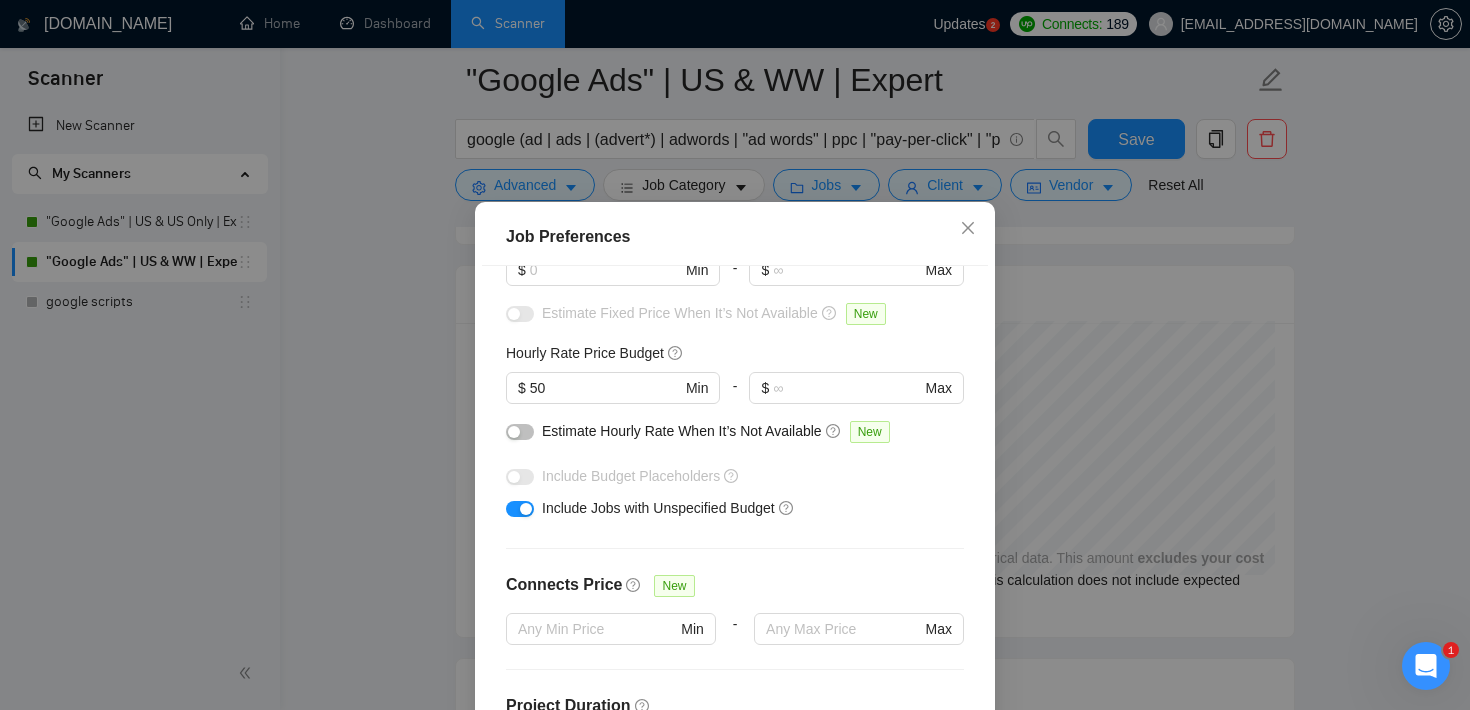 click at bounding box center [526, 509] 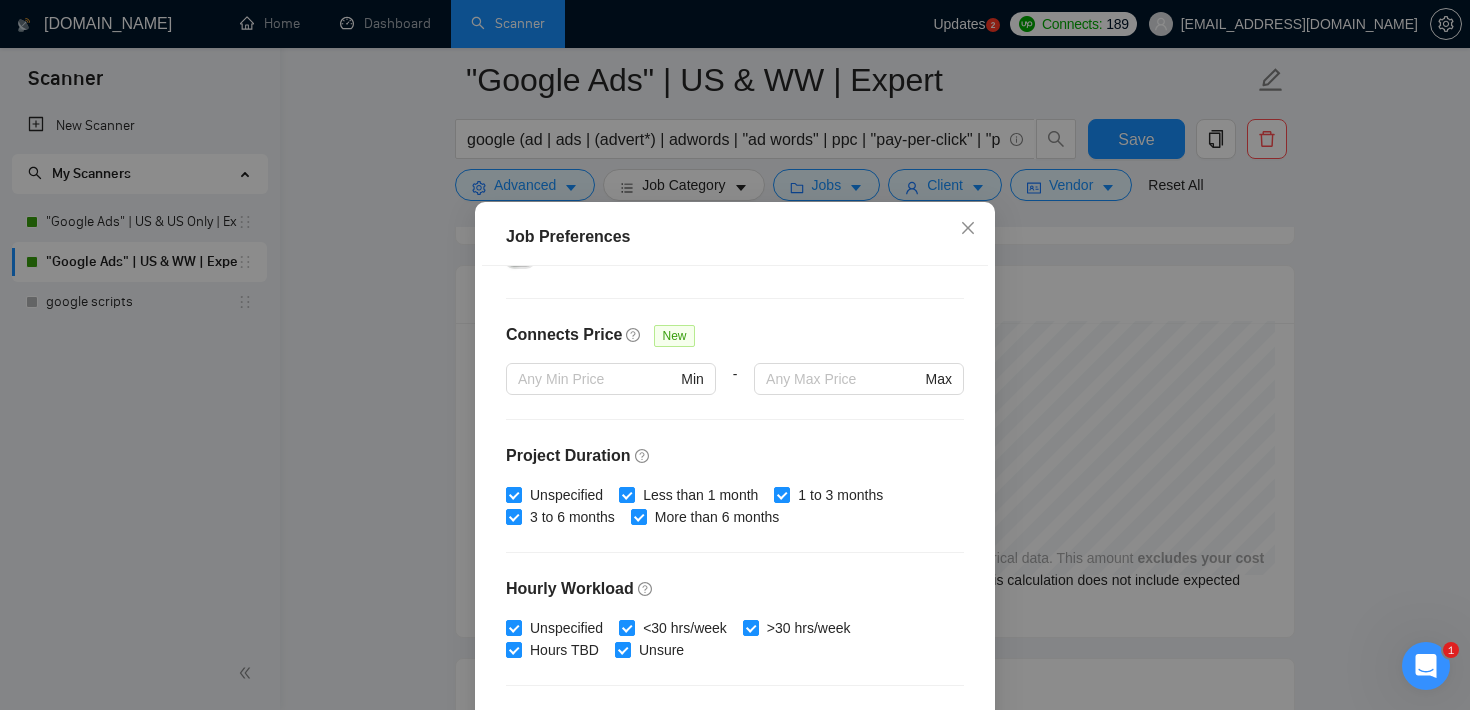 scroll, scrollTop: 446, scrollLeft: 0, axis: vertical 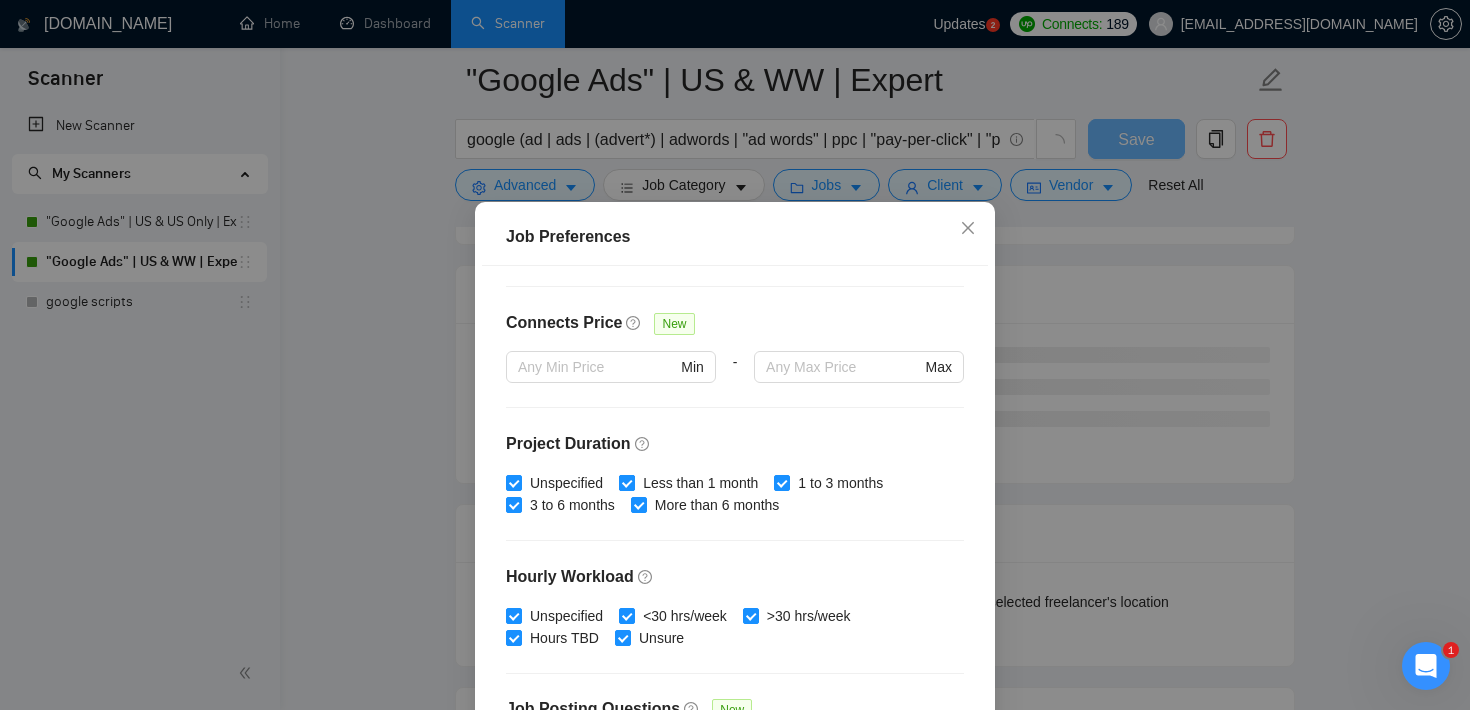 click on "Less than 1 month" at bounding box center [626, 482] 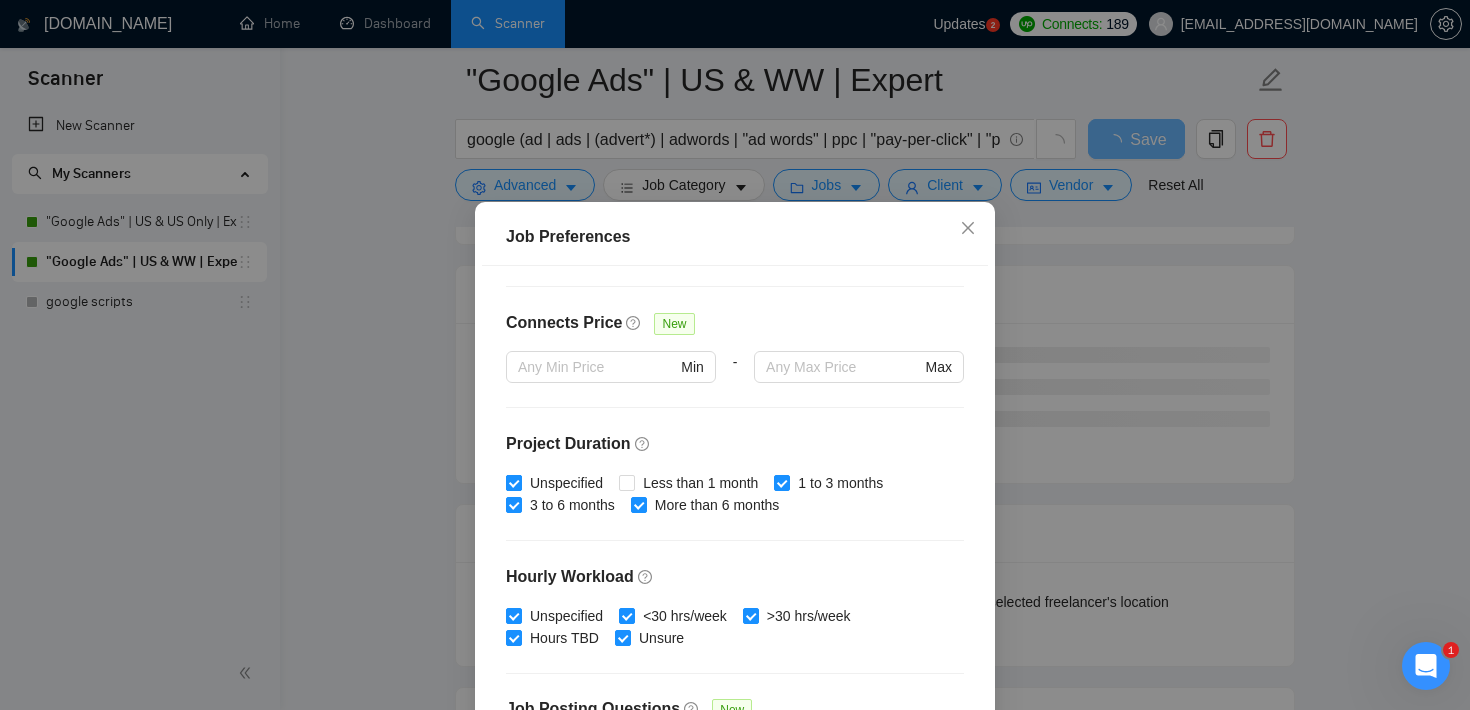 click on "Unspecified" at bounding box center (513, 482) 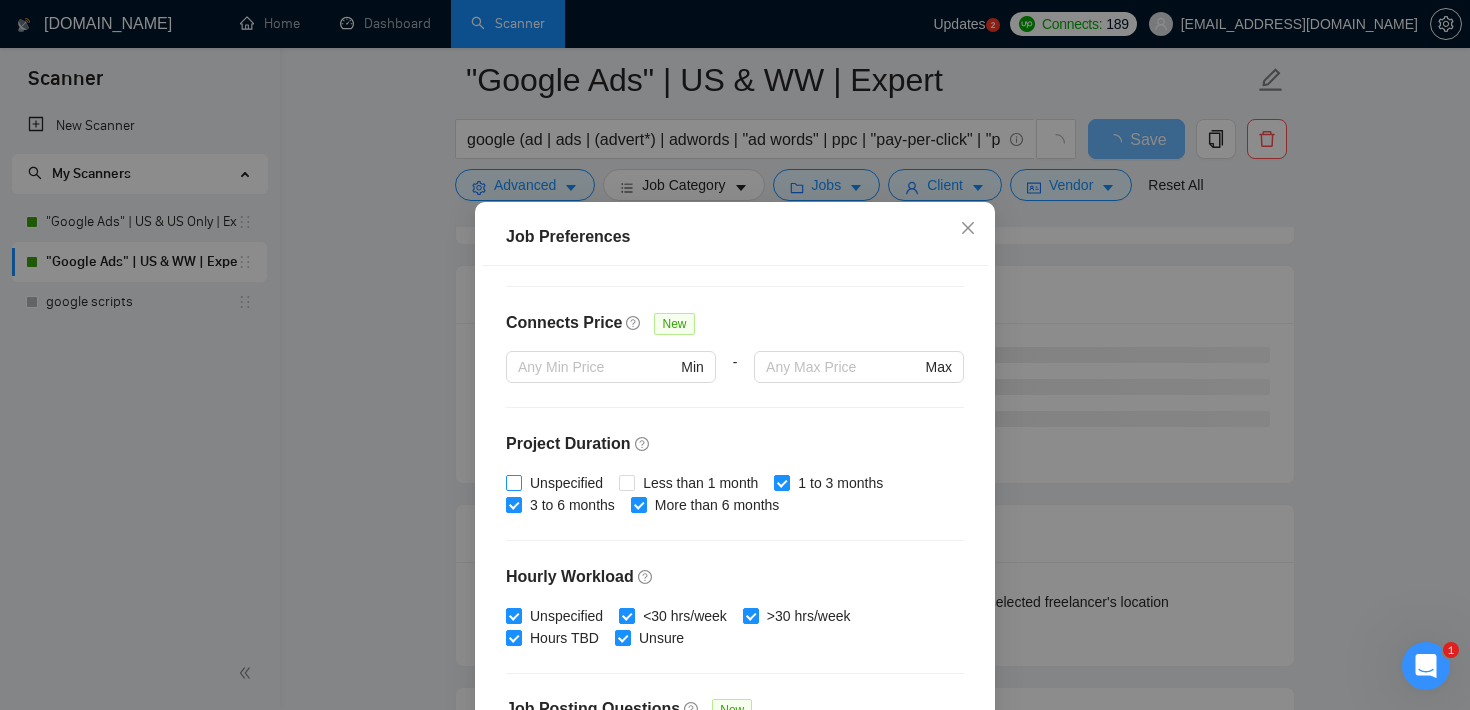 scroll, scrollTop: 630, scrollLeft: 0, axis: vertical 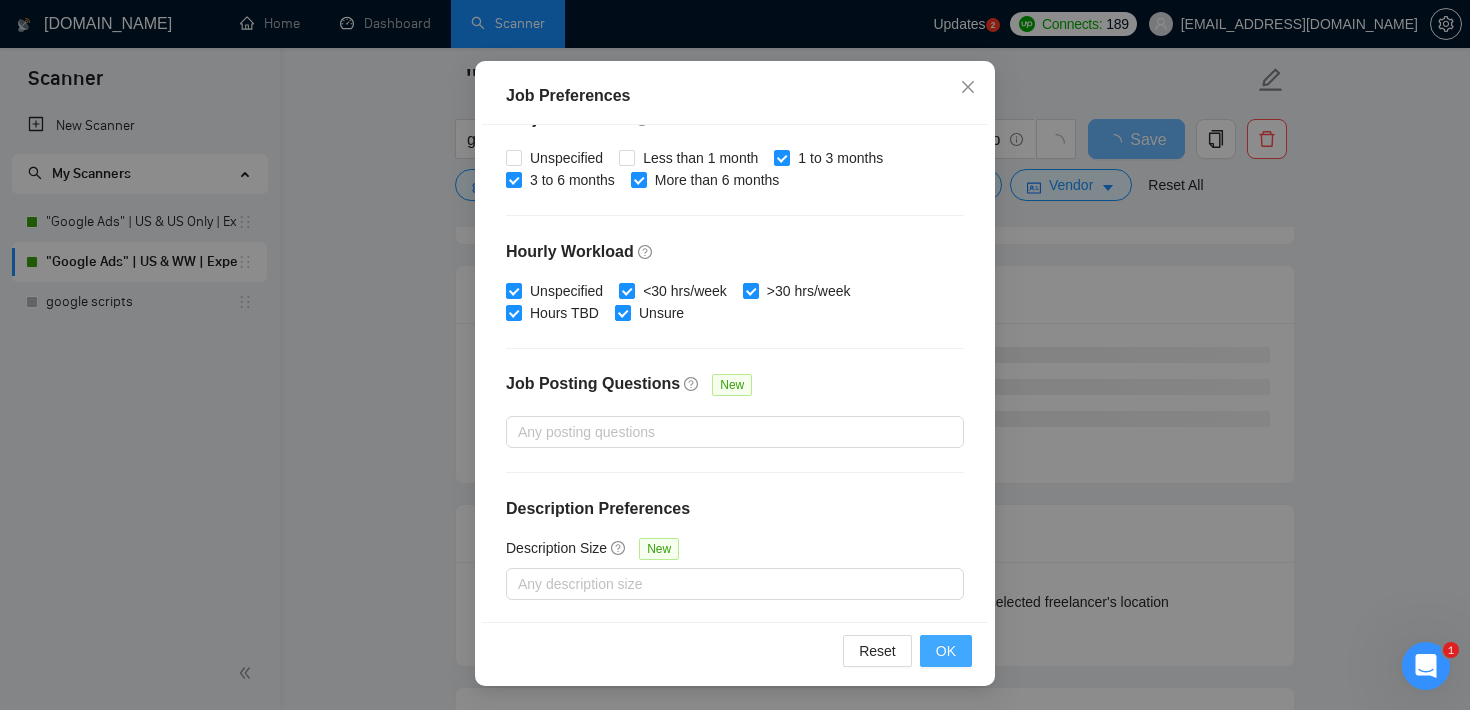click on "OK" at bounding box center (946, 651) 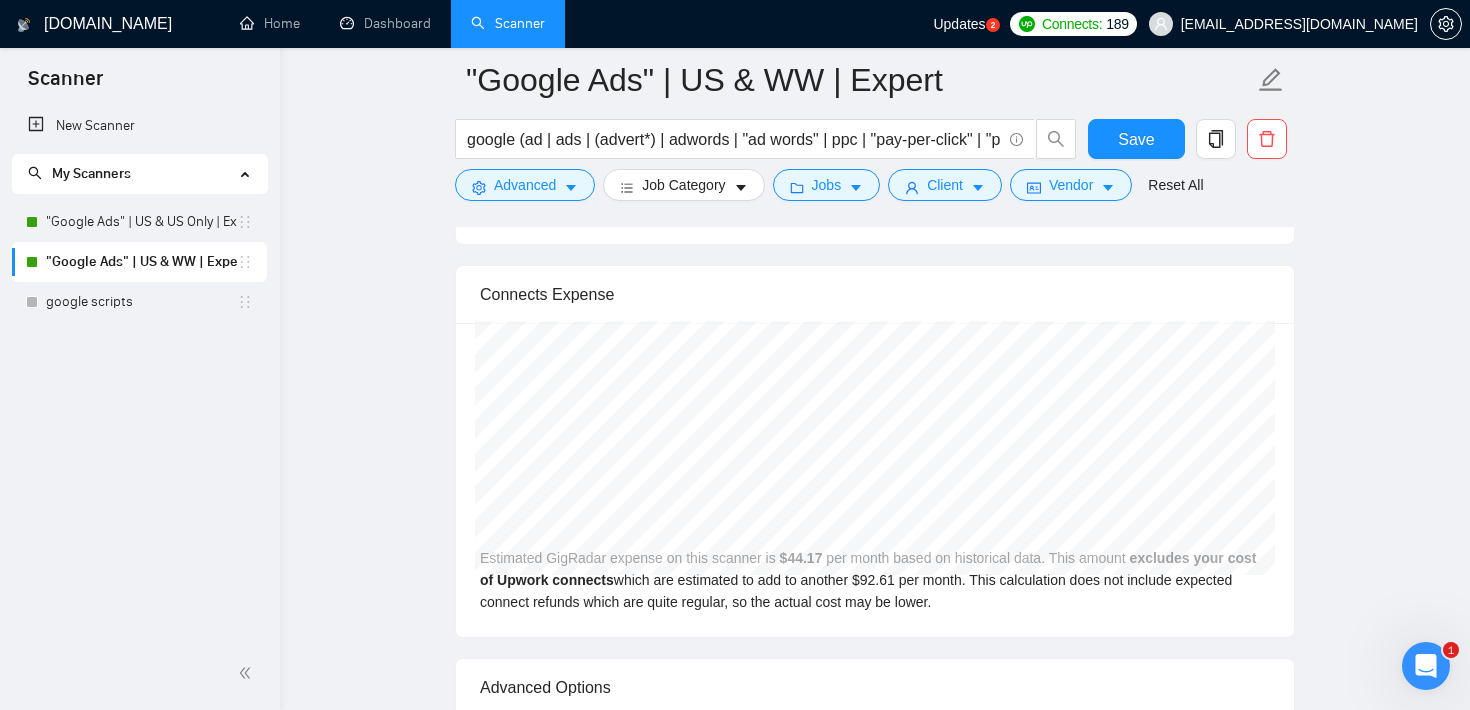 click on ""Google Ads" | US & WW | Expert google (ad | ads | (advert*) | adwords | "ad words" | ppc | "pay-per-click" | "pay per click") Save Advanced   Job Category   Jobs   Client   Vendor   Reset All Preview Results Insights NEW Alerts Auto Bidder Auto Bidding Enabled Auto Bidding Enabled: ON Auto Bidder Schedule Auto Bidding Type: Automated (recommended) Semi-automated Auto Bidding Schedule: 24/7 Custom Custom Auto Bidder Schedule Repeat every week [DATE] [DATE] [DATE] [DATE] [DATE] [DATE] [DATE] Active Hours ( America/Los_Angeles ): From: To: ( 24  hours) [GEOGRAPHIC_DATA]/Los_Angeles Auto Bidding Type Select your bidding algorithm: Choose the algorithm for you bidding. The price per proposal does not include your connects expenditure. Template Bidder Works great for narrow segments and short cover letters that don't change. 0.50  credits / proposal Sardor AI 🤖 Personalise your cover letter with ai [placeholders] 1.00  credits / proposal Experimental Laziza AI  👑   NEW   Learn more 2.00  credits / proposal" at bounding box center (875, -669) 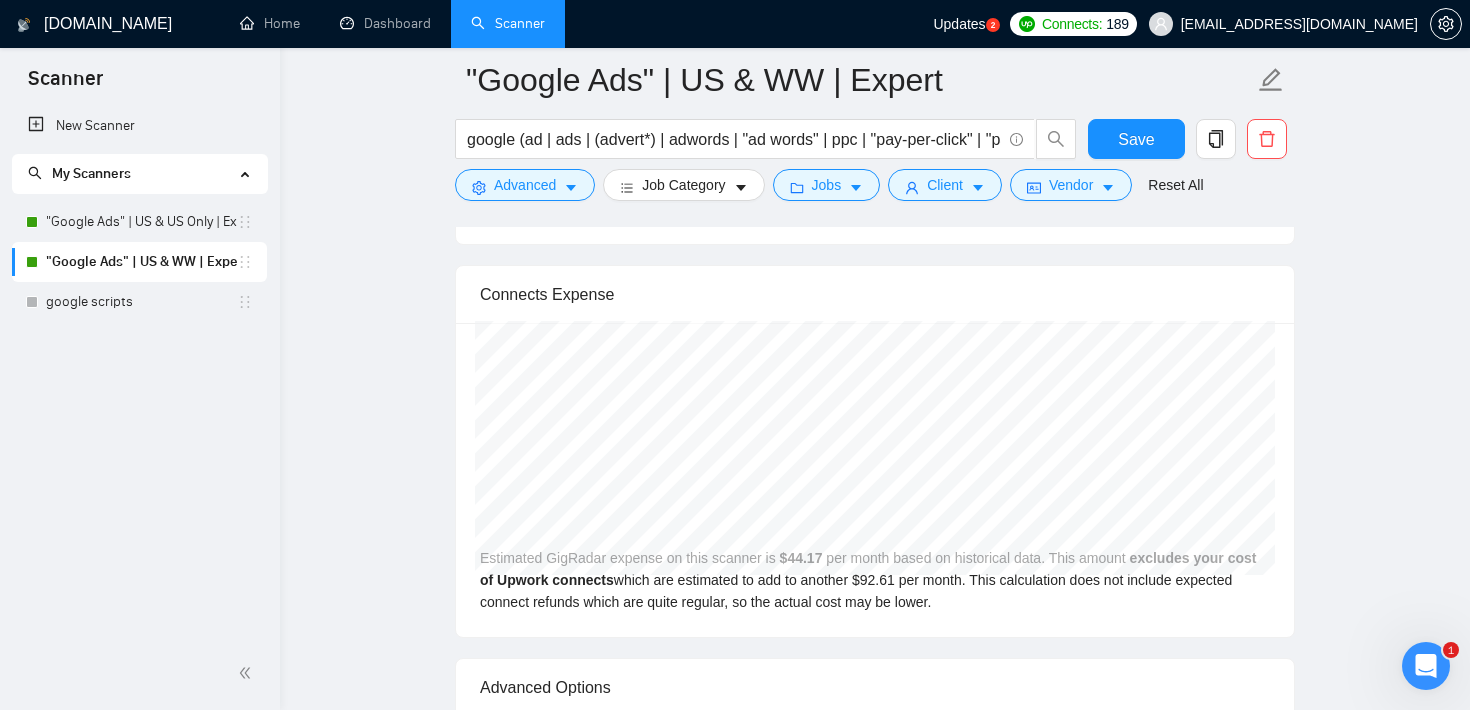 scroll, scrollTop: 3332, scrollLeft: 0, axis: vertical 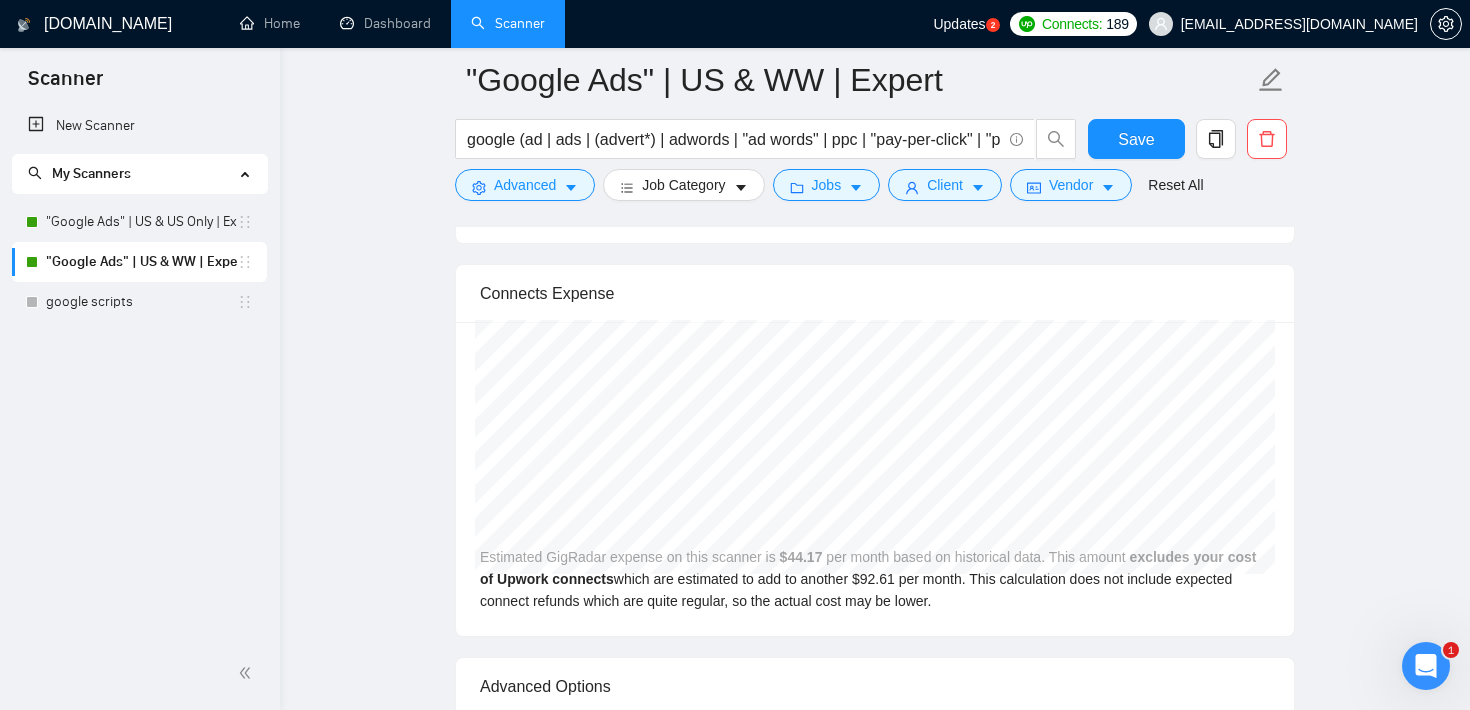 click on ""Google Ads" | US & WW | Expert google (ad | ads | (advert*) | adwords | "ad words" | ppc | "pay-per-click" | "pay per click") Save Advanced   Job Category   Jobs   Client   Vendor   Reset All Preview Results Insights NEW Alerts Auto Bidder Auto Bidding Enabled Auto Bidding Enabled: ON Auto Bidder Schedule Auto Bidding Type: Automated (recommended) Semi-automated Auto Bidding Schedule: 24/7 Custom Custom Auto Bidder Schedule Repeat every week [DATE] [DATE] [DATE] [DATE] [DATE] [DATE] [DATE] Active Hours ( America/Los_Angeles ): From: To: ( 24  hours) [GEOGRAPHIC_DATA]/Los_Angeles Auto Bidding Type Select your bidding algorithm: Choose the algorithm for you bidding. The price per proposal does not include your connects expenditure. Template Bidder Works great for narrow segments and short cover letters that don't change. 0.50  credits / proposal Sardor AI 🤖 Personalise your cover letter with ai [placeholders] 1.00  credits / proposal Experimental Laziza AI  👑   NEW   Learn more 2.00  credits / proposal" at bounding box center (875, -670) 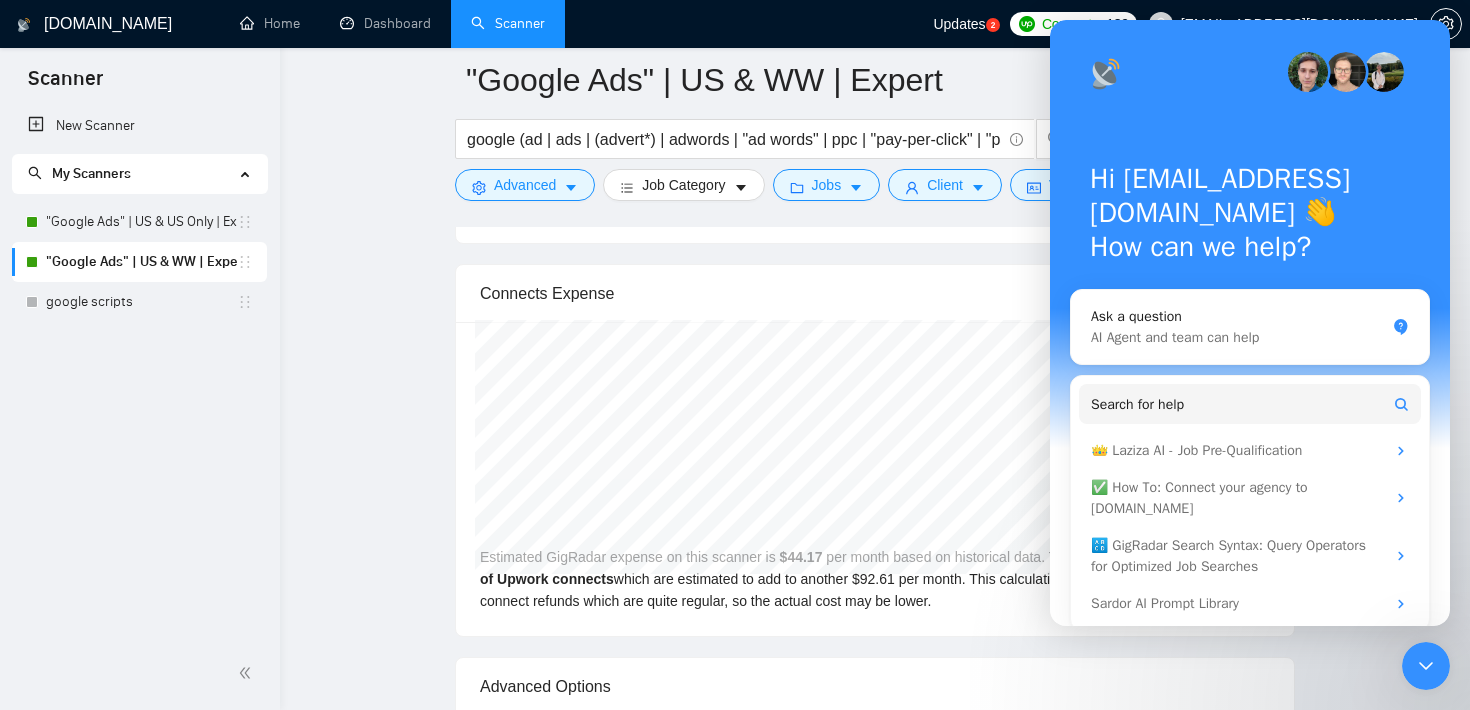 click 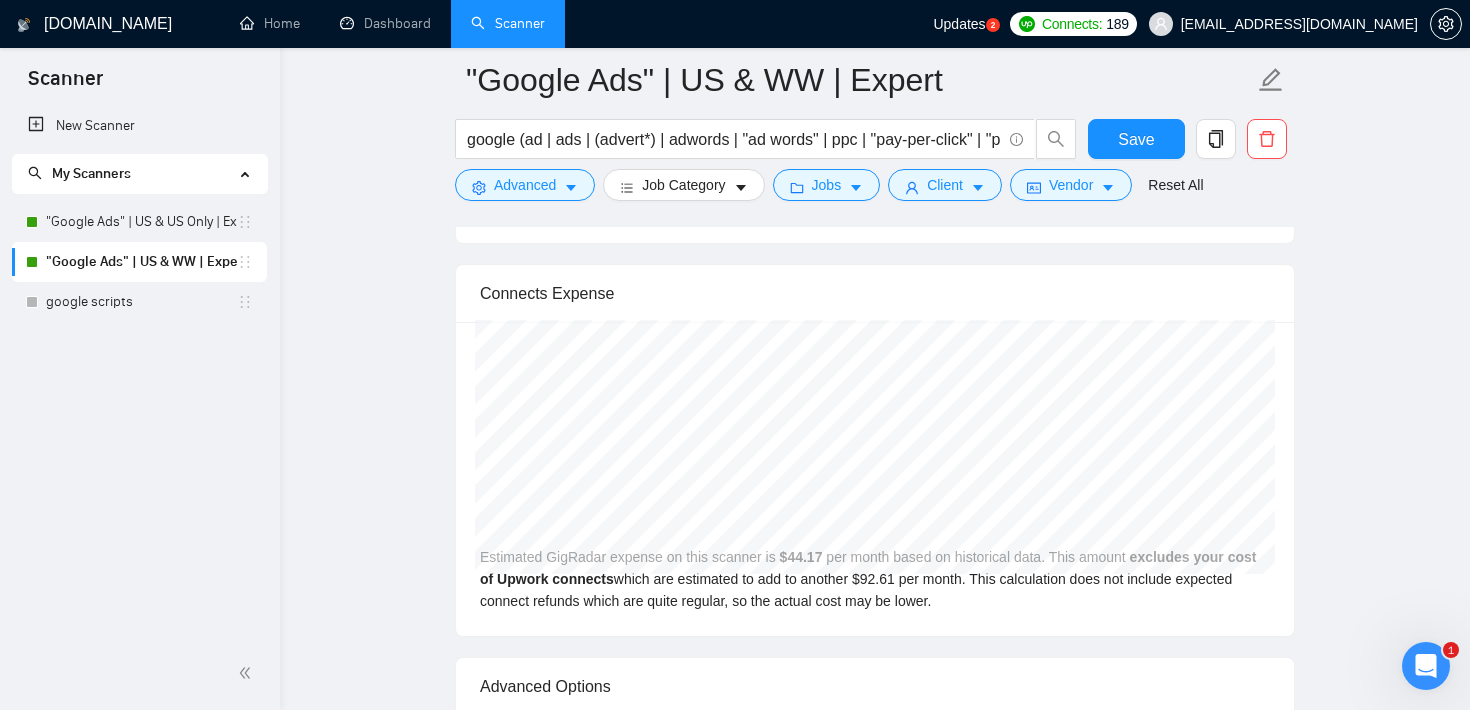 click on "Auto Bidding Enabled Auto Bidding Enabled: ON Auto Bidder Schedule Auto Bidding Type: Automated (recommended) Semi-automated Auto Bidding Schedule: 24/7 Custom Custom Auto Bidder Schedule Repeat every week [DATE] [DATE] [DATE] [DATE] [DATE] [DATE] [DATE] Active Hours ( [GEOGRAPHIC_DATA]/Los_Angeles ): From: To: ( 24  hours) [GEOGRAPHIC_DATA]/Los_Angeles Auto Bidding Type Select your bidding algorithm: Choose the algorithm for you bidding. The price per proposal does not include your connects expenditure. Template Bidder Works great for narrow segments and short cover letters that don't change. 0.50  credits / proposal Sardor AI 🤖 Personalise your cover letter with ai [placeholders] 1.00  credits / proposal Experimental Laziza AI  👑   NEW Extends Sardor AI by learning from your feedback and automatically qualifying jobs. The expected savings are based on [PERSON_NAME]'s ability to ignore jobs that don't seem to be a good fit for the selected profile.   Learn more 2.00  credits / proposal 19.84 credits savings Pixelocity" at bounding box center (875, -841) 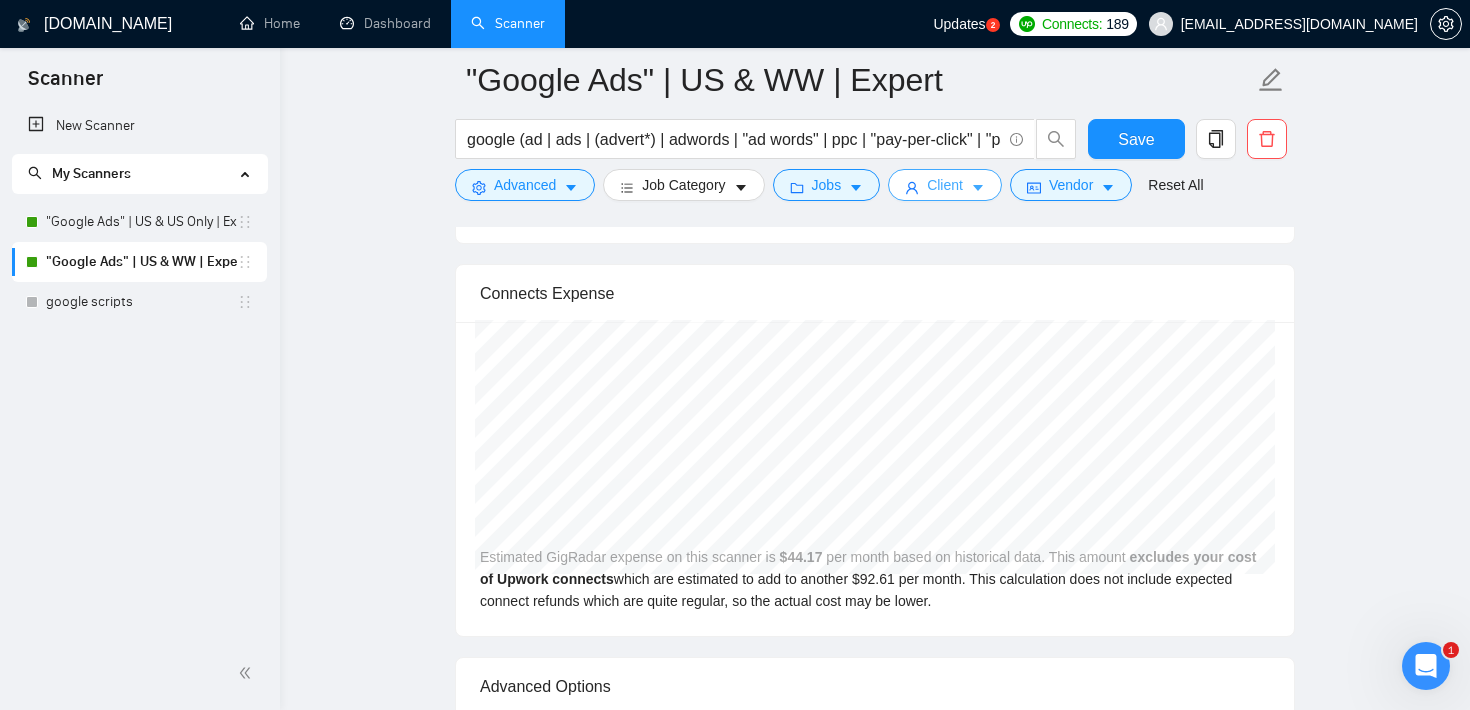 click at bounding box center (912, 187) 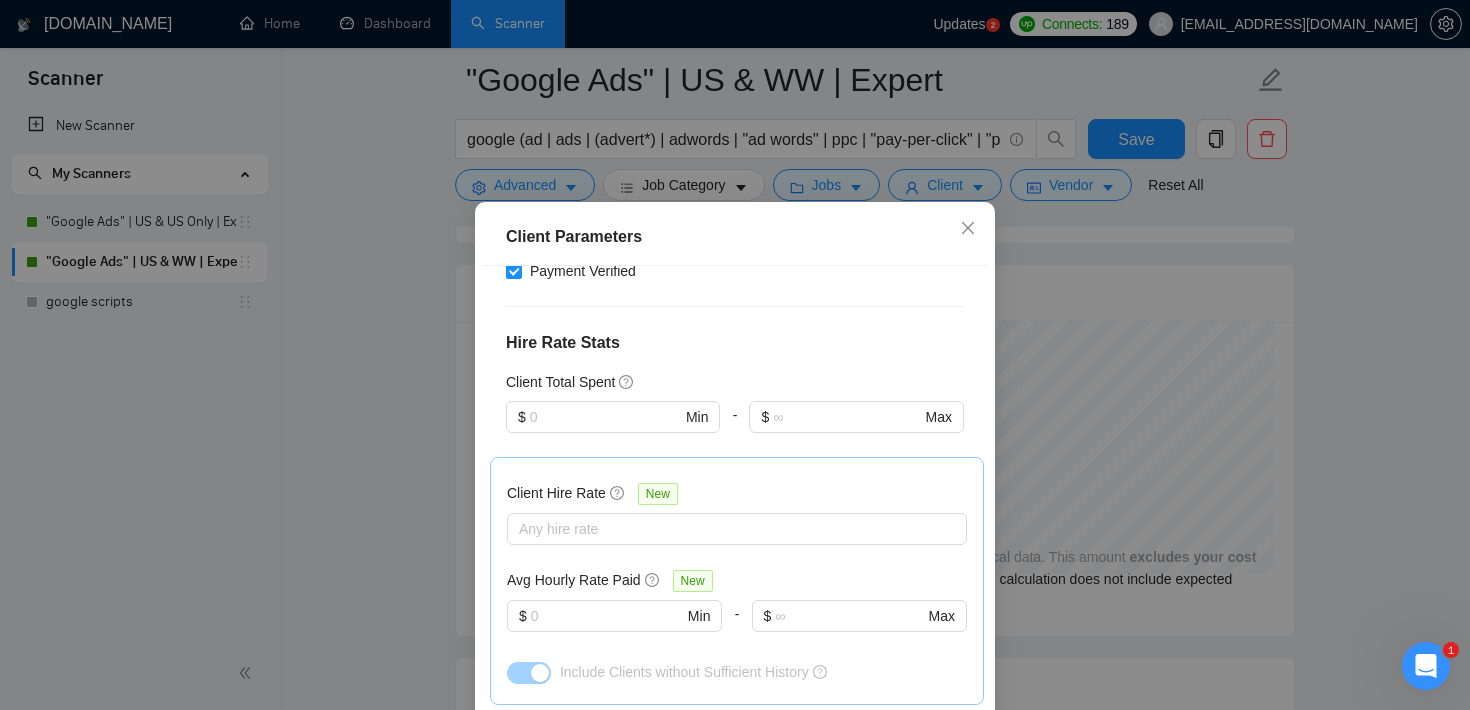 scroll, scrollTop: 438, scrollLeft: 0, axis: vertical 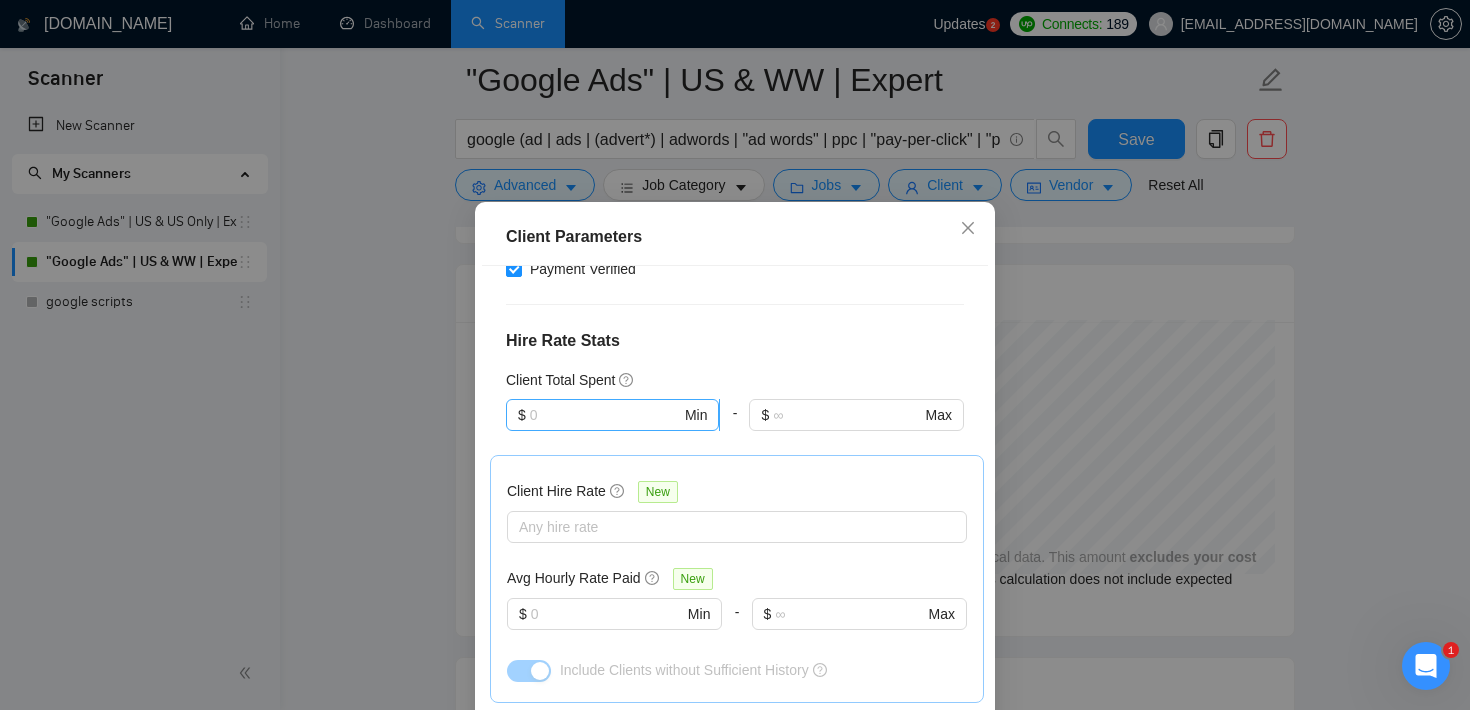 click at bounding box center [605, 415] 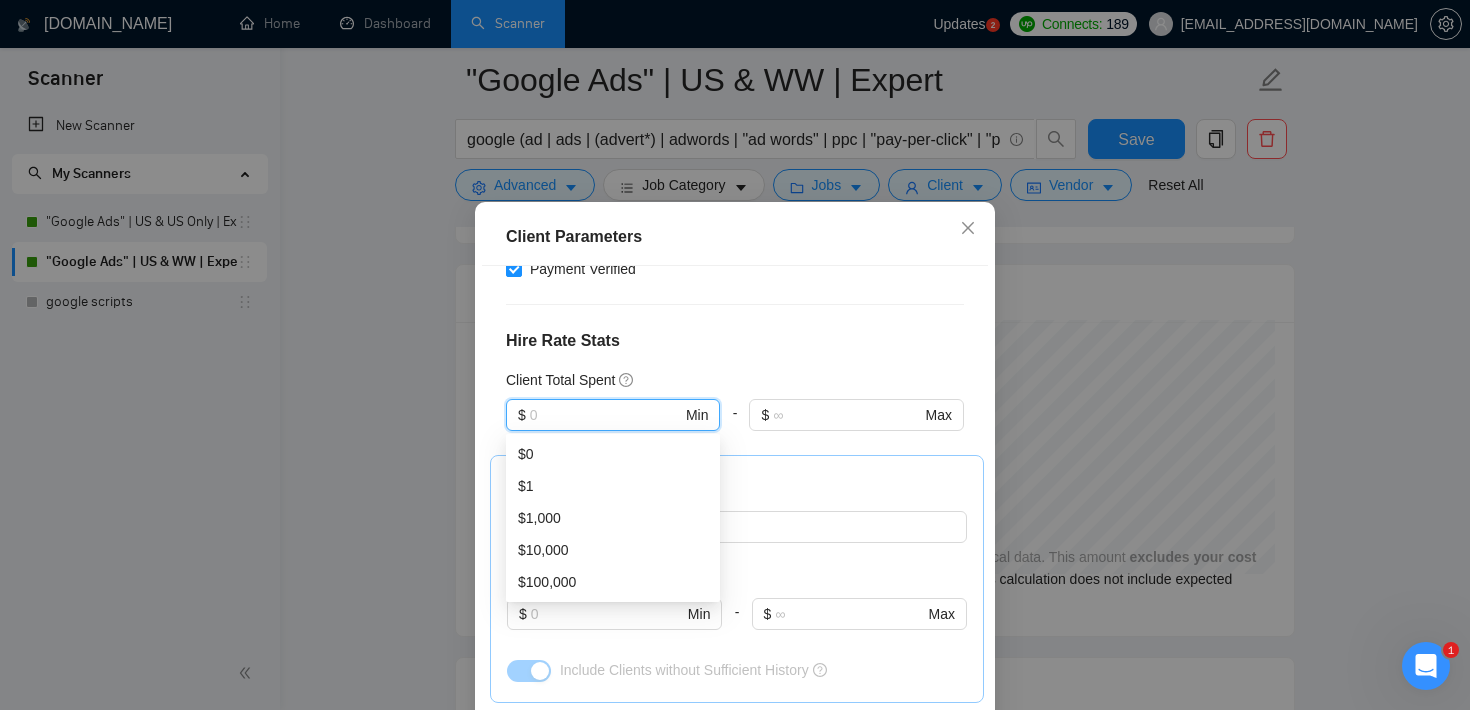 click on "Client Parameters Client Location Include Client Countries [GEOGRAPHIC_DATA]   Exclude Client Countries   Select Client Rating Client Min Average Feedback Include clients with no feedback Client Payment Details Payment Verified Hire Rate Stats   Client Total Spent $ Min - $ Max Client Hire Rate New   Any hire rate   Avg Hourly Rate Paid New $ Min - $ Max Include Clients without Sufficient History Client Profile Client Industry New   Any industry Client Company Size   Any company size Enterprise Clients New   Any clients Reset OK" at bounding box center (735, 355) 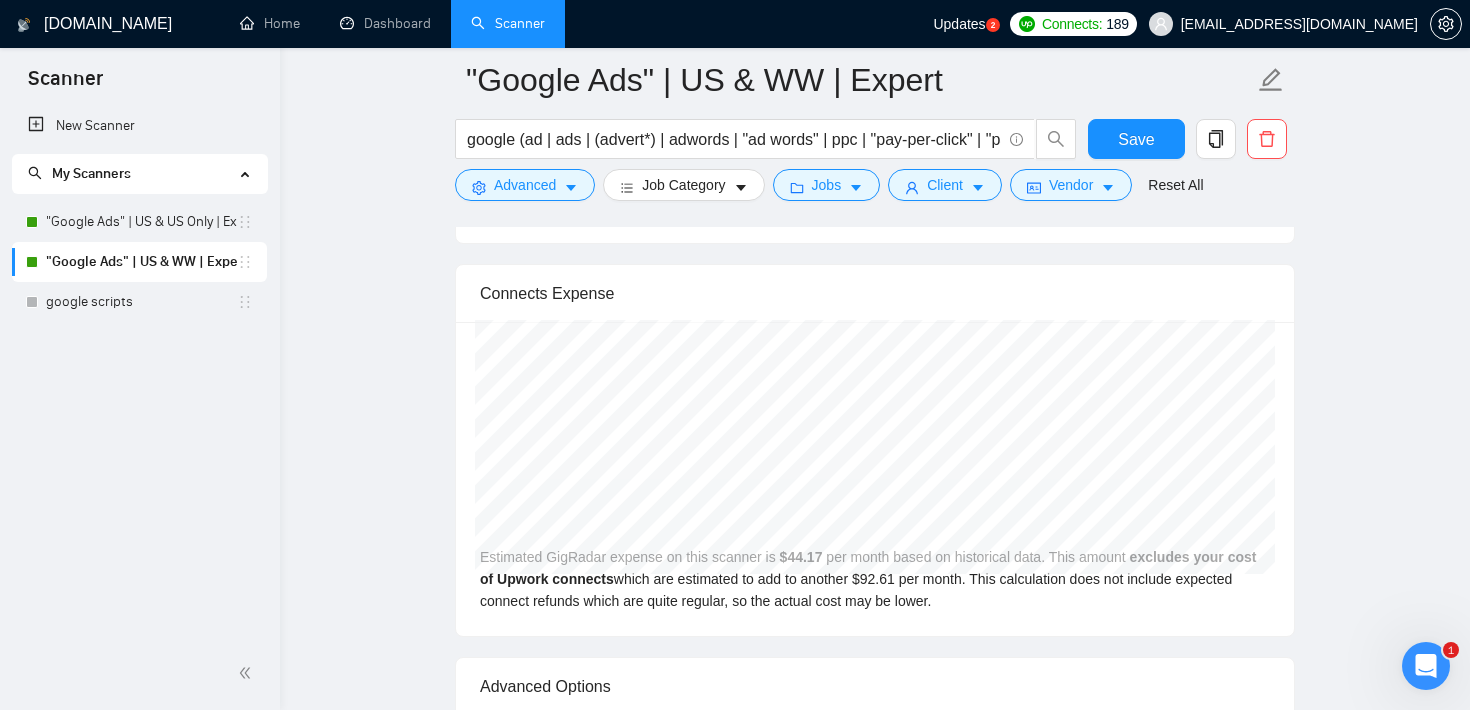 click on ""Google Ads" | US & WW | Expert google (ad | ads | (advert*) | adwords | "ad words" | ppc | "pay-per-click" | "pay per click") Save Advanced   Job Category   Jobs   Client   Vendor   Reset All Preview Results Insights NEW Alerts Auto Bidder Auto Bidding Enabled Auto Bidding Enabled: ON Auto Bidder Schedule Auto Bidding Type: Automated (recommended) Semi-automated Auto Bidding Schedule: 24/7 Custom Custom Auto Bidder Schedule Repeat every week [DATE] [DATE] [DATE] [DATE] [DATE] [DATE] [DATE] Active Hours ( America/Los_Angeles ): From: To: ( 24  hours) [GEOGRAPHIC_DATA]/Los_Angeles Auto Bidding Type Select your bidding algorithm: Choose the algorithm for you bidding. The price per proposal does not include your connects expenditure. Template Bidder Works great for narrow segments and short cover letters that don't change. 0.50  credits / proposal Sardor AI 🤖 Personalise your cover letter with ai [placeholders] 1.00  credits / proposal Experimental Laziza AI  👑   NEW   Learn more 2.00  credits / proposal" at bounding box center [875, -670] 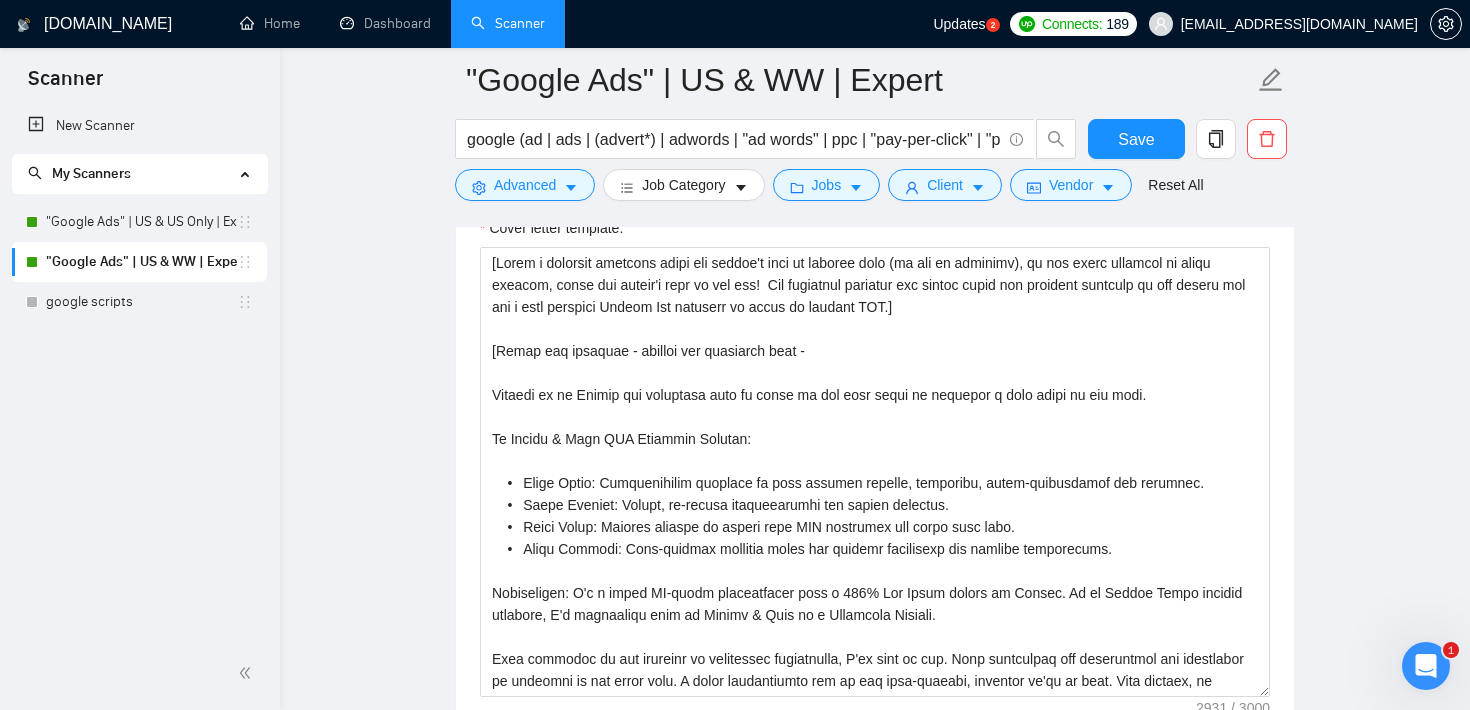 scroll, scrollTop: 803, scrollLeft: 0, axis: vertical 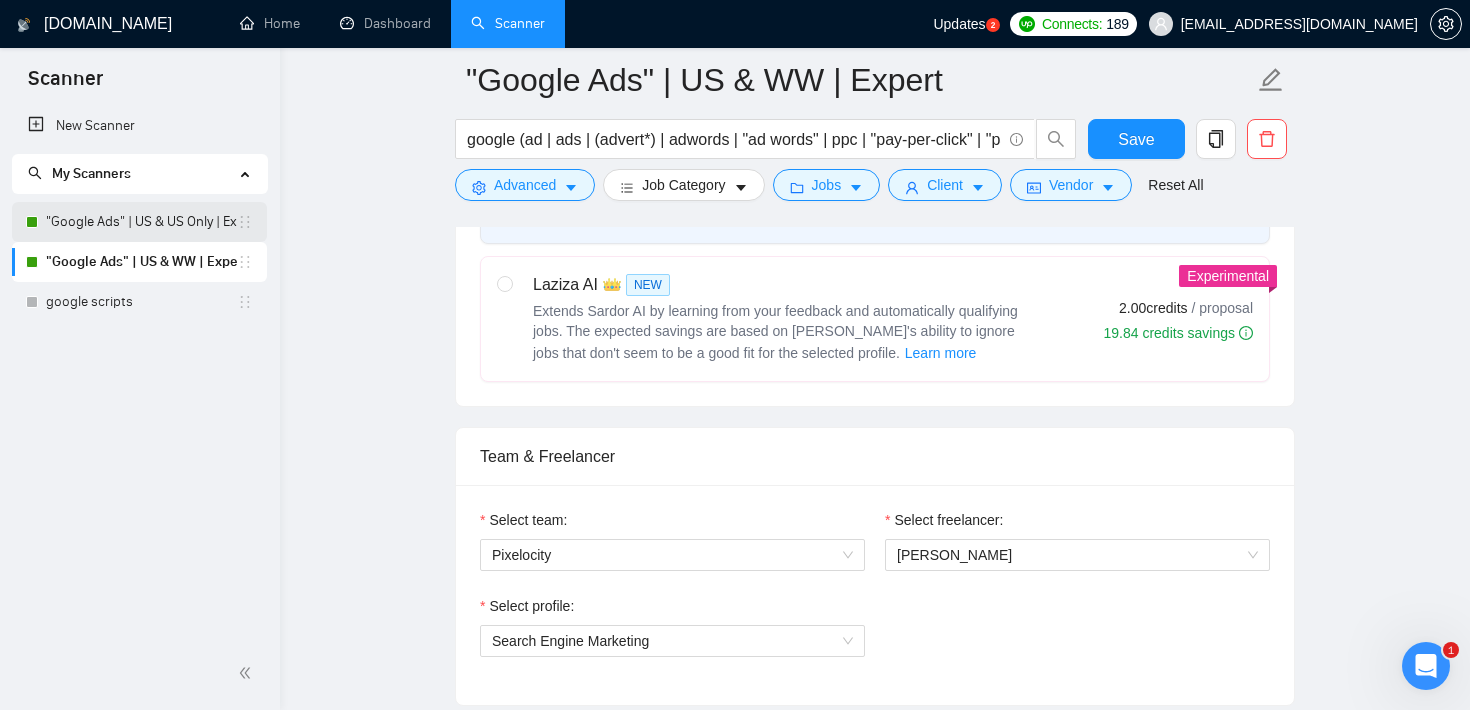 click on ""Google Ads" | US & US Only | Expert" at bounding box center (141, 222) 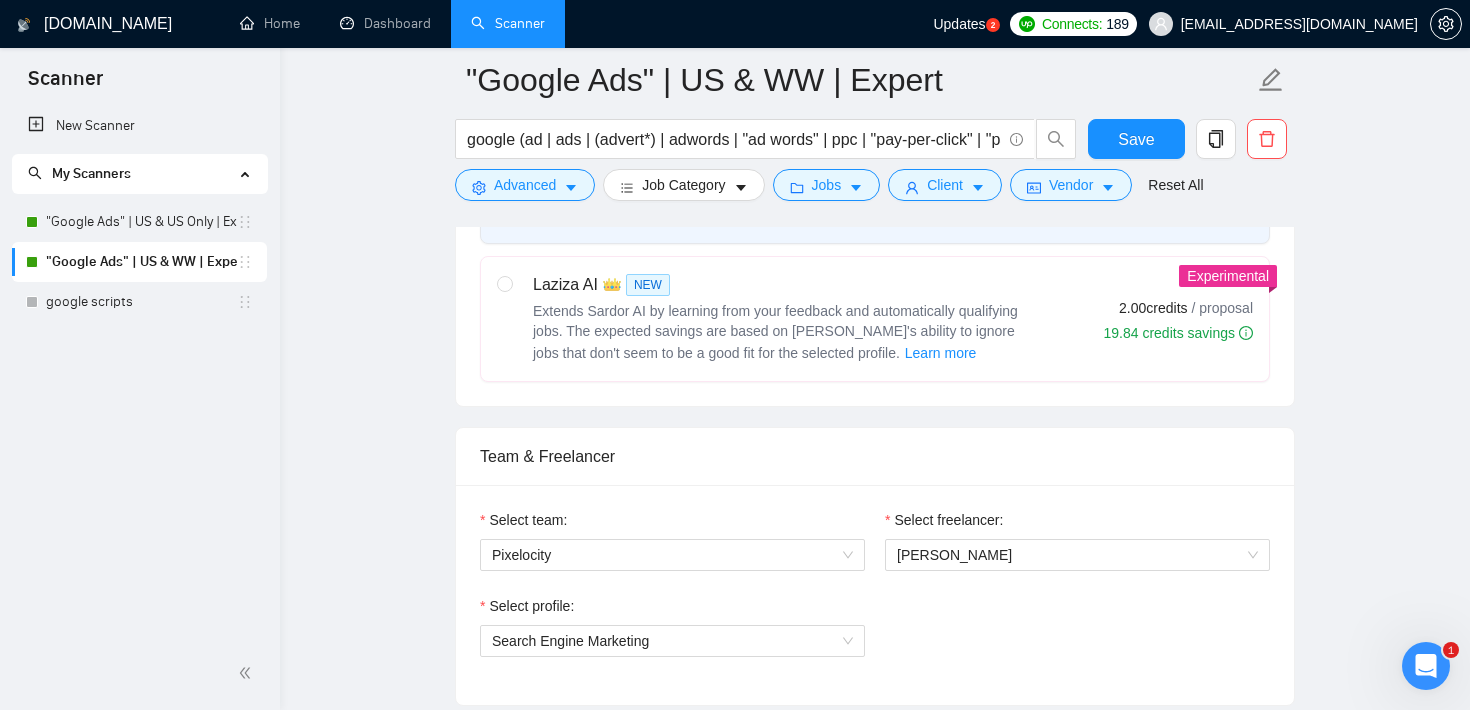 scroll, scrollTop: 20, scrollLeft: 0, axis: vertical 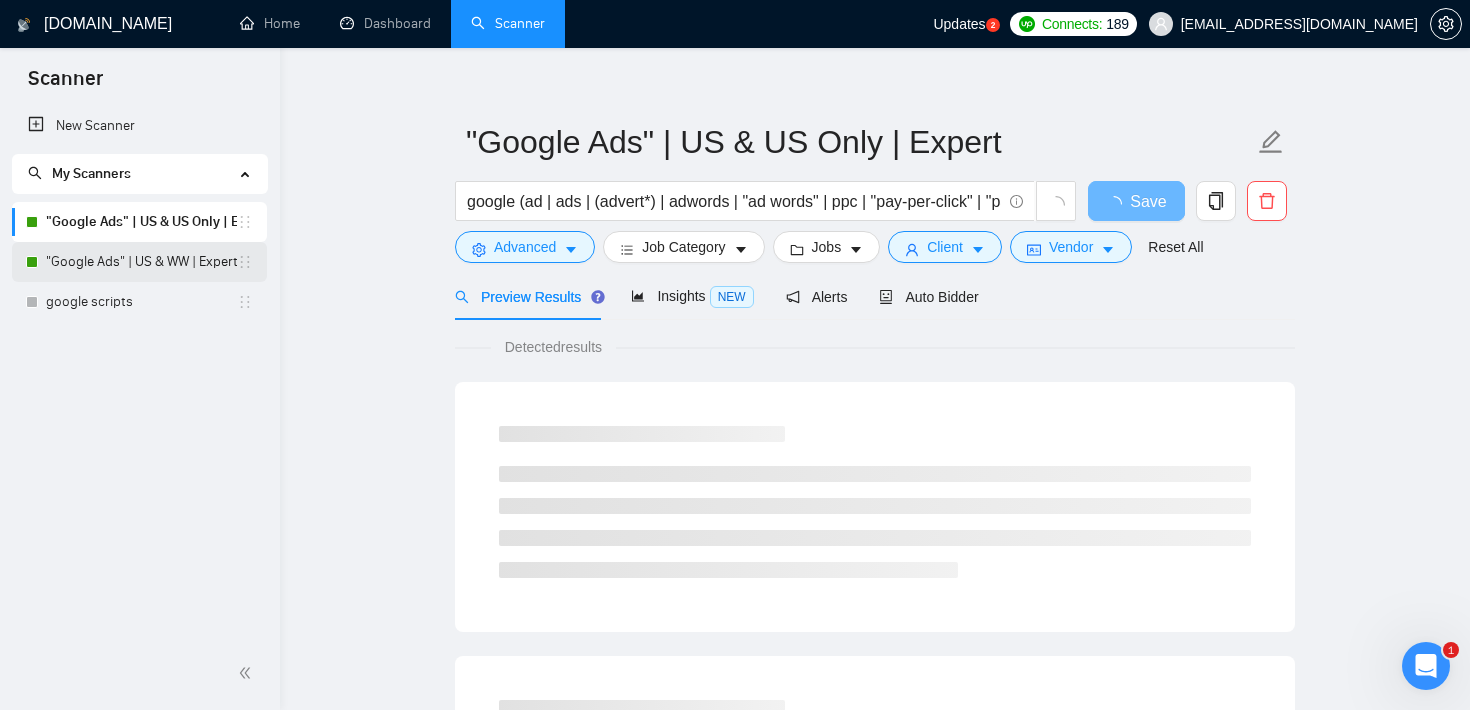 click on ""Google Ads" | US & WW | Expert" at bounding box center [141, 262] 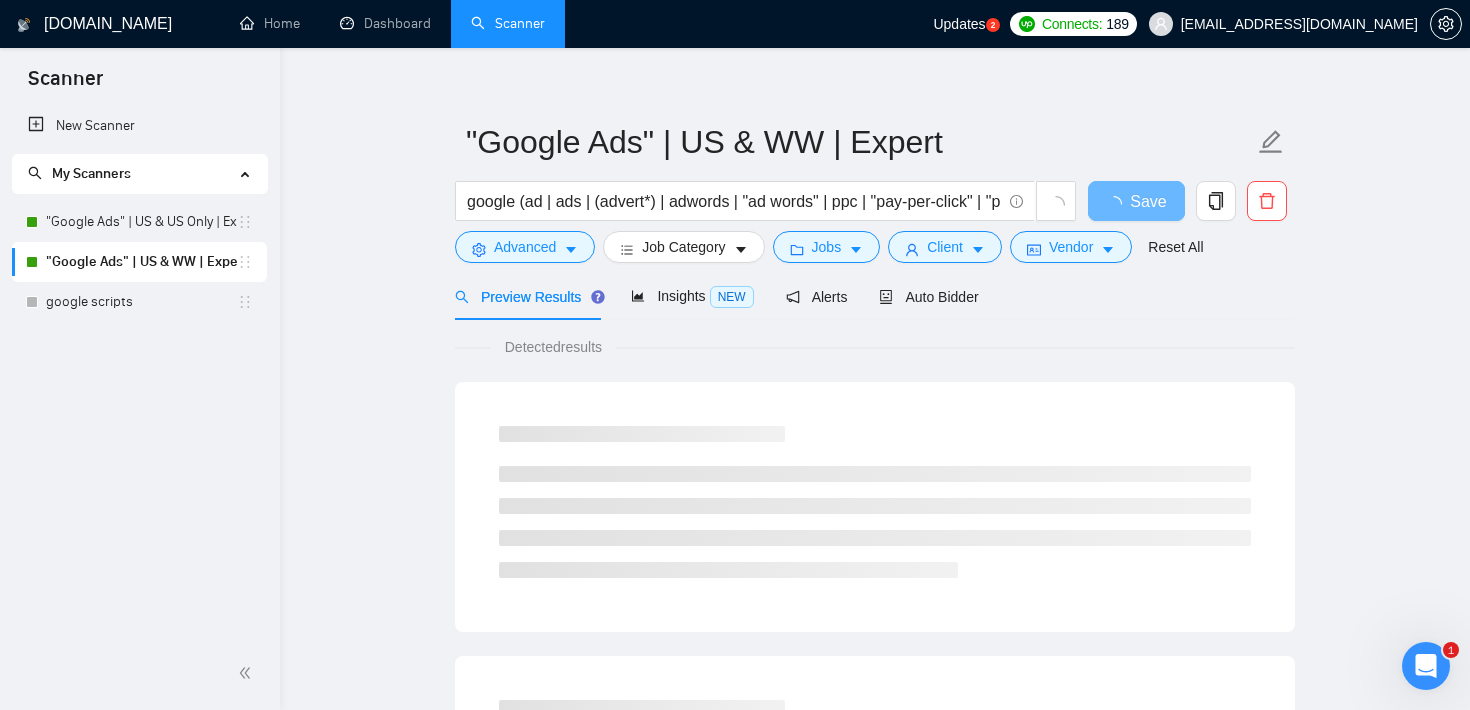 click on ""Google Ads" | US & WW | Expert google (ad | ads | (advert*) | adwords | "ad words" | ppc | "pay-per-click" | "pay per click") Save Advanced   Job Category   Jobs   Client   Vendor   Reset All Preview Results Insights NEW Alerts Auto Bidder Detected   results" at bounding box center [875, 894] 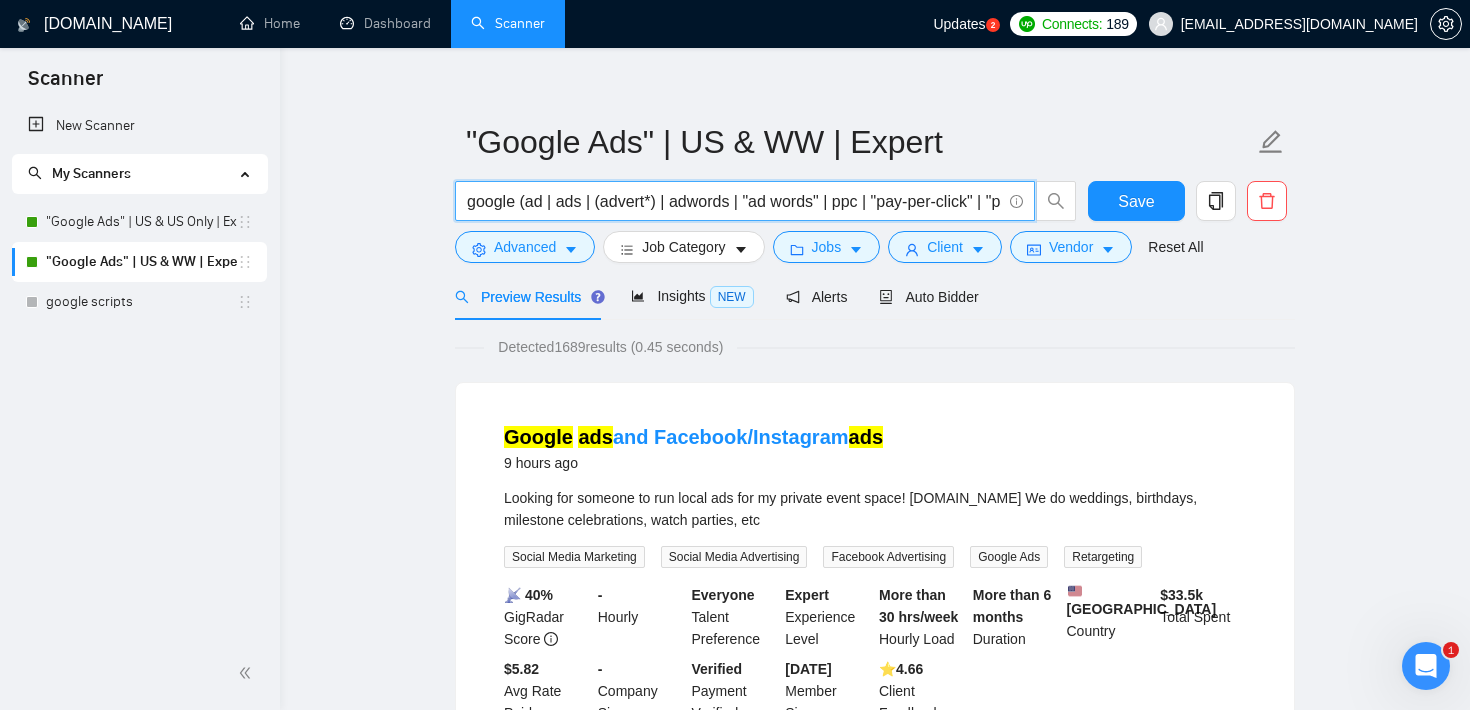 scroll, scrollTop: 0, scrollLeft: 114, axis: horizontal 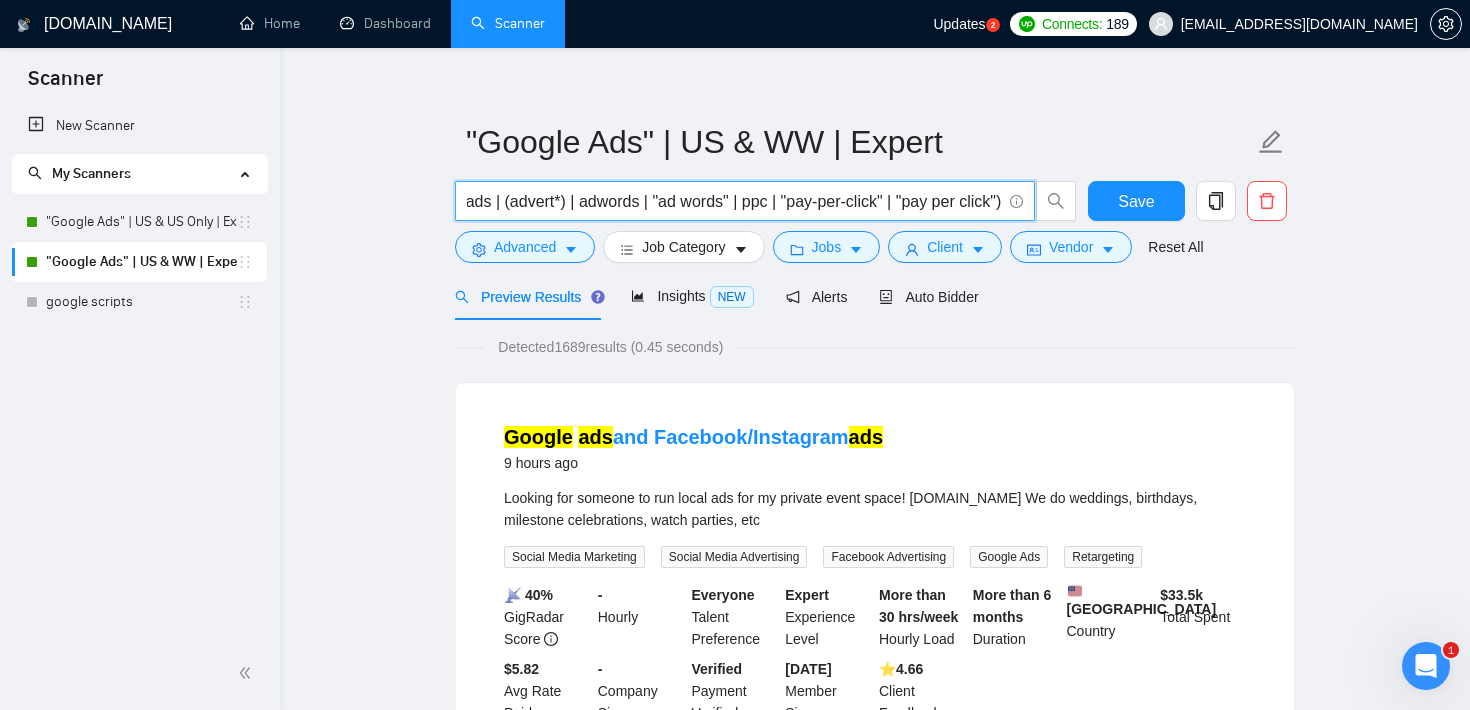 drag, startPoint x: 467, startPoint y: 204, endPoint x: 1028, endPoint y: 224, distance: 561.3564 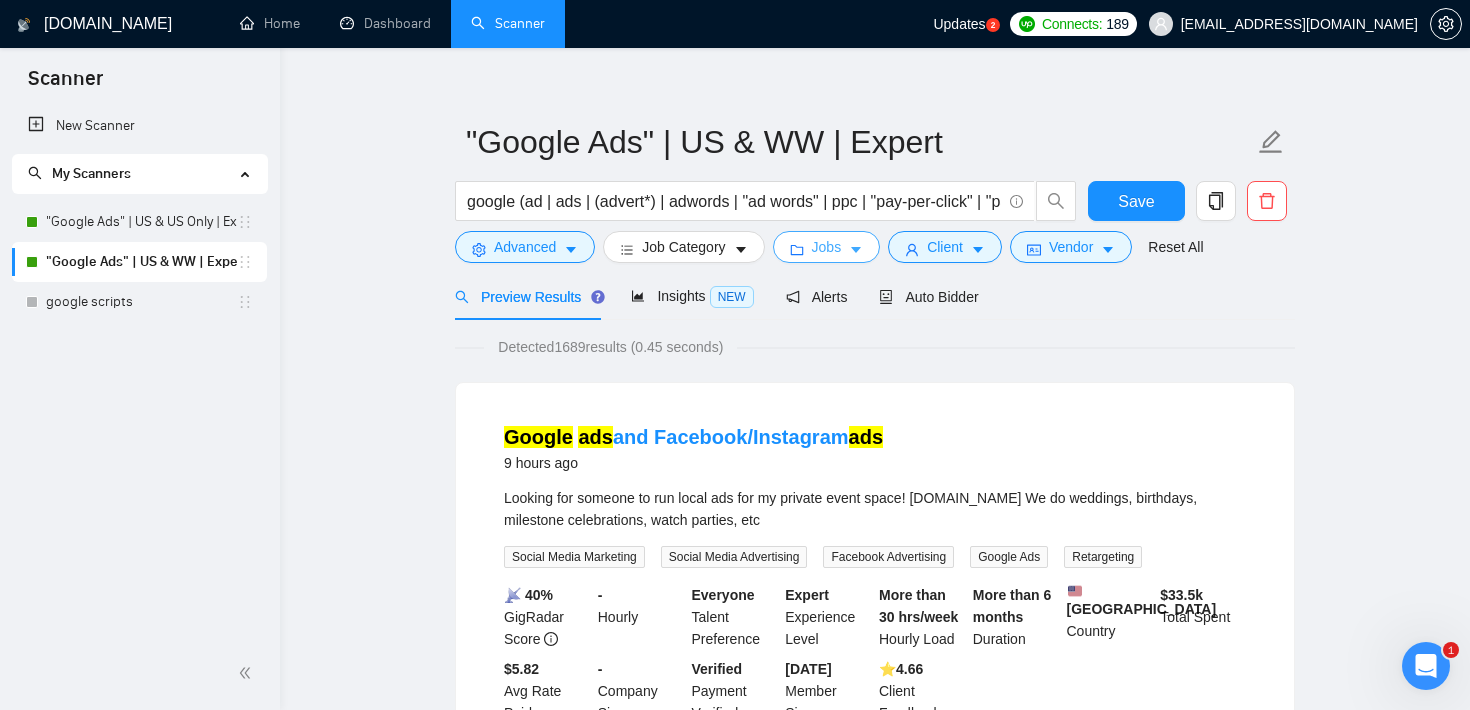 click on "Jobs" at bounding box center (827, 247) 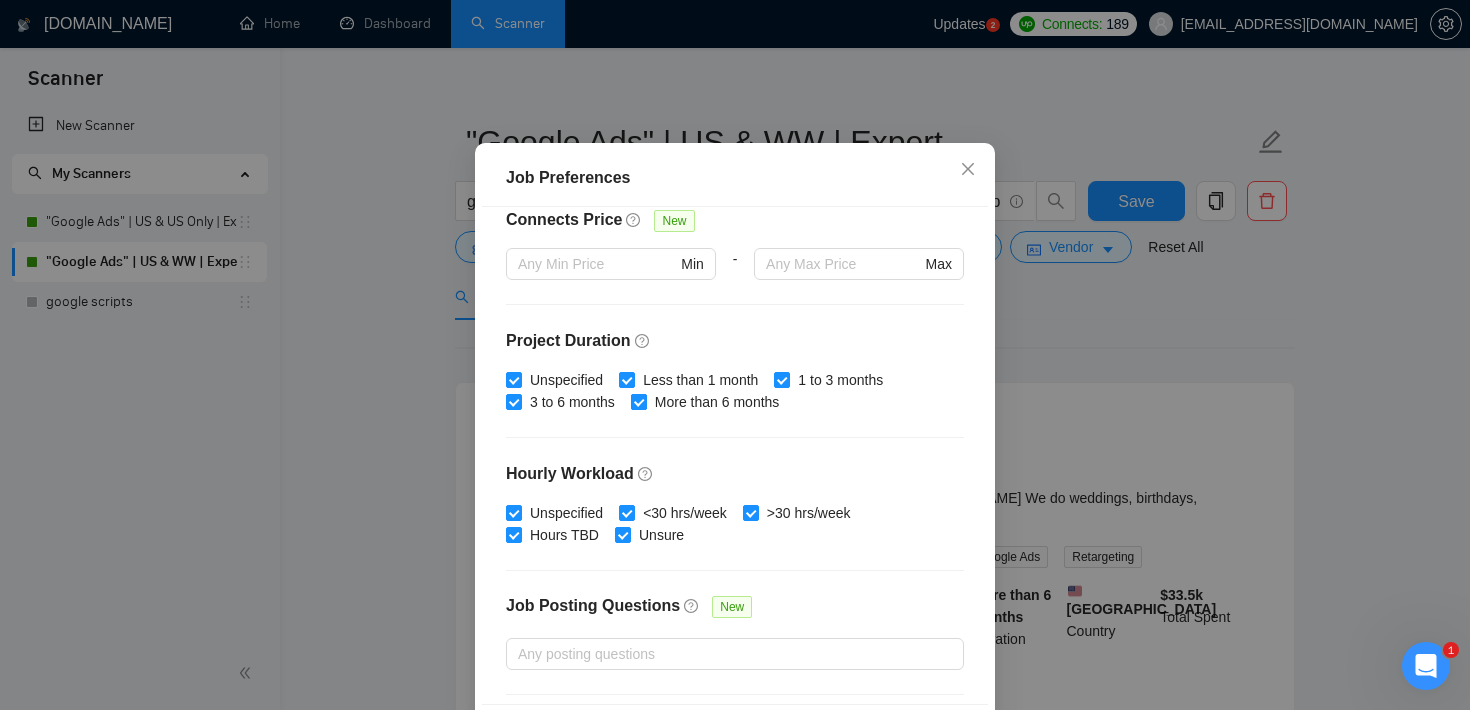scroll, scrollTop: 630, scrollLeft: 0, axis: vertical 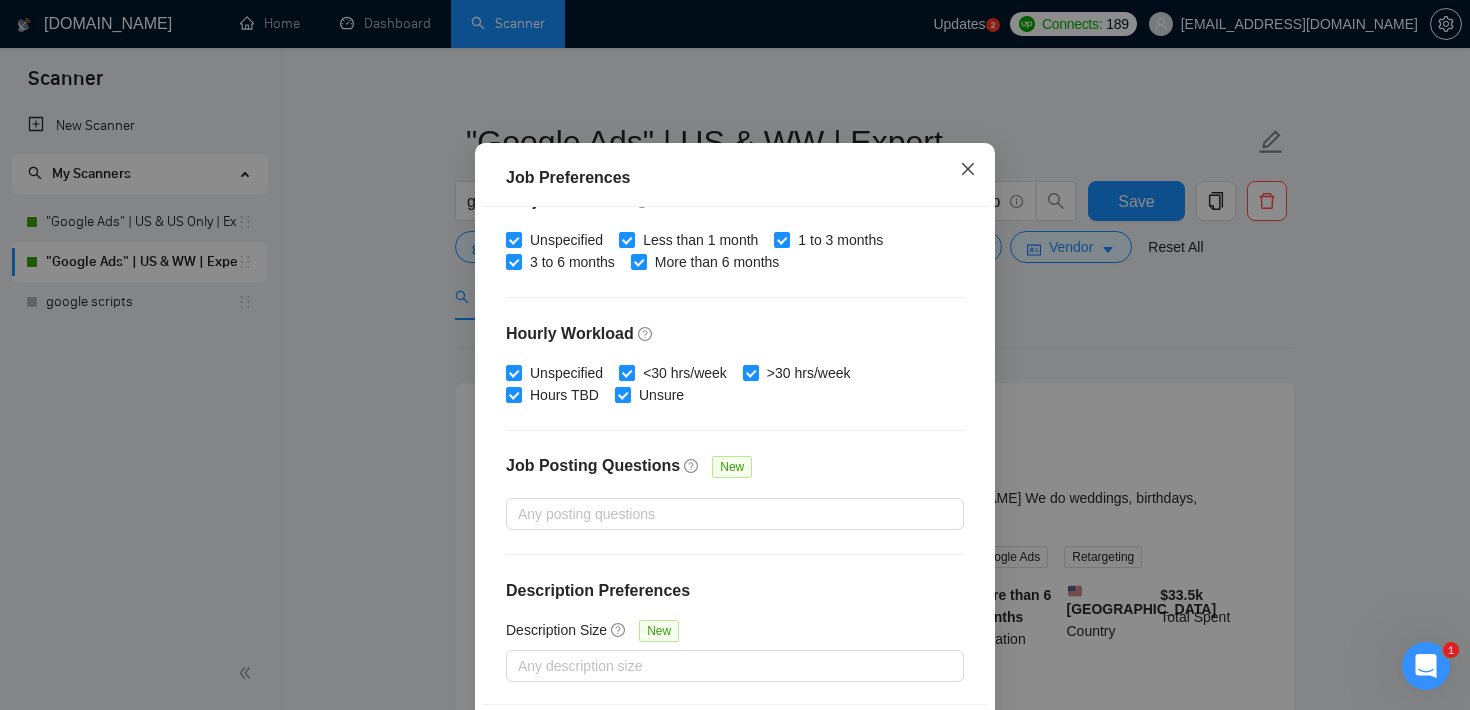 click 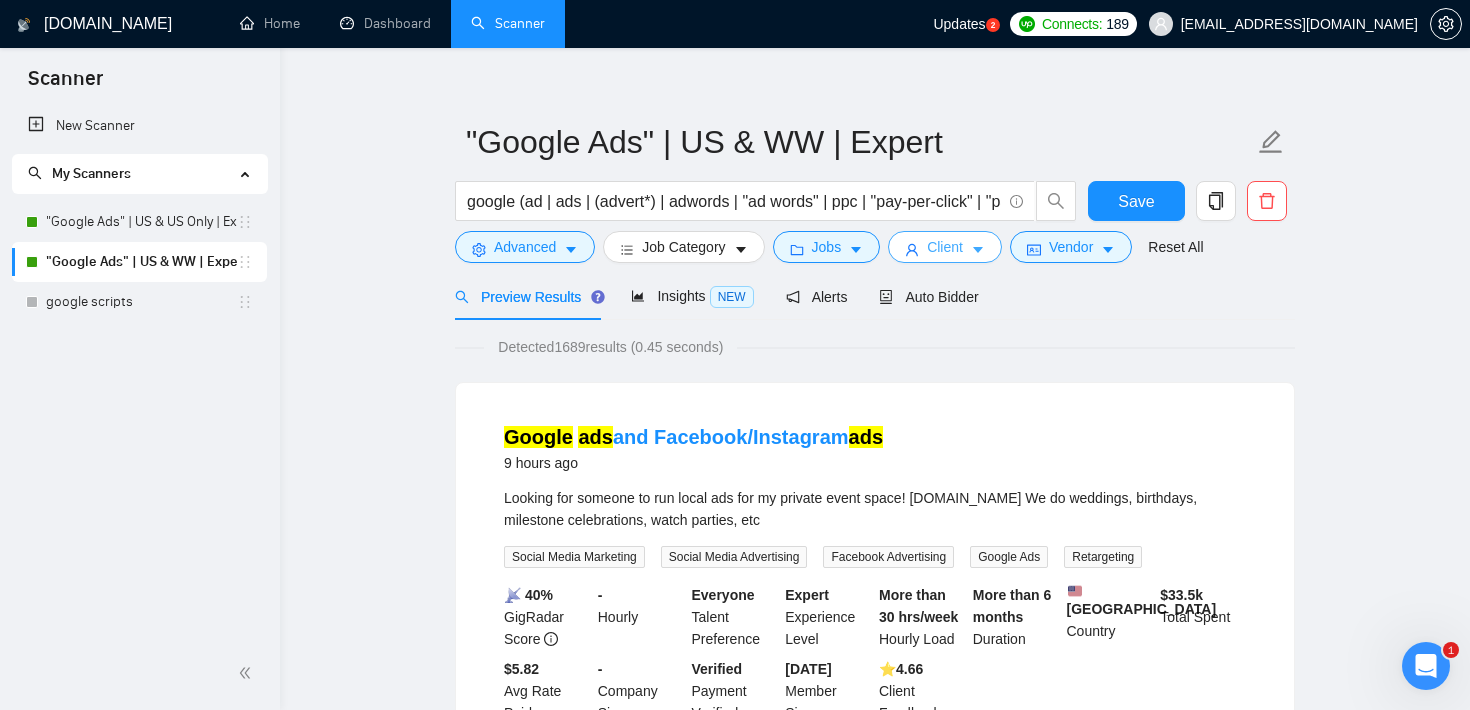 click on "Client" at bounding box center (945, 247) 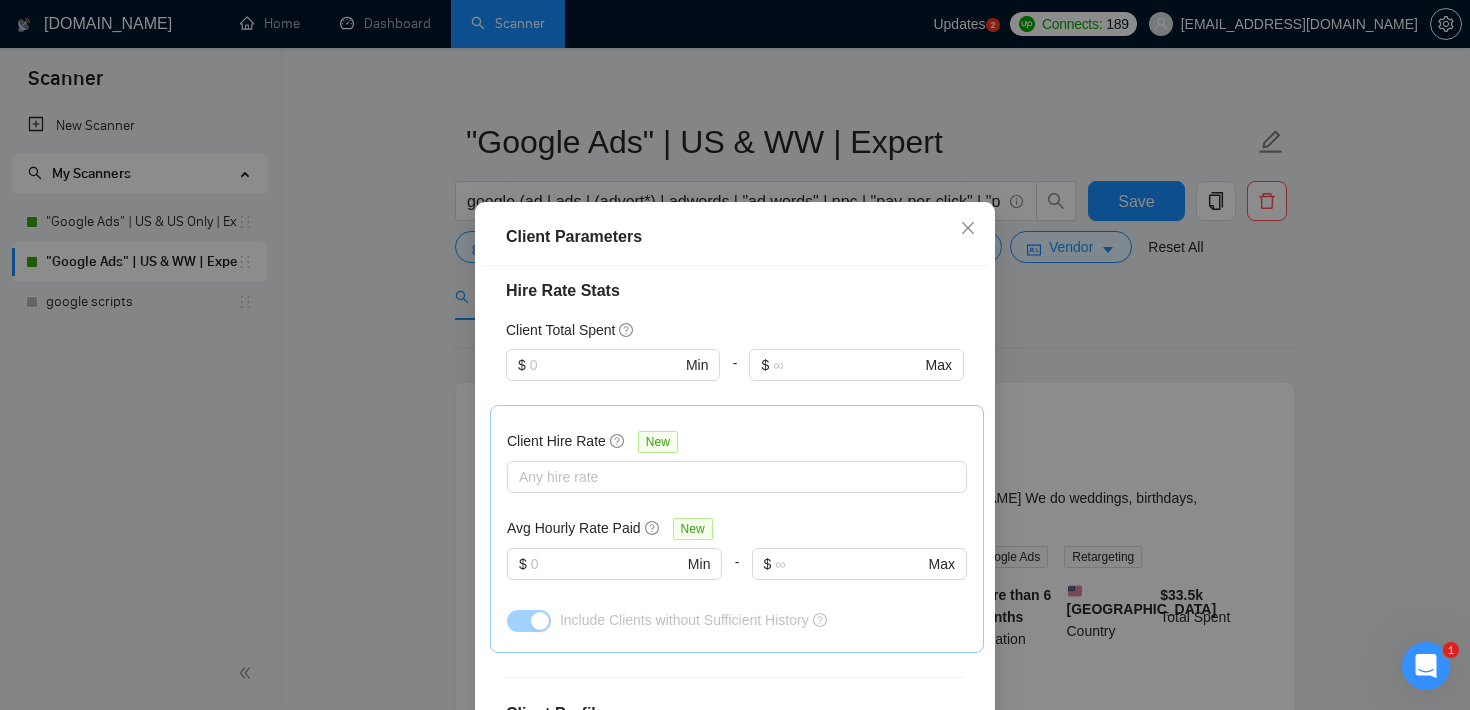 scroll, scrollTop: 504, scrollLeft: 0, axis: vertical 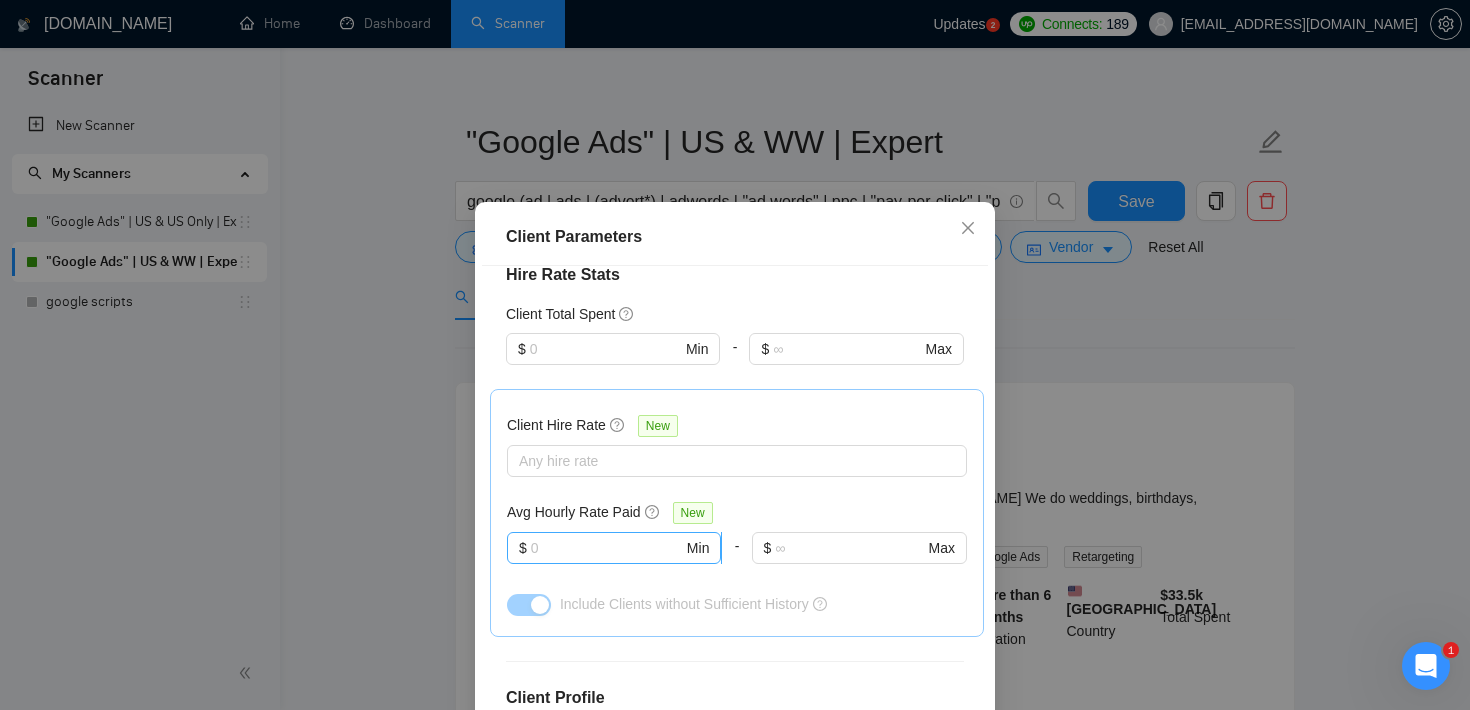 click at bounding box center (607, 548) 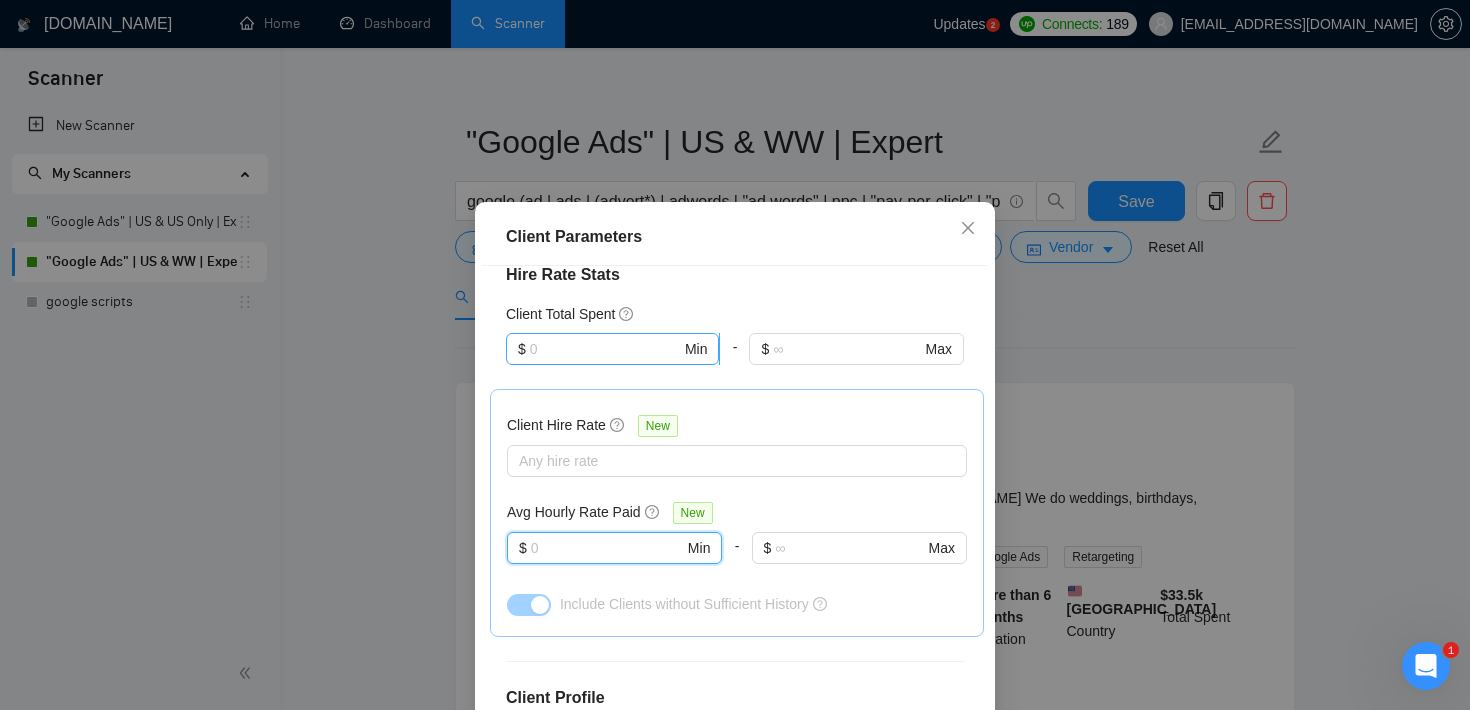 click at bounding box center (605, 349) 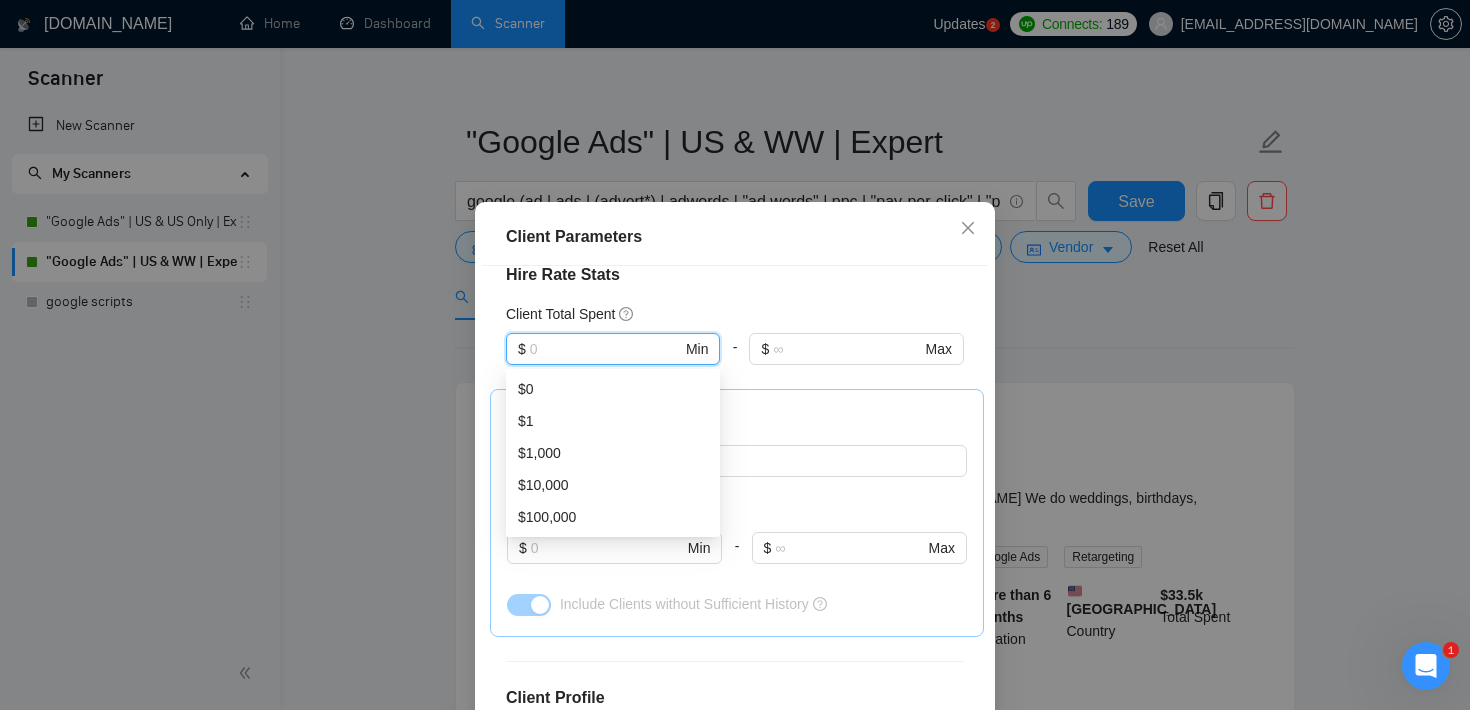 click on "Hire Rate Stats" at bounding box center [735, 275] 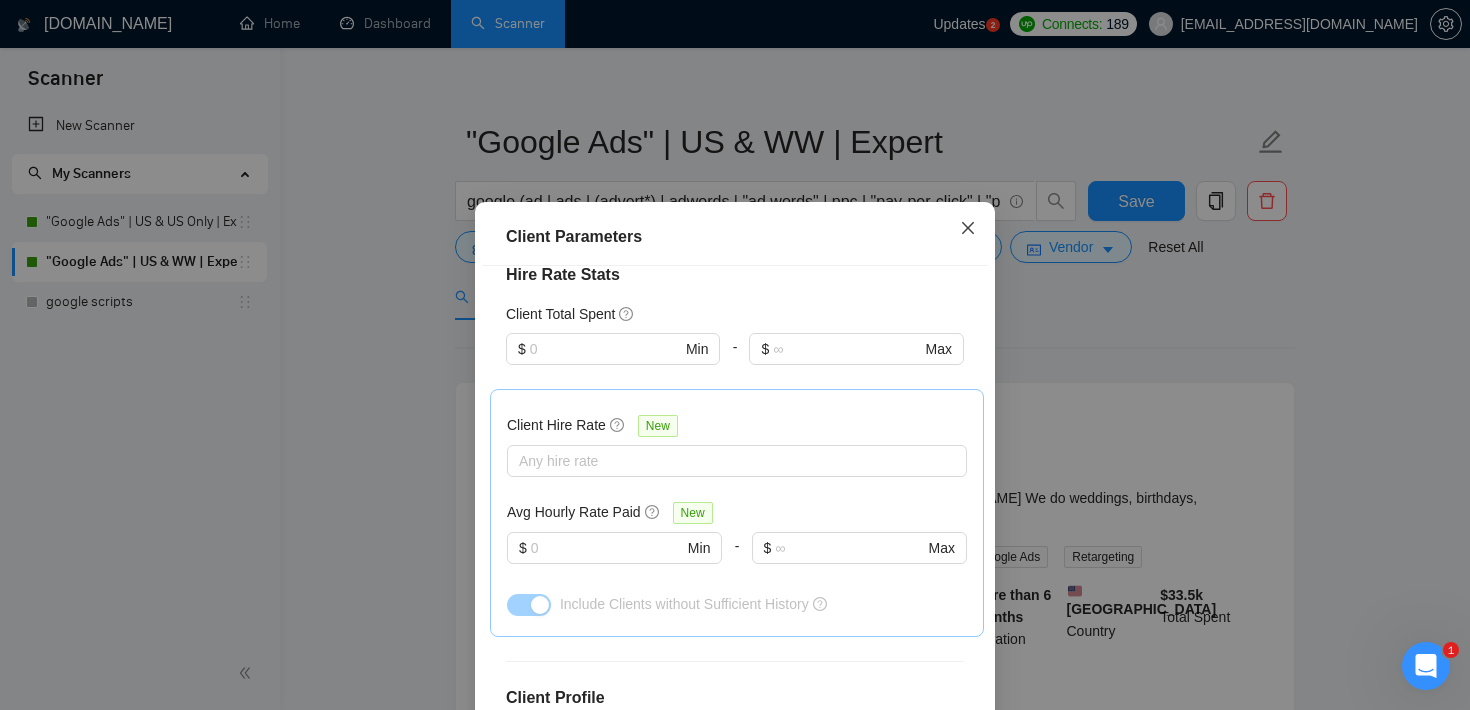 click 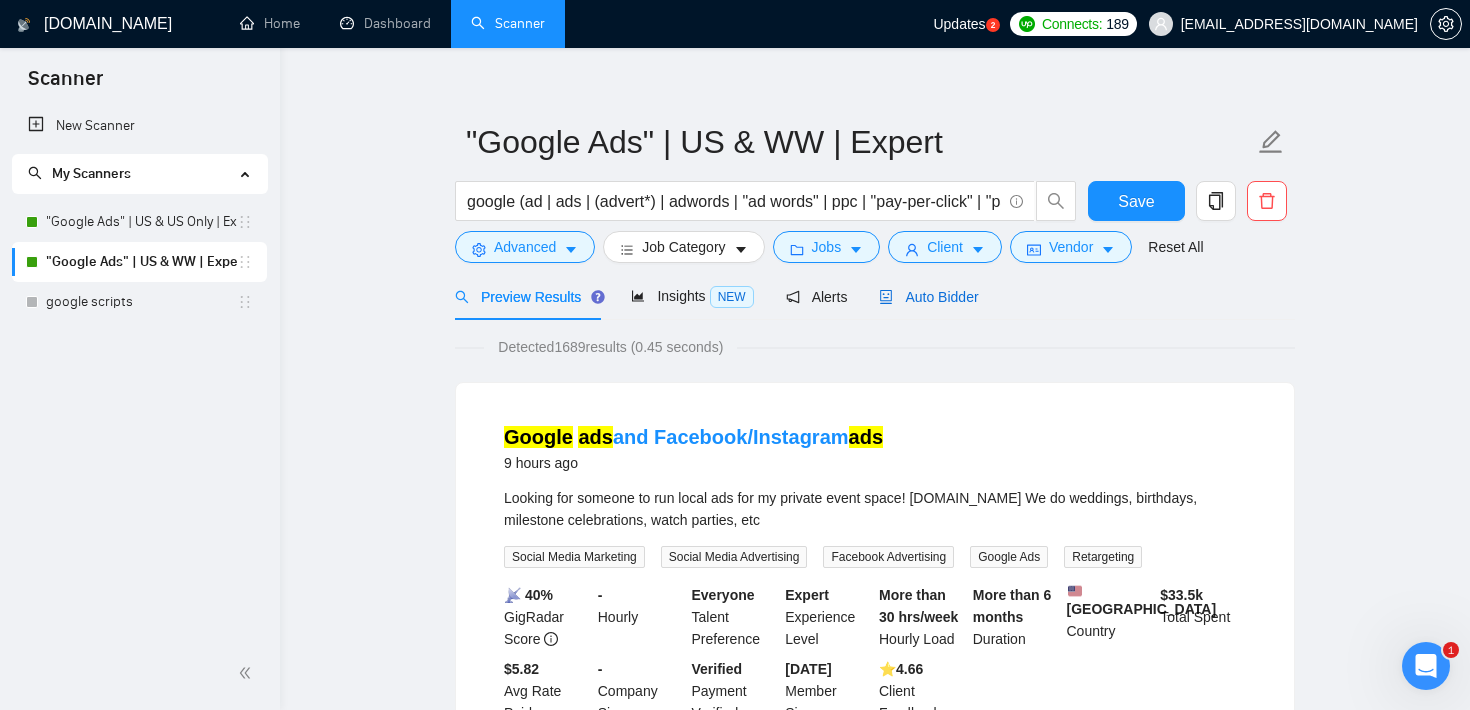 click on "Auto Bidder" at bounding box center (928, 297) 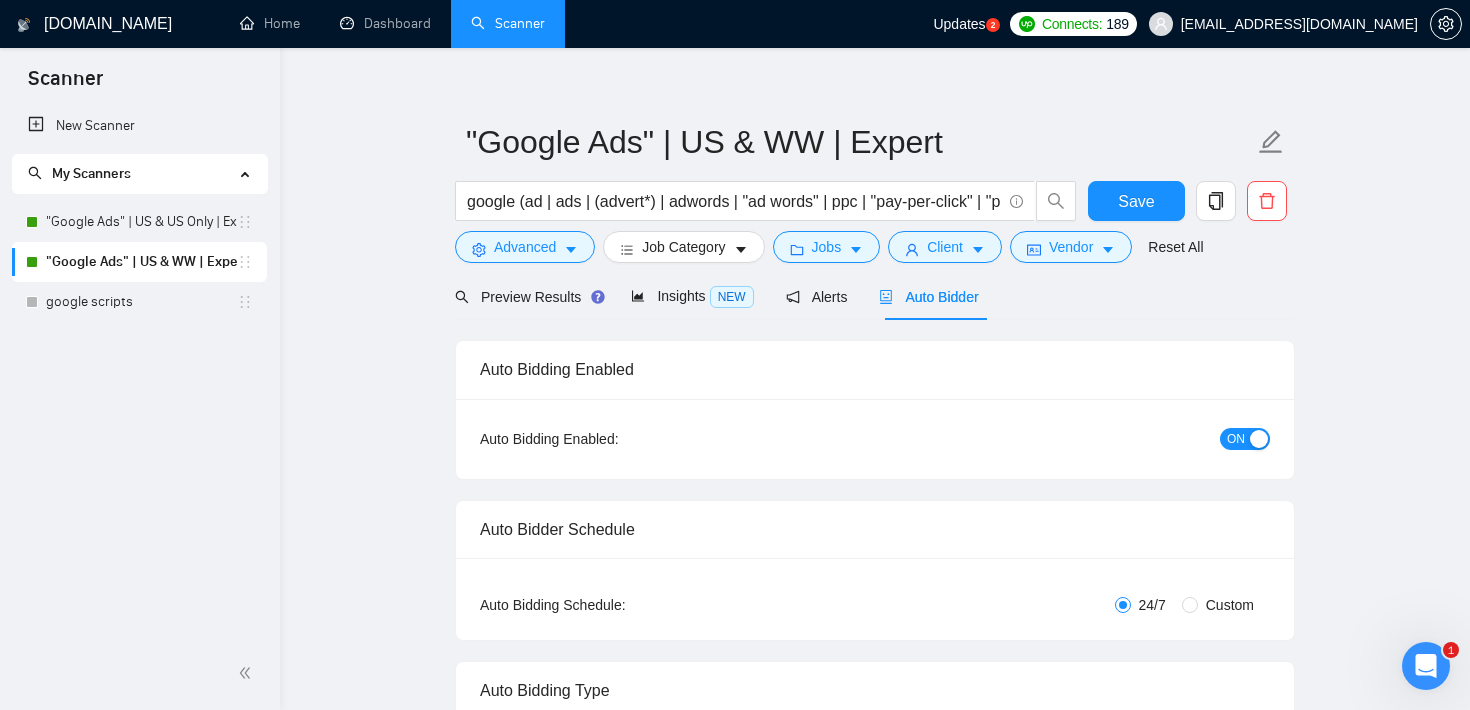 type 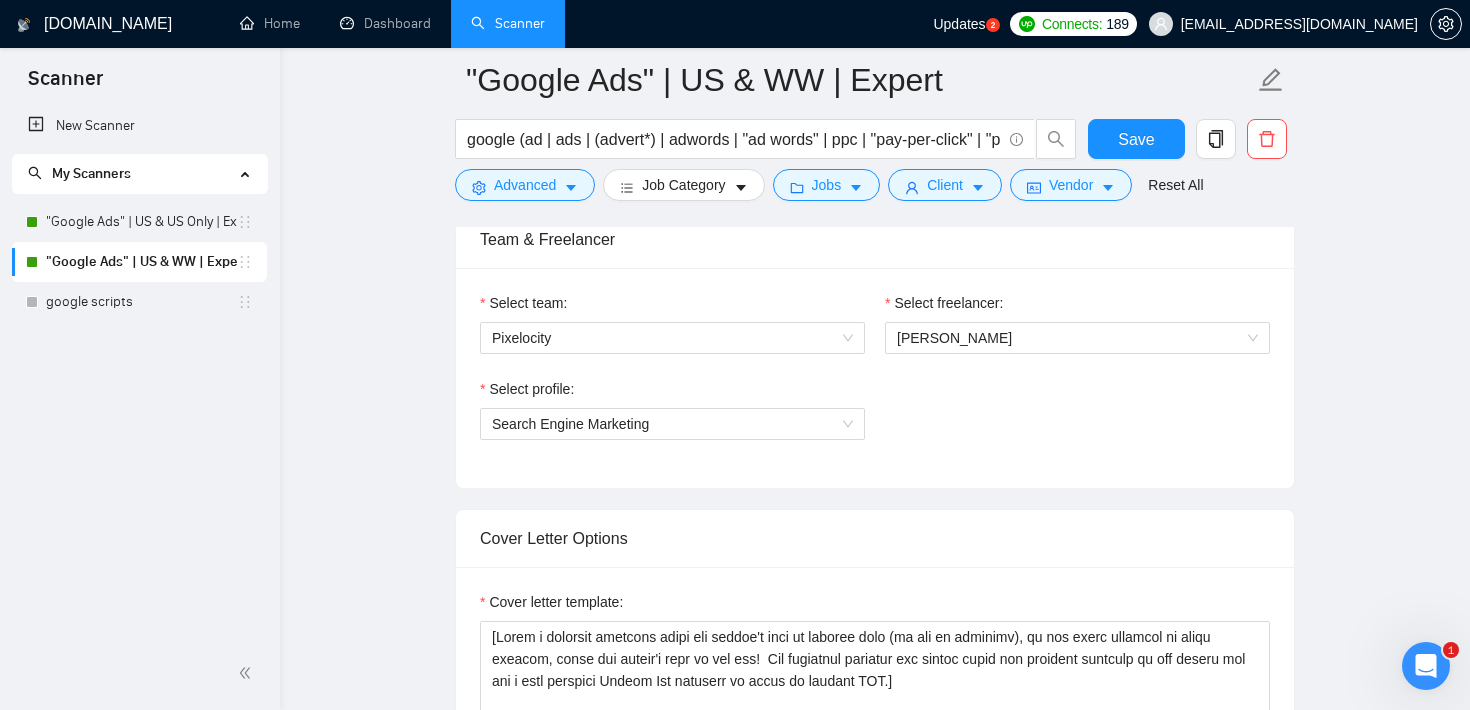 scroll, scrollTop: 1024, scrollLeft: 0, axis: vertical 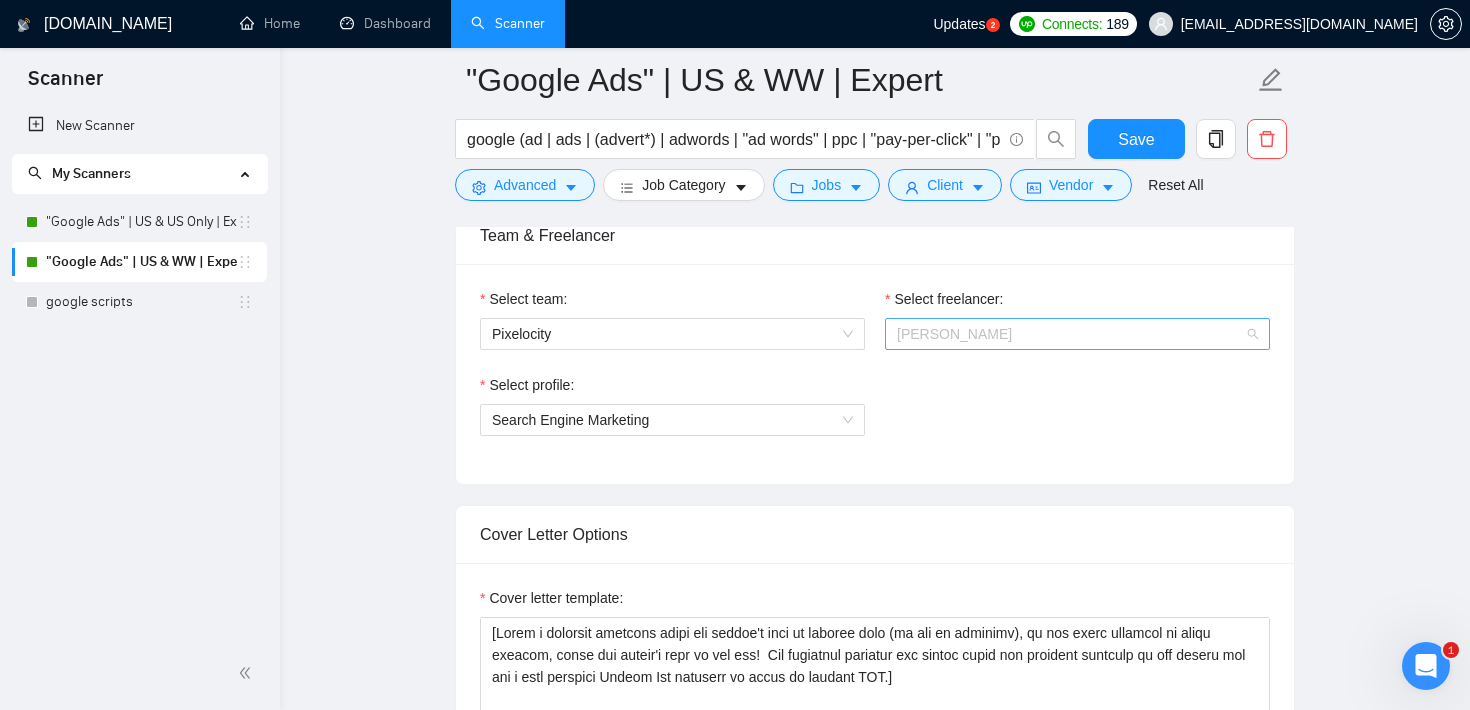 click on "[PERSON_NAME]" at bounding box center (1077, 334) 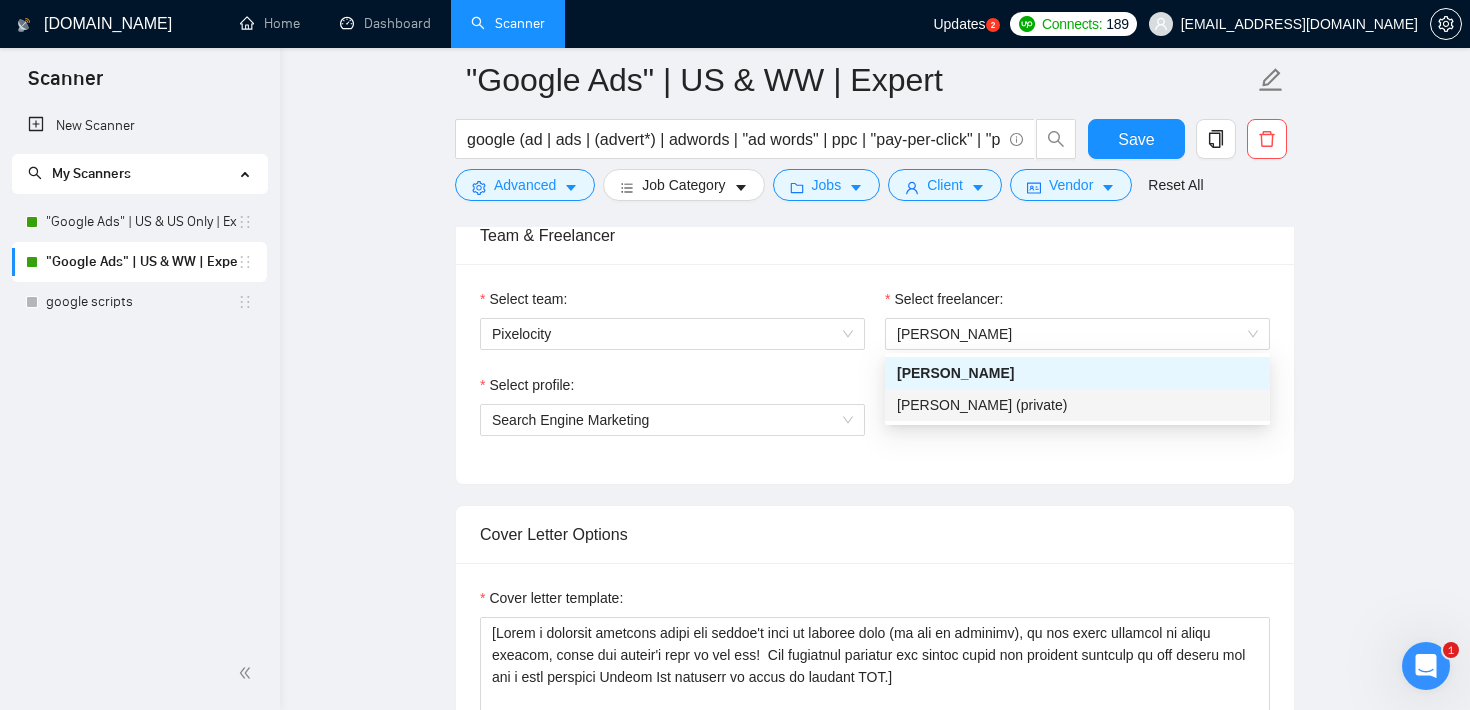 click on "Select team: Pixelocity Select freelancer: [PERSON_NAME] Select profile: Search Engine Marketing" at bounding box center (875, 374) 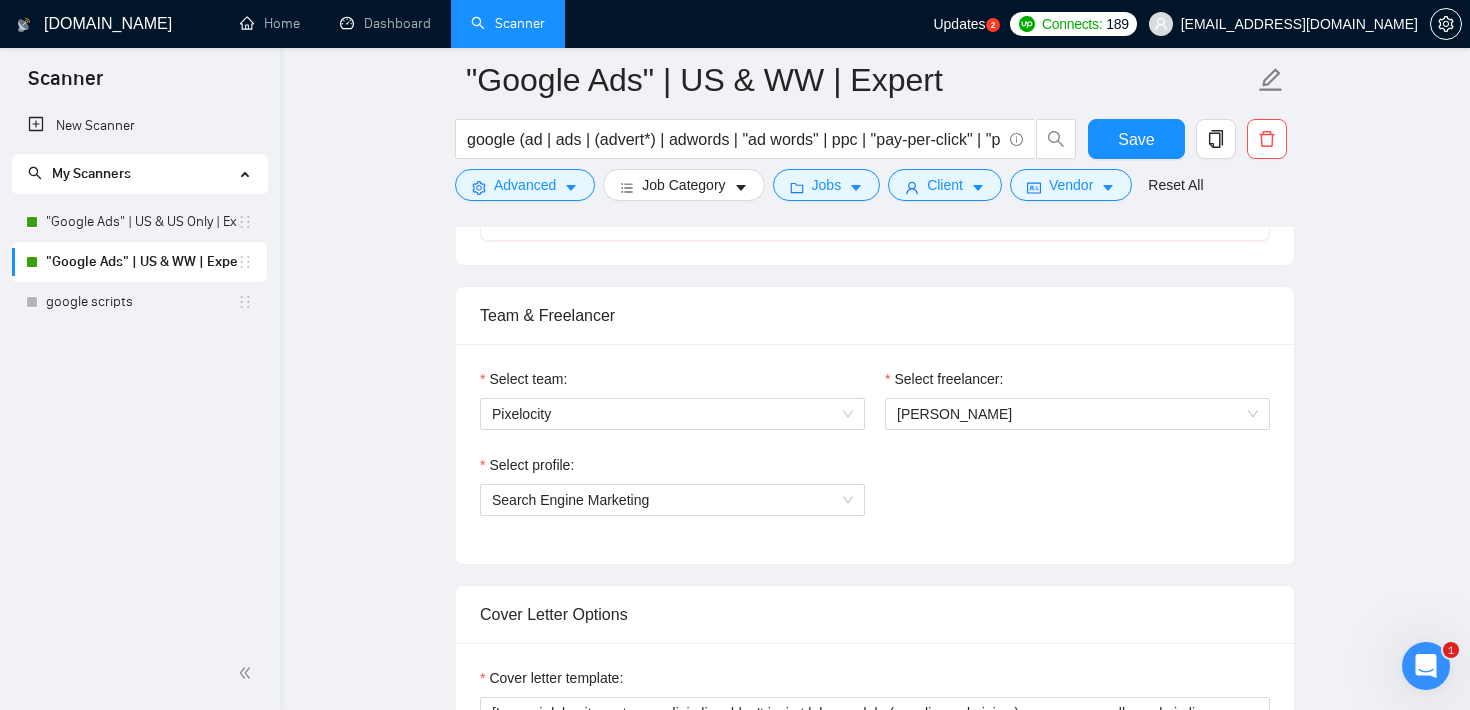scroll, scrollTop: 949, scrollLeft: 0, axis: vertical 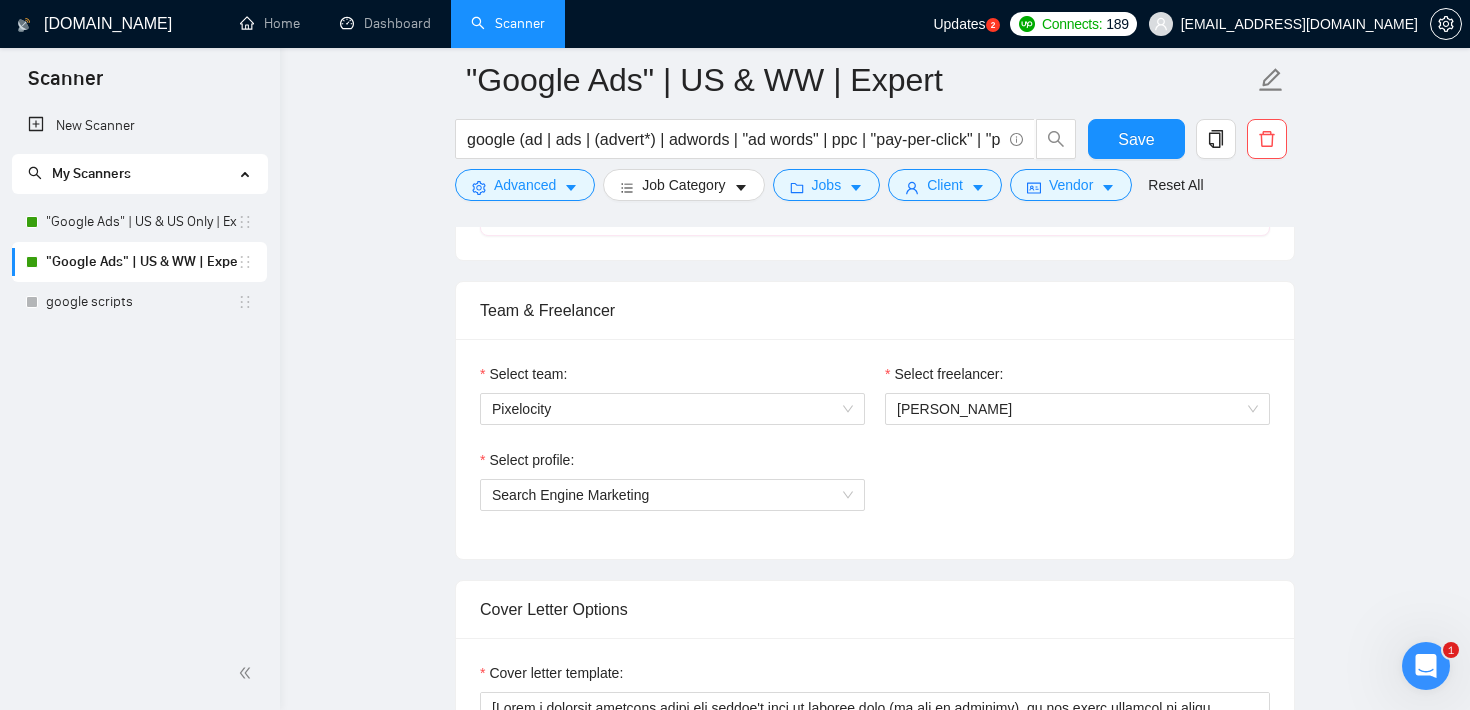 click on ""Google Ads" | US & WW | Expert google (ad | ads | (advert*) | adwords | "ad words" | ppc | "pay-per-click" | "pay per click") Save Advanced   Job Category   Jobs   Client   Vendor   Reset All Preview Results Insights NEW Alerts Auto Bidder Auto Bidding Enabled Auto Bidding Enabled: ON Auto Bidder Schedule Auto Bidding Type: Automated (recommended) Semi-automated Auto Bidding Schedule: 24/7 Custom Custom Auto Bidder Schedule Repeat every week [DATE] [DATE] [DATE] [DATE] [DATE] [DATE] [DATE] Active Hours ( America/Los_Angeles ): From: To: ( 24  hours) [GEOGRAPHIC_DATA]/Los_Angeles Auto Bidding Type Select your bidding algorithm: Choose the algorithm for you bidding. The price per proposal does not include your connects expenditure. Template Bidder Works great for narrow segments and short cover letters that don't change. 0.50  credits / proposal Sardor AI 🤖 Personalise your cover letter with ai [placeholders] 1.00  credits / proposal Experimental Laziza AI  👑   NEW   Learn more 2.00  credits / proposal" at bounding box center [875, 1713] 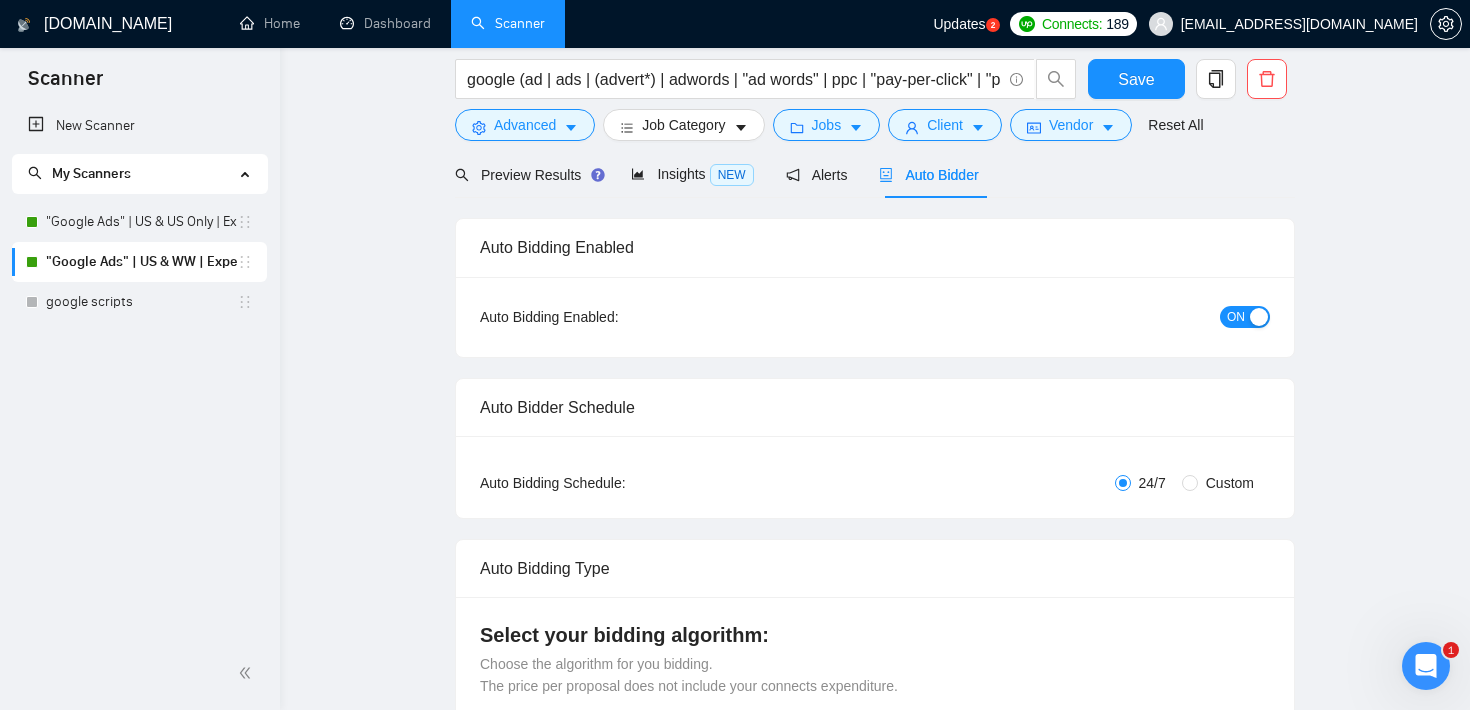 scroll, scrollTop: 46, scrollLeft: 0, axis: vertical 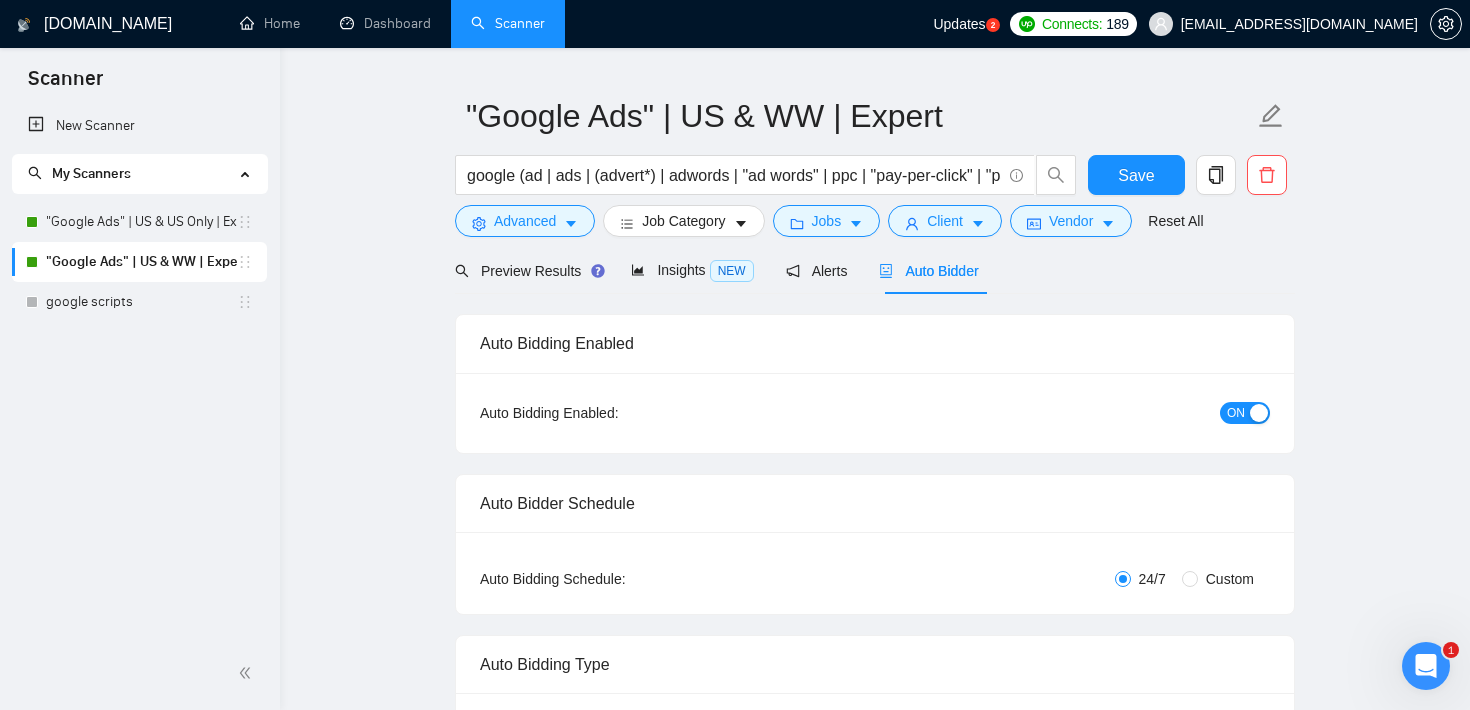 click on ""Google Ads" | US & WW | Expert google (ad | ads | (advert*) | adwords | "ad words" | ppc | "pay-per-click" | "pay per click") Save Advanced   Job Category   Jobs   Client   Vendor   Reset All Preview Results Insights NEW Alerts Auto Bidder Auto Bidding Enabled Auto Bidding Enabled: ON Auto Bidder Schedule Auto Bidding Type: Automated (recommended) Semi-automated Auto Bidding Schedule: 24/7 Custom Custom Auto Bidder Schedule Repeat every week [DATE] [DATE] [DATE] [DATE] [DATE] [DATE] [DATE] Active Hours ( America/Los_Angeles ): From: To: ( 24  hours) [GEOGRAPHIC_DATA]/Los_Angeles Auto Bidding Type Select your bidding algorithm: Choose the algorithm for you bidding. The price per proposal does not include your connects expenditure. Template Bidder Works great for narrow segments and short cover letters that don't change. 0.50  credits / proposal Sardor AI 🤖 Personalise your cover letter with ai [placeholders] 1.00  credits / proposal Experimental Laziza AI  👑   NEW   Learn more 2.00  credits / proposal" at bounding box center [875, 2608] 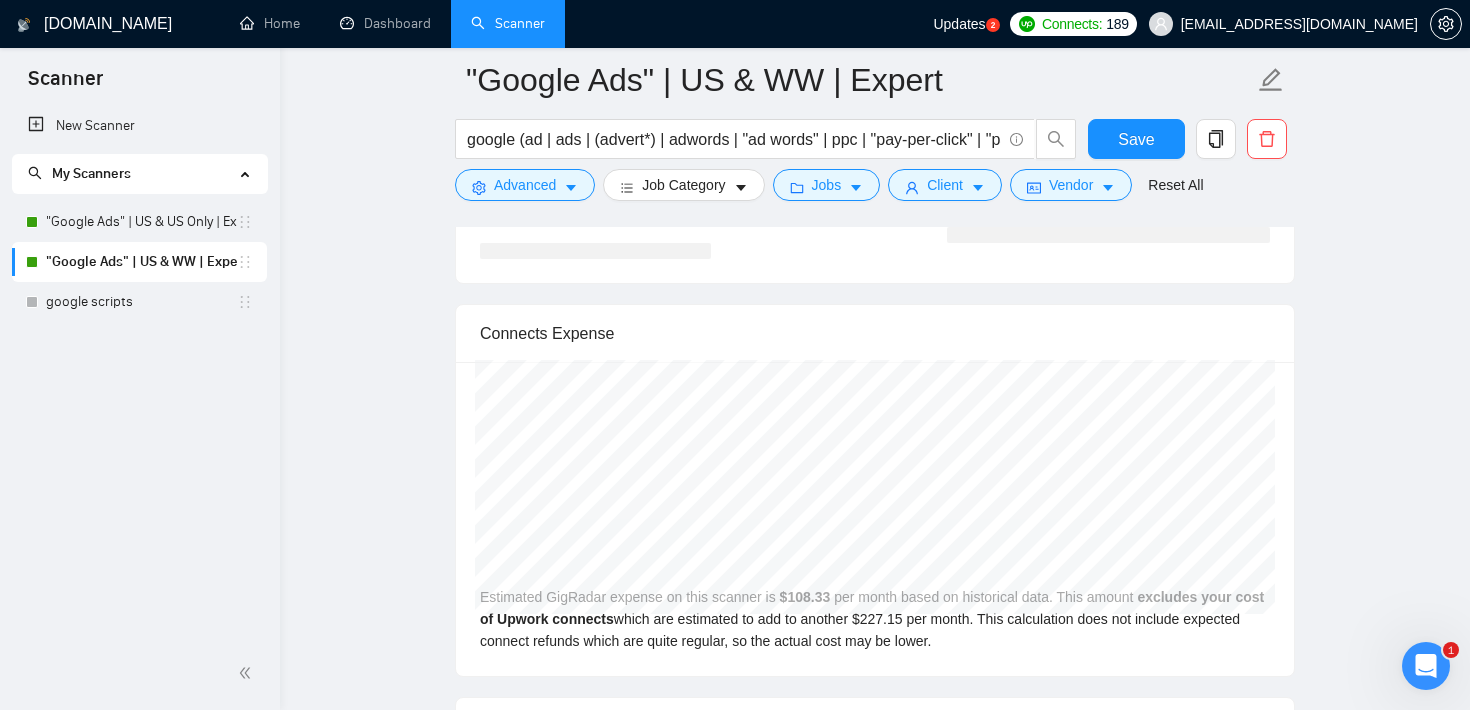 scroll, scrollTop: 3426, scrollLeft: 0, axis: vertical 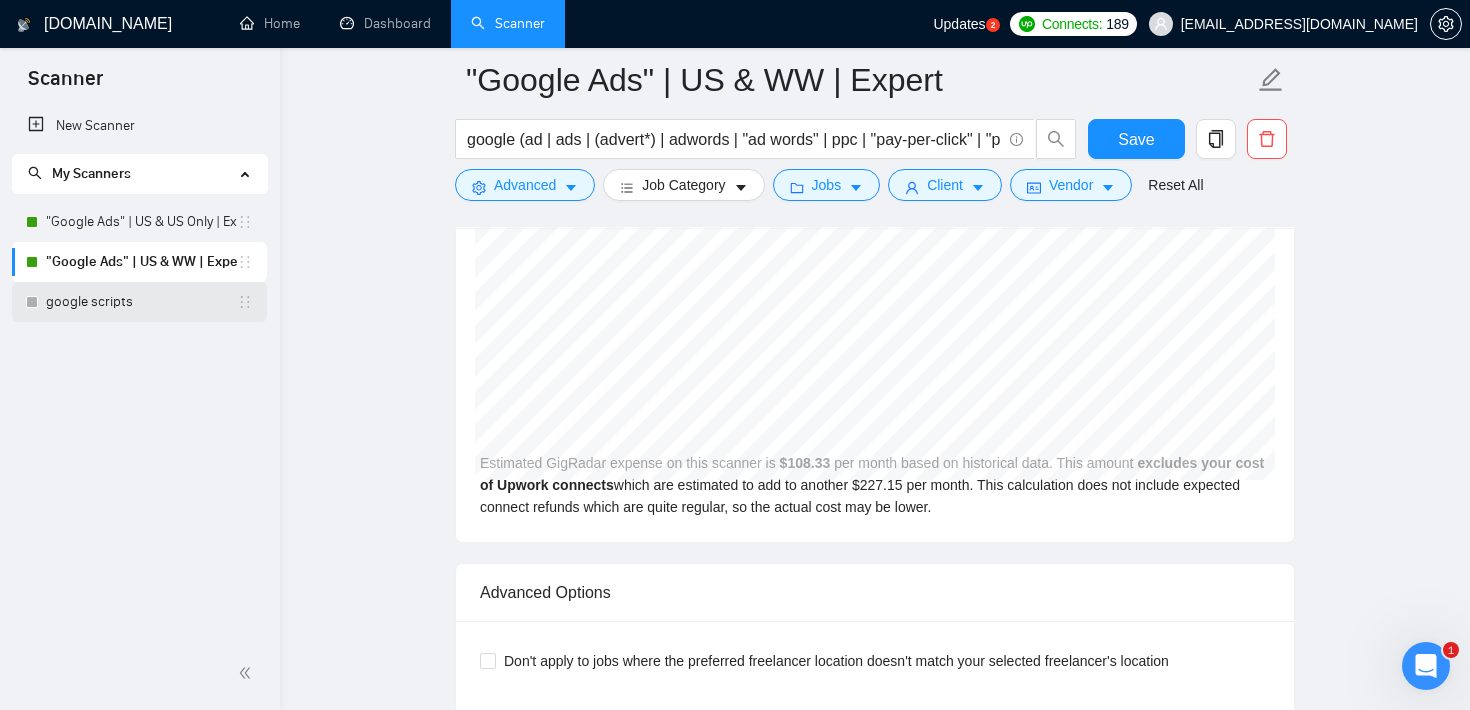 click on "google scripts" at bounding box center (141, 302) 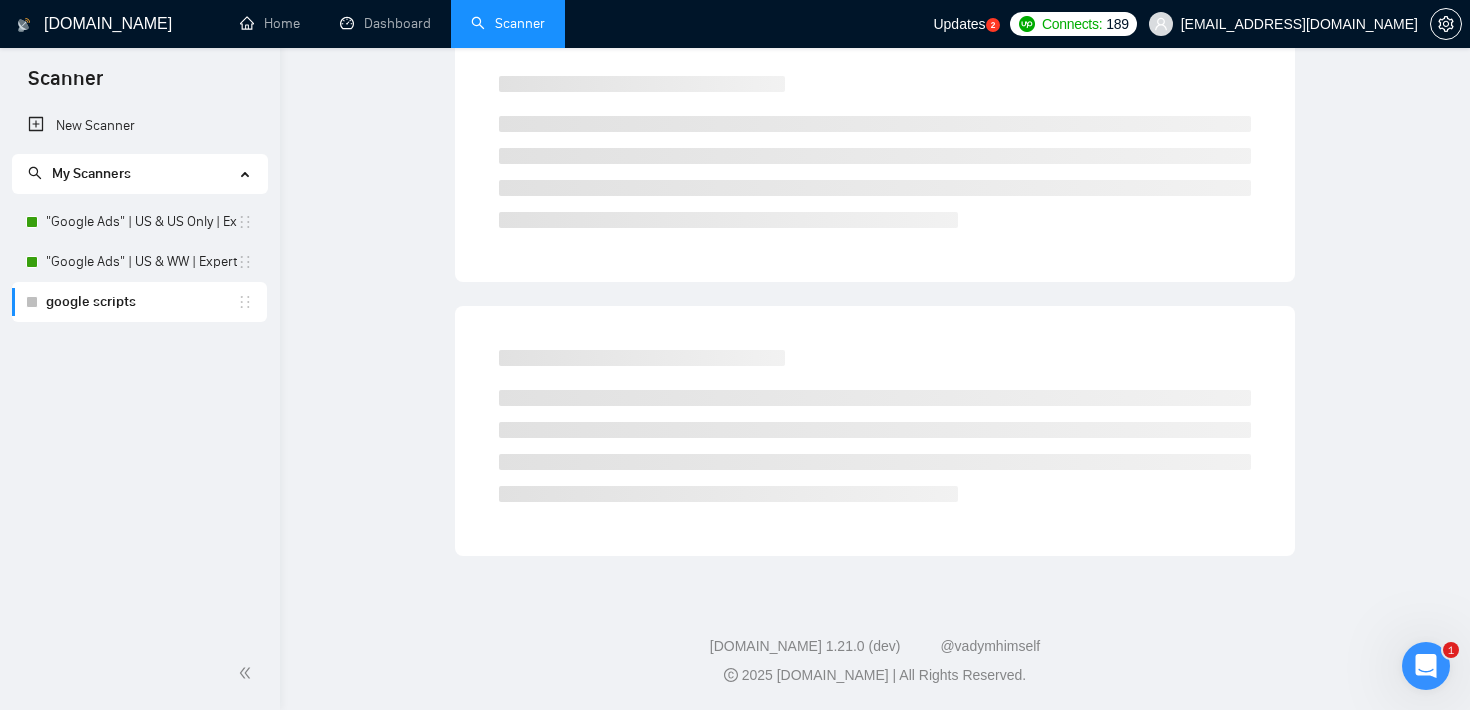 scroll, scrollTop: 20, scrollLeft: 0, axis: vertical 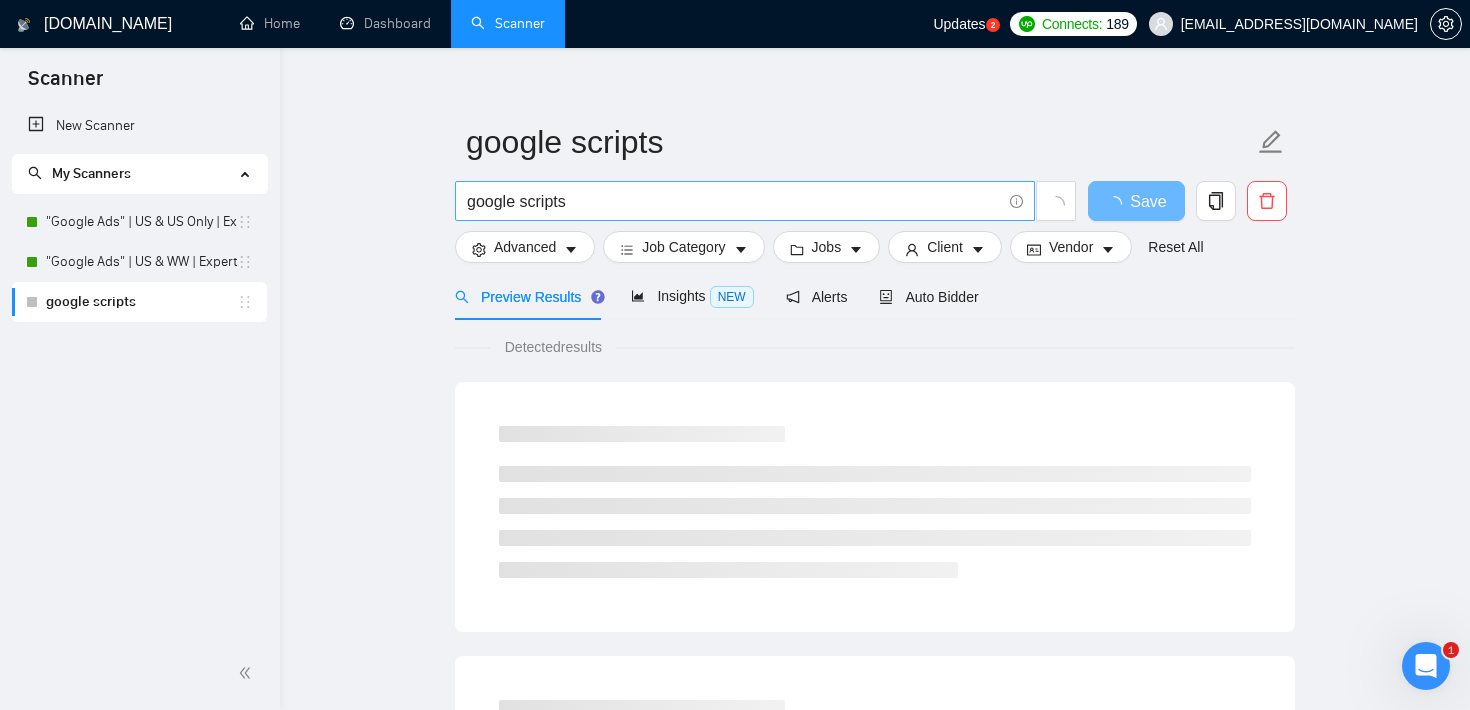 click on "google scripts" at bounding box center [745, 201] 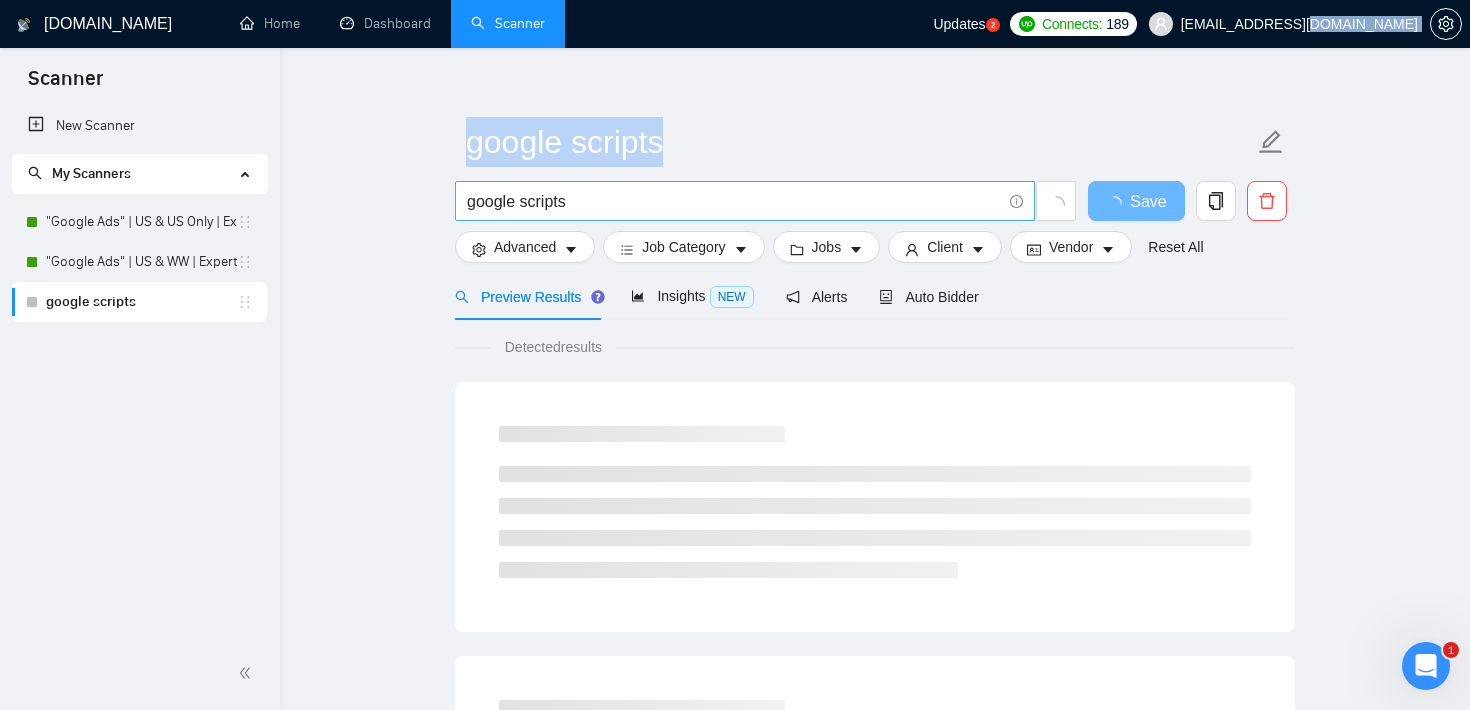 click on "google scripts" at bounding box center [745, 201] 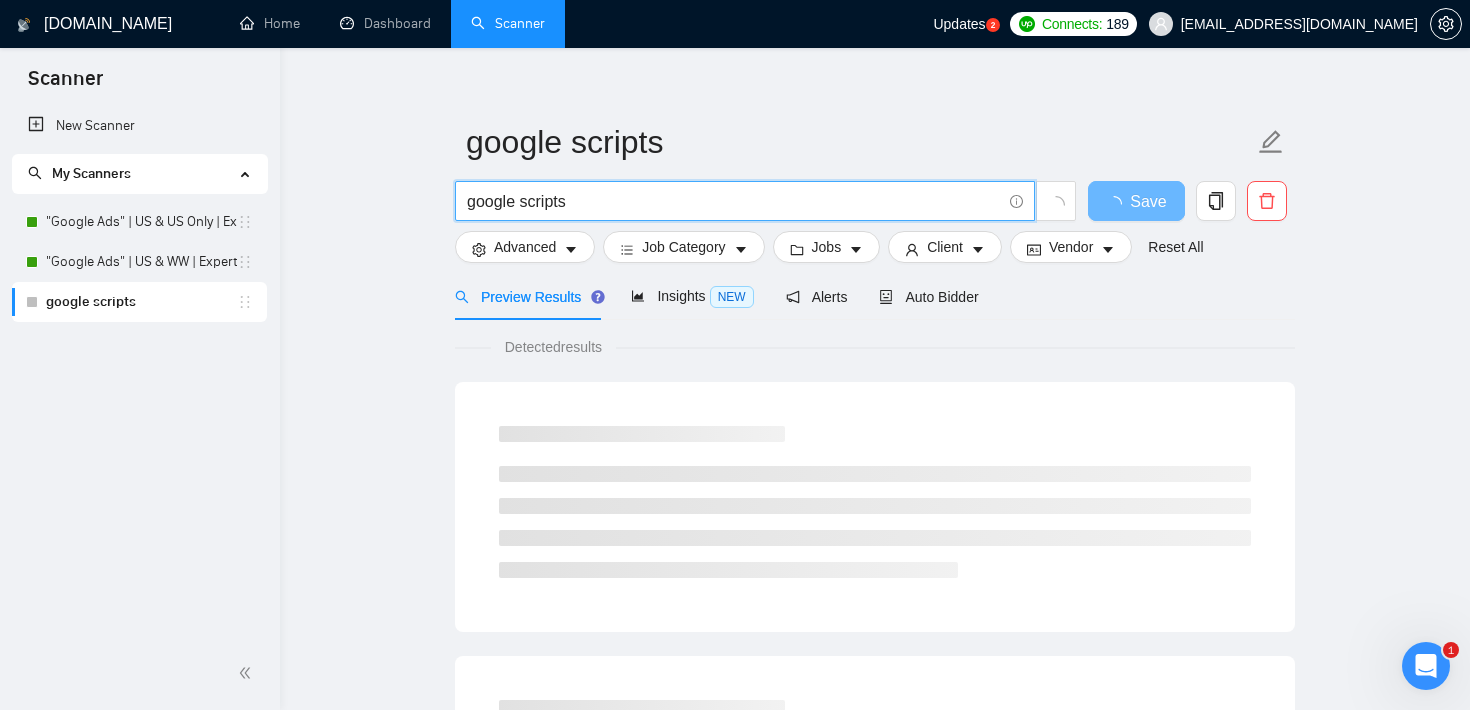 click on "google scripts" at bounding box center (734, 201) 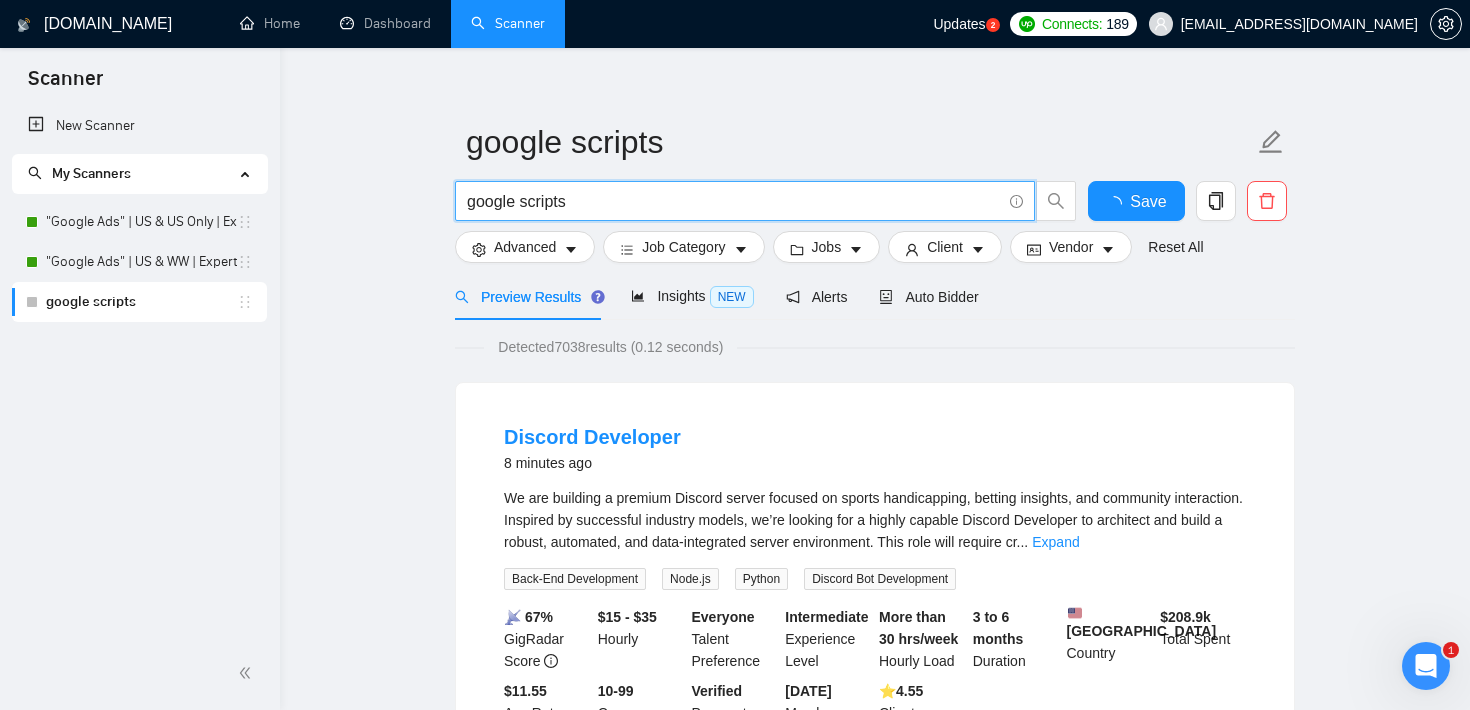 click on "google scripts" at bounding box center [734, 201] 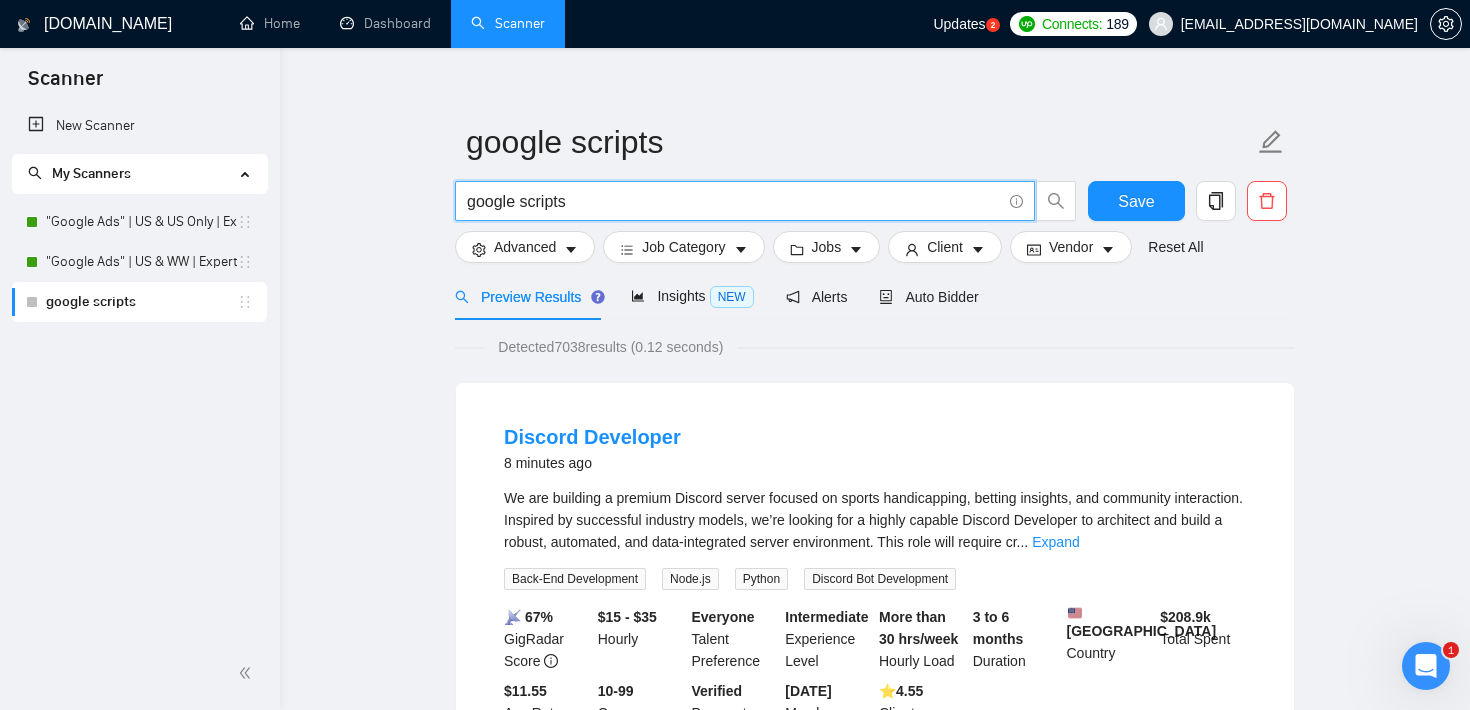 click on "google scripts" at bounding box center [734, 201] 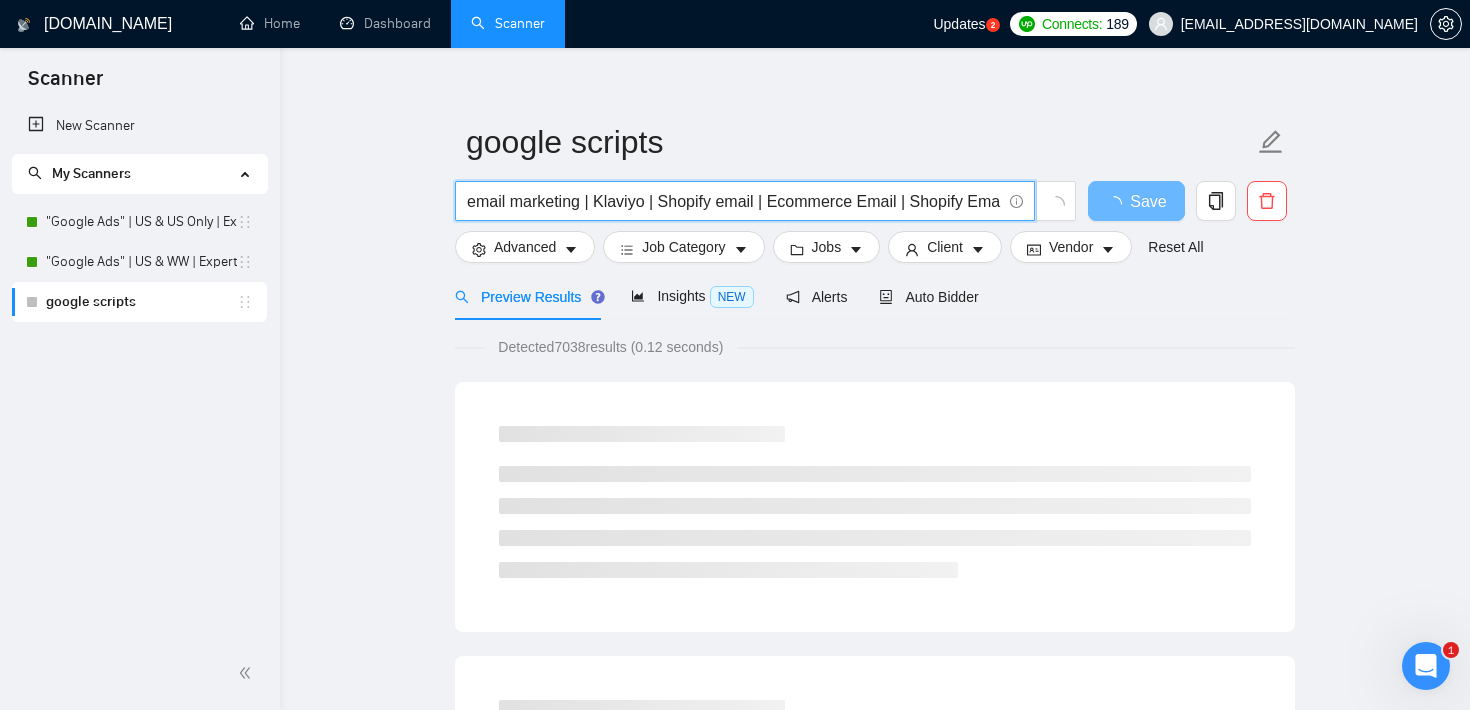 click on "email marketing | Klaviyo | Shopify email | Ecommerce Email | Shopify Email" at bounding box center (734, 201) 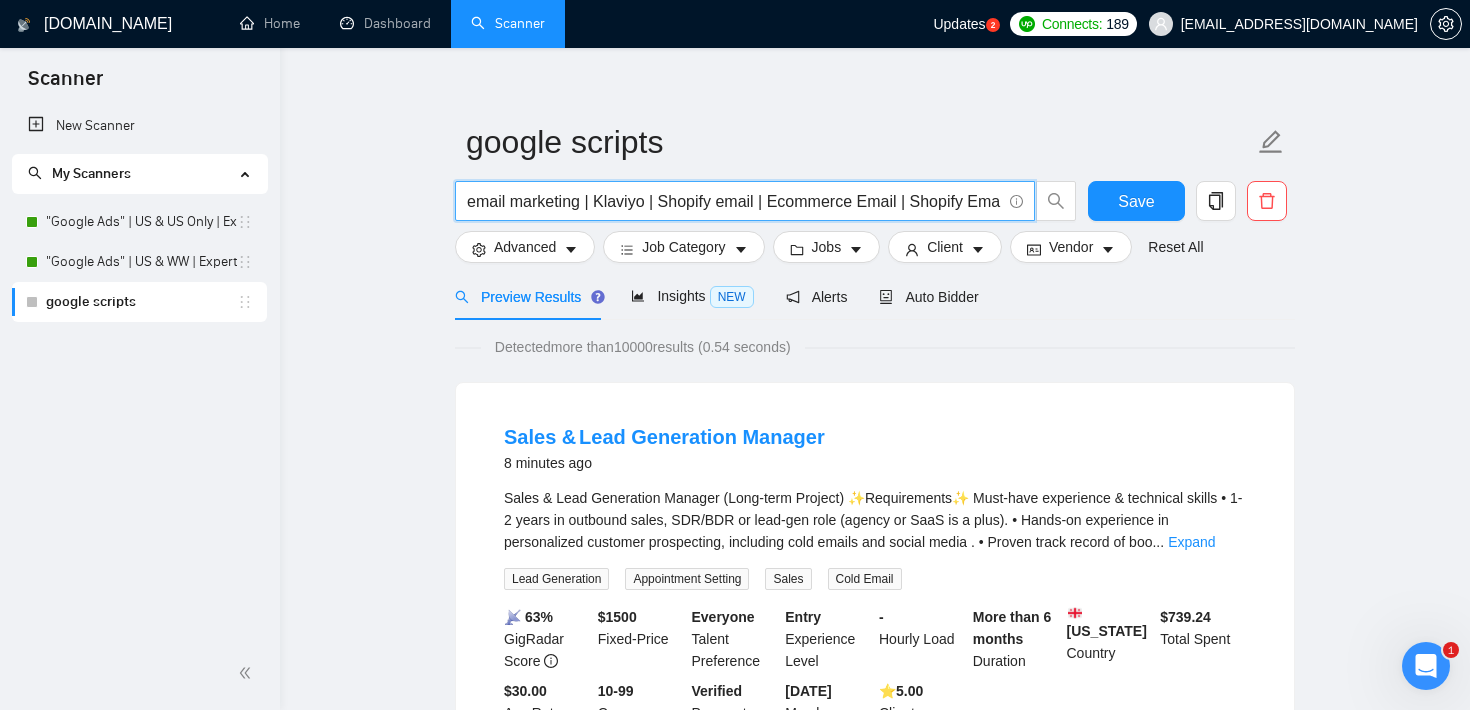 click on "email marketing | Klaviyo | Shopify email | Ecommerce Email | Shopify Email" at bounding box center (734, 201) 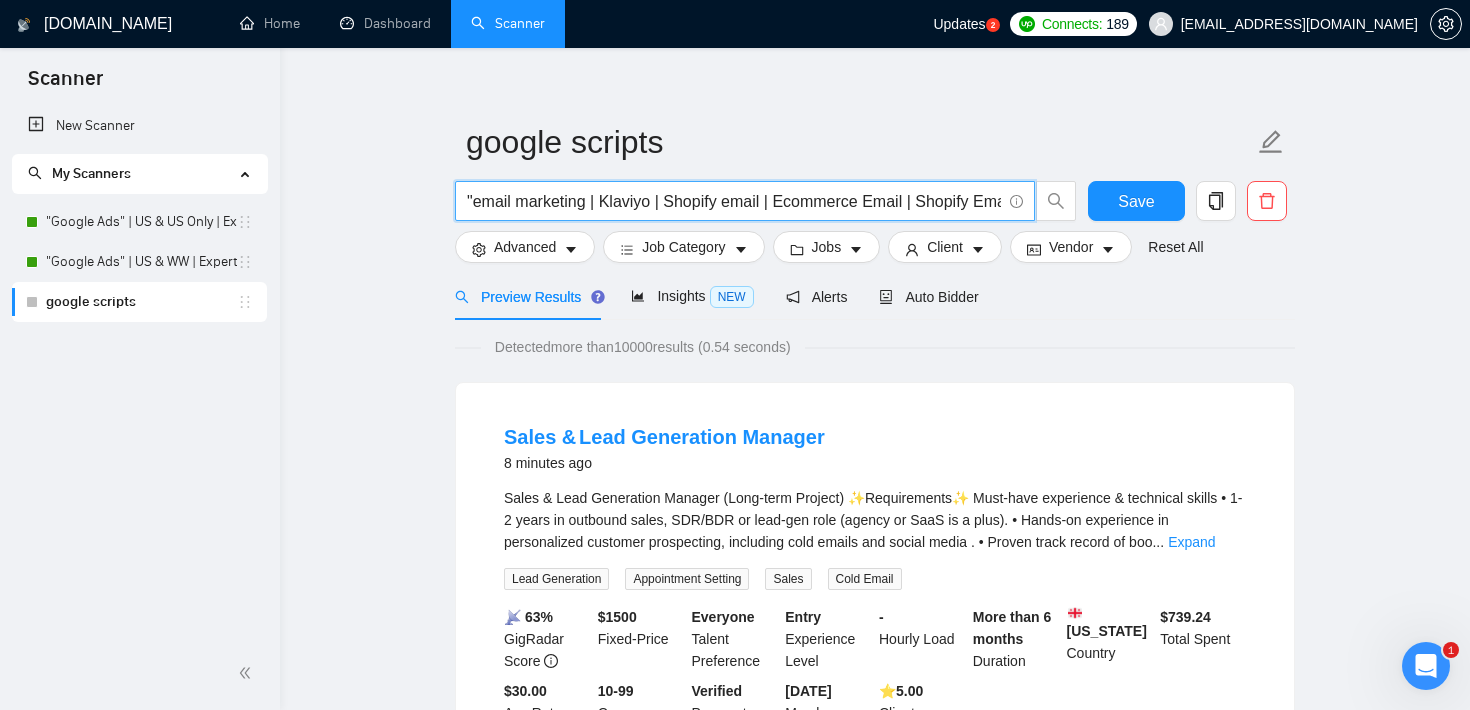 click on ""email marketing | Klaviyo | Shopify email | Ecommerce Email | Shopify Email" at bounding box center (734, 201) 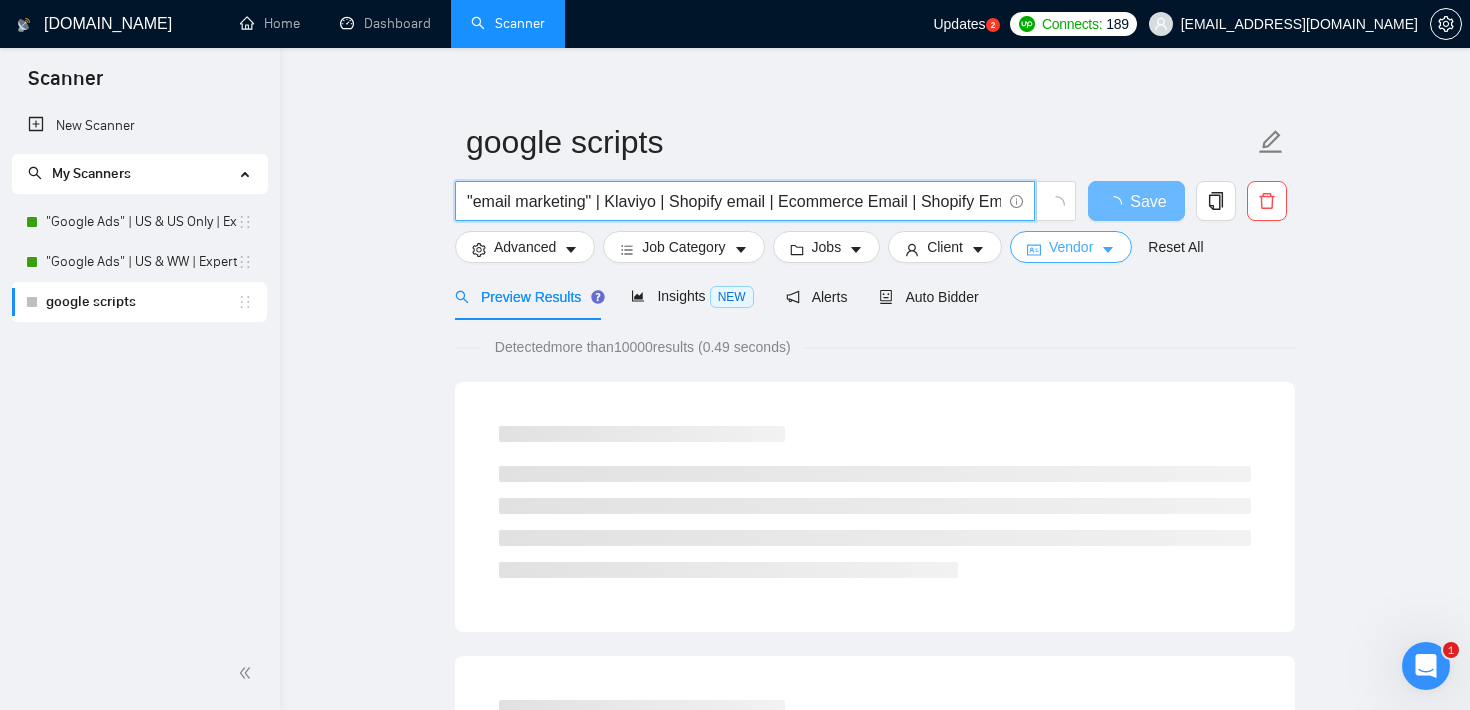 drag, startPoint x: 663, startPoint y: 199, endPoint x: 1020, endPoint y: 247, distance: 360.21243 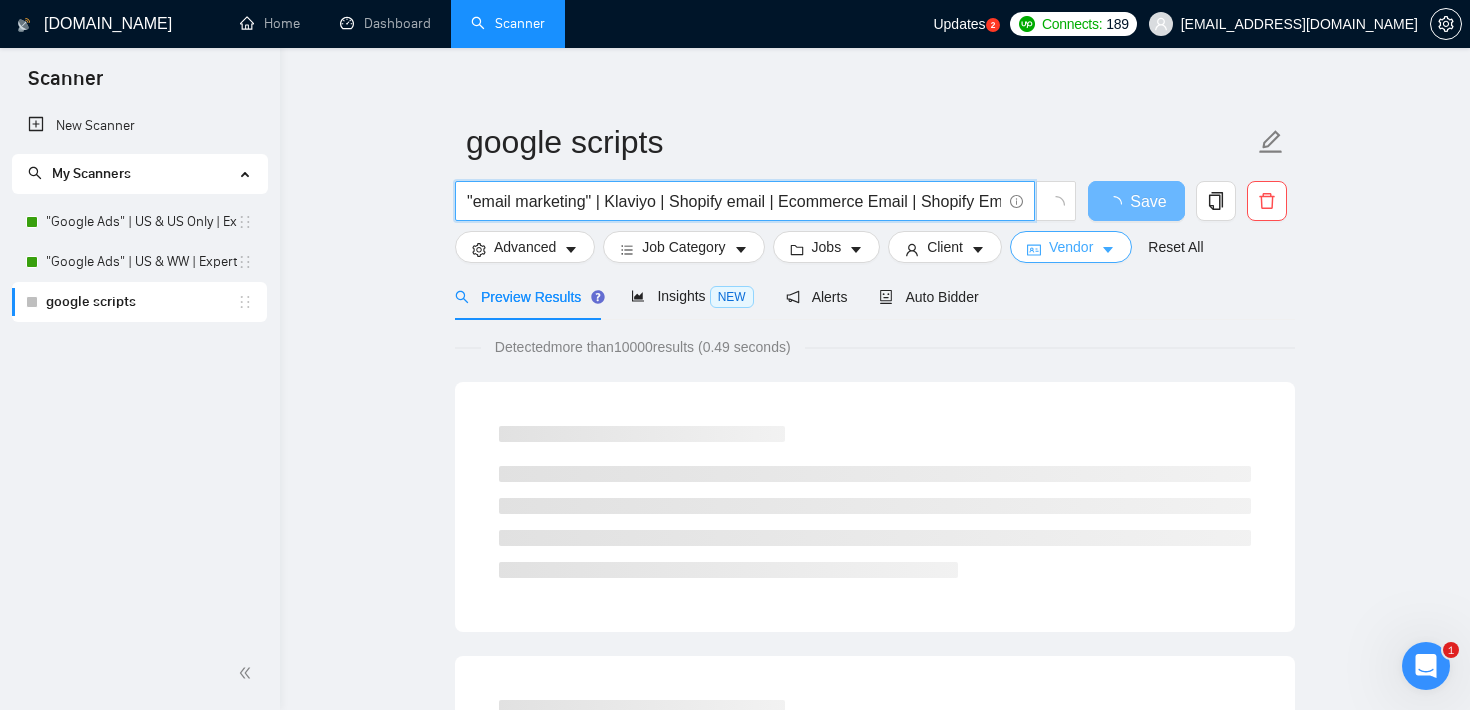 click on "google scripts "email marketing" | Klaviyo | Shopify email | Ecommerce Email | Shopify Email Save Advanced   Job Category   Jobs   Client   Vendor   Reset All" at bounding box center [875, 191] 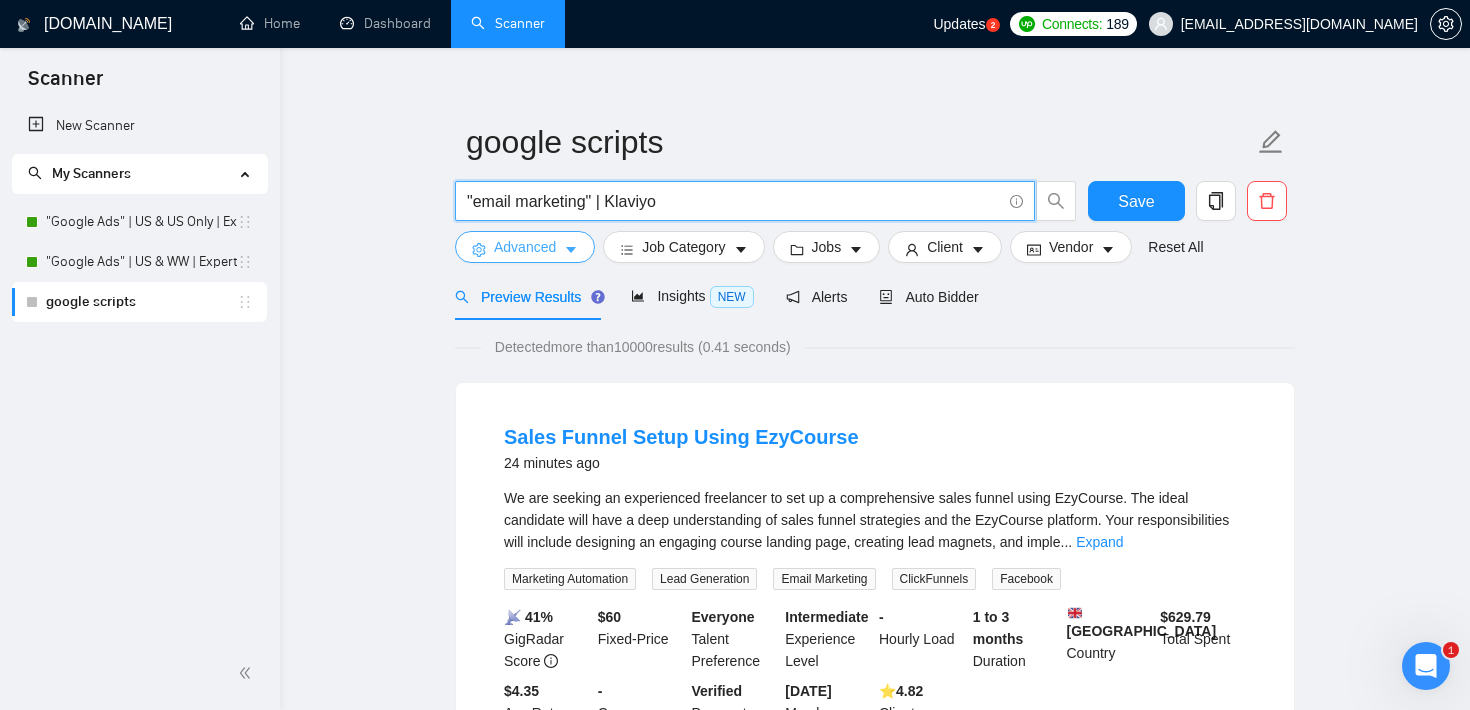type on ""email marketing" | Klaviyo" 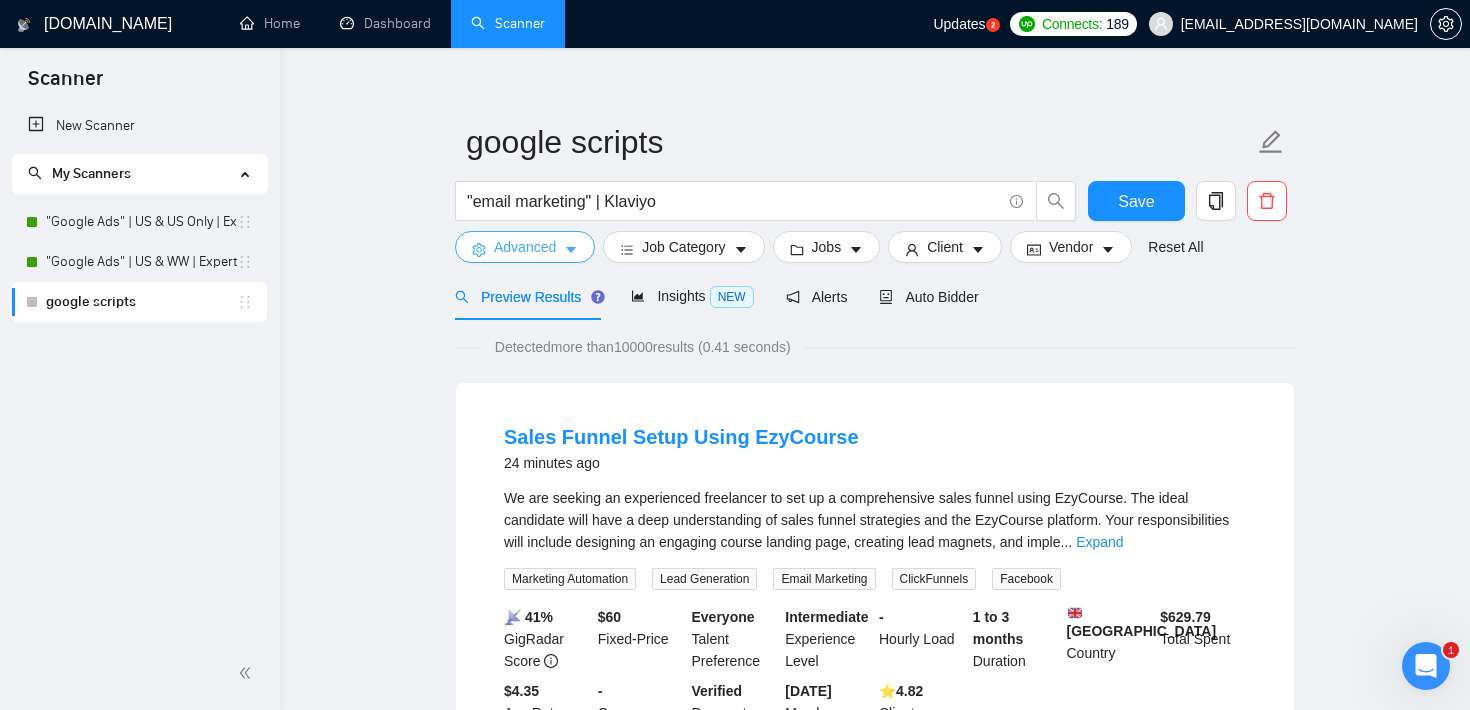 click on "Advanced" at bounding box center [525, 247] 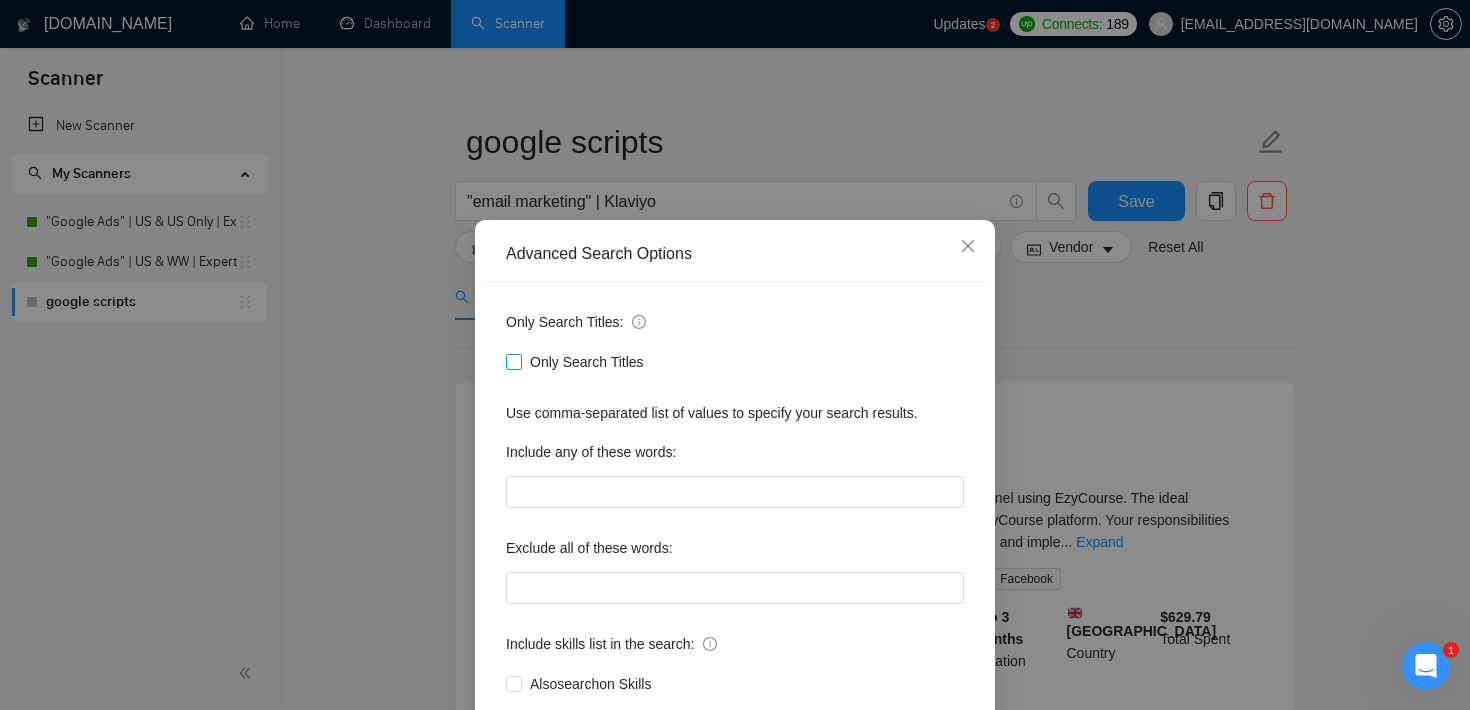 click on "Only Search Titles" at bounding box center (513, 361) 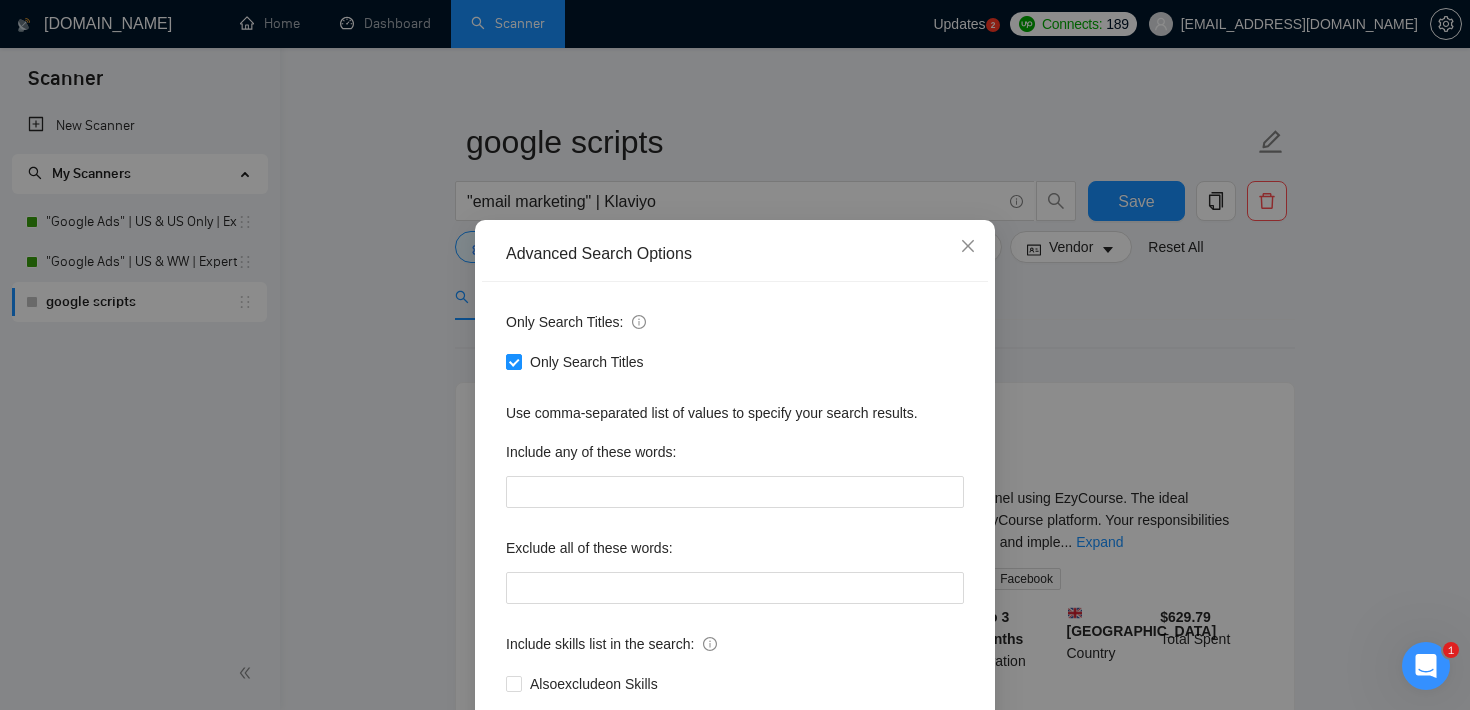 scroll, scrollTop: 122, scrollLeft: 0, axis: vertical 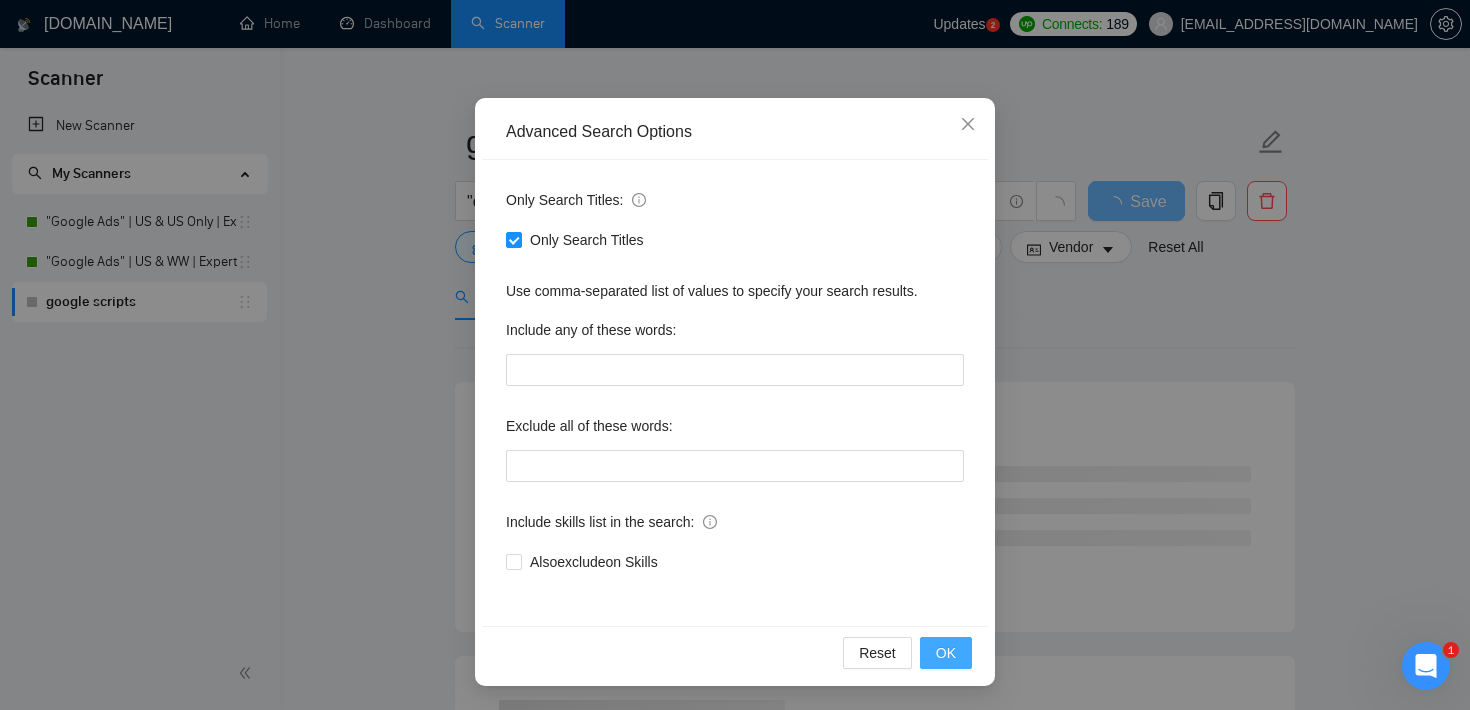 click on "OK" at bounding box center (946, 653) 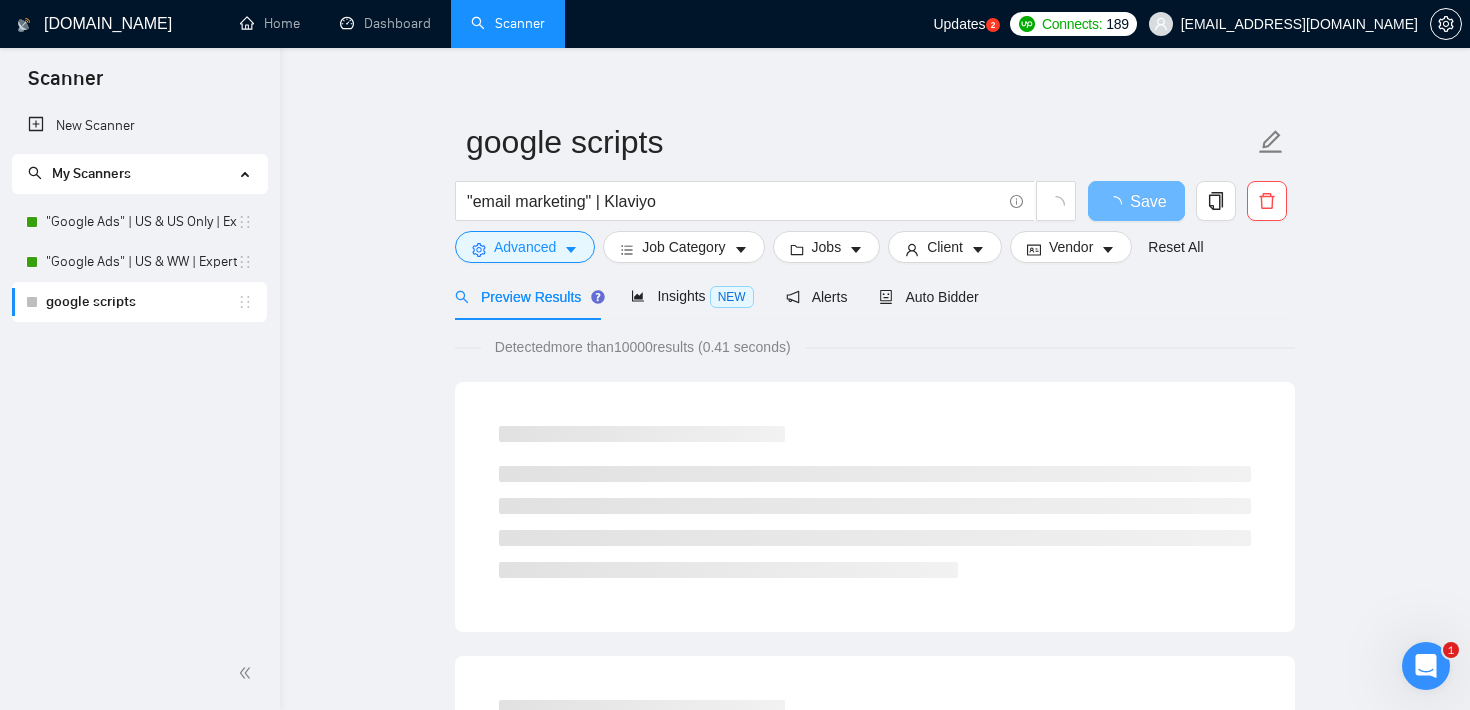 scroll, scrollTop: 22, scrollLeft: 0, axis: vertical 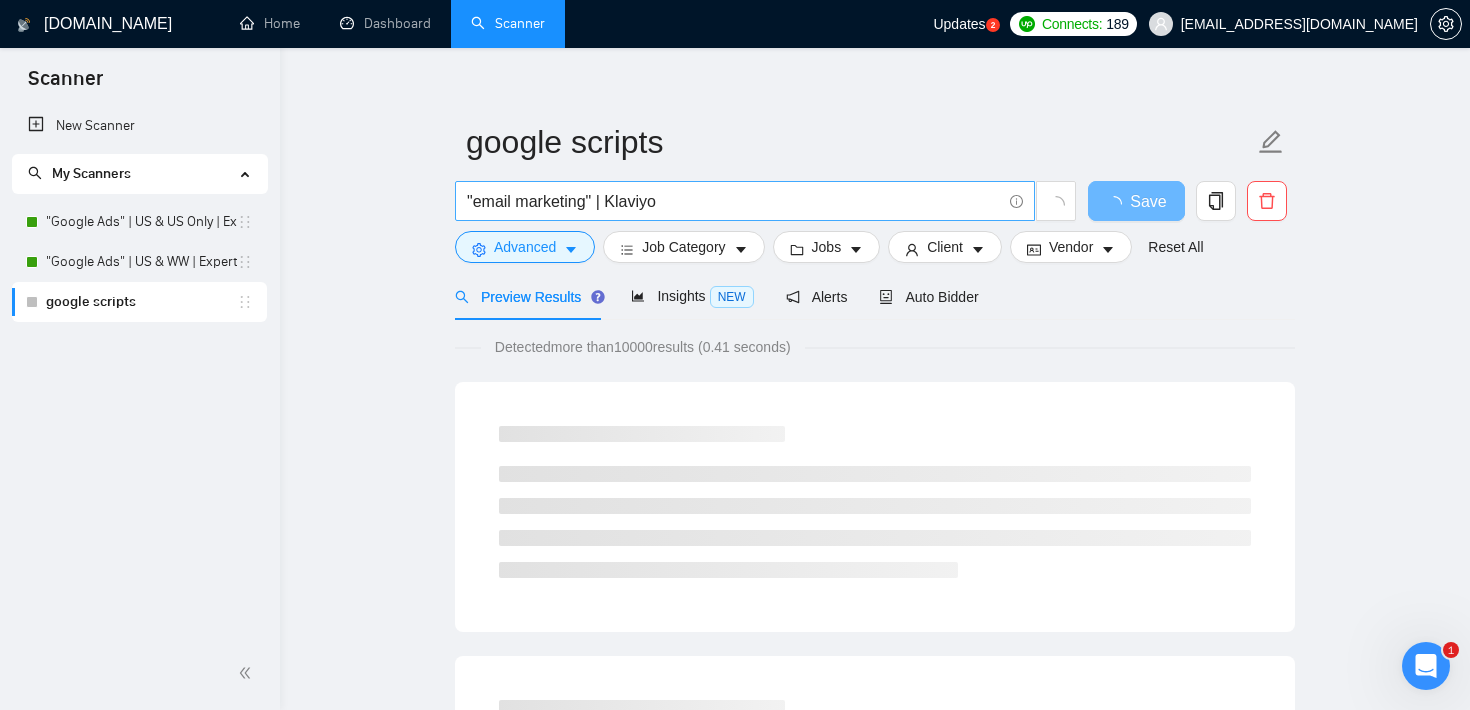 click on ""email marketing" | Klaviyo" at bounding box center (734, 201) 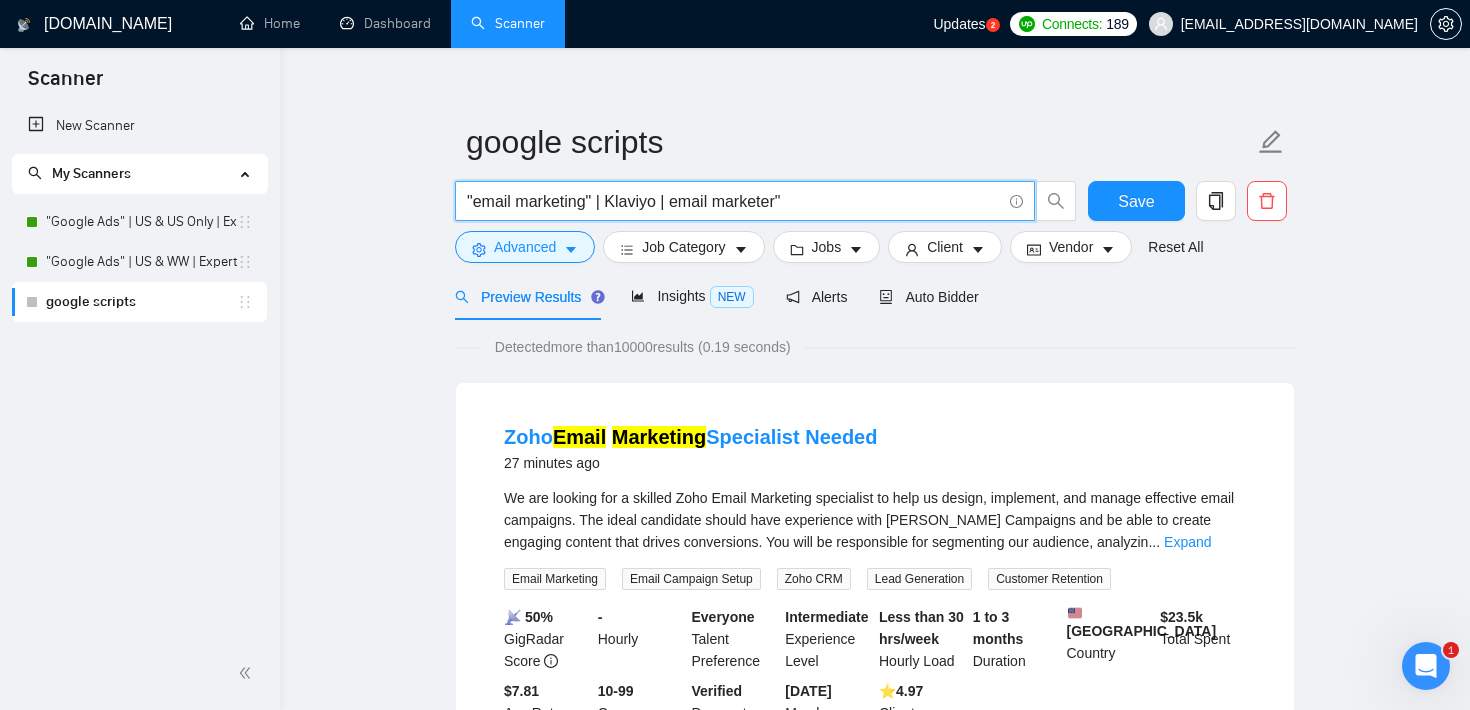 click on ""email marketing" | Klaviyo | email marketer"" at bounding box center (734, 201) 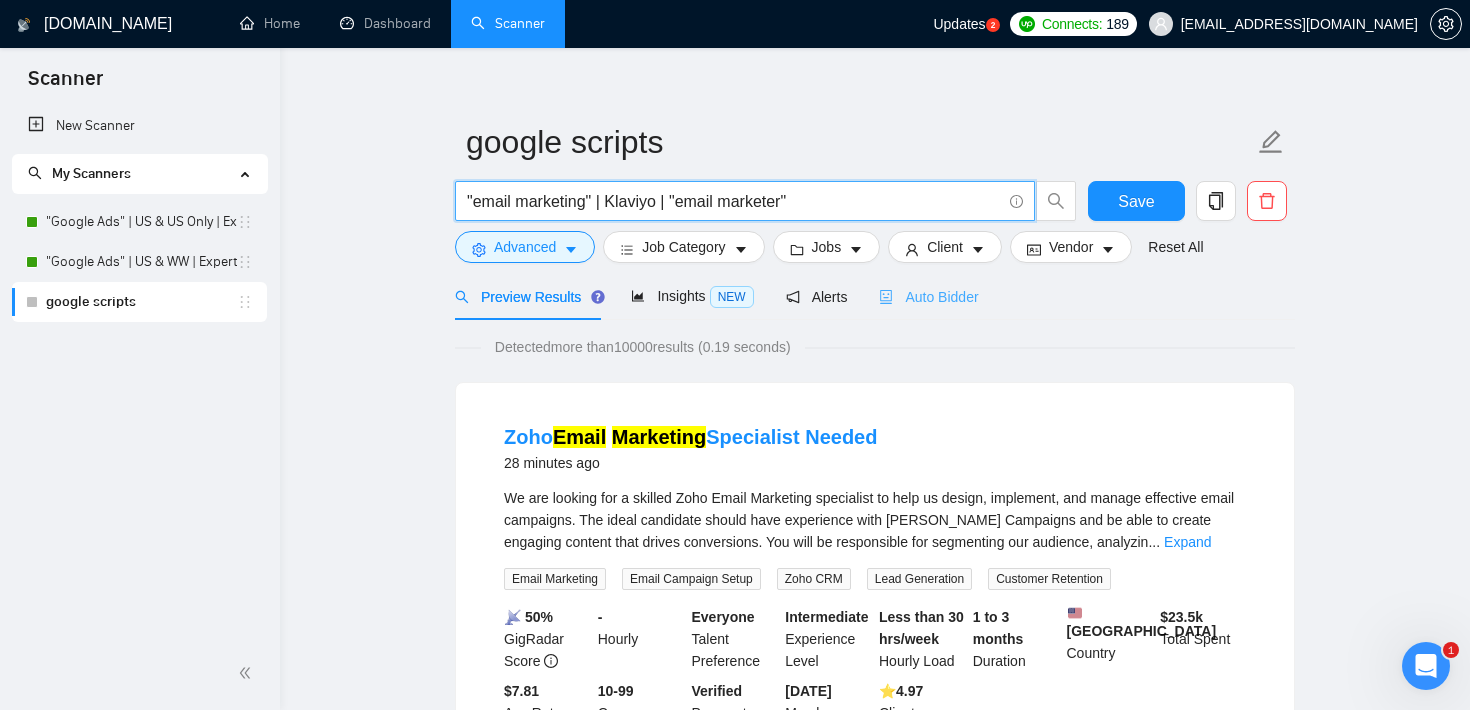 type on ""email marketing" | Klaviyo | "email marketer"" 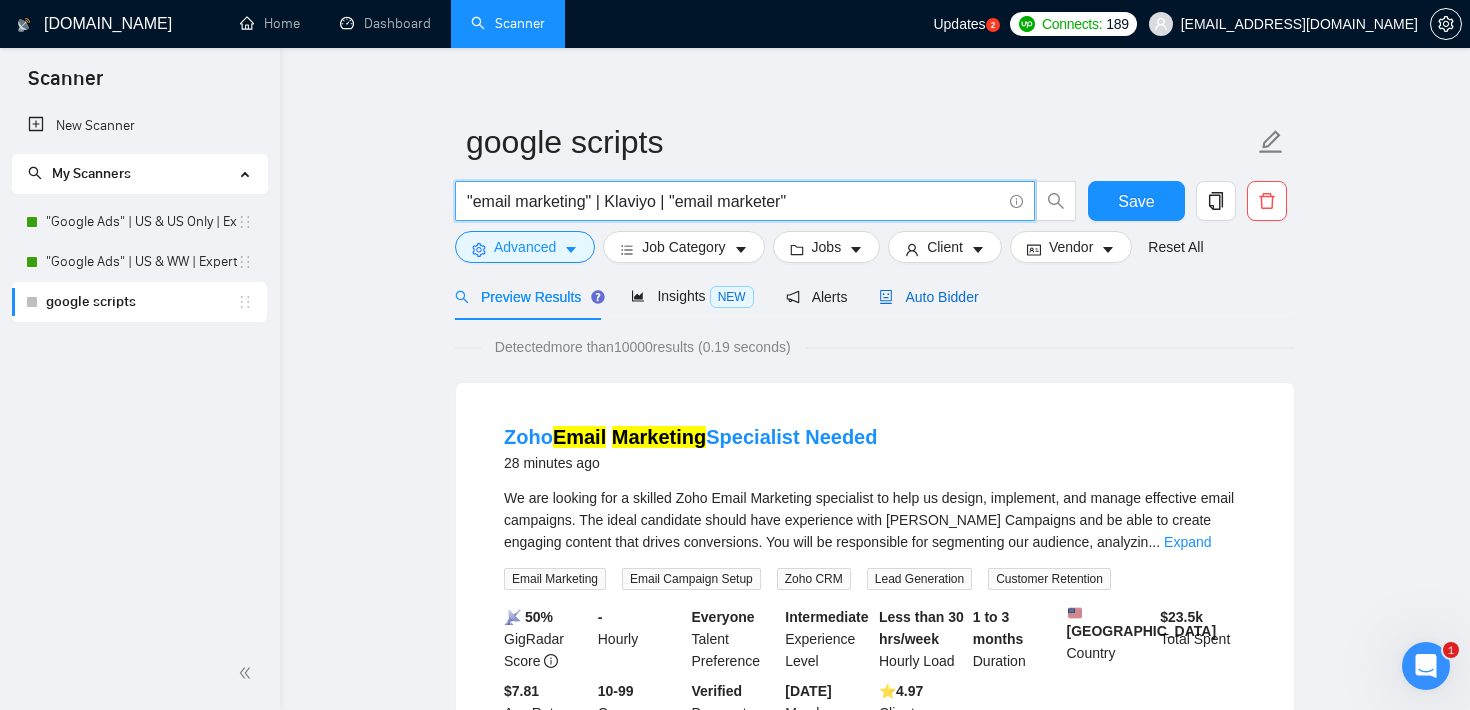 click on "Auto Bidder" at bounding box center [928, 297] 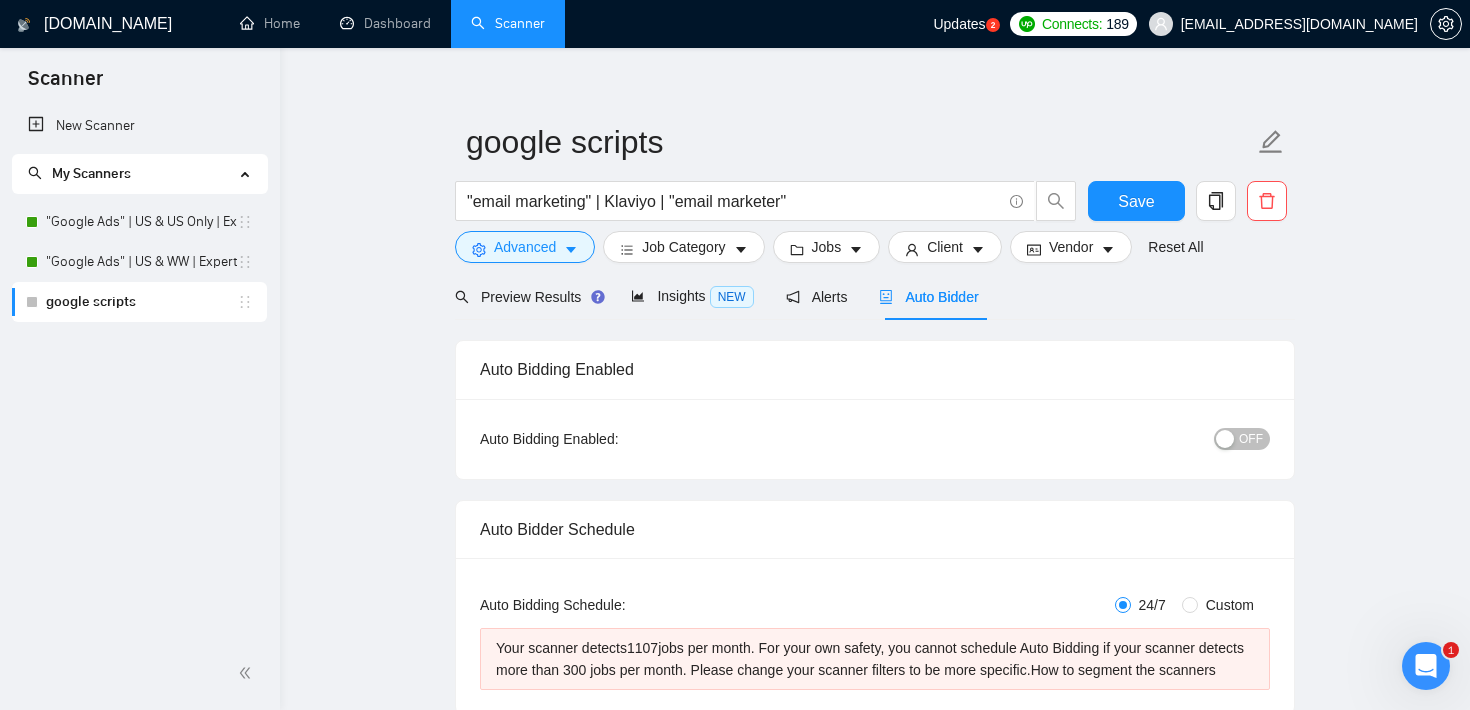 type 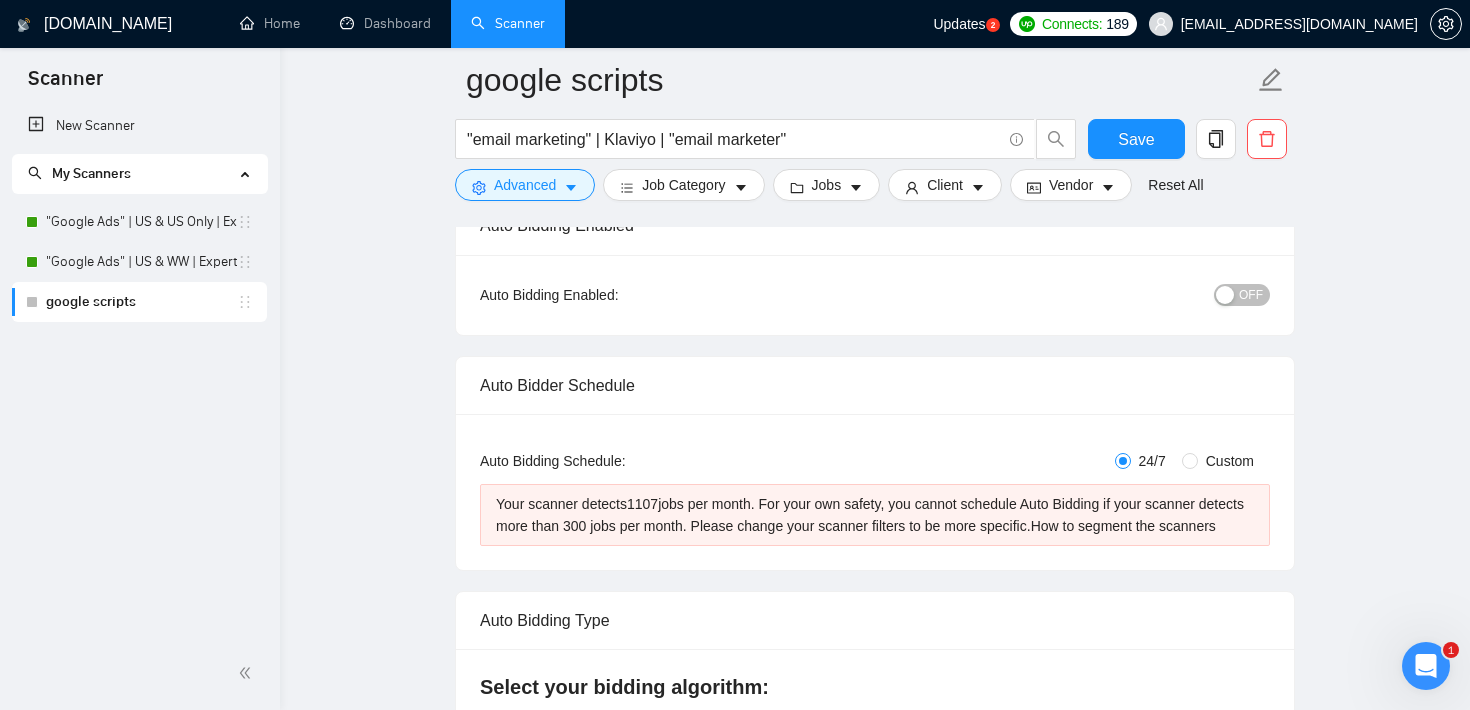 scroll, scrollTop: 0, scrollLeft: 0, axis: both 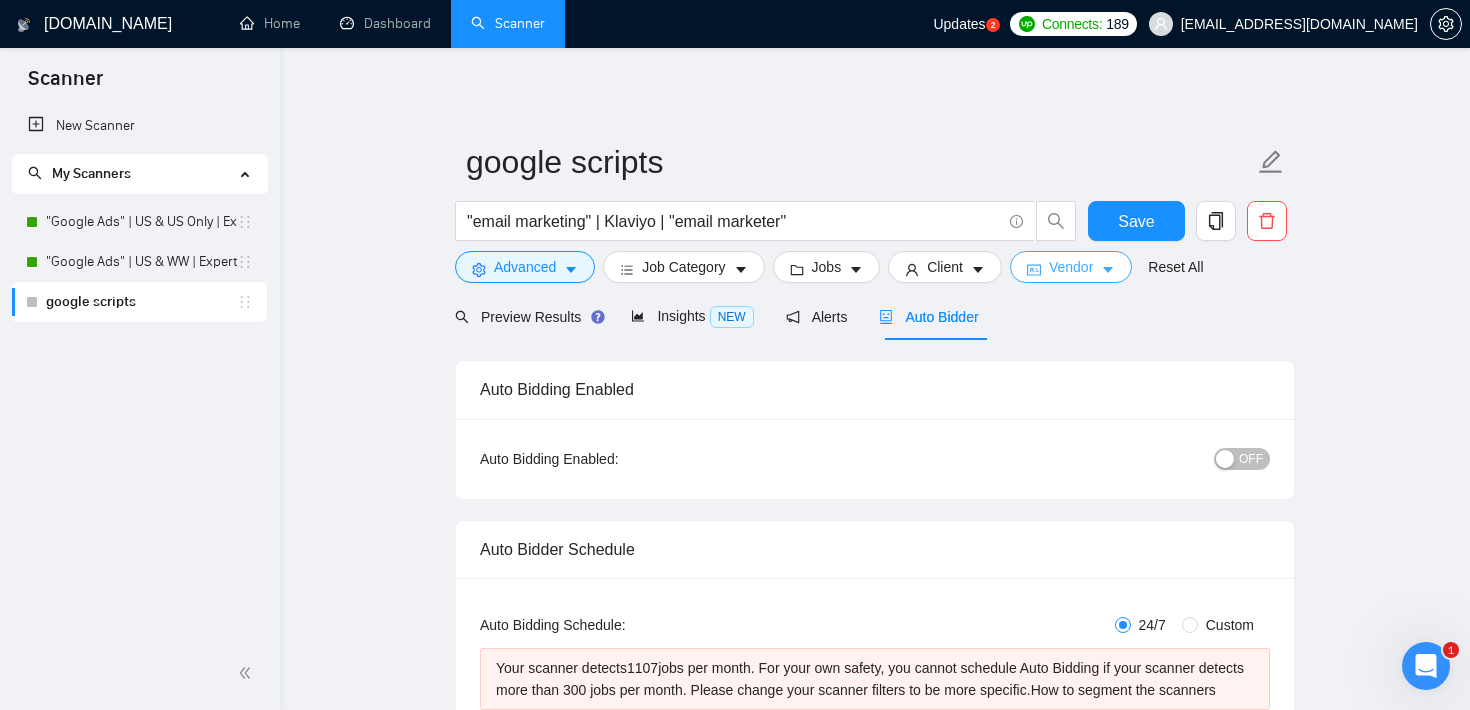click on "Vendor" at bounding box center [1071, 267] 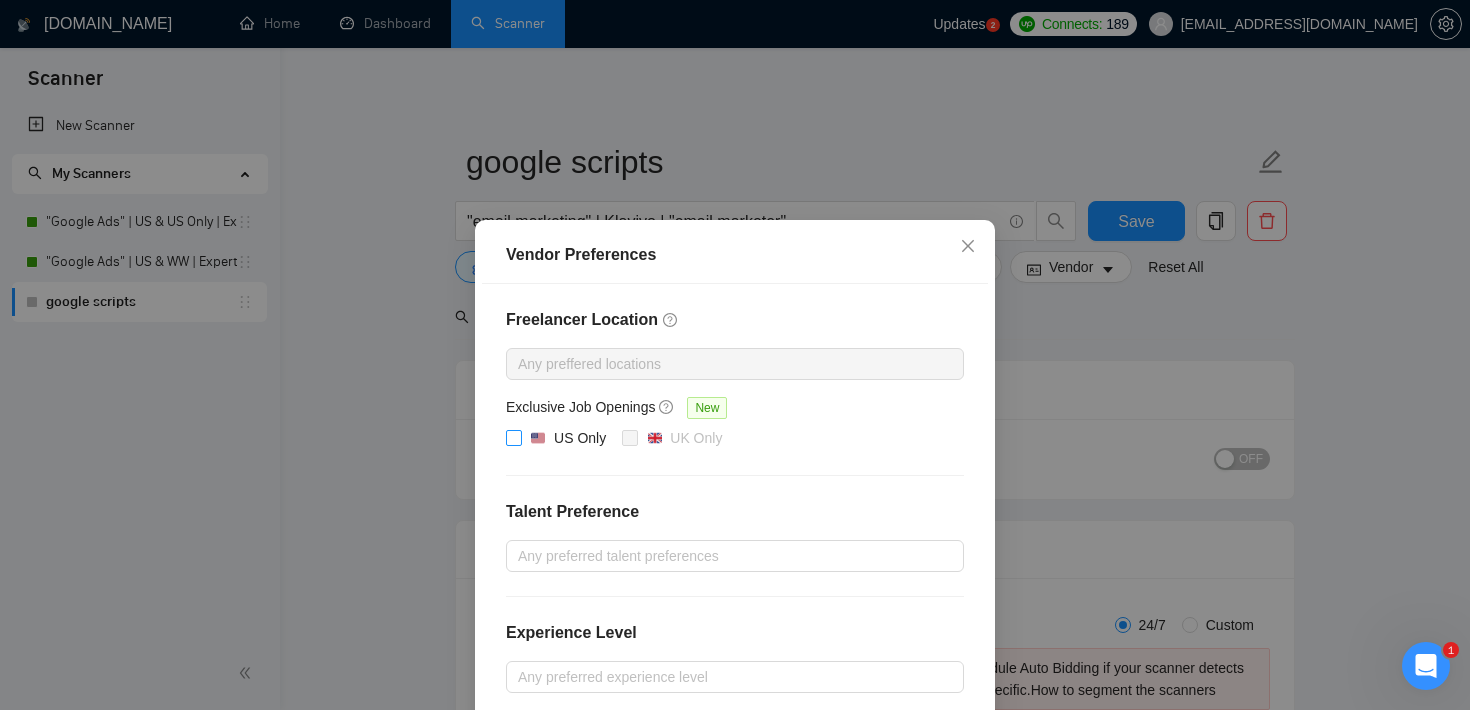 click on "US Only" at bounding box center [513, 437] 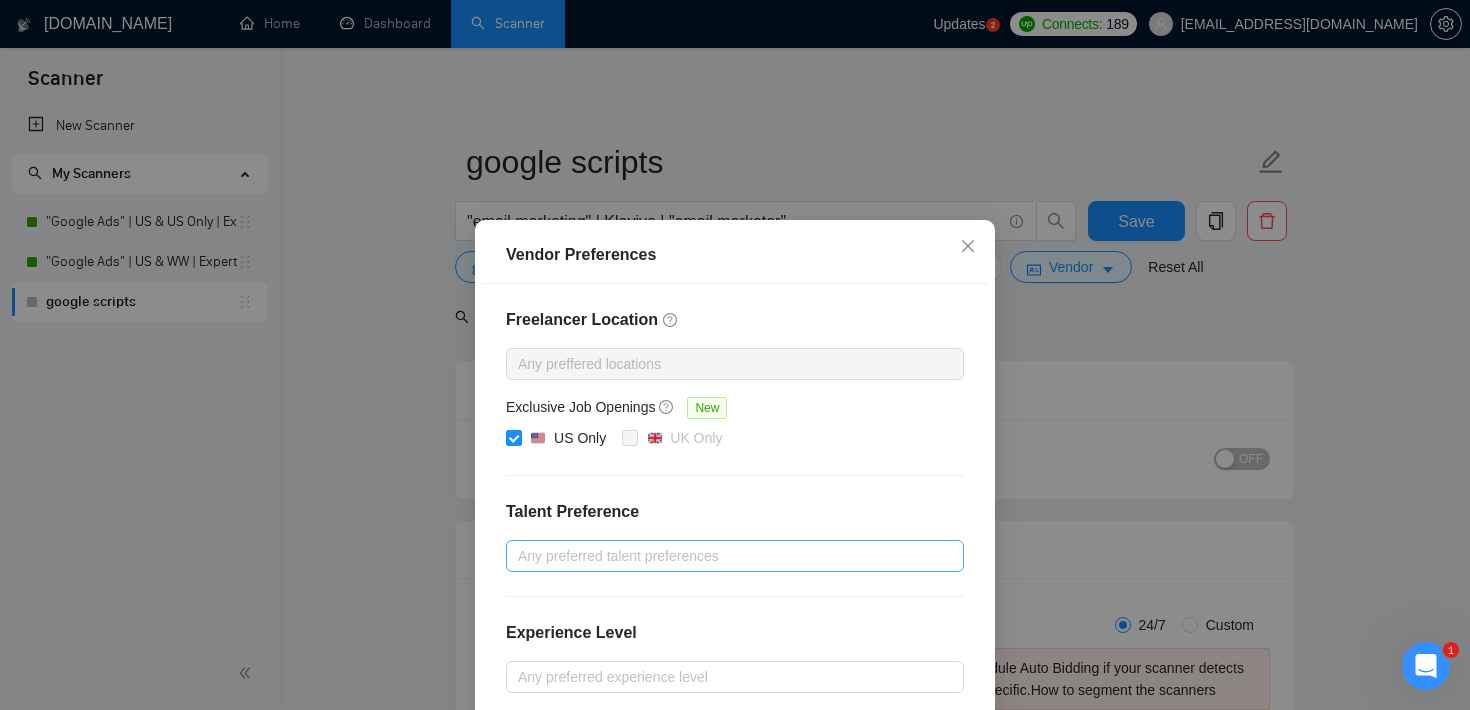 scroll, scrollTop: 215, scrollLeft: 0, axis: vertical 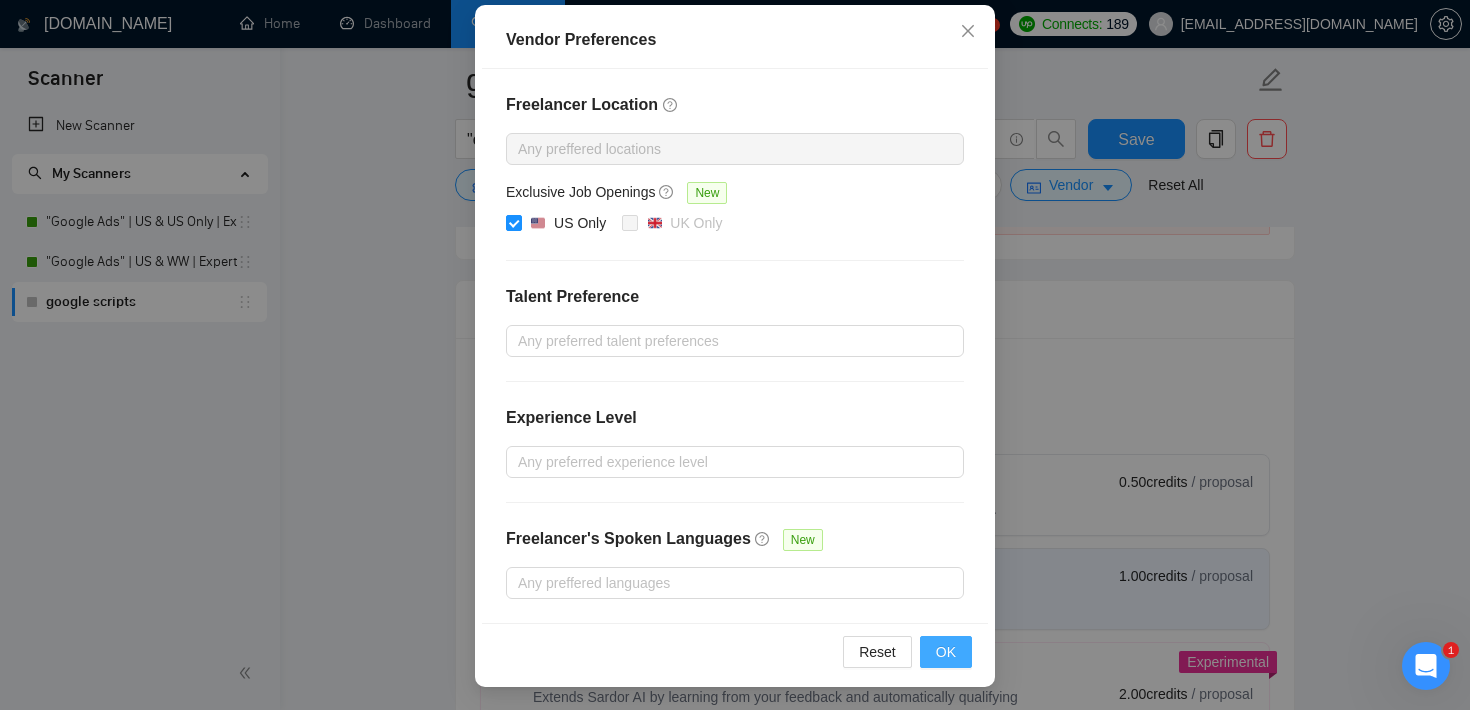 click on "OK" at bounding box center (946, 652) 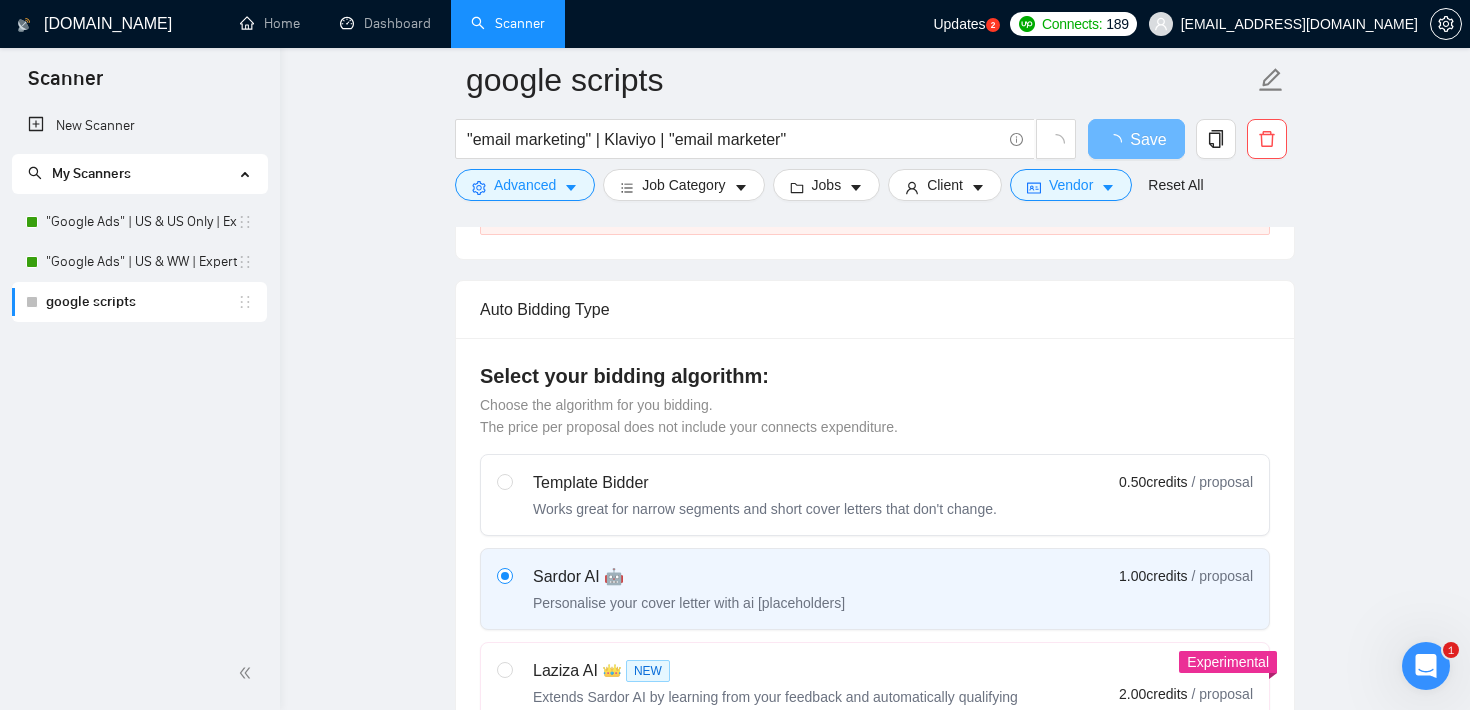 scroll, scrollTop: 115, scrollLeft: 0, axis: vertical 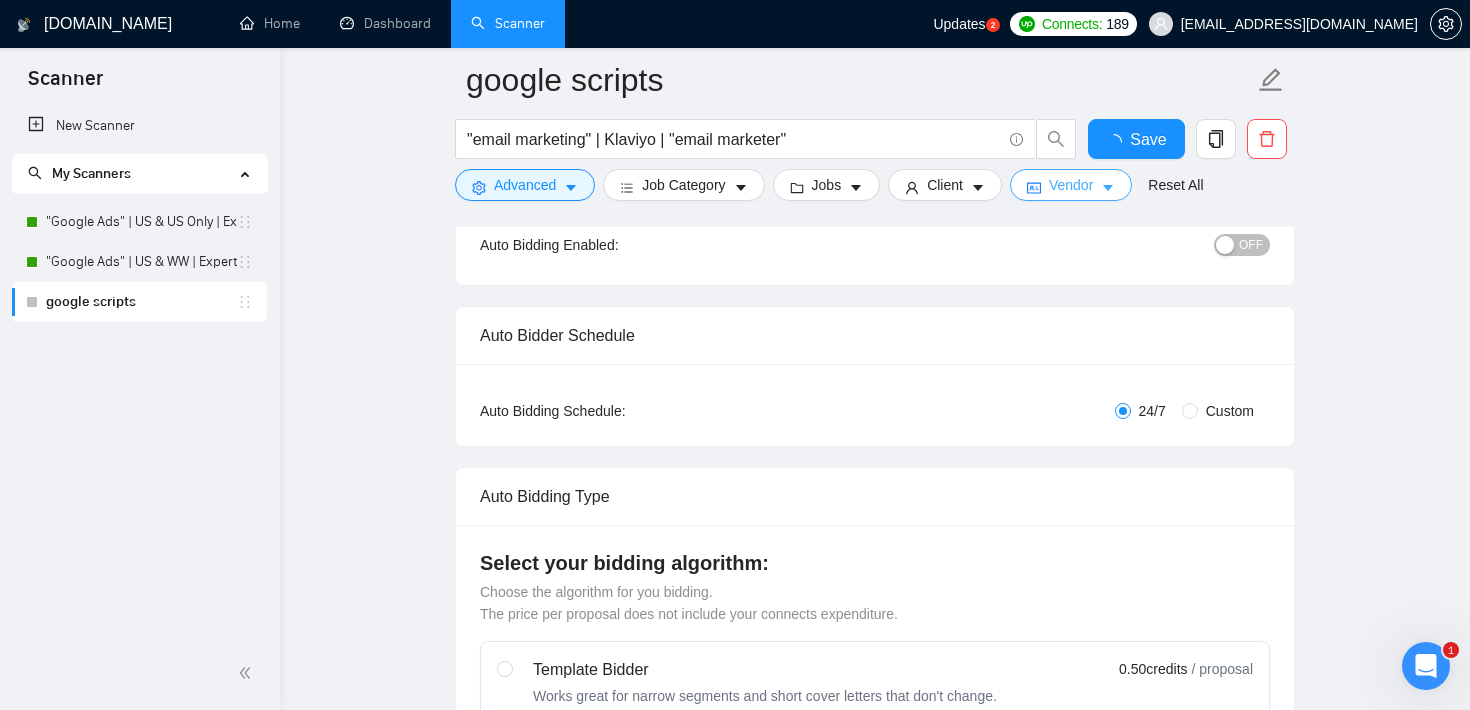 type 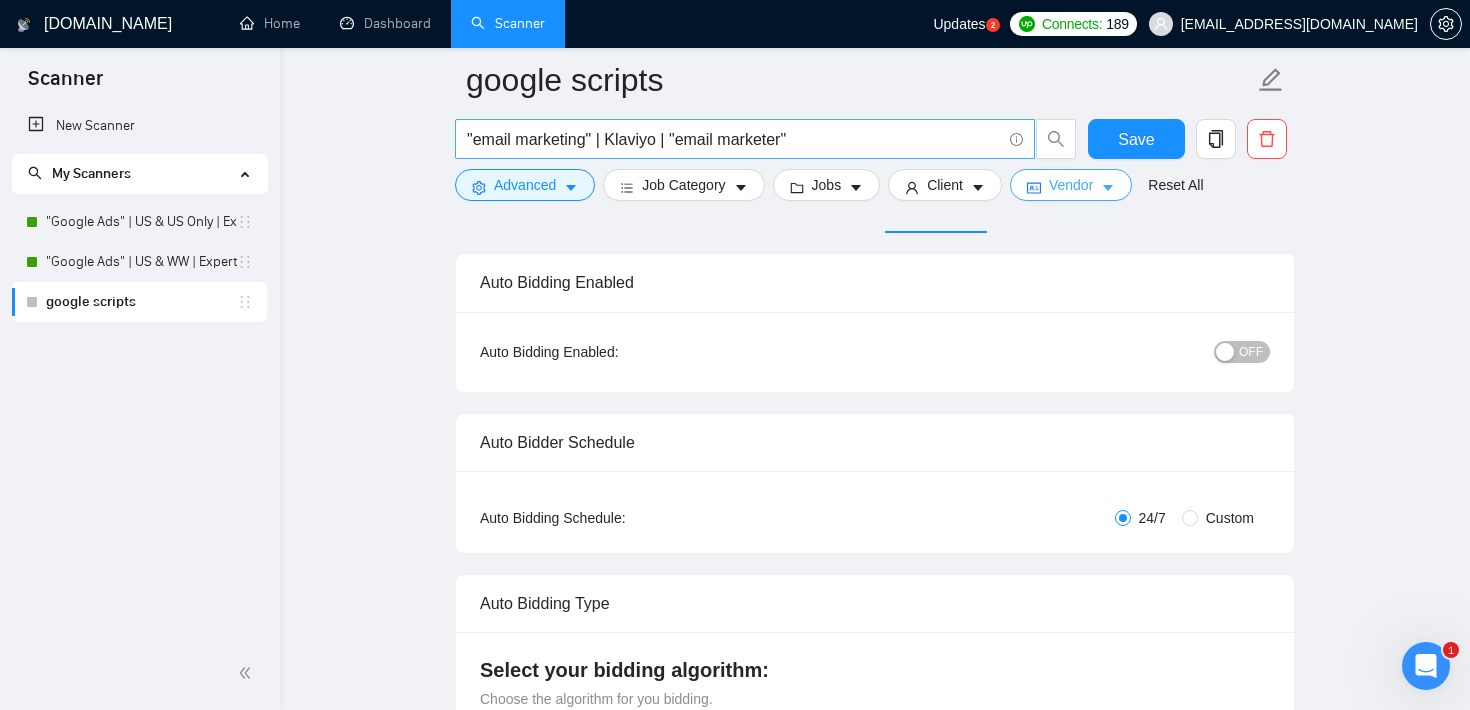 scroll, scrollTop: 0, scrollLeft: 0, axis: both 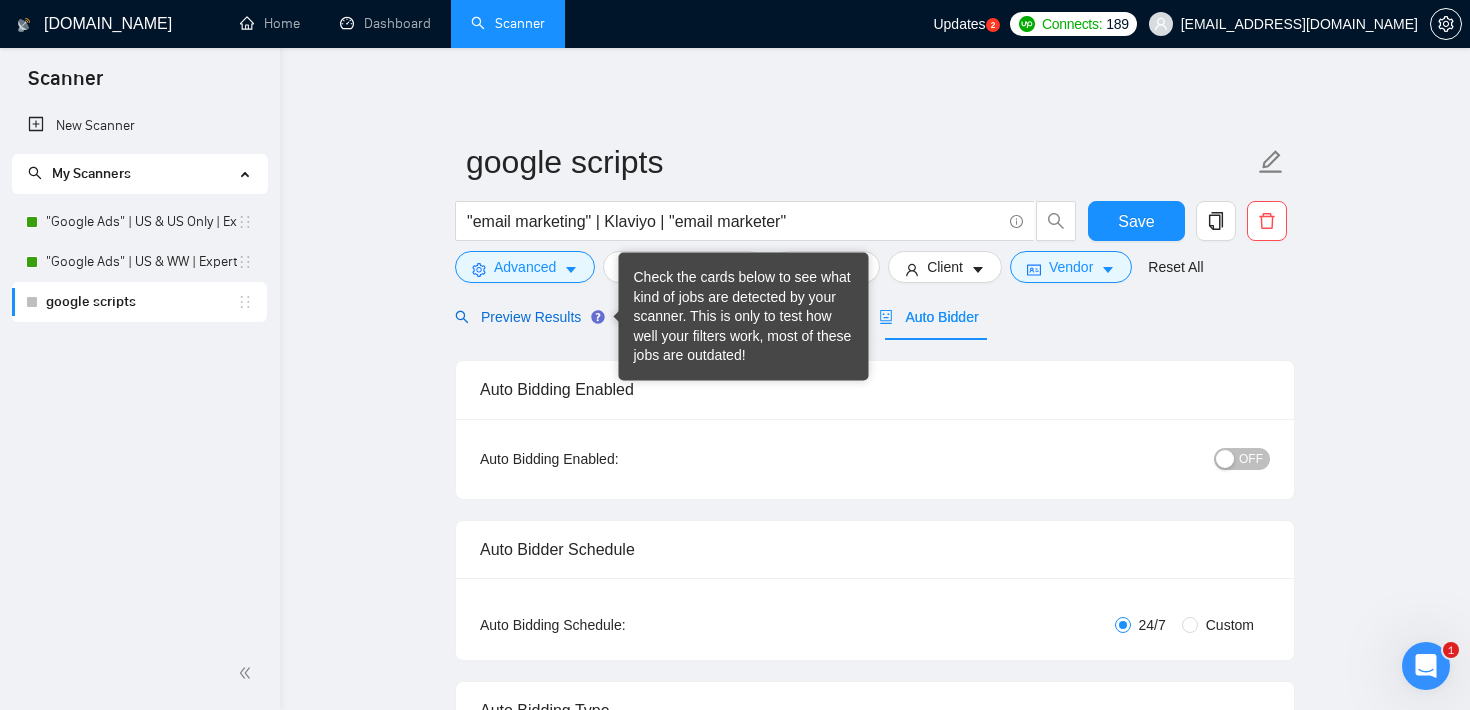 click on "Preview Results" at bounding box center (527, 317) 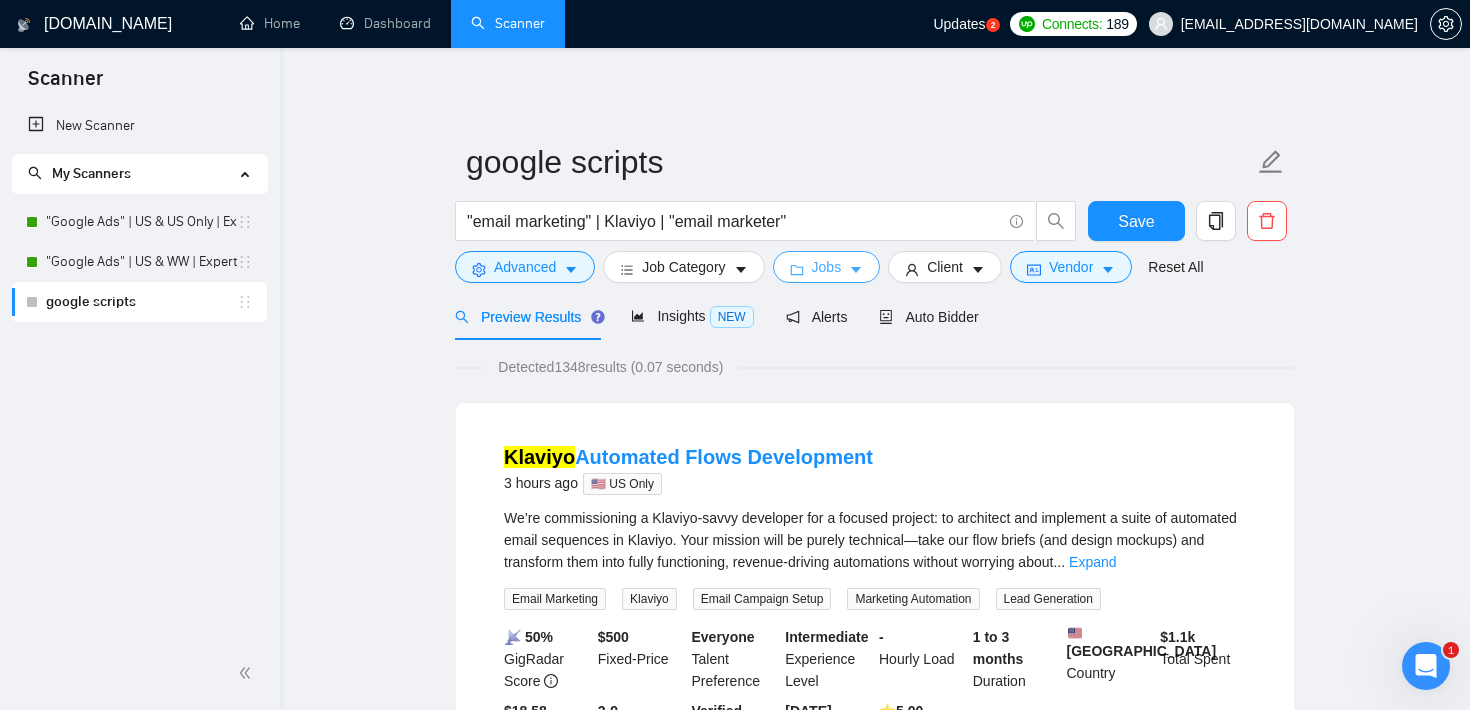 click 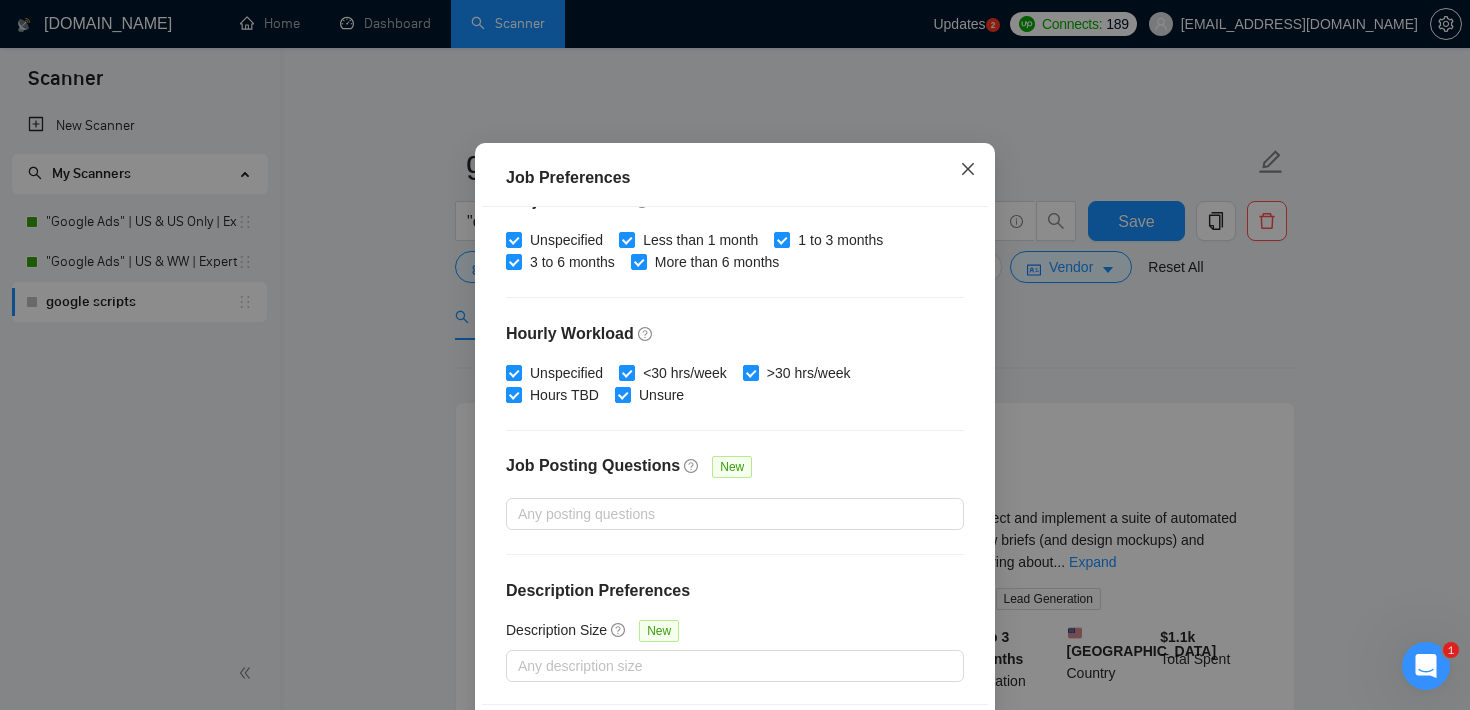 click 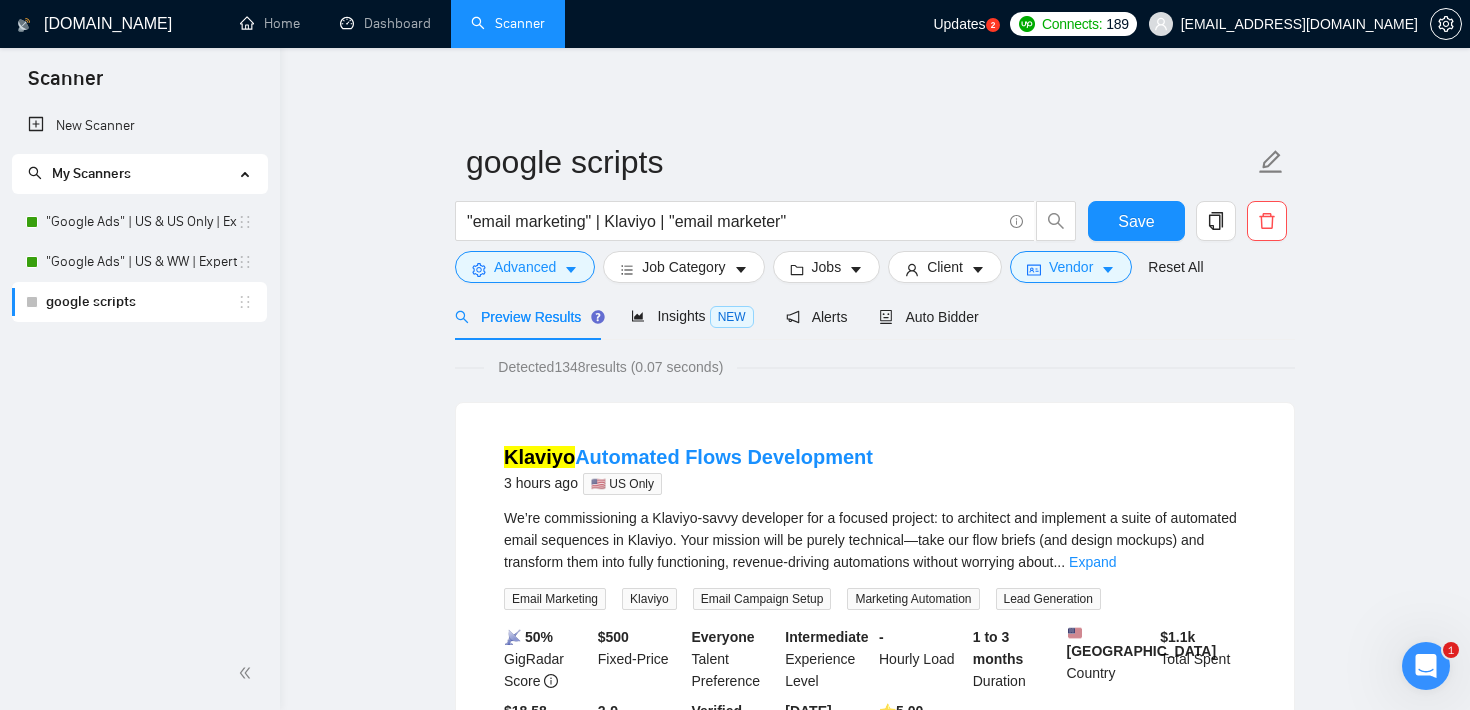 click on "Detected   1348  results   (0.07 seconds)" at bounding box center (875, 367) 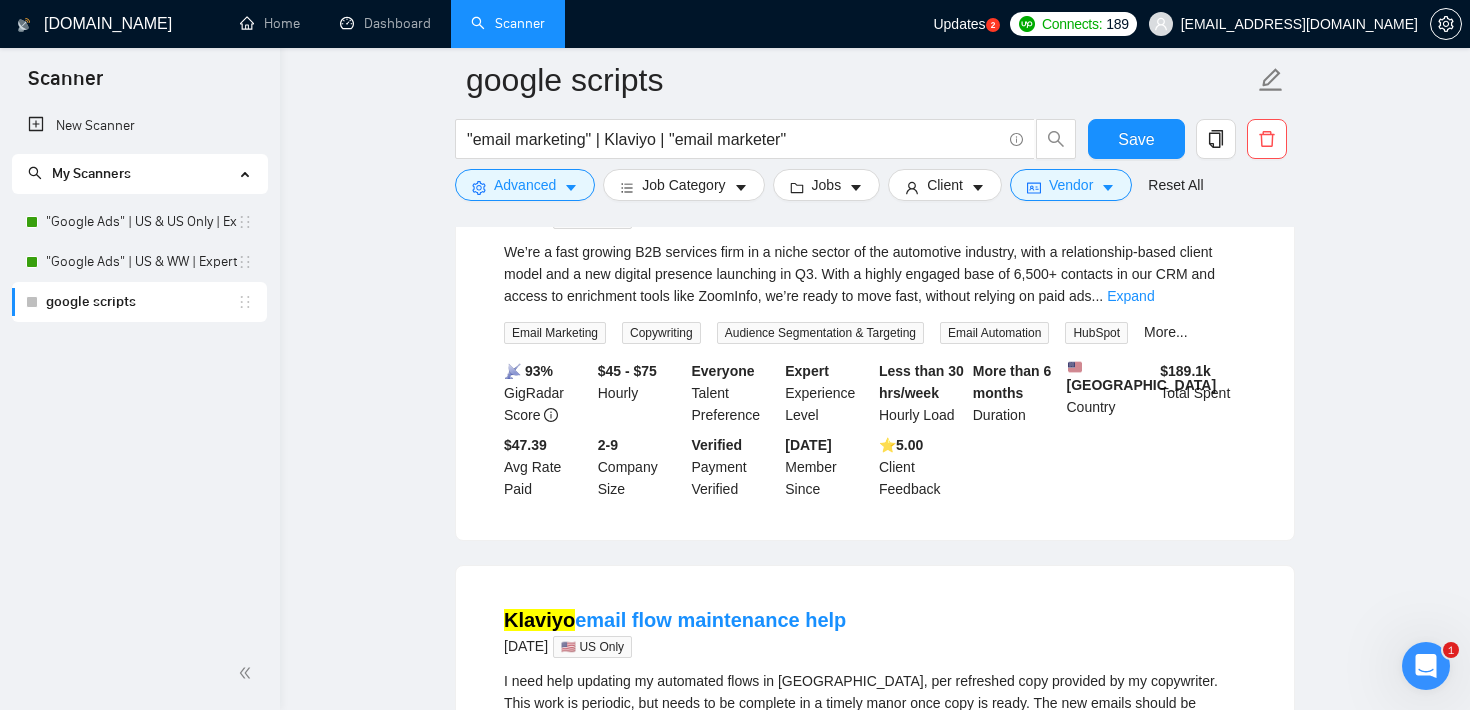 scroll, scrollTop: 3717, scrollLeft: 0, axis: vertical 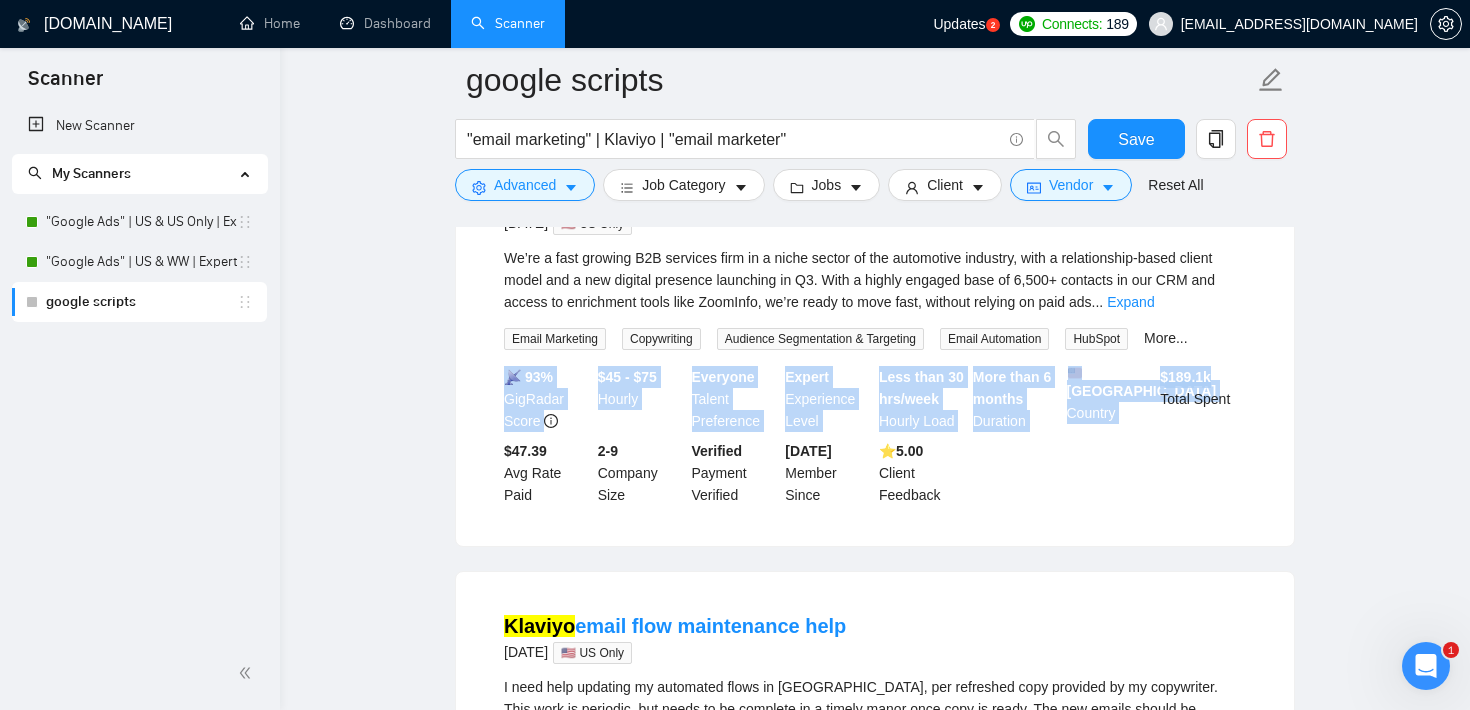 drag, startPoint x: 1231, startPoint y: 461, endPoint x: 493, endPoint y: 448, distance: 738.1145 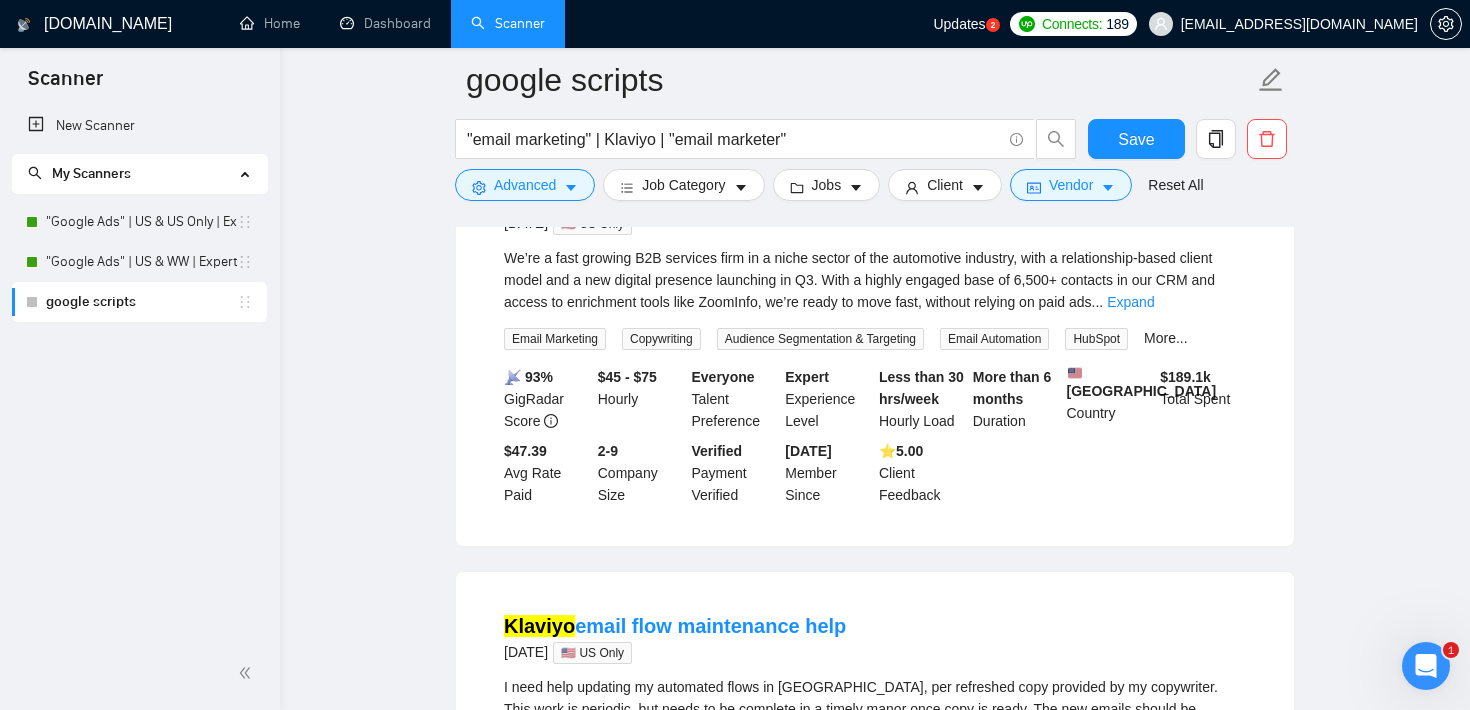 click on "google scripts "email marketing" | Klaviyo | "email marketer" Save Advanced   Job Category   Jobs   Client   Vendor   Reset All Preview Results Insights NEW Alerts Auto Bidder Detected   1348  results   (0.07 seconds) Klaviyo  Automated Flows Development 3 hours ago 🇺🇸 US Only We’re commissioning a Klaviyo-savvy developer for a focused project: to architect and implement a suite of automated email sequences in Klaviyo. Your mission will be purely technical—take our flow briefs (and design mockups) and transform them into fully functioning, revenue-driving automations without worrying about ... Expand Email Marketing Klaviyo Email Campaign Setup Marketing Automation Lead Generation 📡   50% GigRadar Score   $ 500 Fixed-Price Everyone Talent Preference Intermediate Experience Level - Hourly Load 1 to 3 months Duration   [GEOGRAPHIC_DATA] Country $ 1.1k Total Spent $18.58 Avg Rate Paid 2-9 Company Size Verified Payment Verified [DATE] Member Since ⭐️  5.00 Client Feedback Klaviyo a day ago ..." at bounding box center (875, -1296) 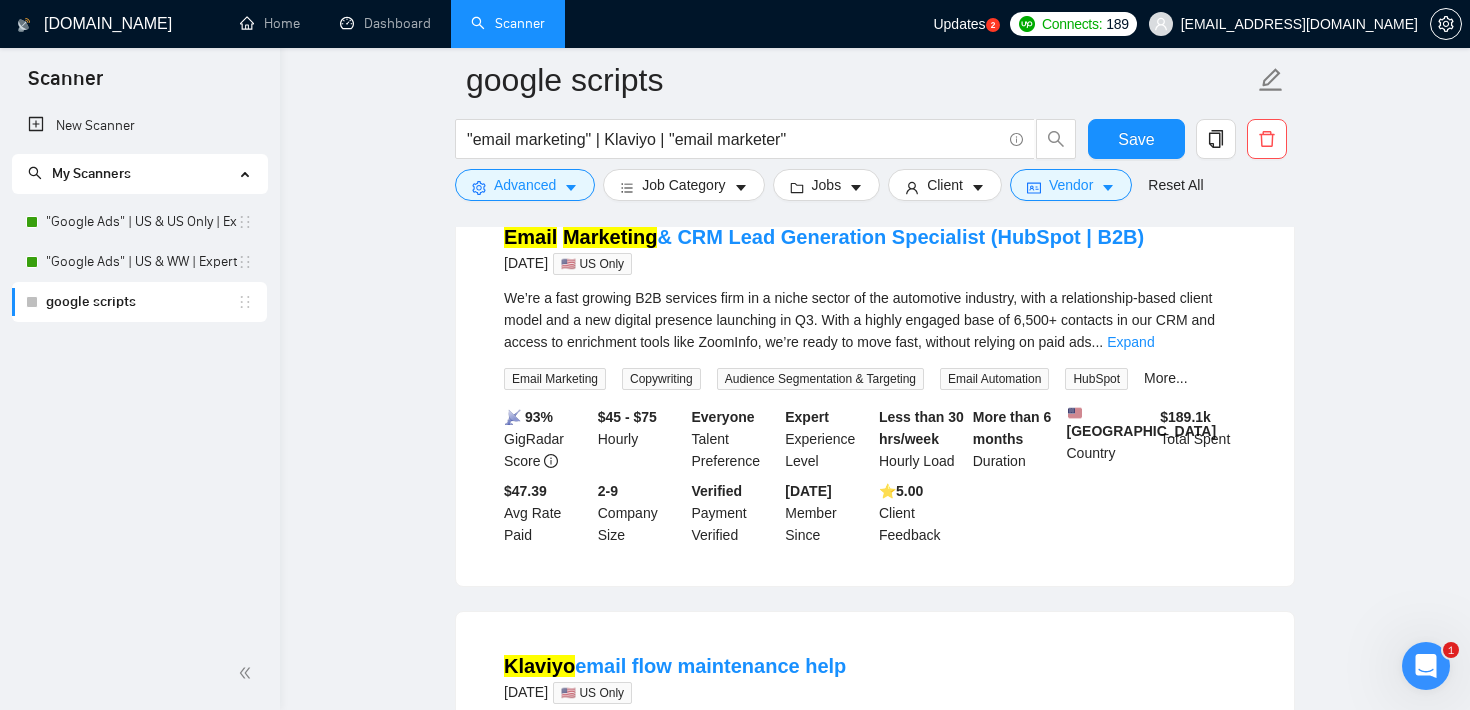 scroll, scrollTop: 3698, scrollLeft: 0, axis: vertical 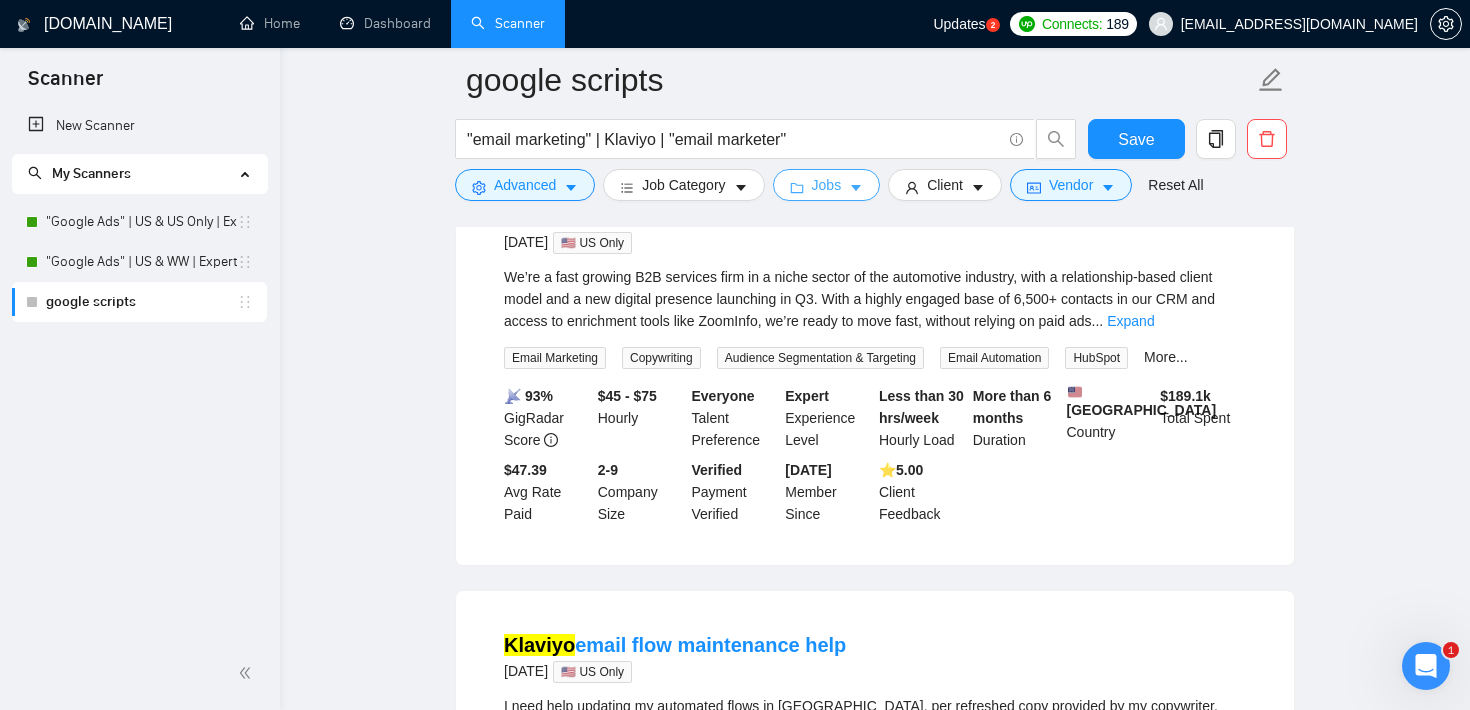 click on "Jobs" at bounding box center (827, 185) 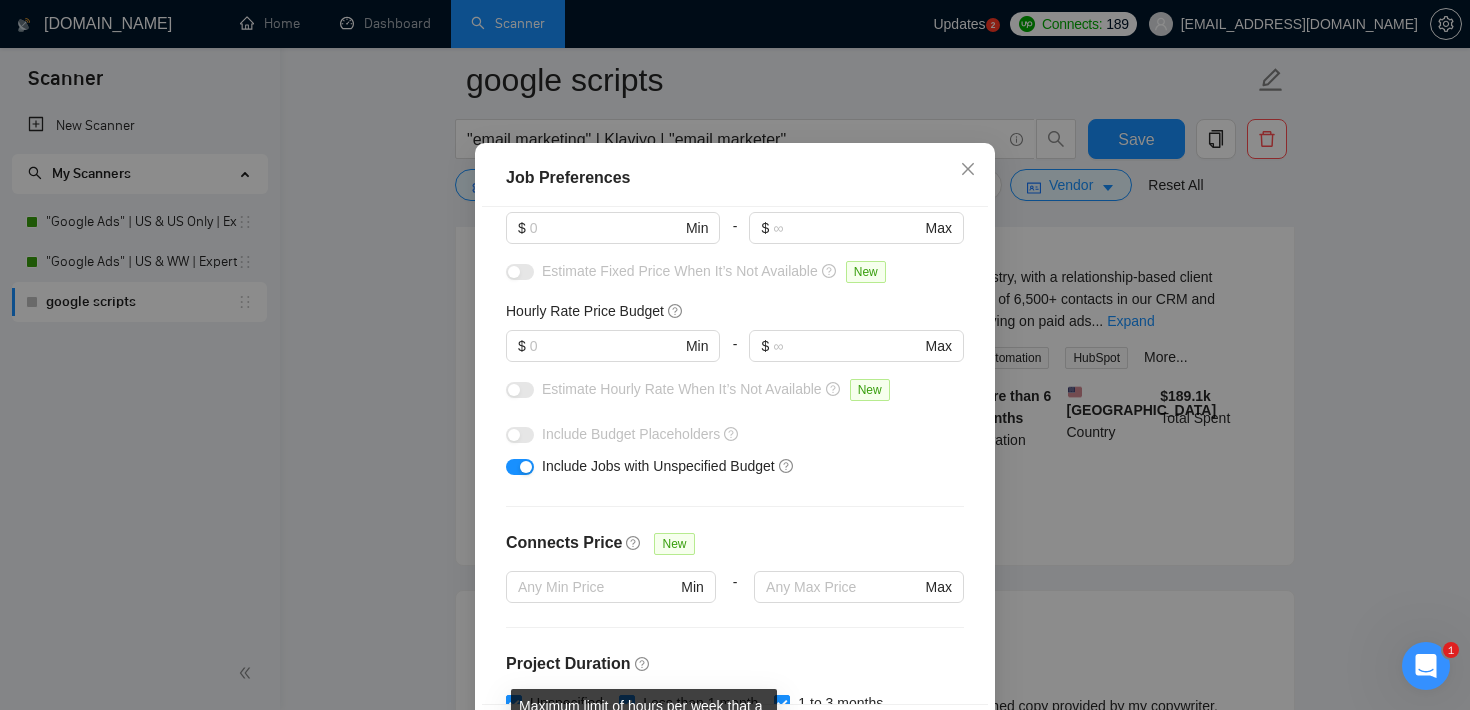 scroll, scrollTop: 0, scrollLeft: 0, axis: both 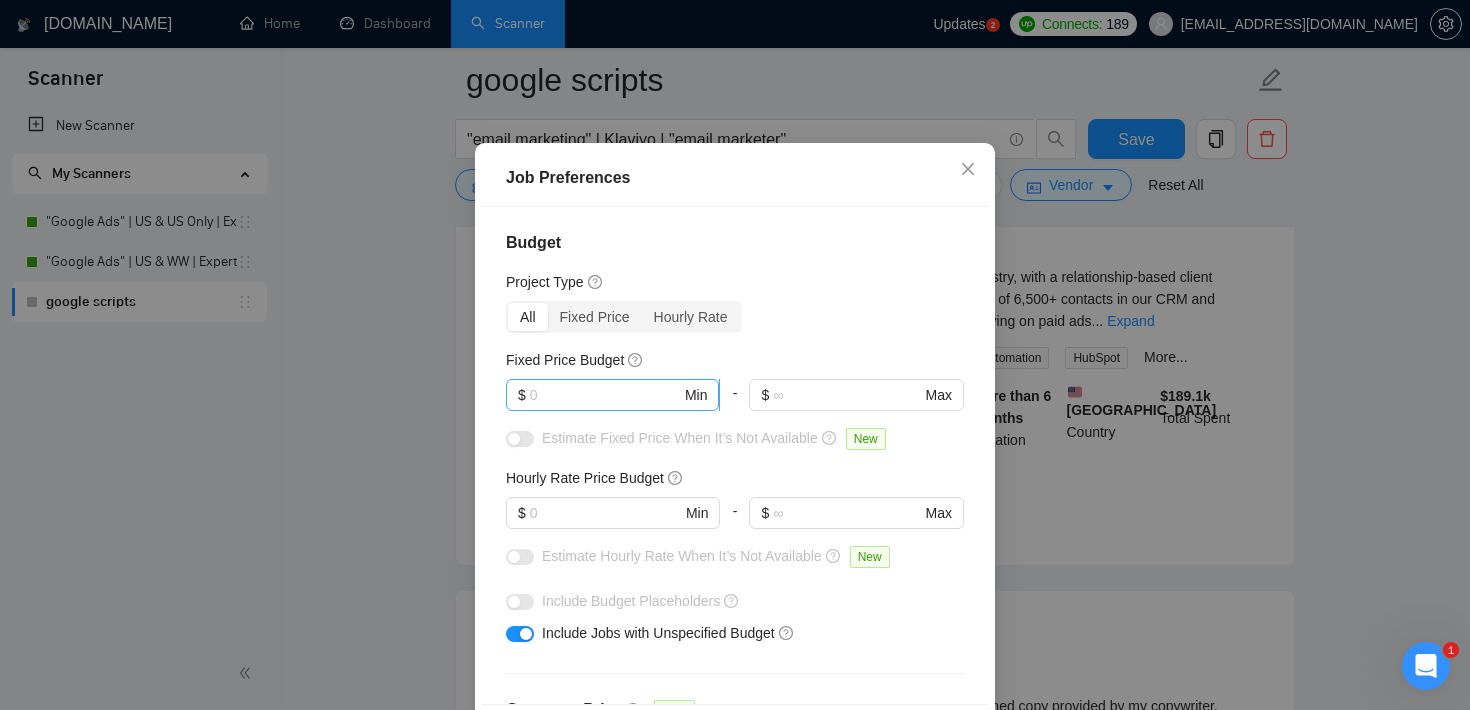 click at bounding box center [605, 395] 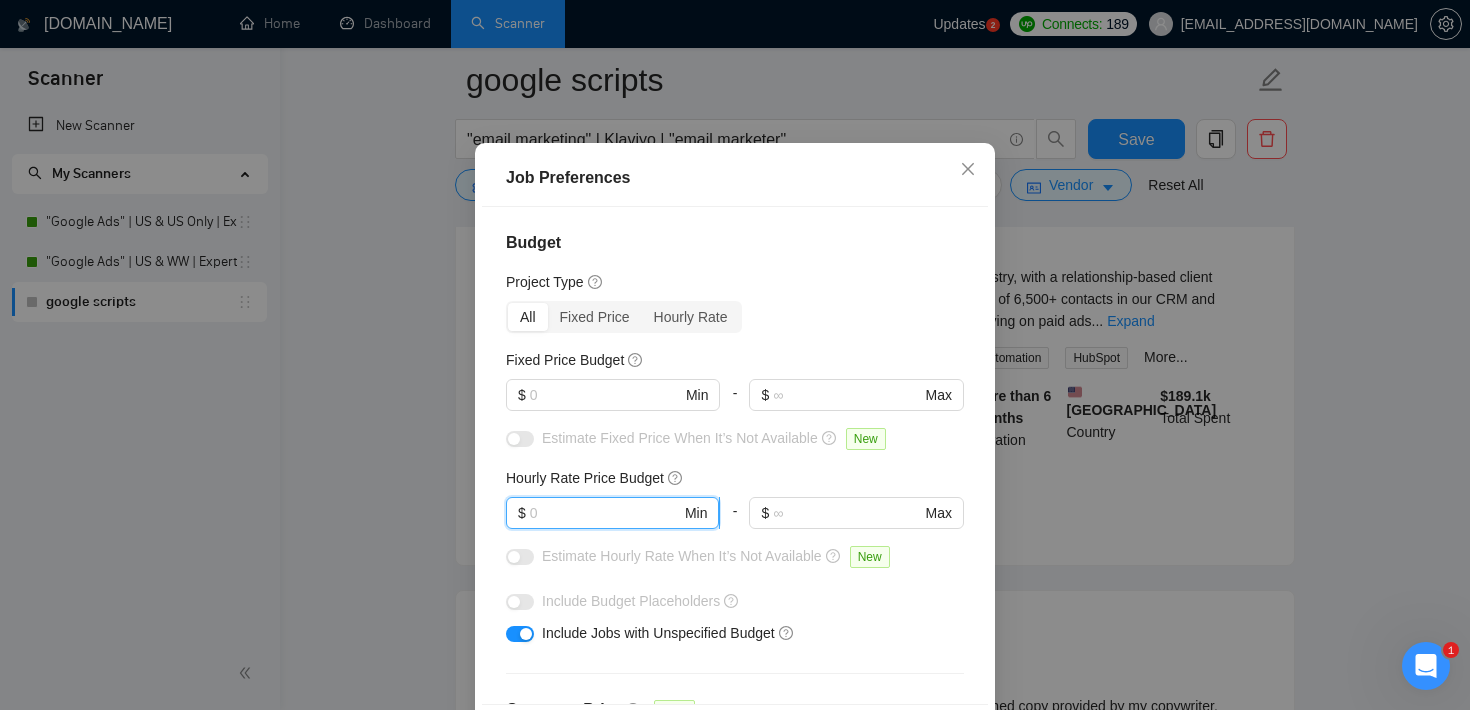 click at bounding box center (605, 513) 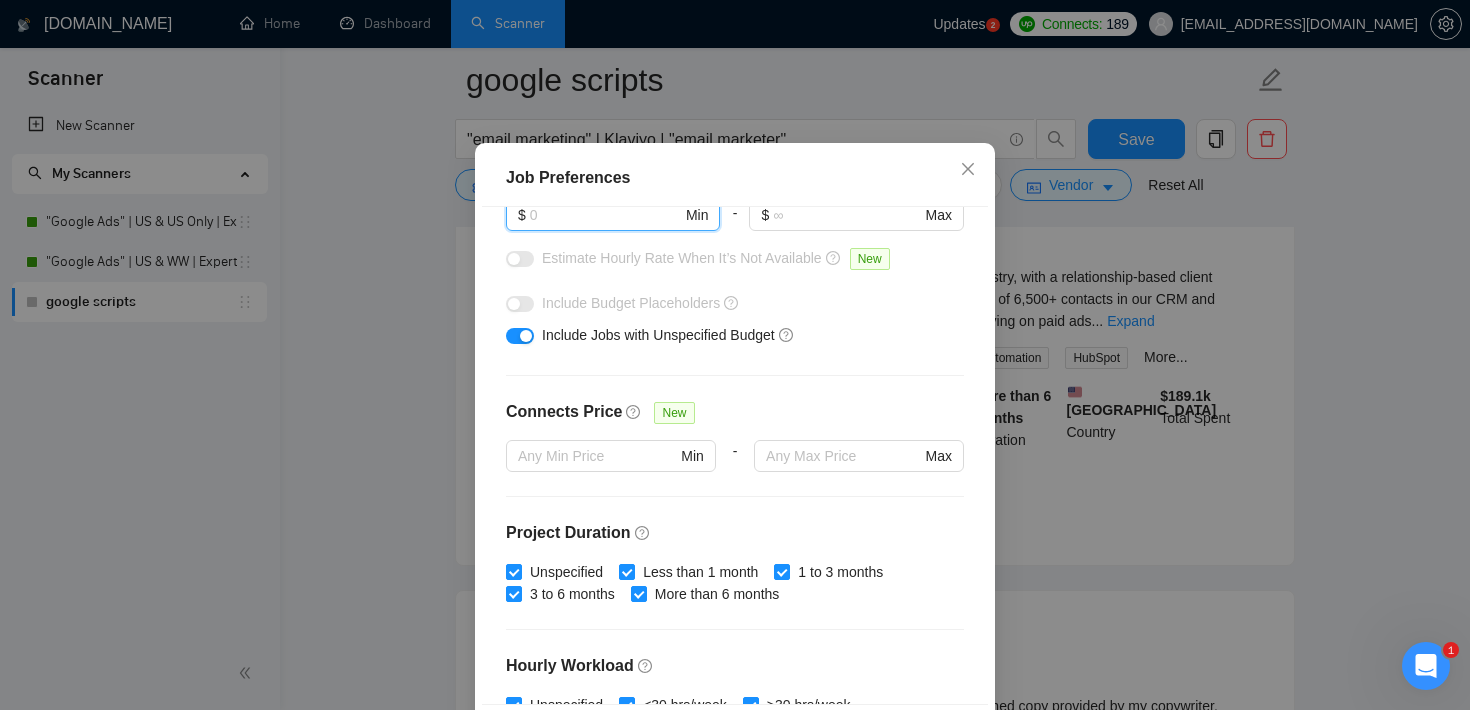 scroll, scrollTop: 302, scrollLeft: 0, axis: vertical 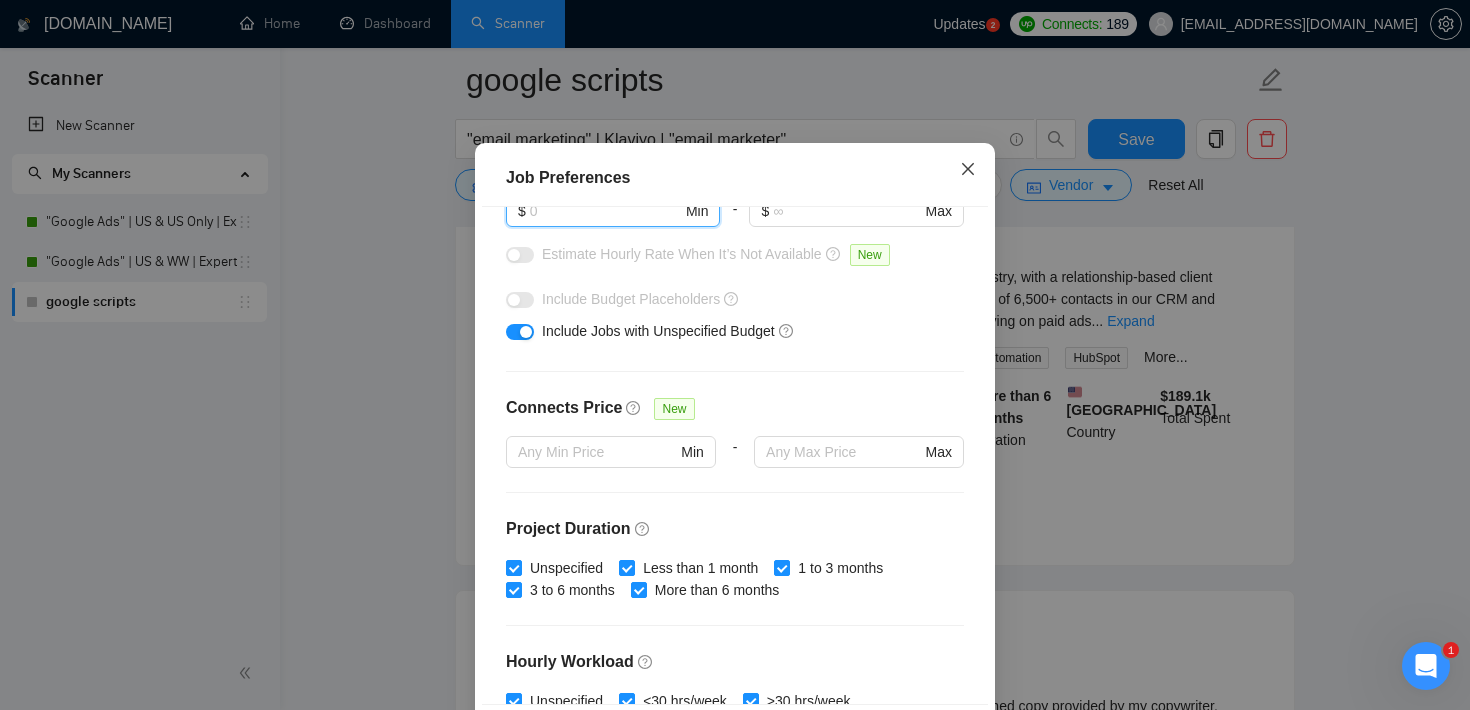 click at bounding box center (968, 170) 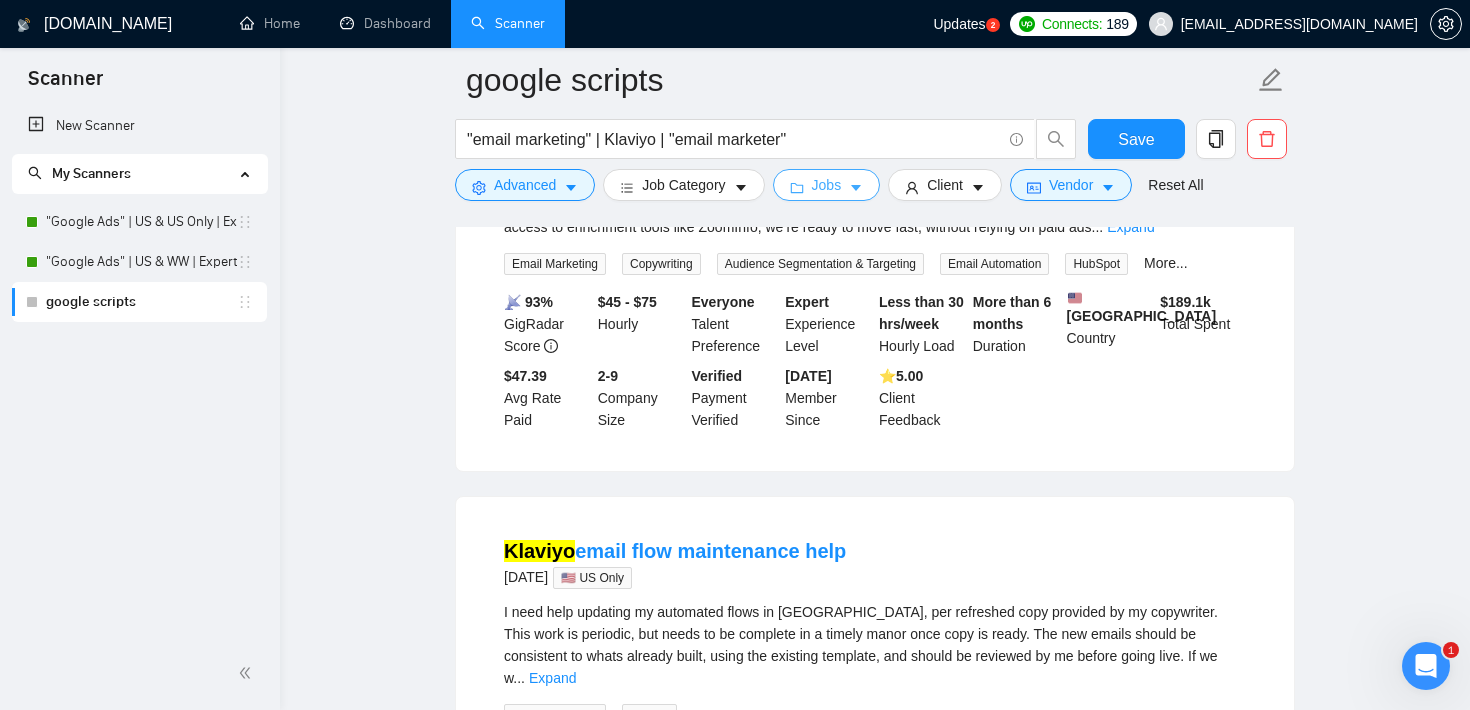 scroll, scrollTop: 3793, scrollLeft: 0, axis: vertical 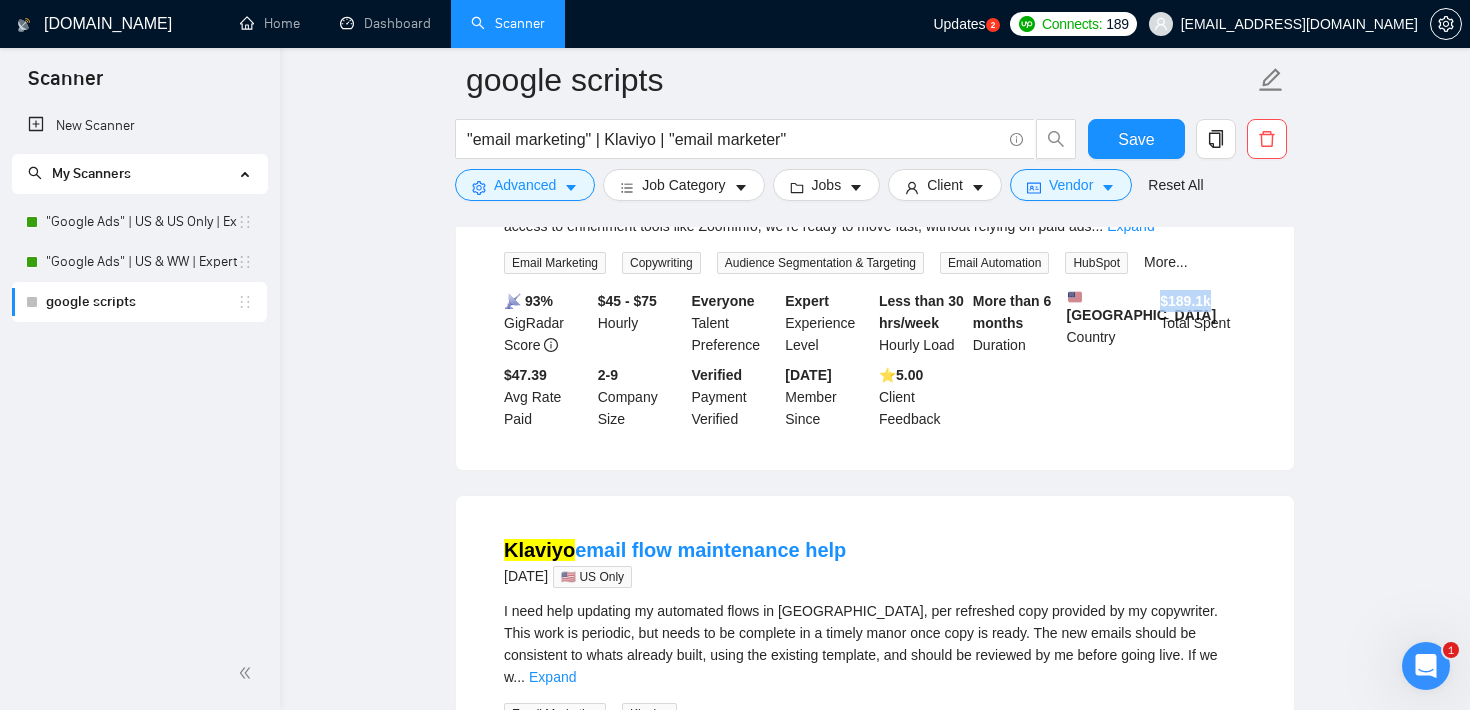 drag, startPoint x: 1219, startPoint y: 375, endPoint x: 1157, endPoint y: 376, distance: 62.008064 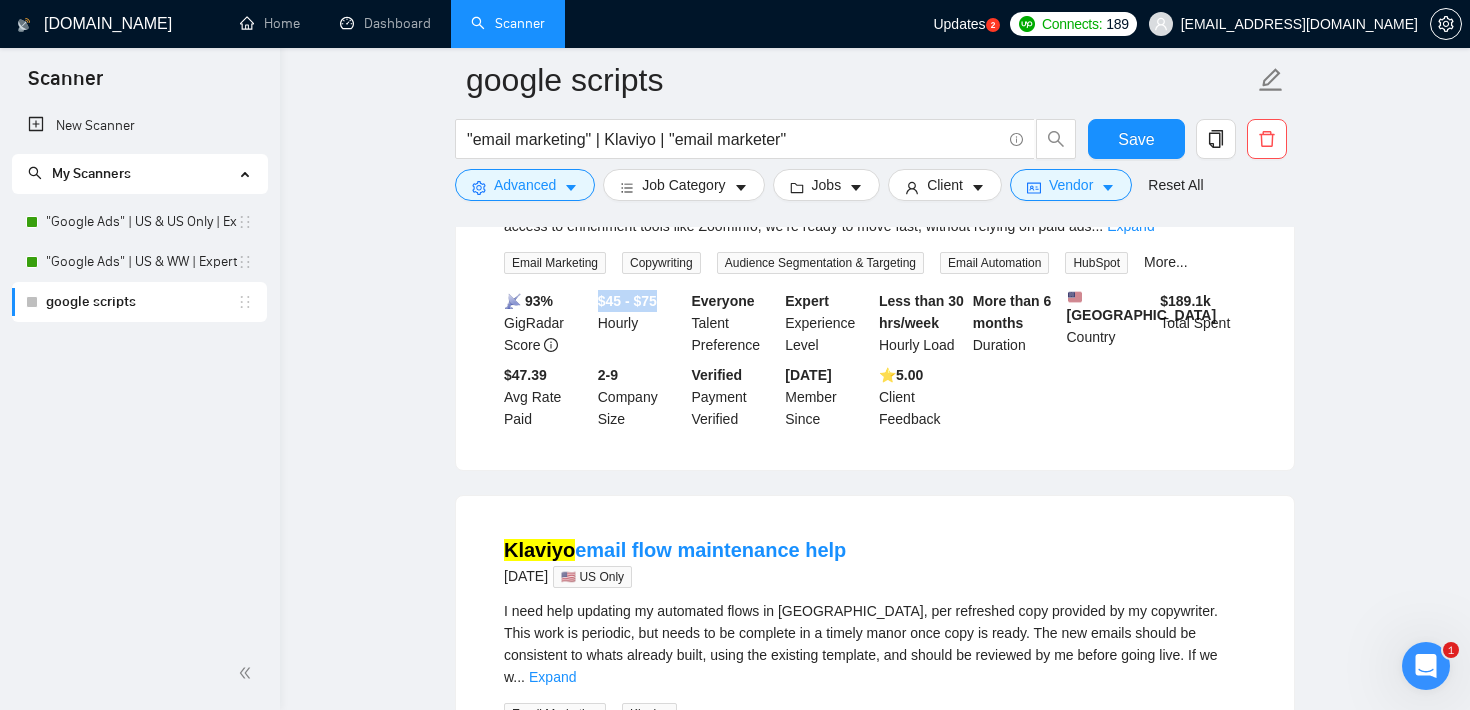 drag, startPoint x: 667, startPoint y: 379, endPoint x: 600, endPoint y: 380, distance: 67.00746 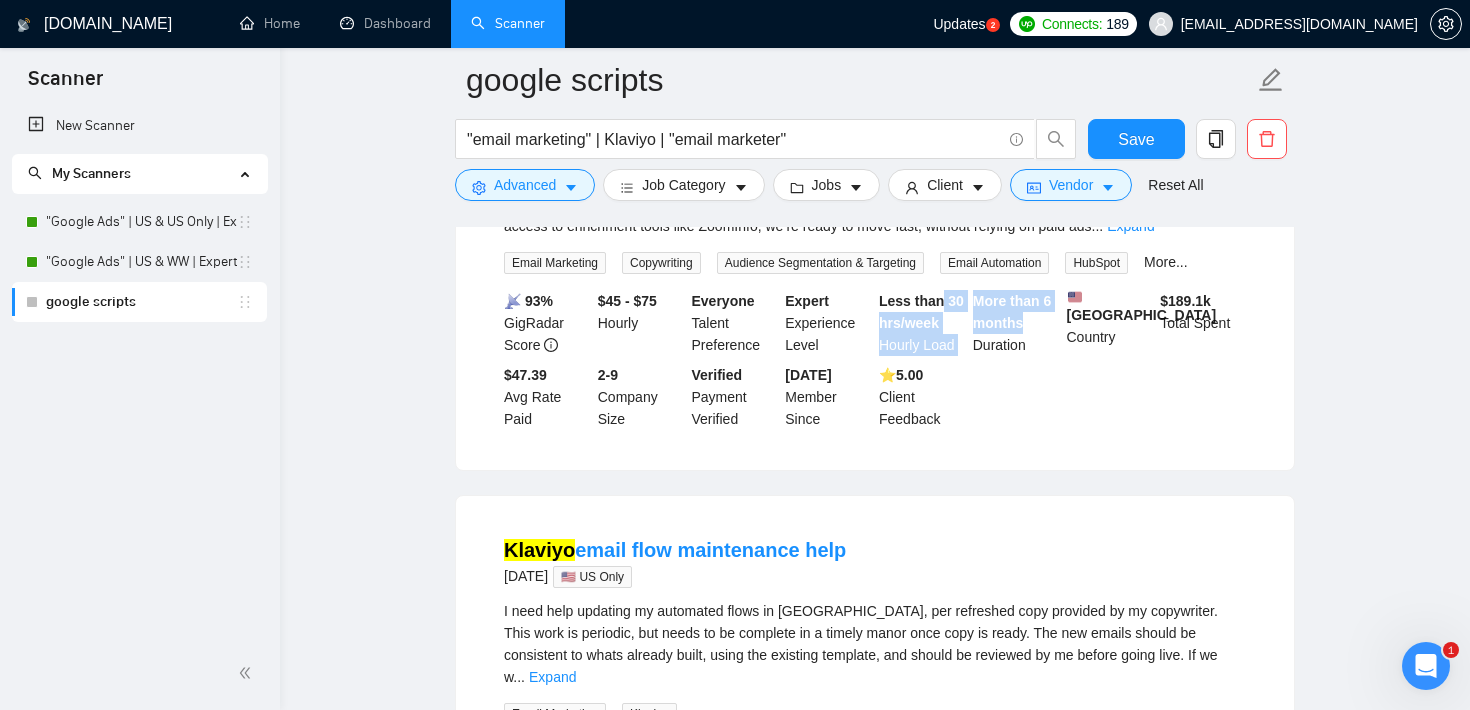 drag, startPoint x: 1028, startPoint y: 400, endPoint x: 966, endPoint y: 382, distance: 64.56005 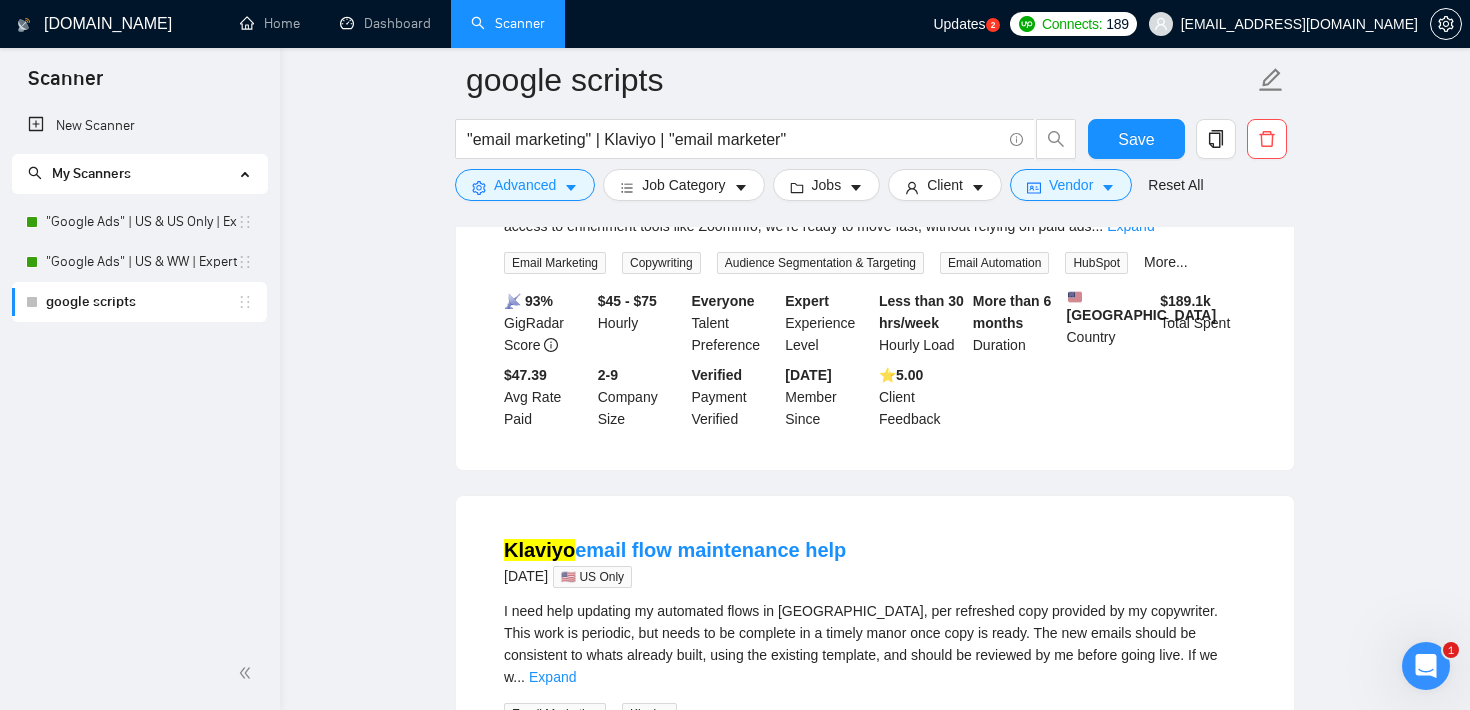 click on "📡   93% GigRadar Score   $45 - $75 Hourly Everyone Talent Preference Expert Experience Level Less than 30 hrs/week Hourly Load More than 6 months Duration   [GEOGRAPHIC_DATA] Country $ 189.1k Total Spent $47.39 Avg Rate Paid 2-9 Company Size Verified Payment Verified [DATE] Member Since ⭐️  5.00 Client Feedback" at bounding box center [875, 360] 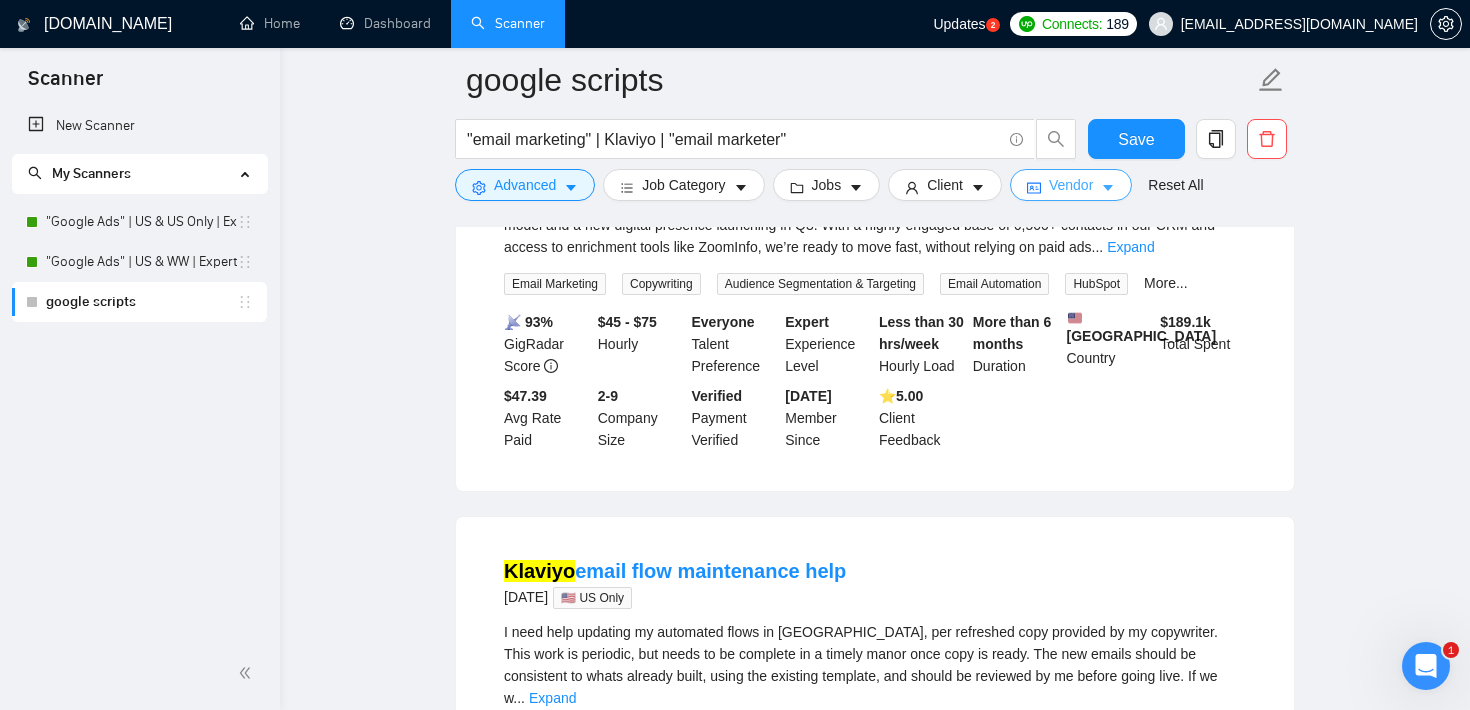 click on "Vendor" at bounding box center (1071, 185) 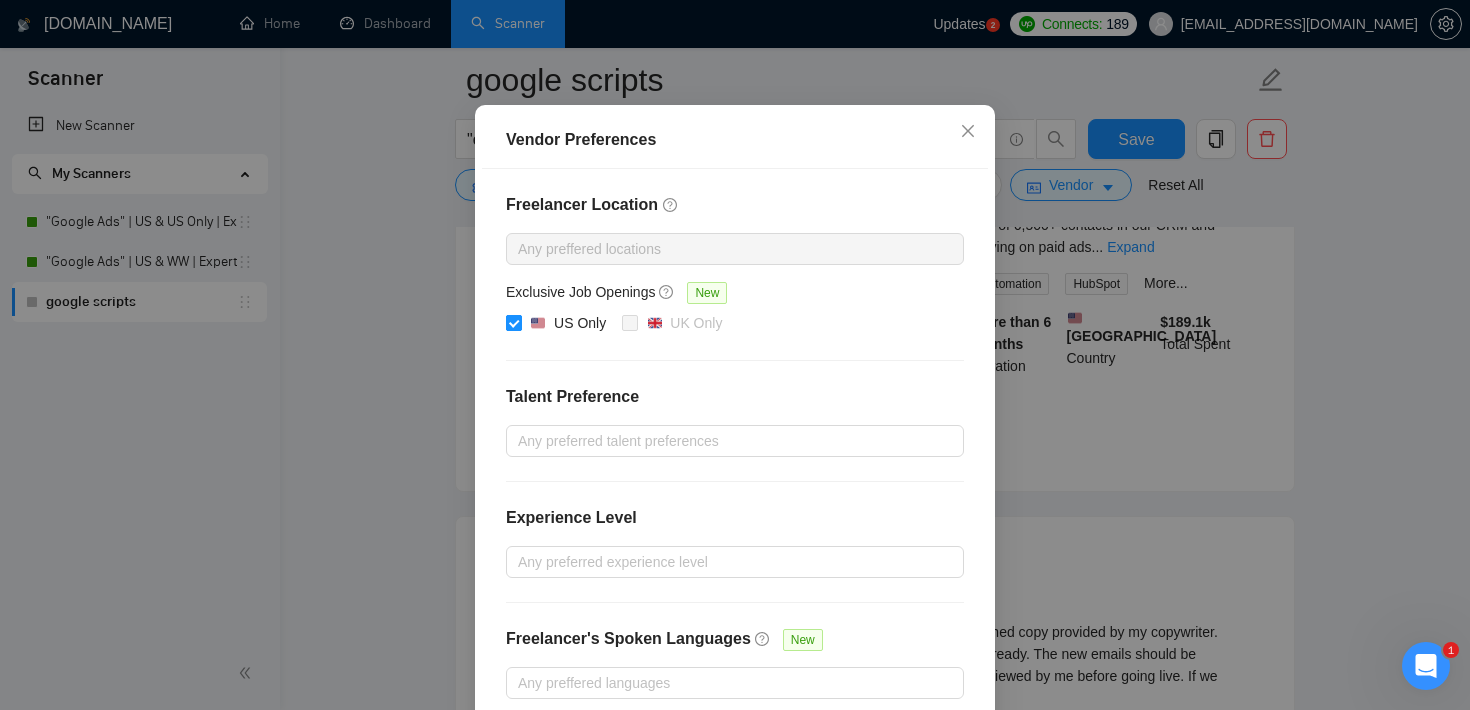 click on "US Only" at bounding box center [513, 322] 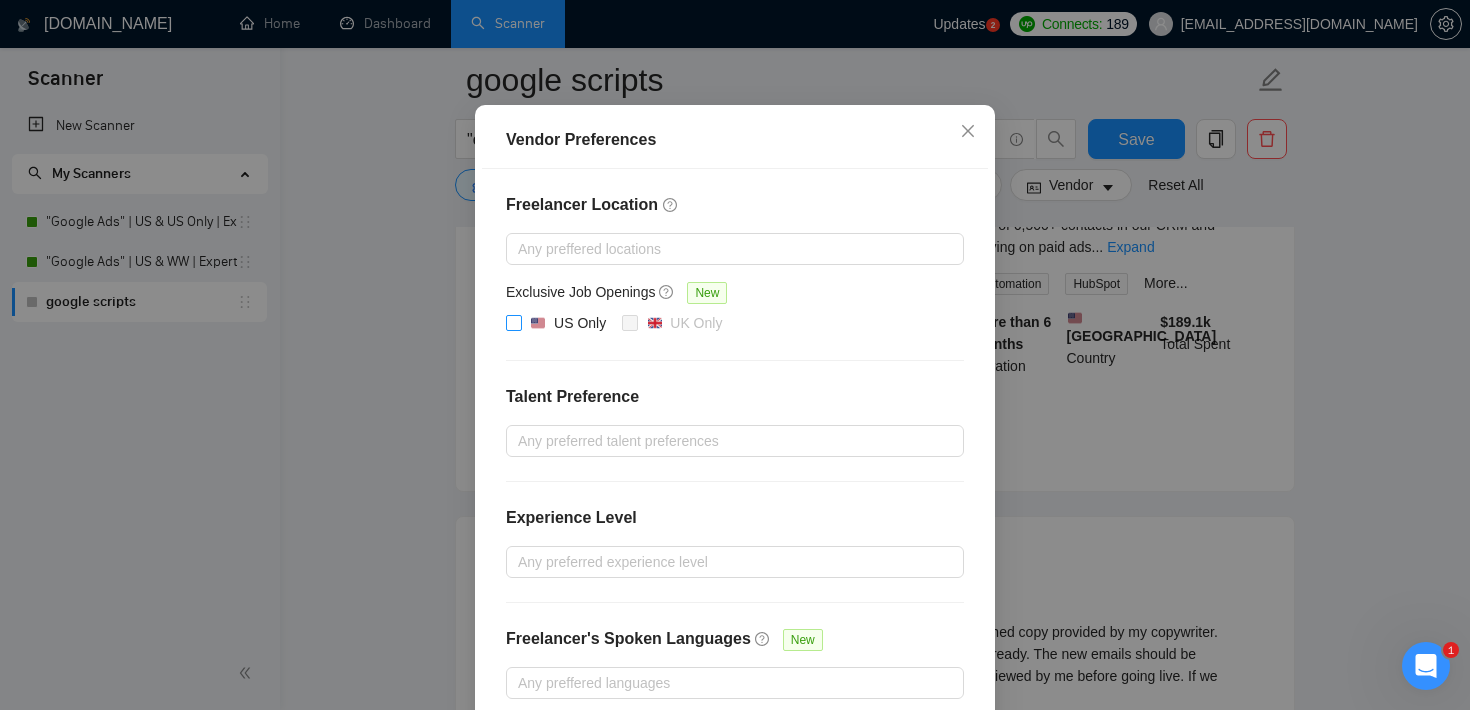 scroll, scrollTop: 215, scrollLeft: 0, axis: vertical 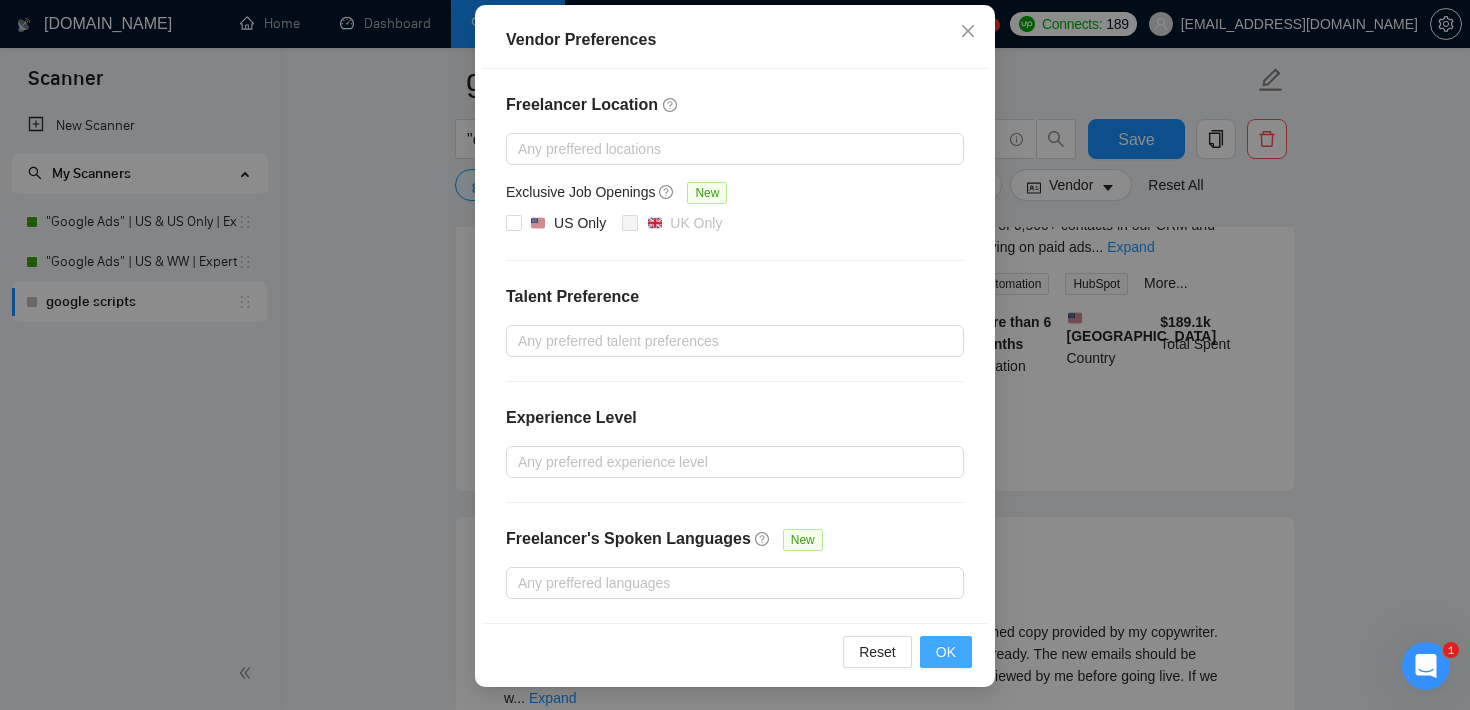 click on "OK" at bounding box center [946, 652] 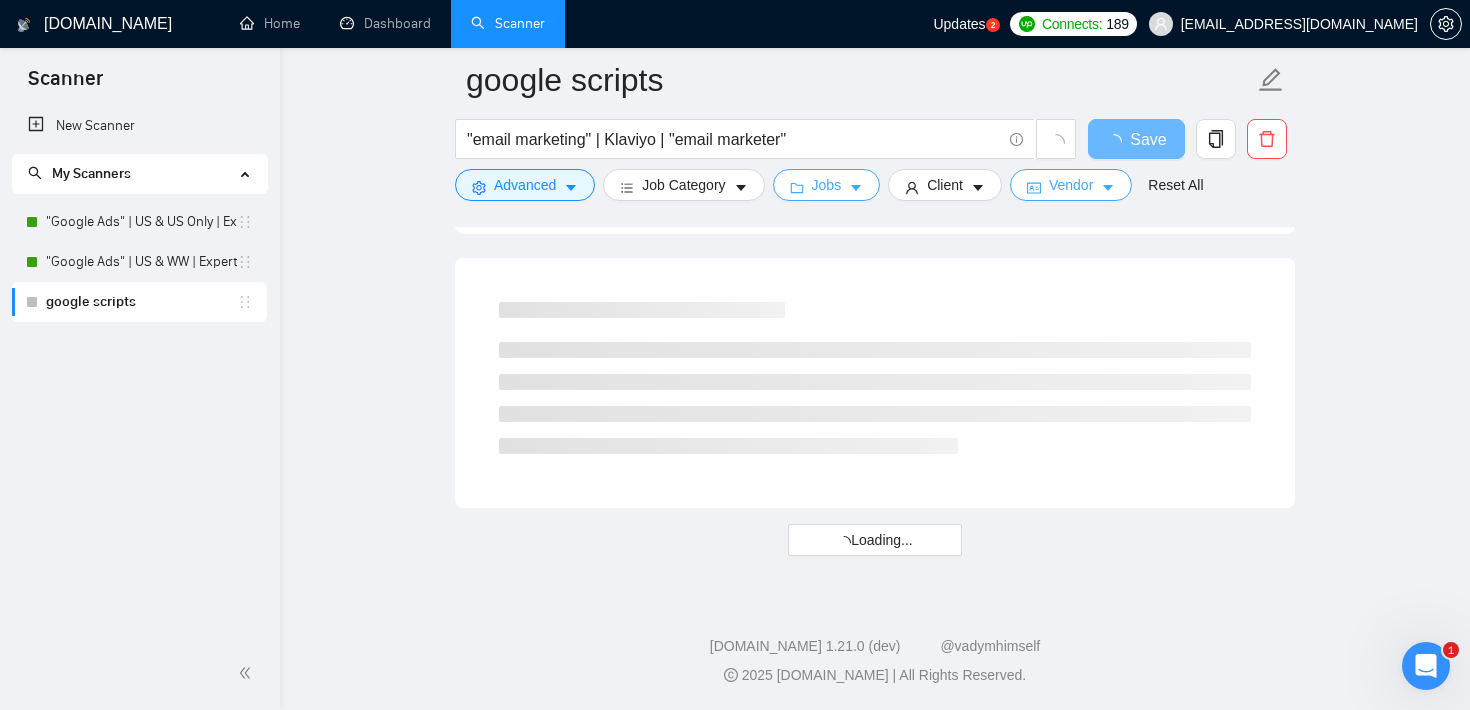 scroll, scrollTop: 2626, scrollLeft: 0, axis: vertical 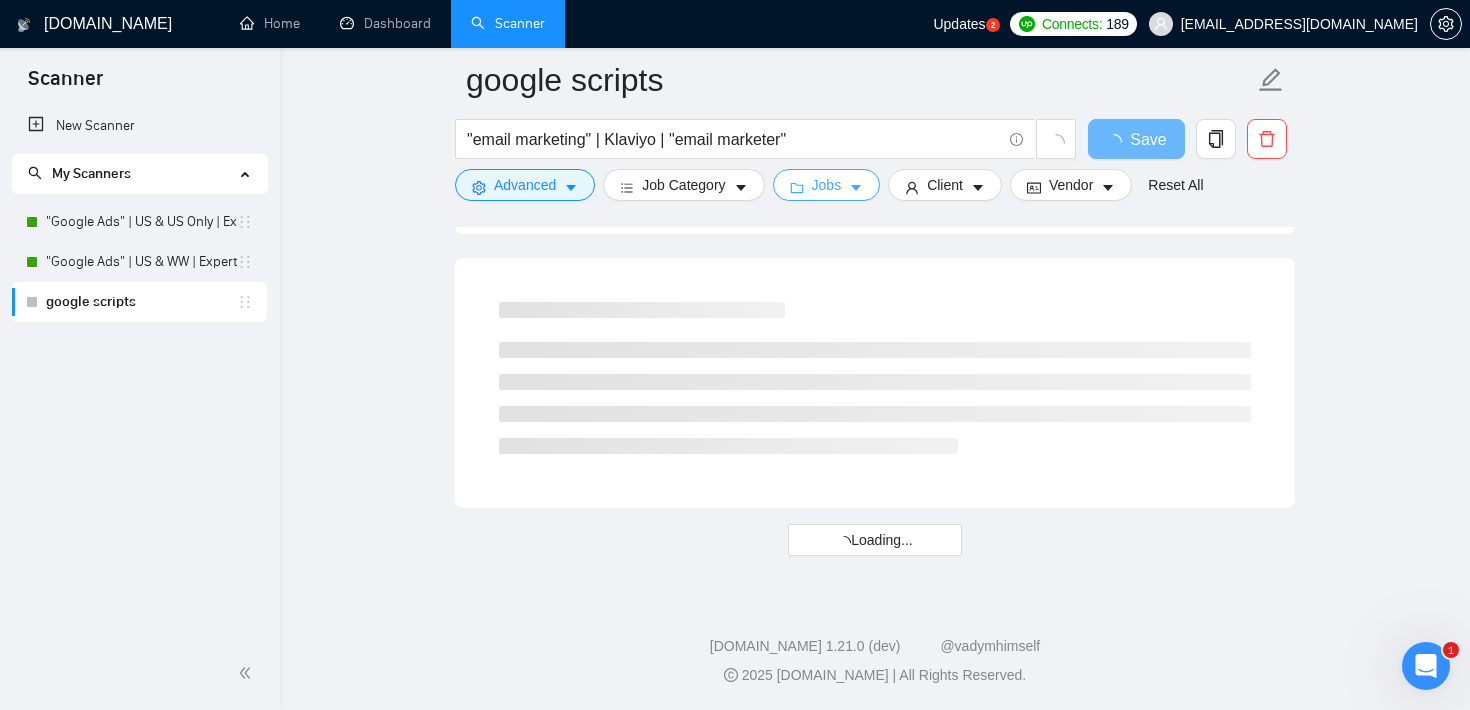 click on "Jobs" at bounding box center [827, 185] 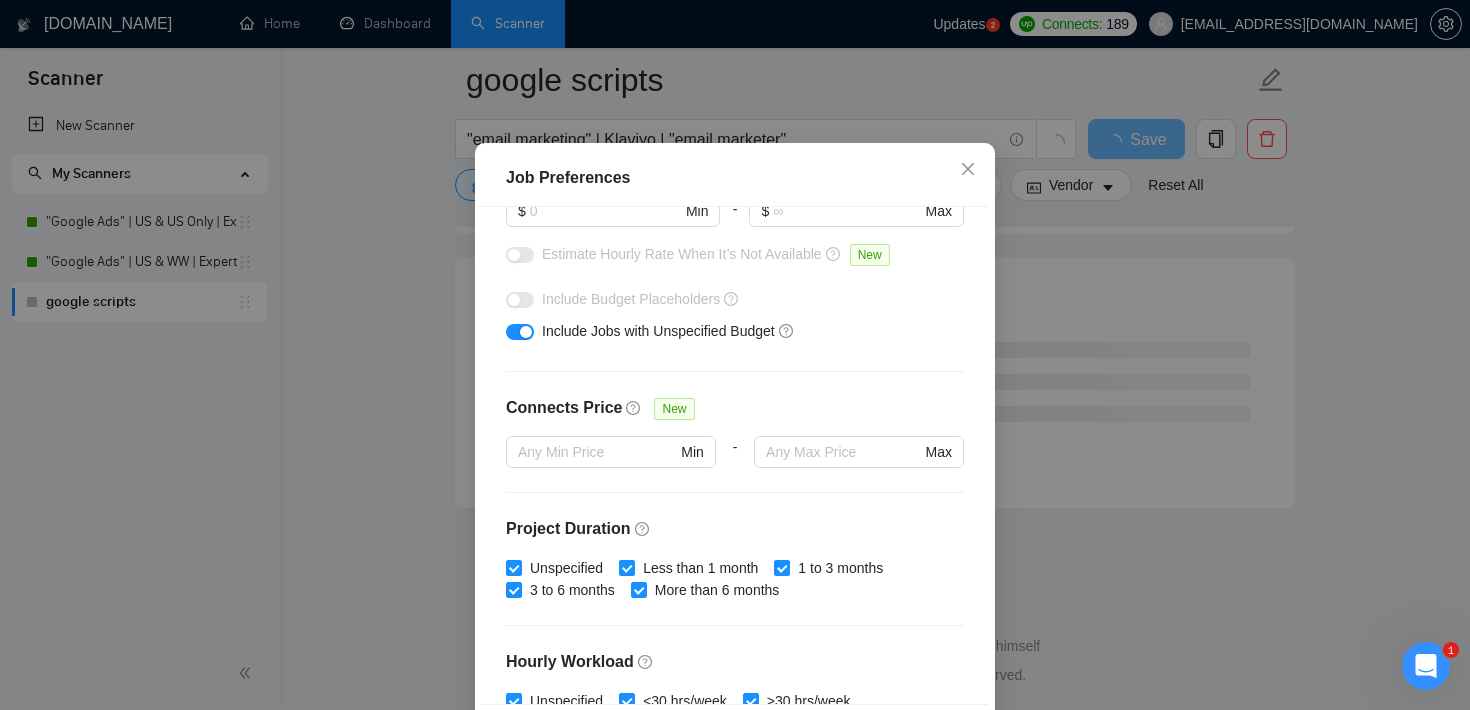scroll, scrollTop: 0, scrollLeft: 0, axis: both 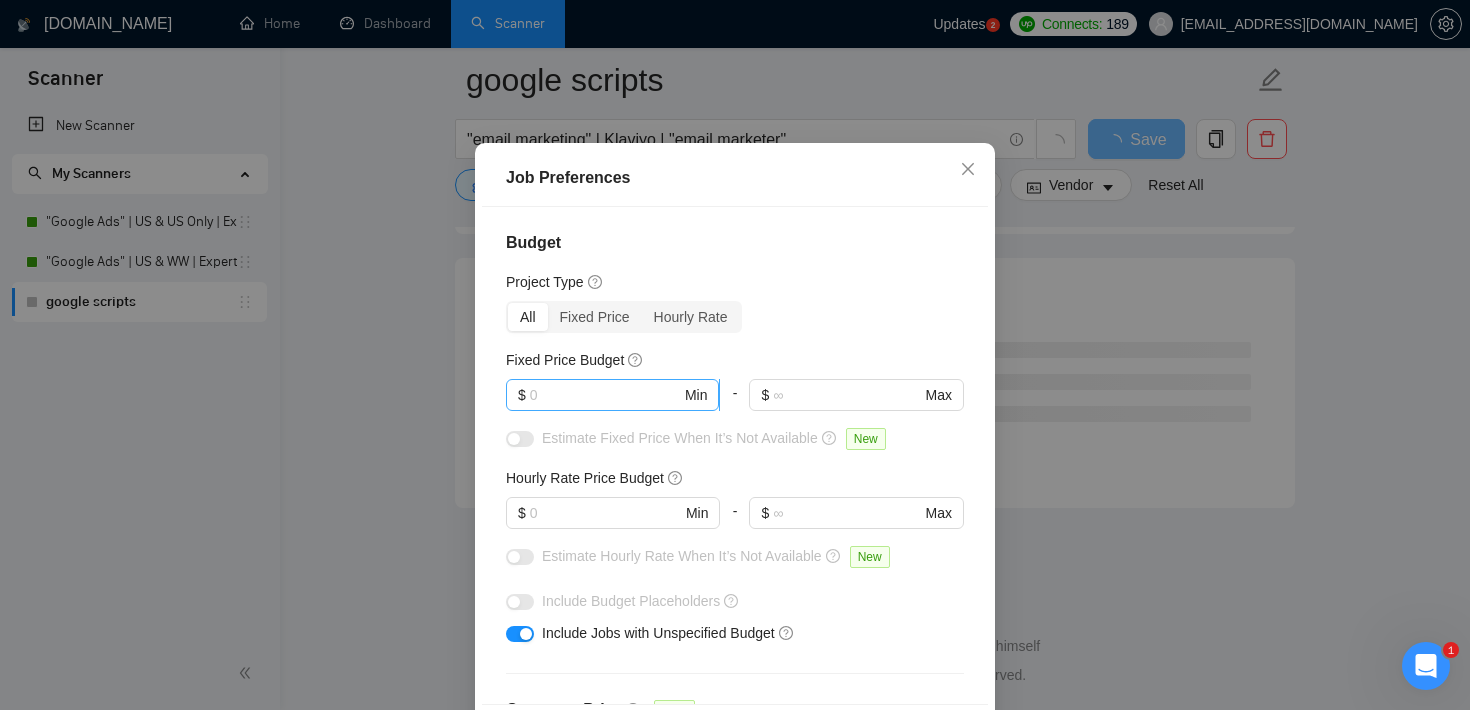 click at bounding box center [605, 395] 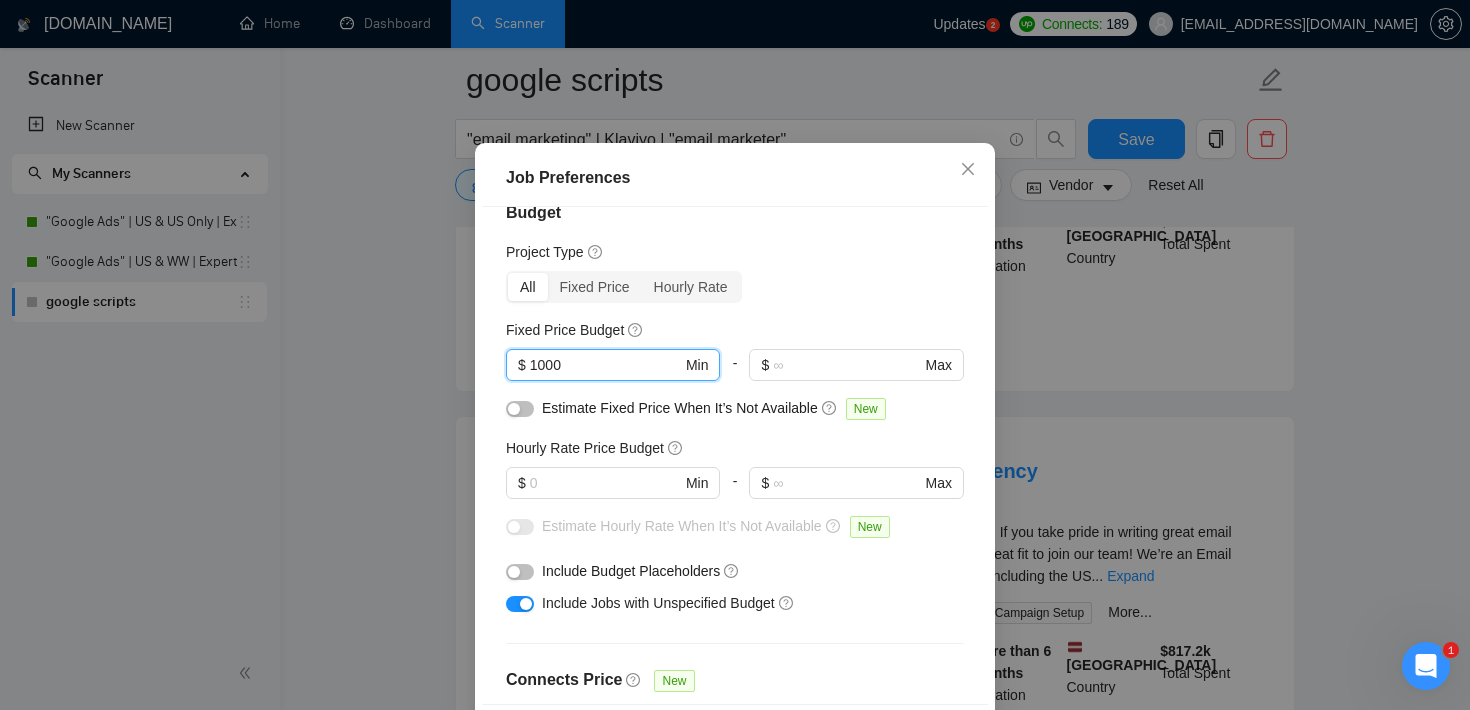 scroll, scrollTop: 31, scrollLeft: 0, axis: vertical 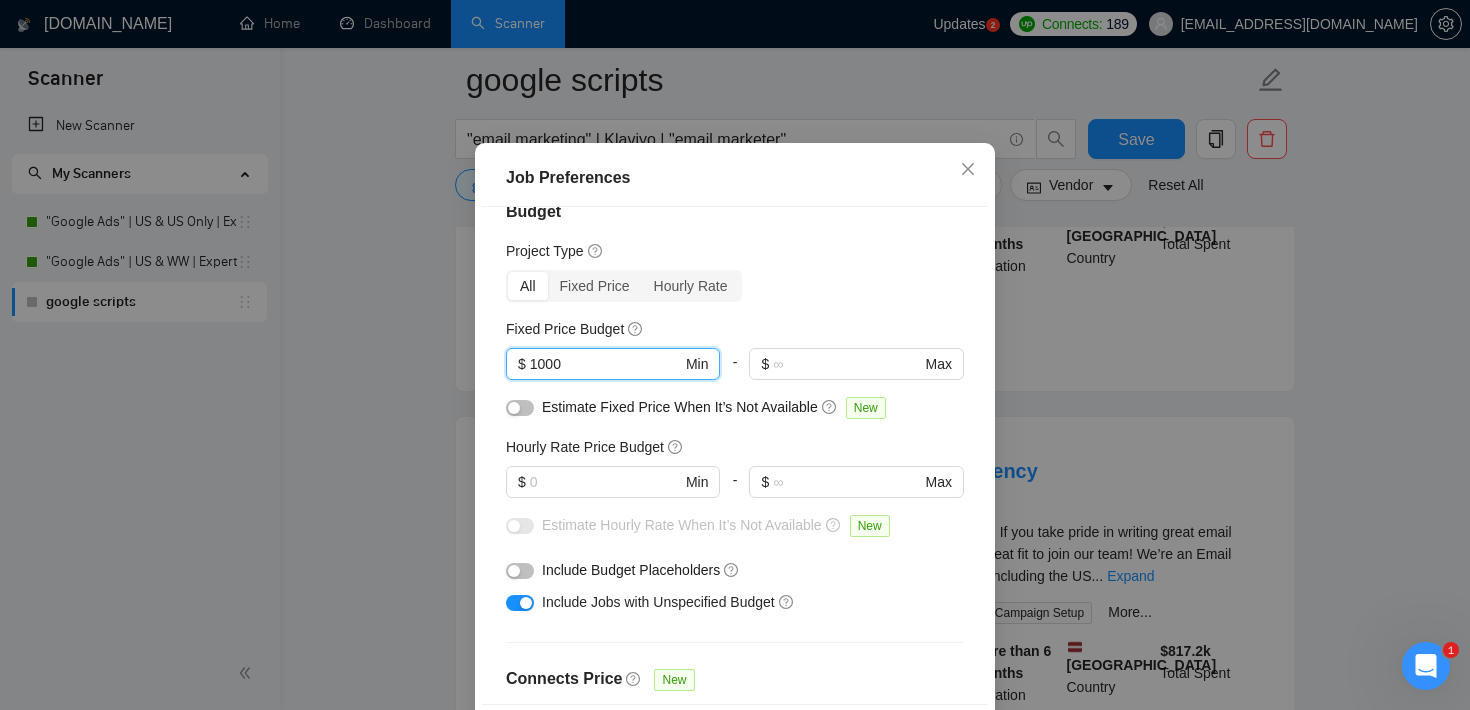 type on "1000" 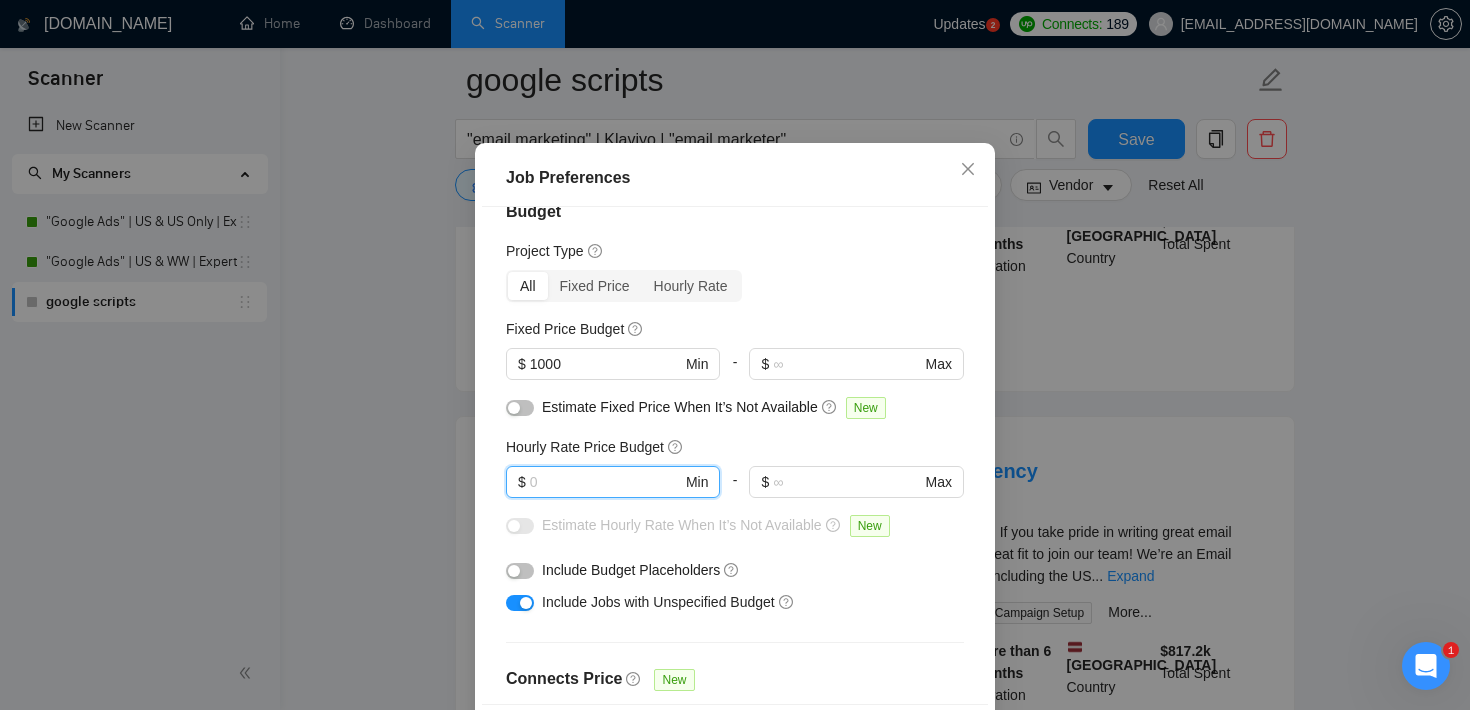 click at bounding box center (606, 482) 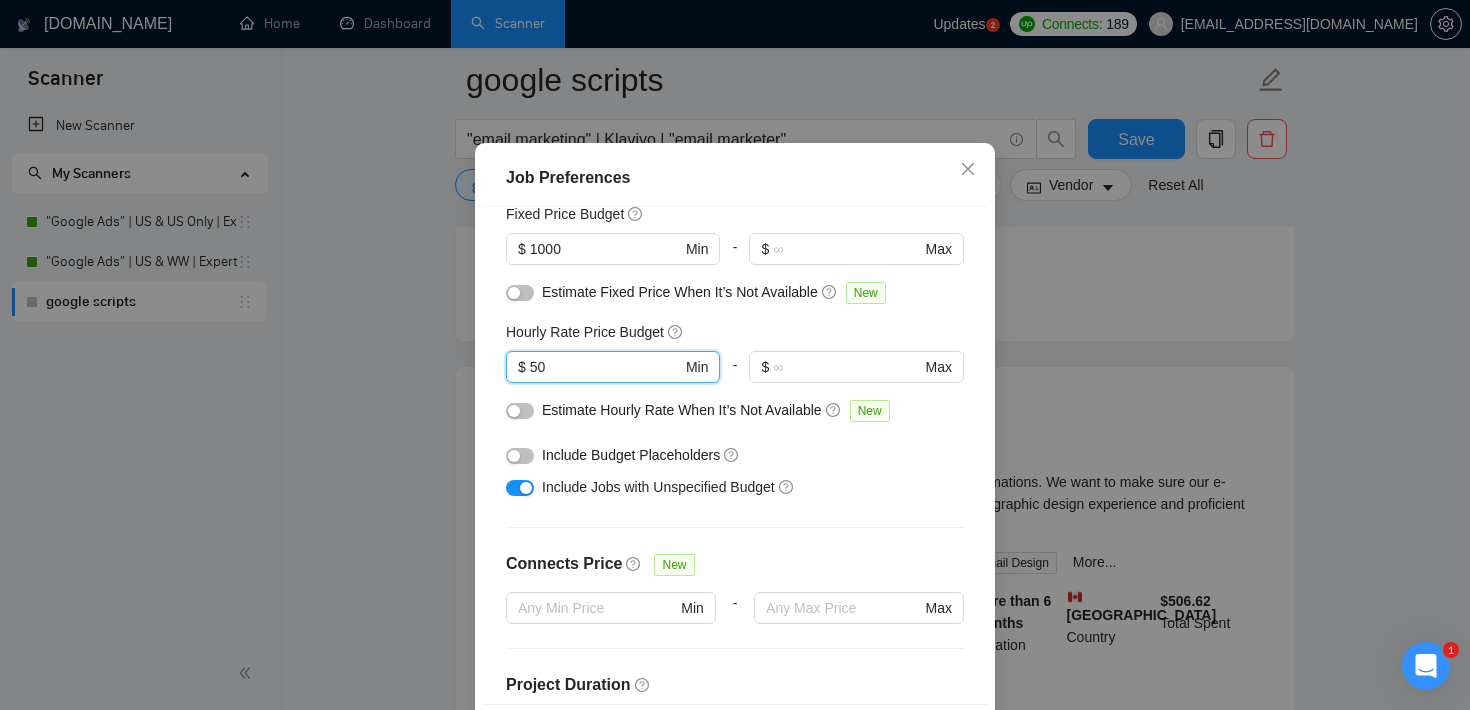 scroll, scrollTop: 181, scrollLeft: 0, axis: vertical 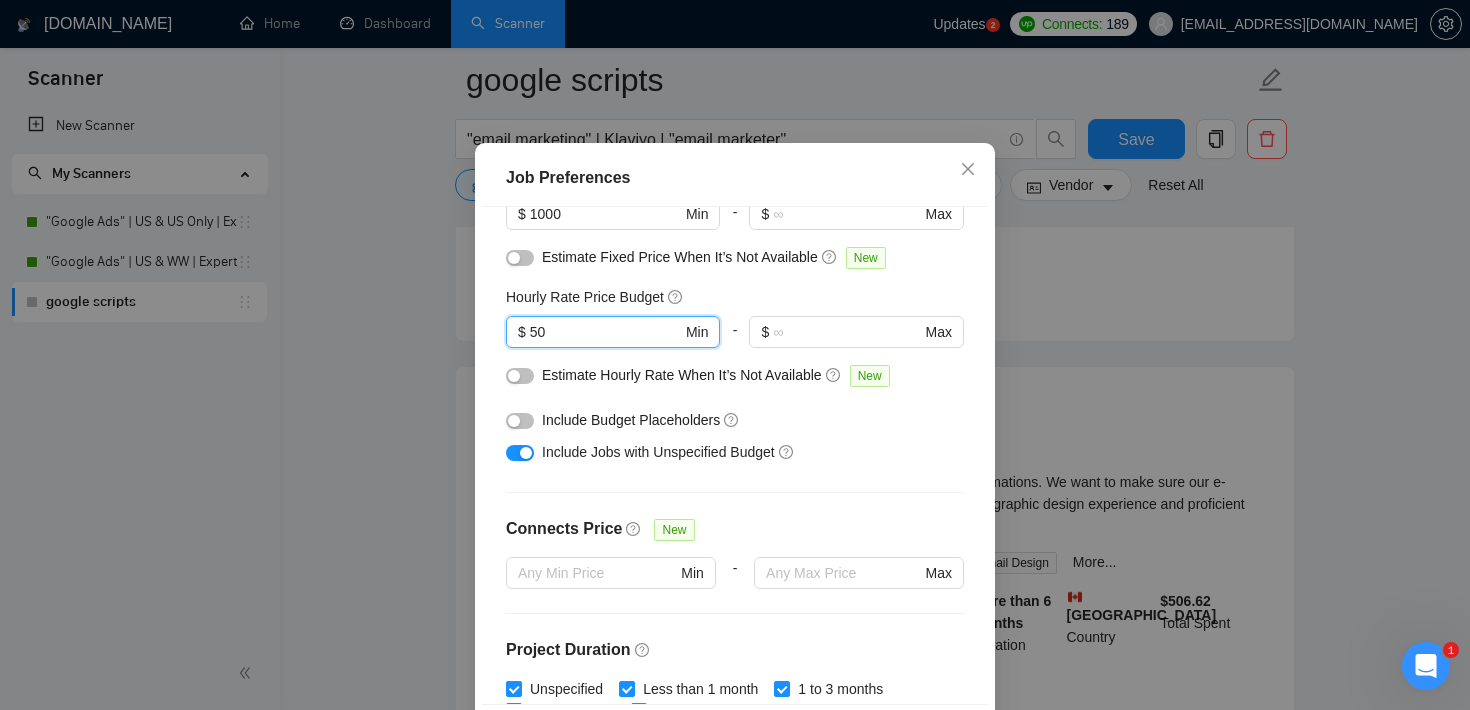 type on "50" 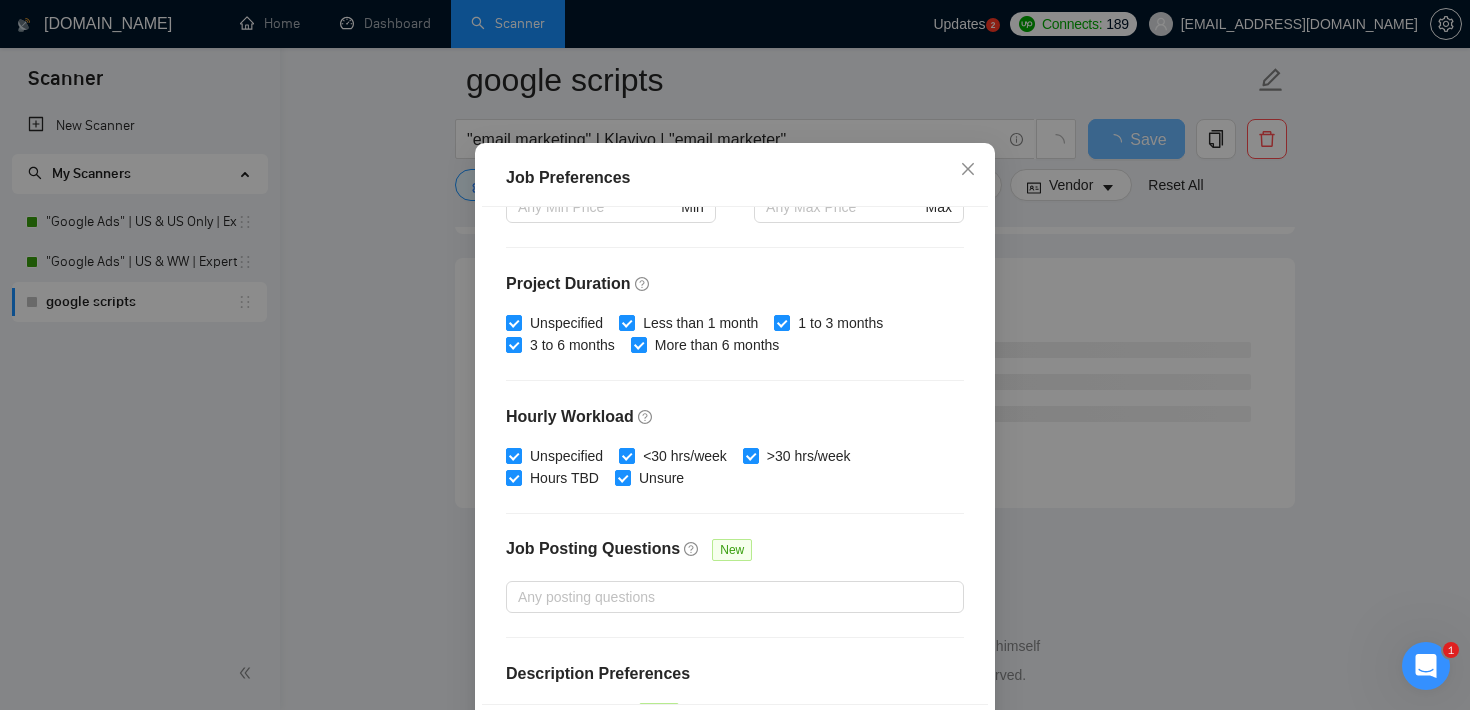 scroll, scrollTop: 630, scrollLeft: 0, axis: vertical 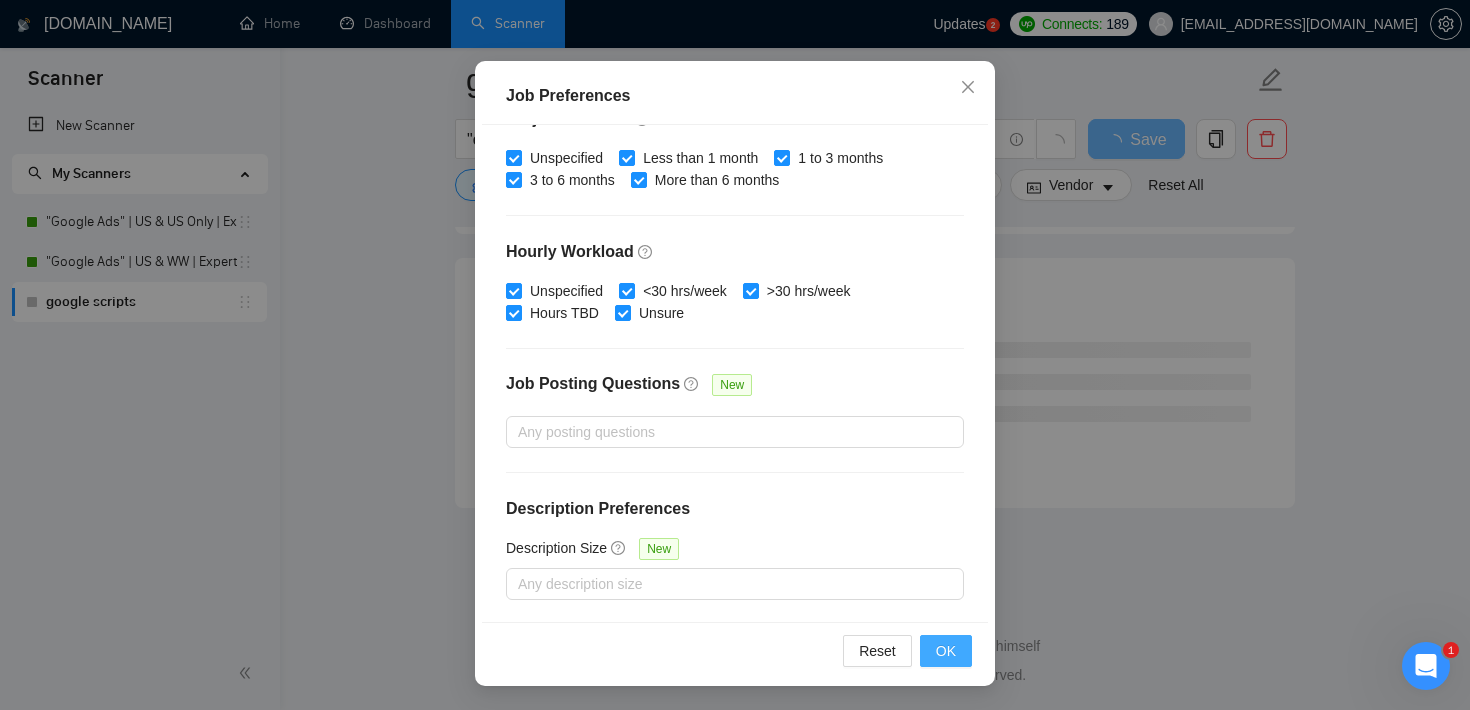 click on "OK" at bounding box center [946, 651] 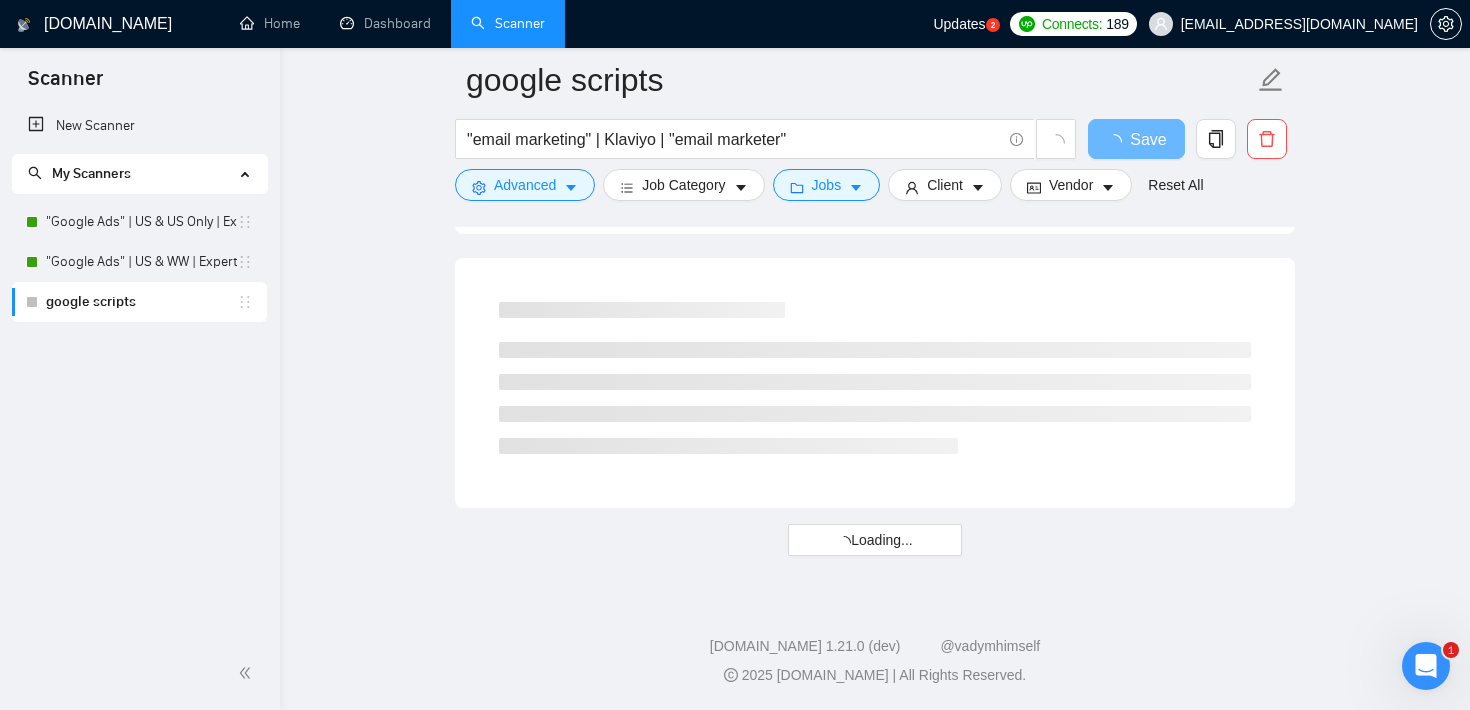 scroll, scrollTop: 59, scrollLeft: 0, axis: vertical 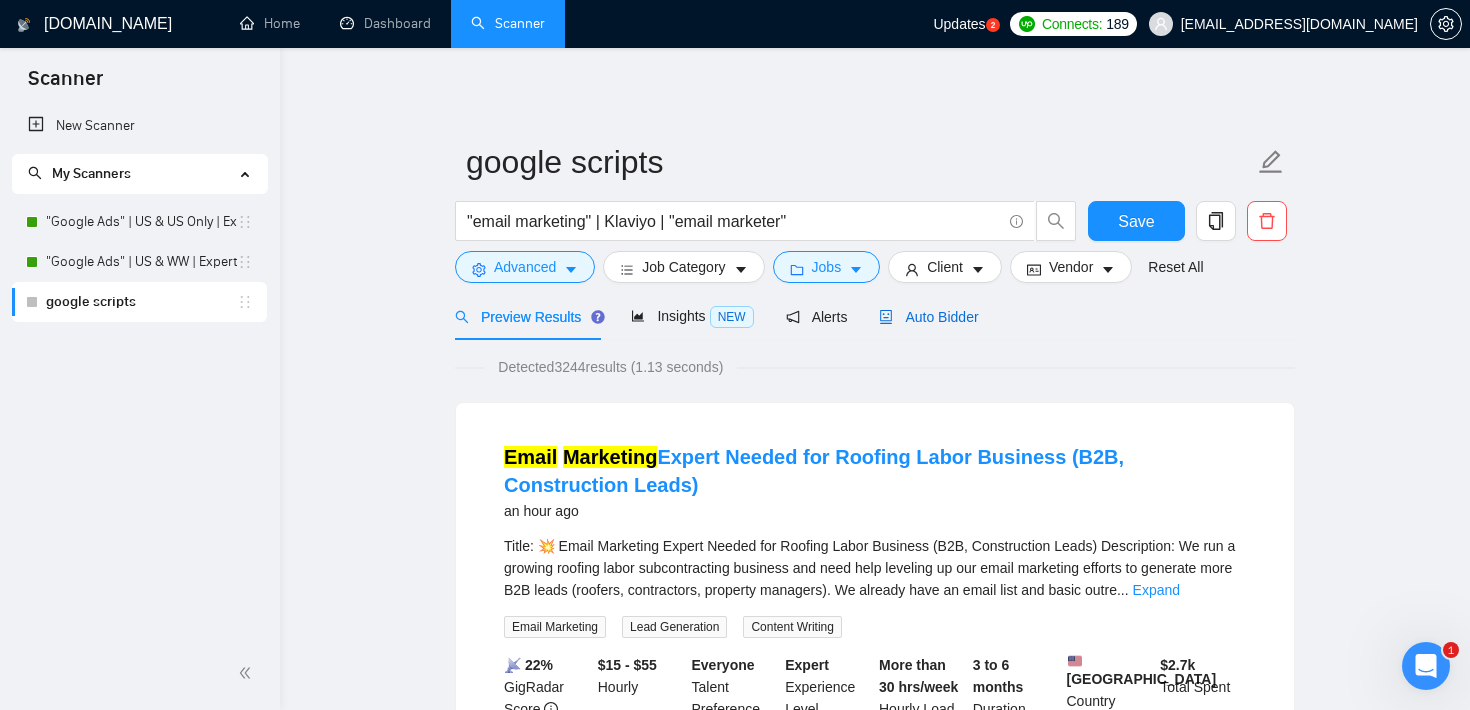 click on "Auto Bidder" at bounding box center [928, 317] 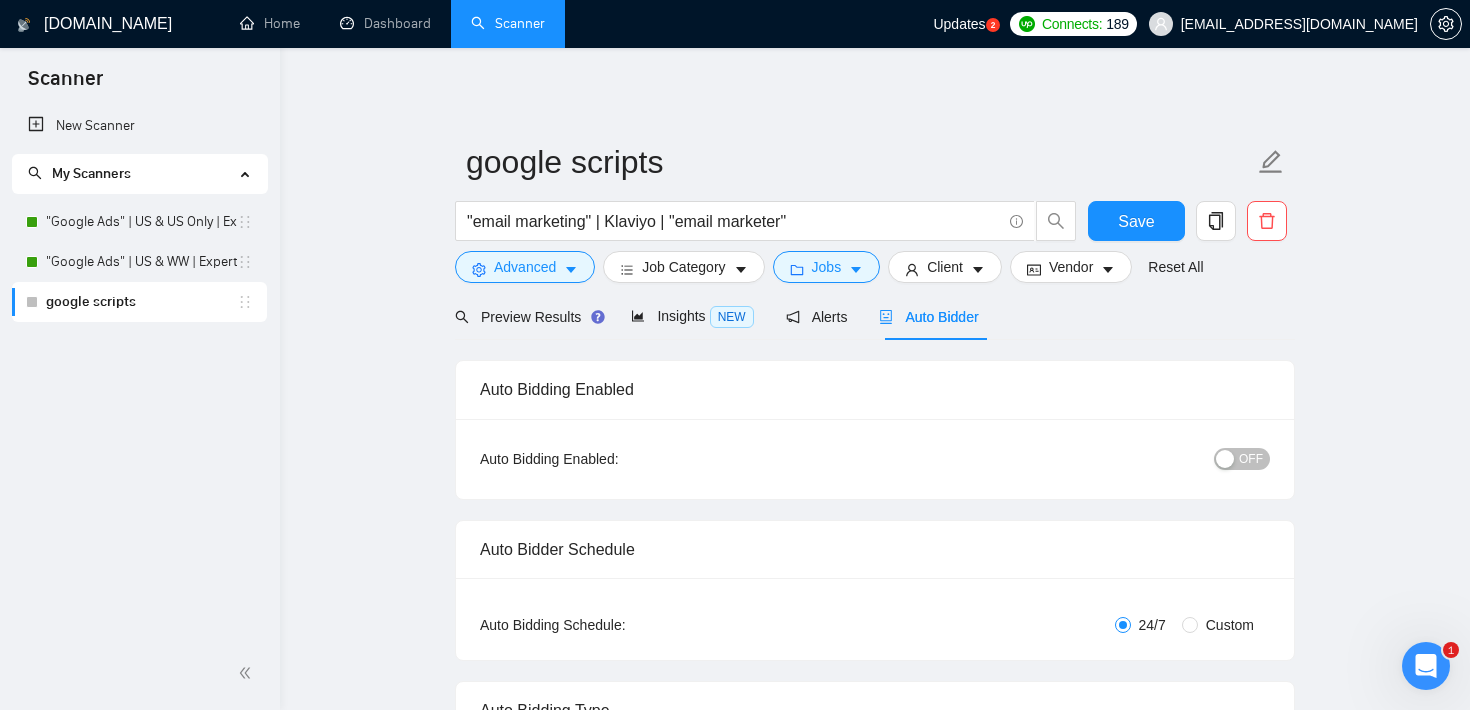 type 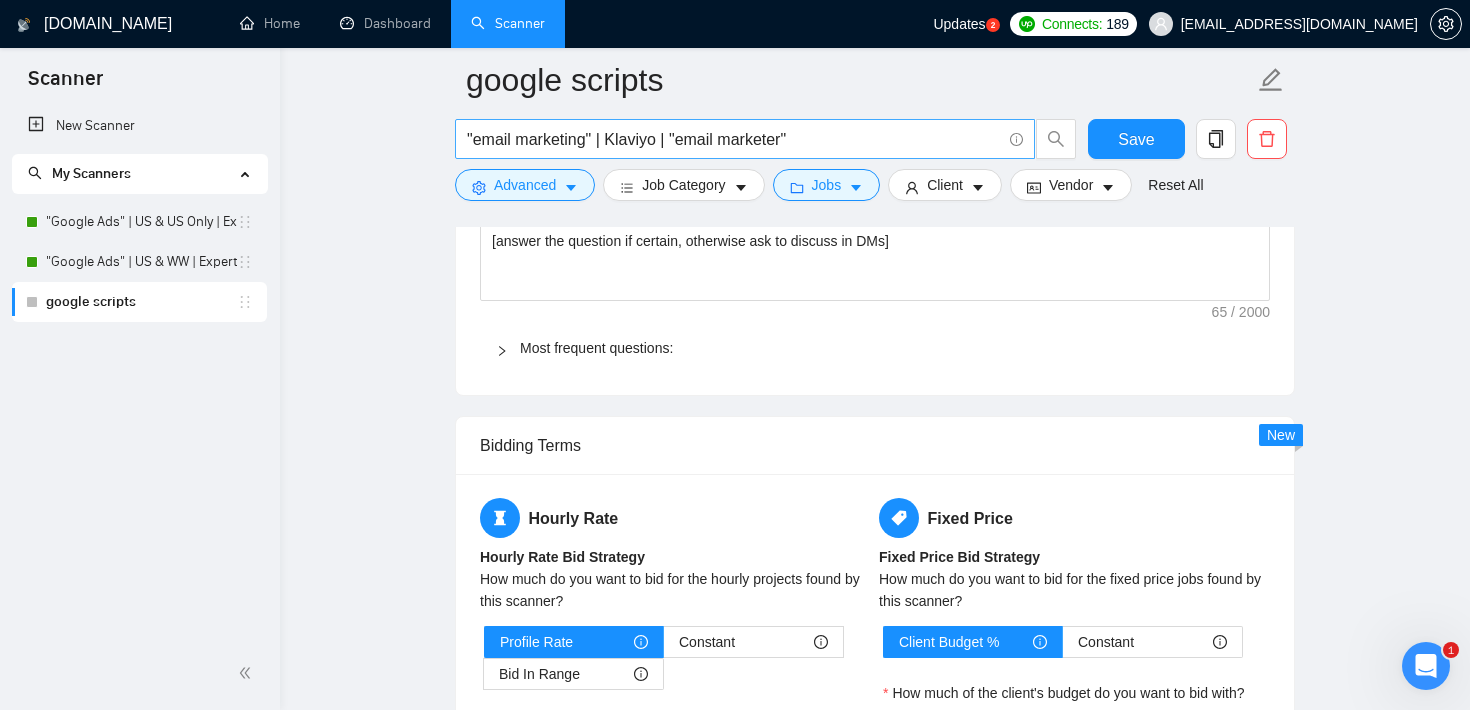 scroll, scrollTop: 2080, scrollLeft: 0, axis: vertical 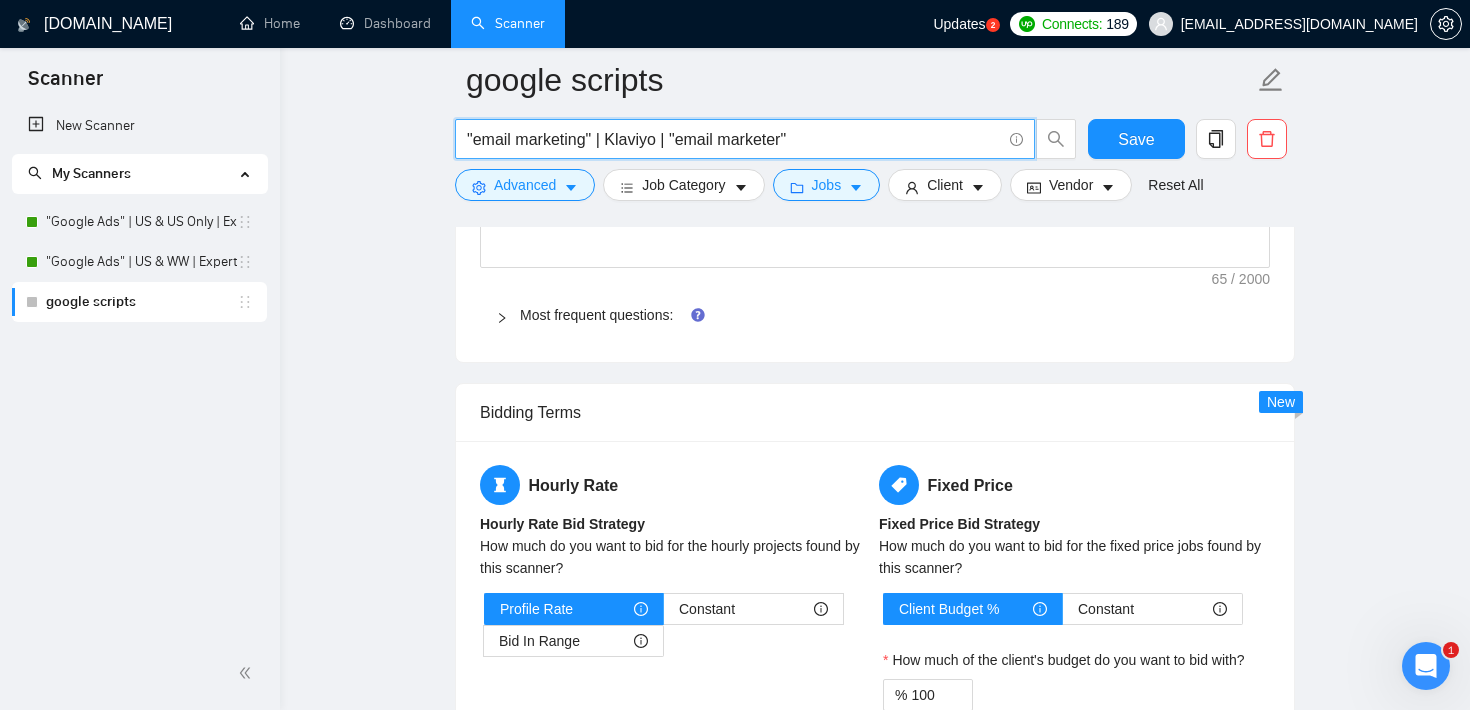 drag, startPoint x: 808, startPoint y: 131, endPoint x: 354, endPoint y: 132, distance: 454.0011 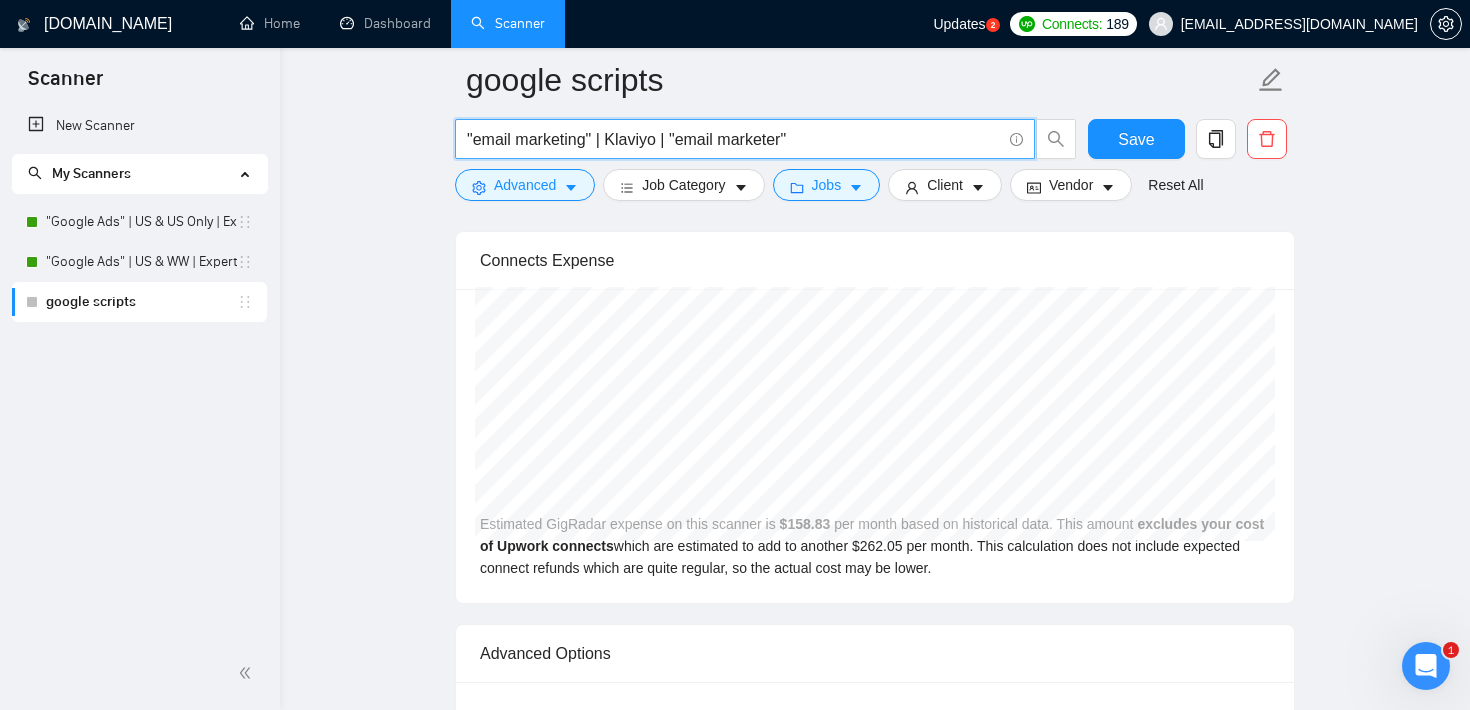 scroll, scrollTop: 3270, scrollLeft: 0, axis: vertical 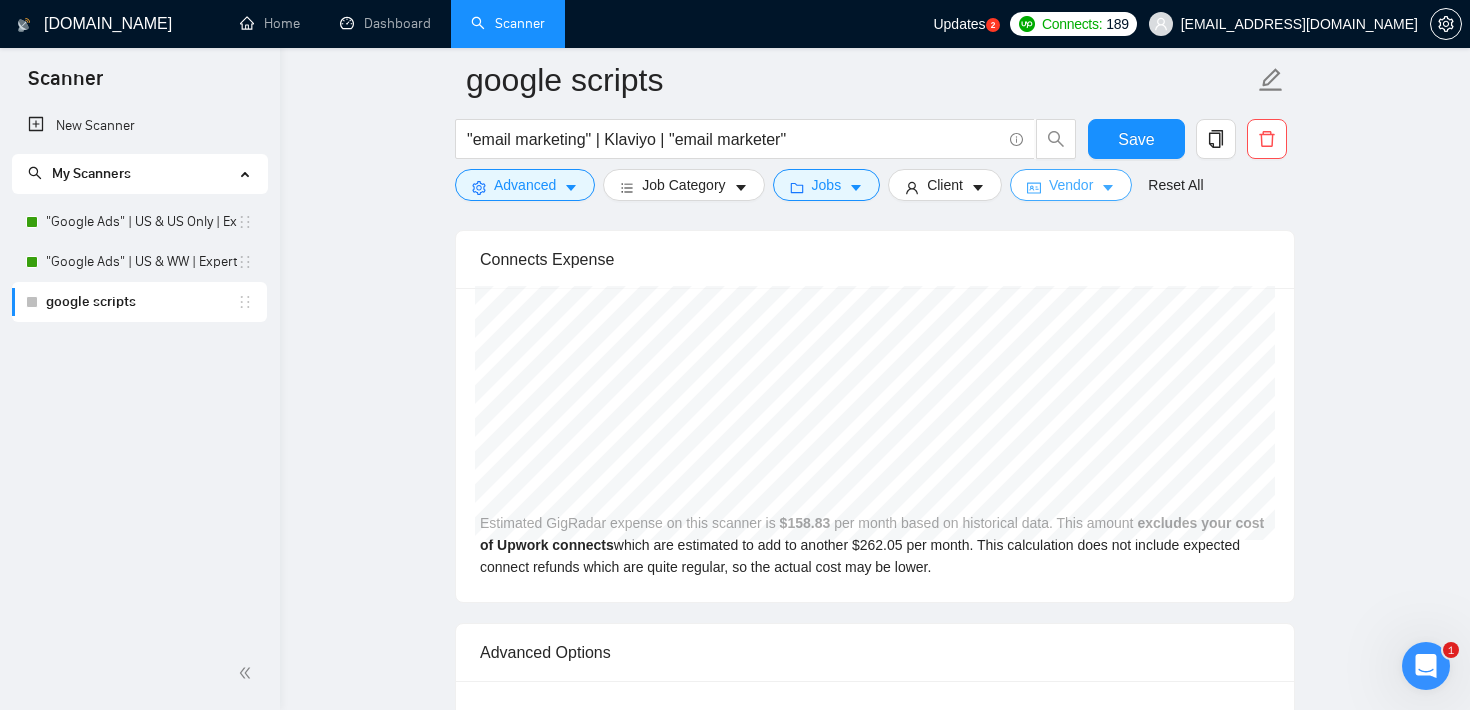 click on "Vendor" at bounding box center [1071, 185] 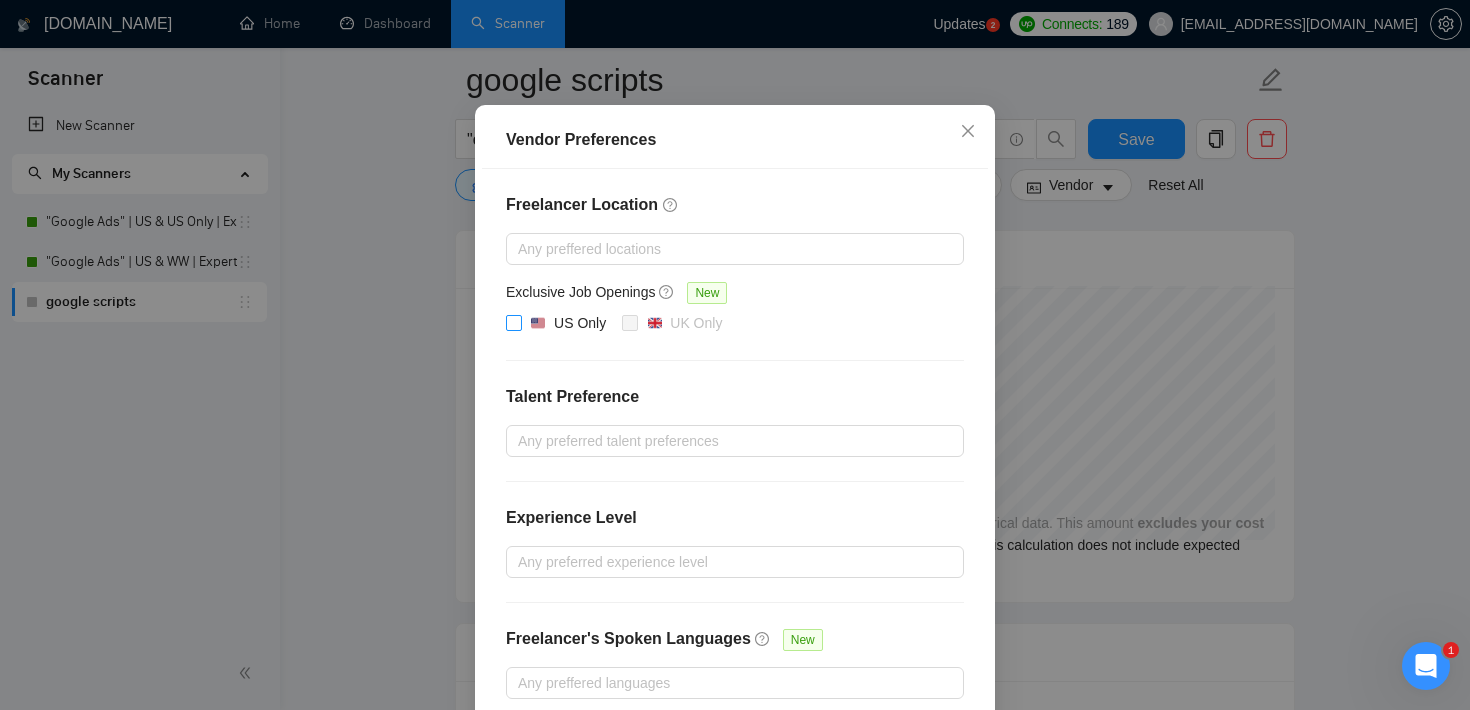 click on "US Only" at bounding box center [513, 322] 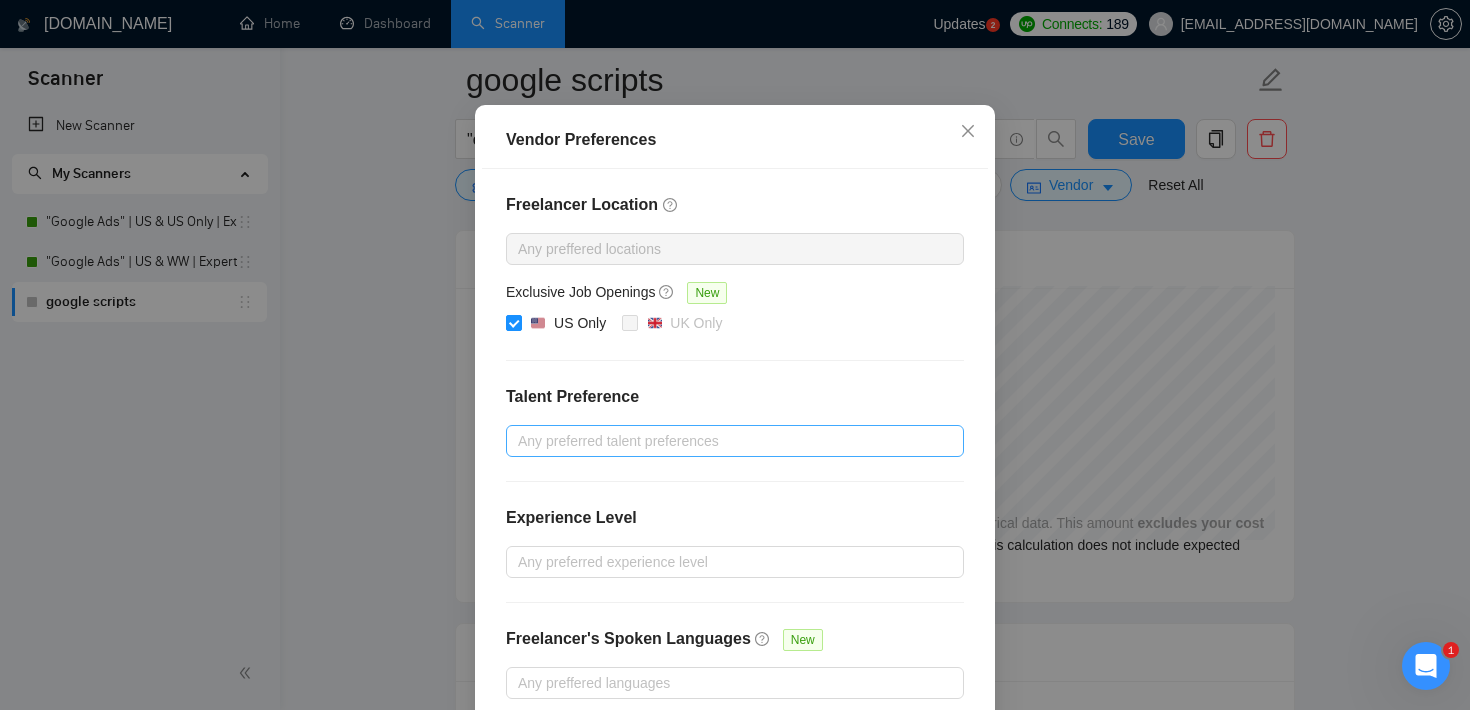 scroll, scrollTop: 215, scrollLeft: 0, axis: vertical 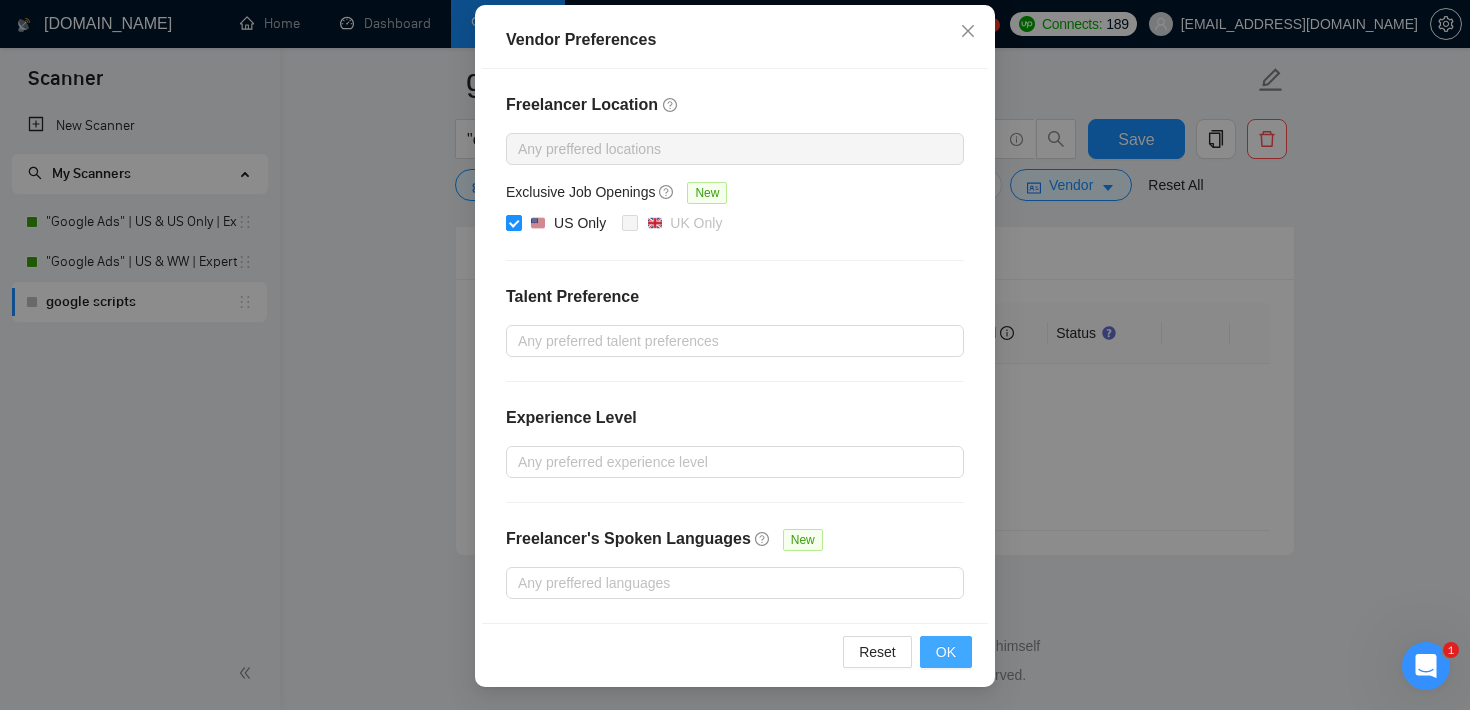 click on "OK" at bounding box center [946, 652] 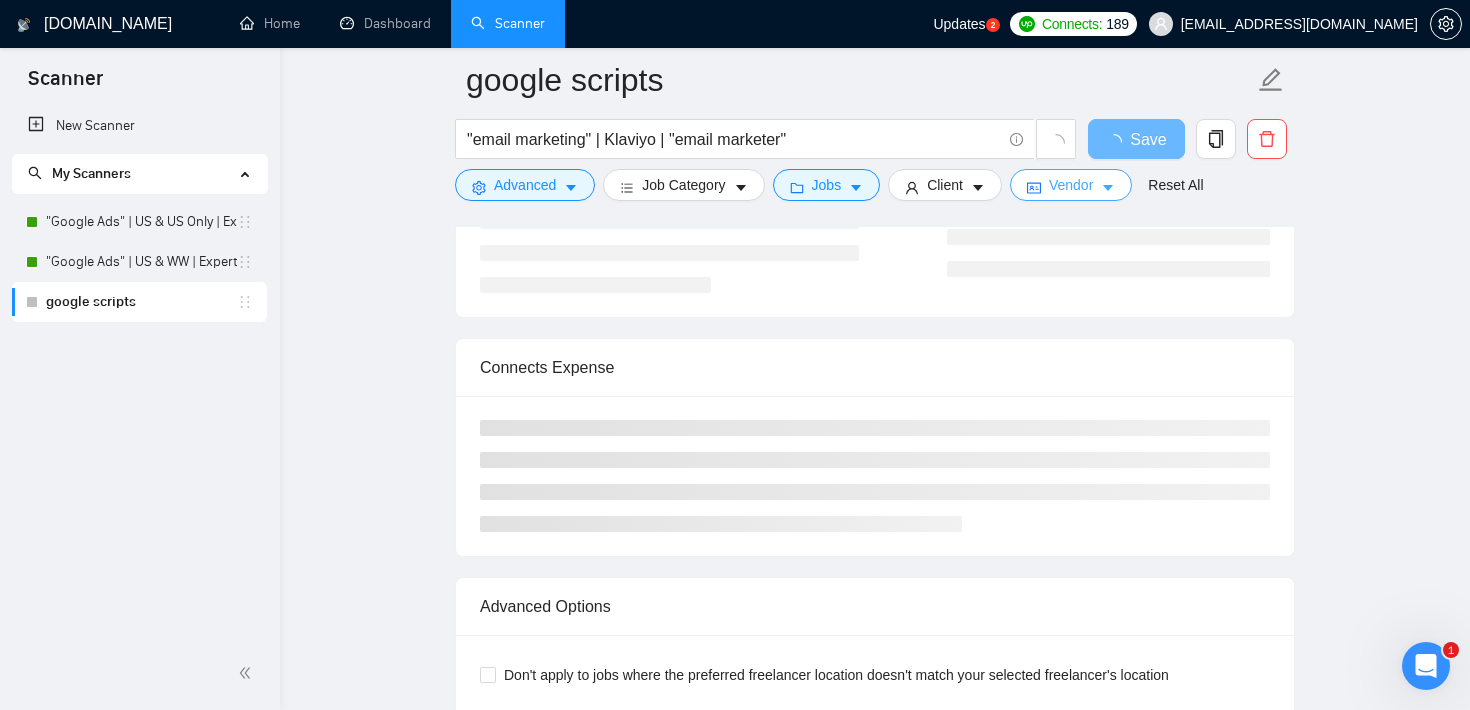 scroll, scrollTop: 3164, scrollLeft: 0, axis: vertical 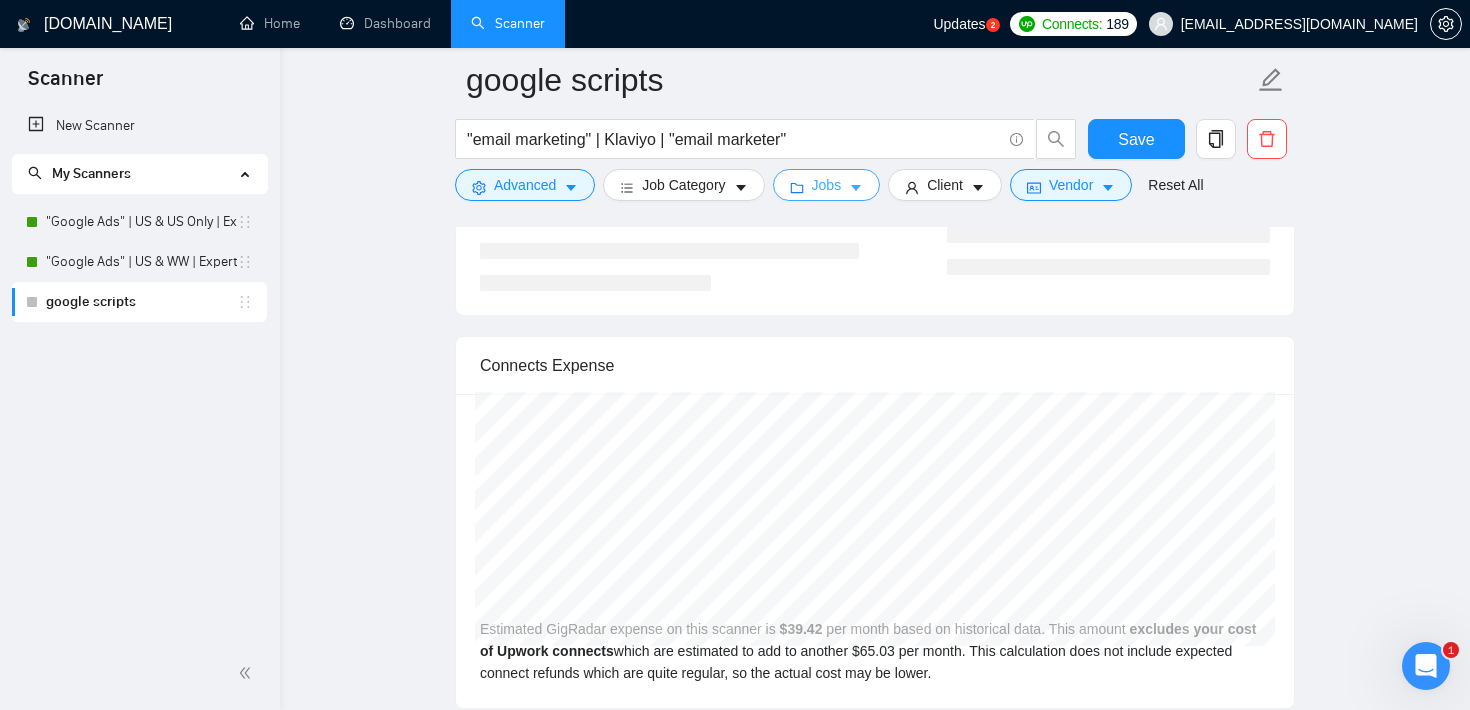 click on "Jobs" at bounding box center [827, 185] 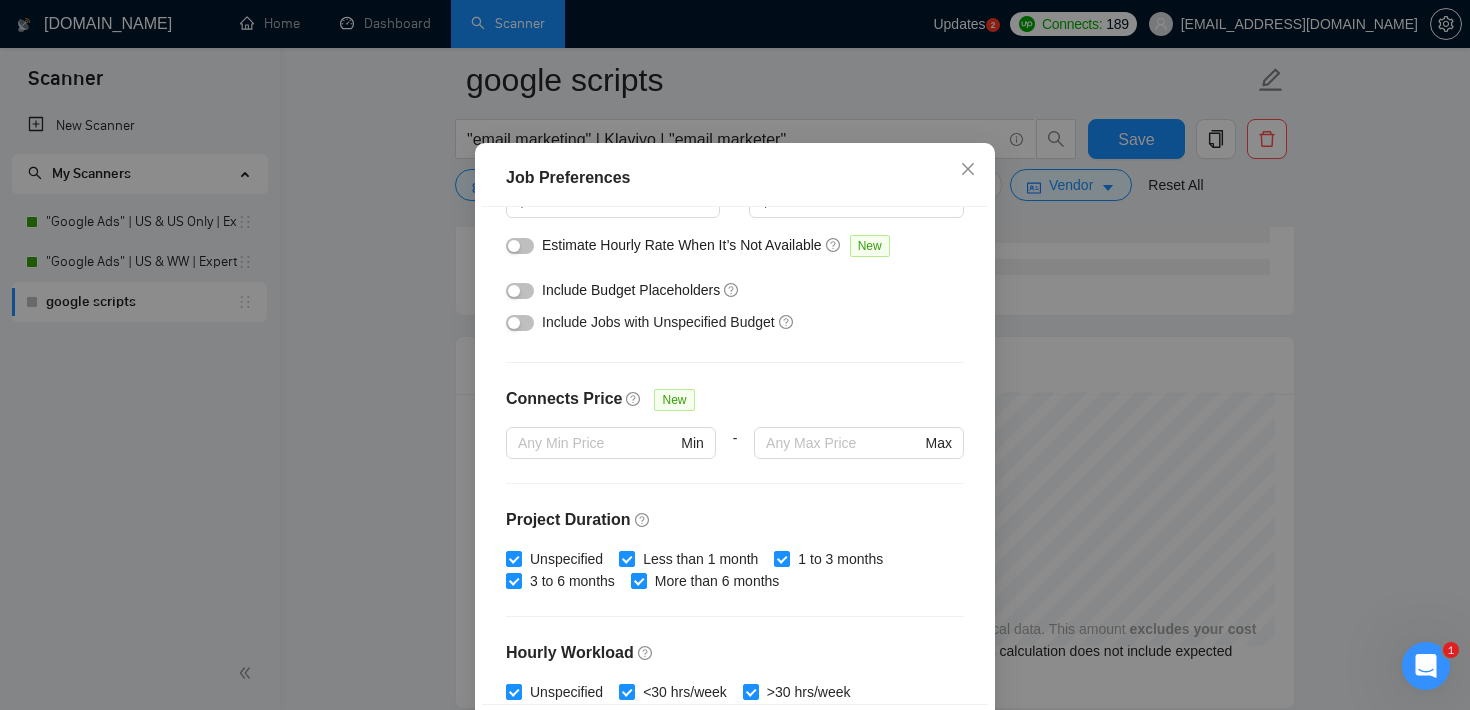 scroll, scrollTop: 295, scrollLeft: 0, axis: vertical 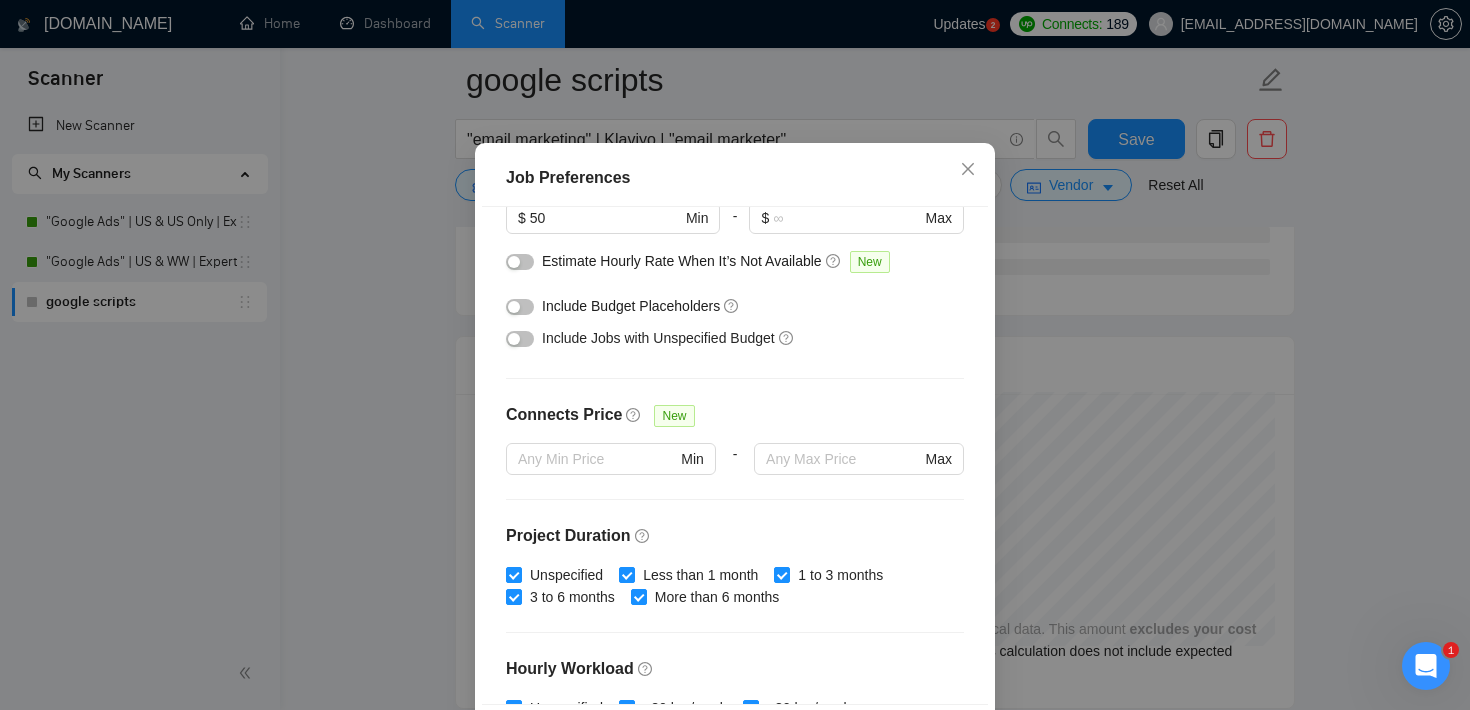 click at bounding box center (520, 339) 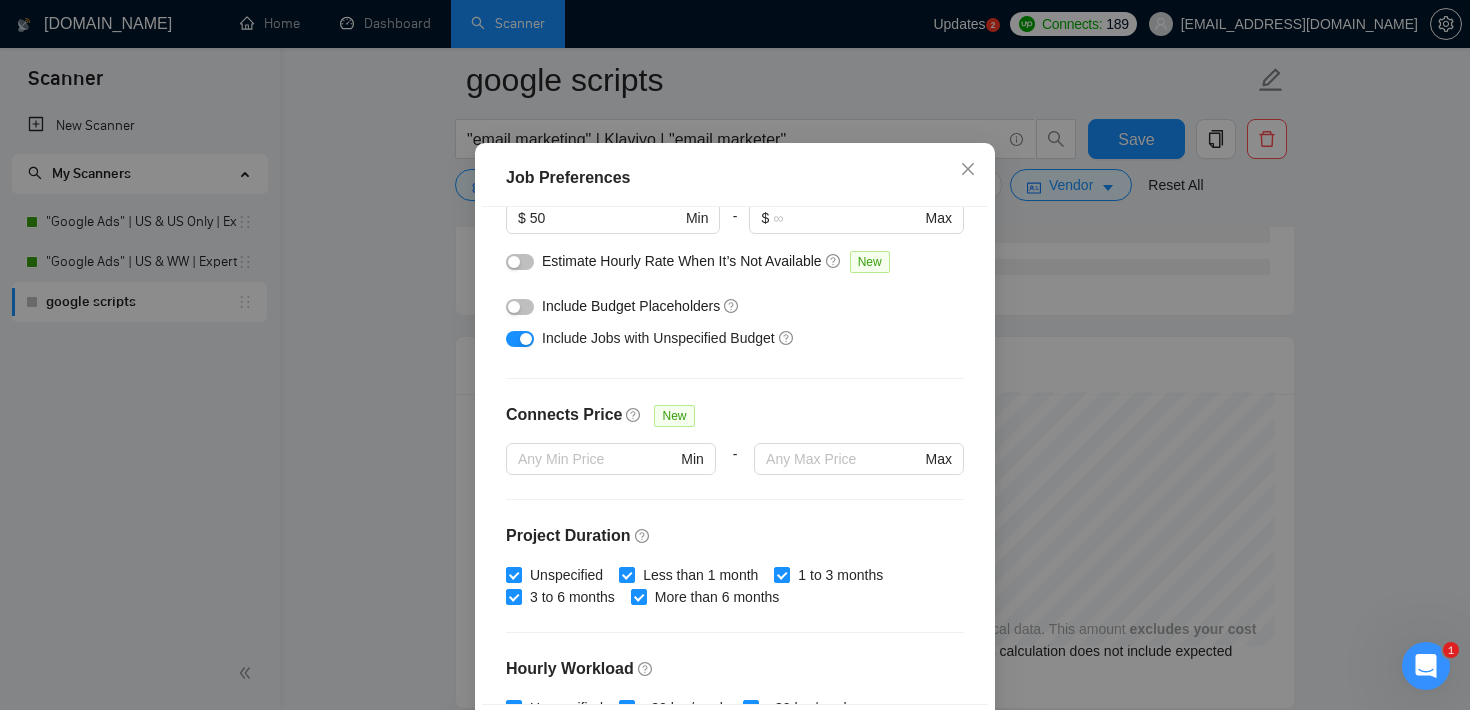 click at bounding box center (514, 307) 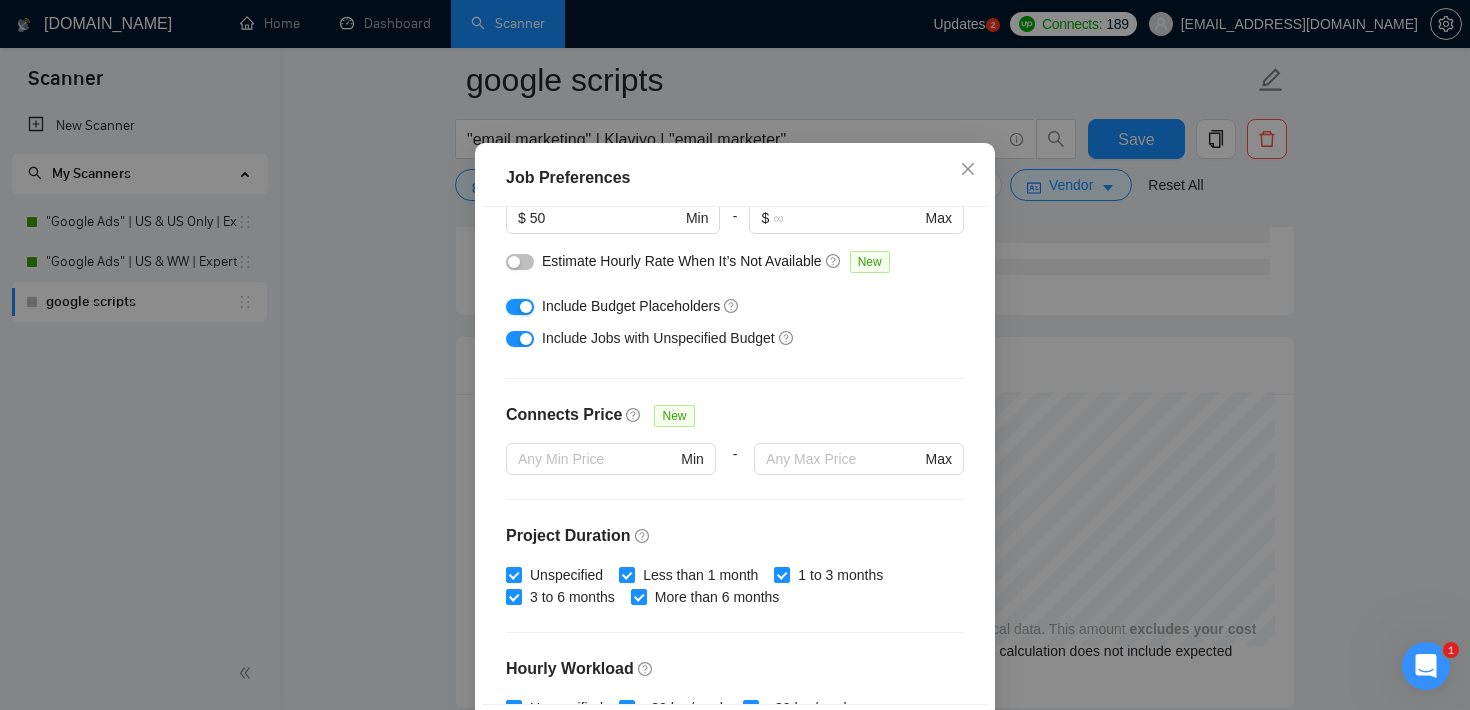 scroll, scrollTop: 630, scrollLeft: 0, axis: vertical 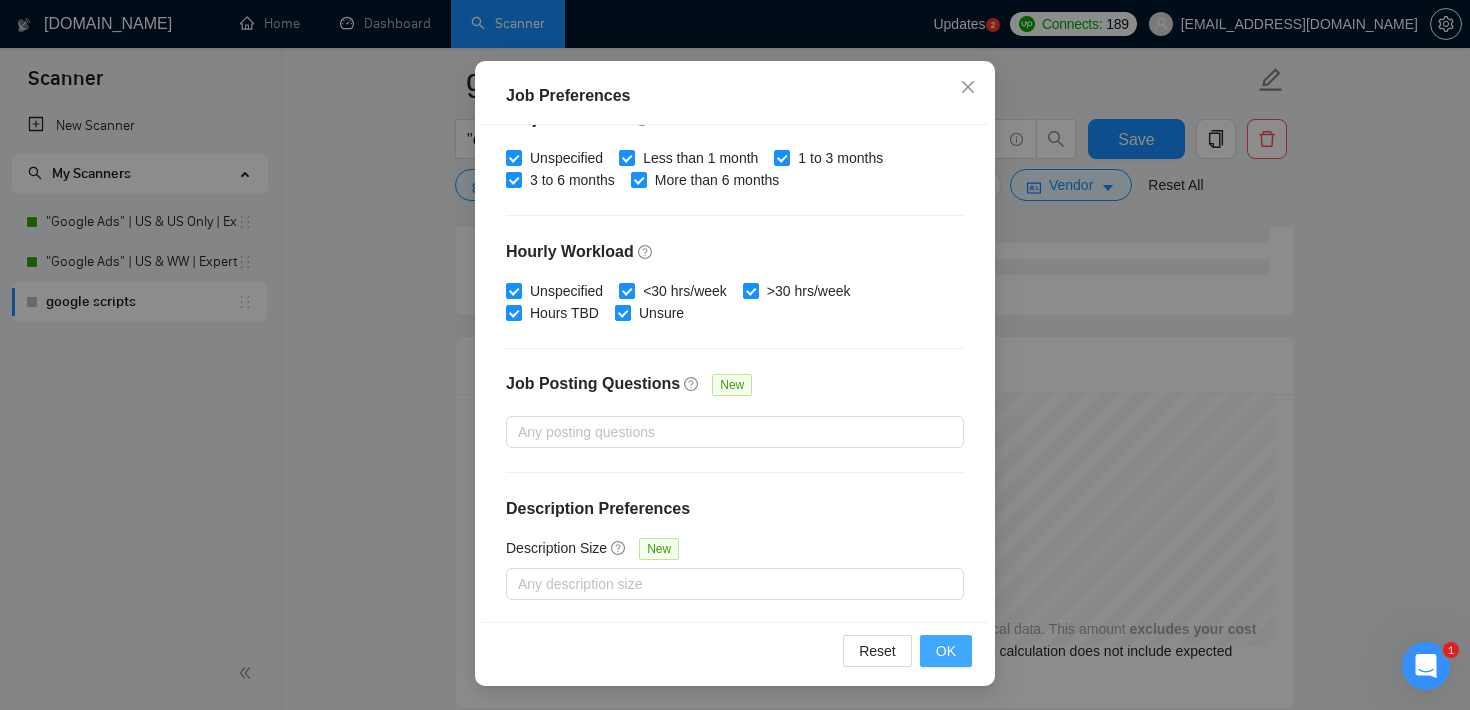 click on "OK" at bounding box center (946, 651) 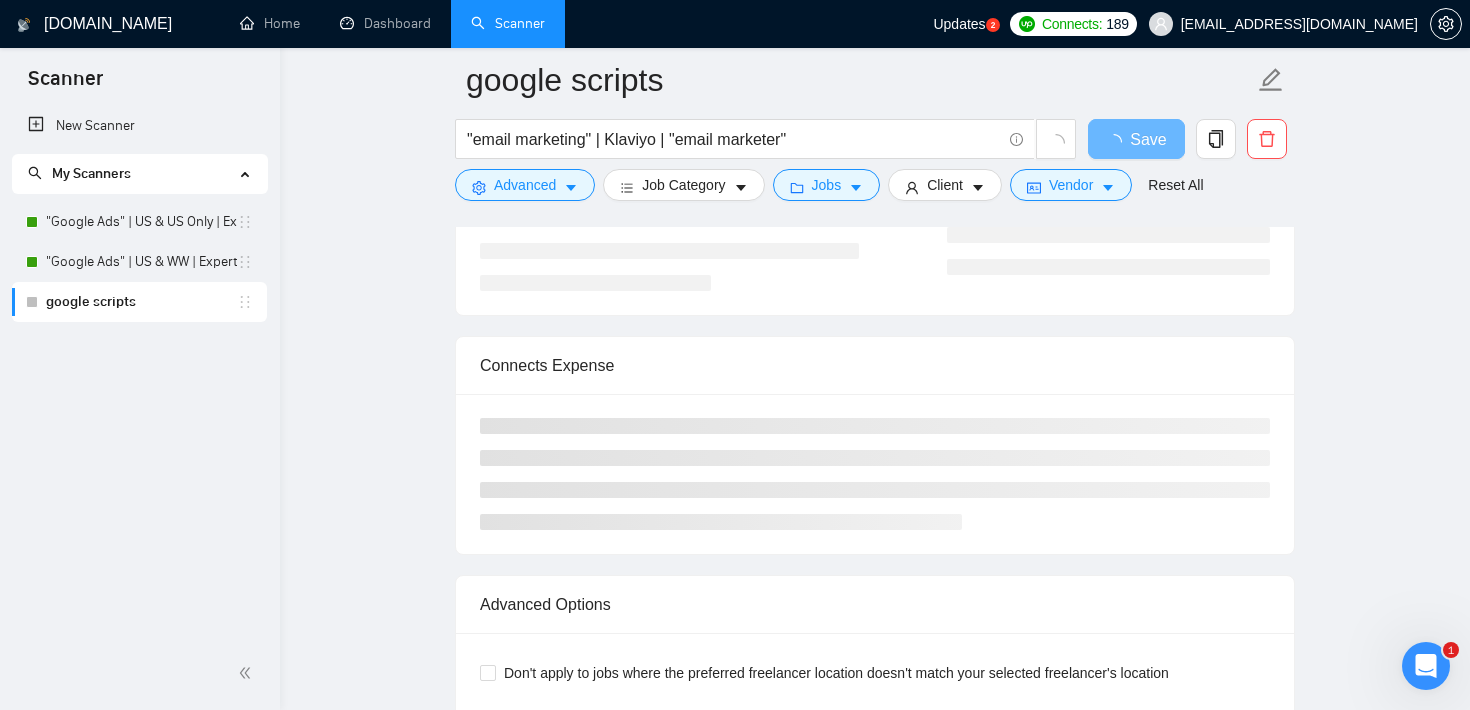 scroll, scrollTop: 59, scrollLeft: 0, axis: vertical 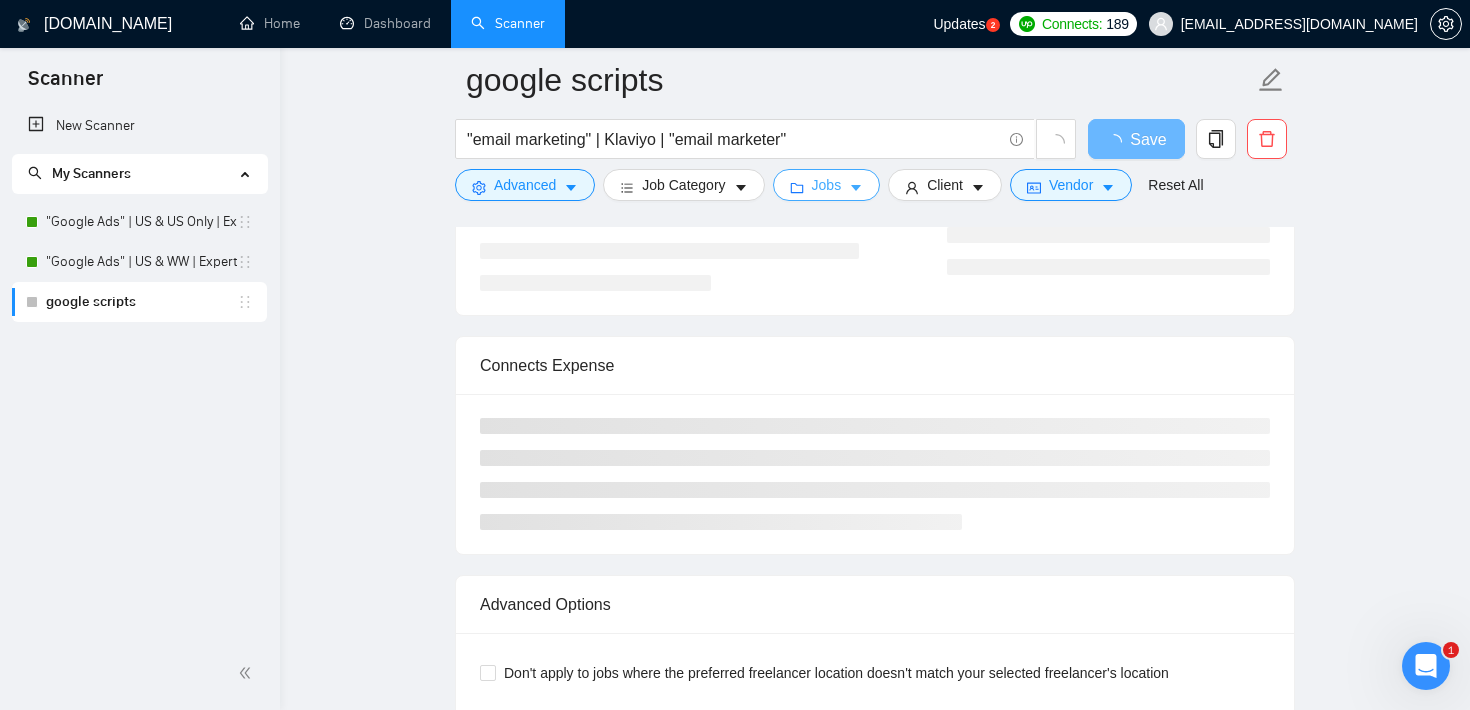 type 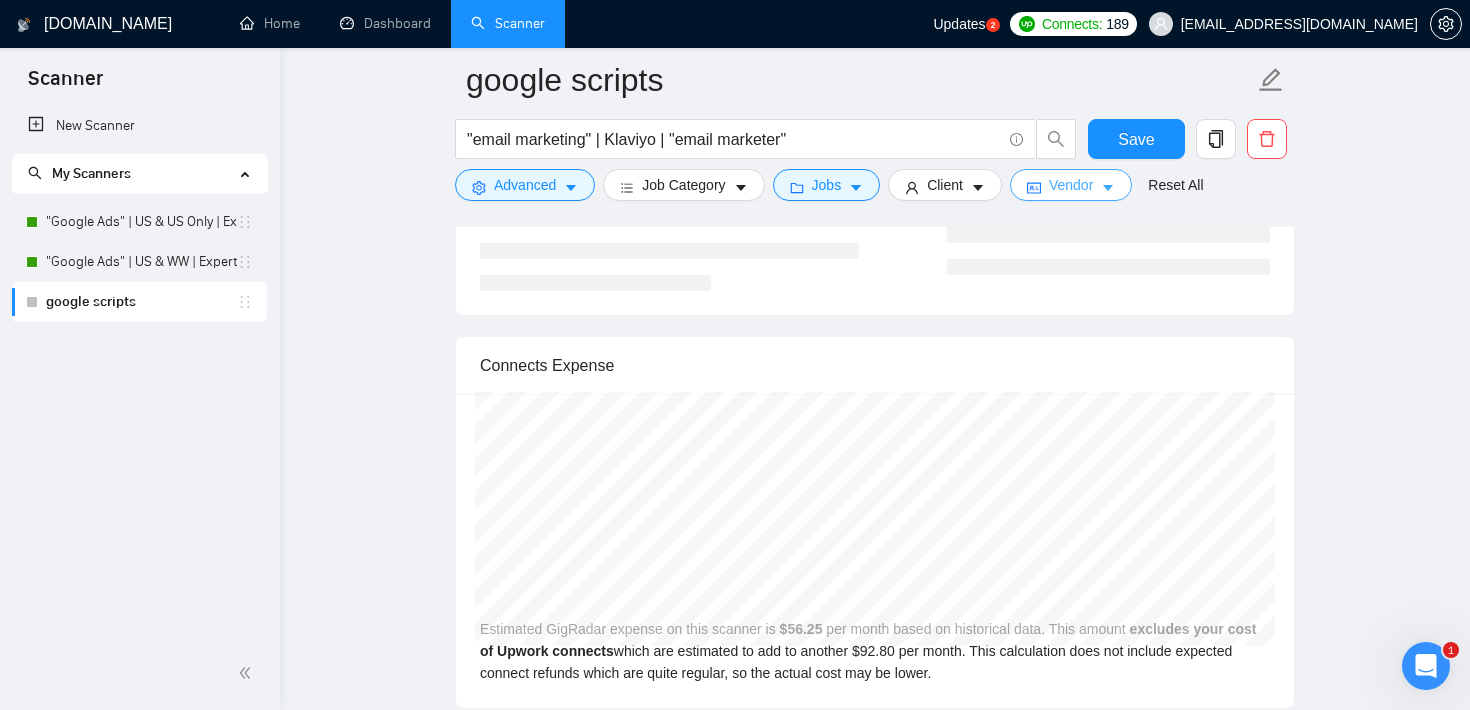 click on "Vendor" at bounding box center (1071, 185) 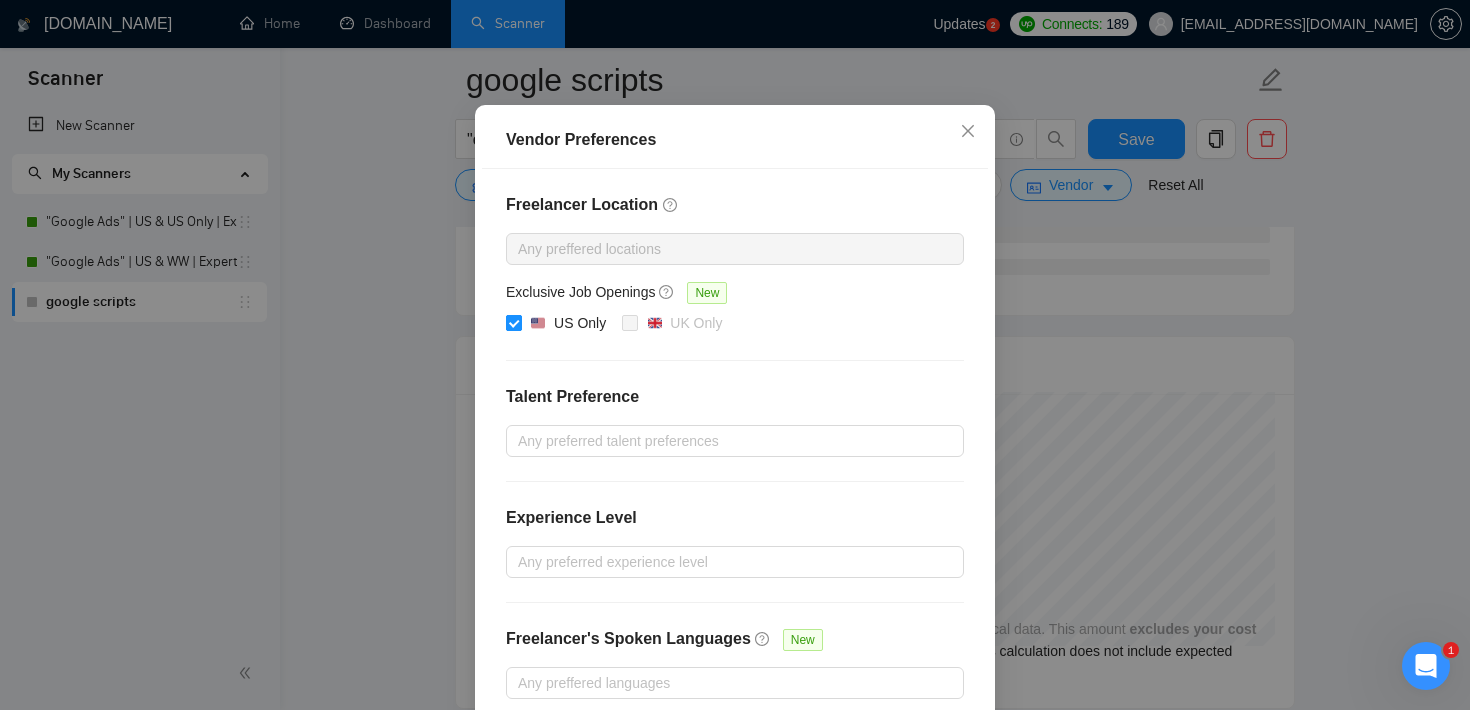 click on "US Only" at bounding box center [568, 324] 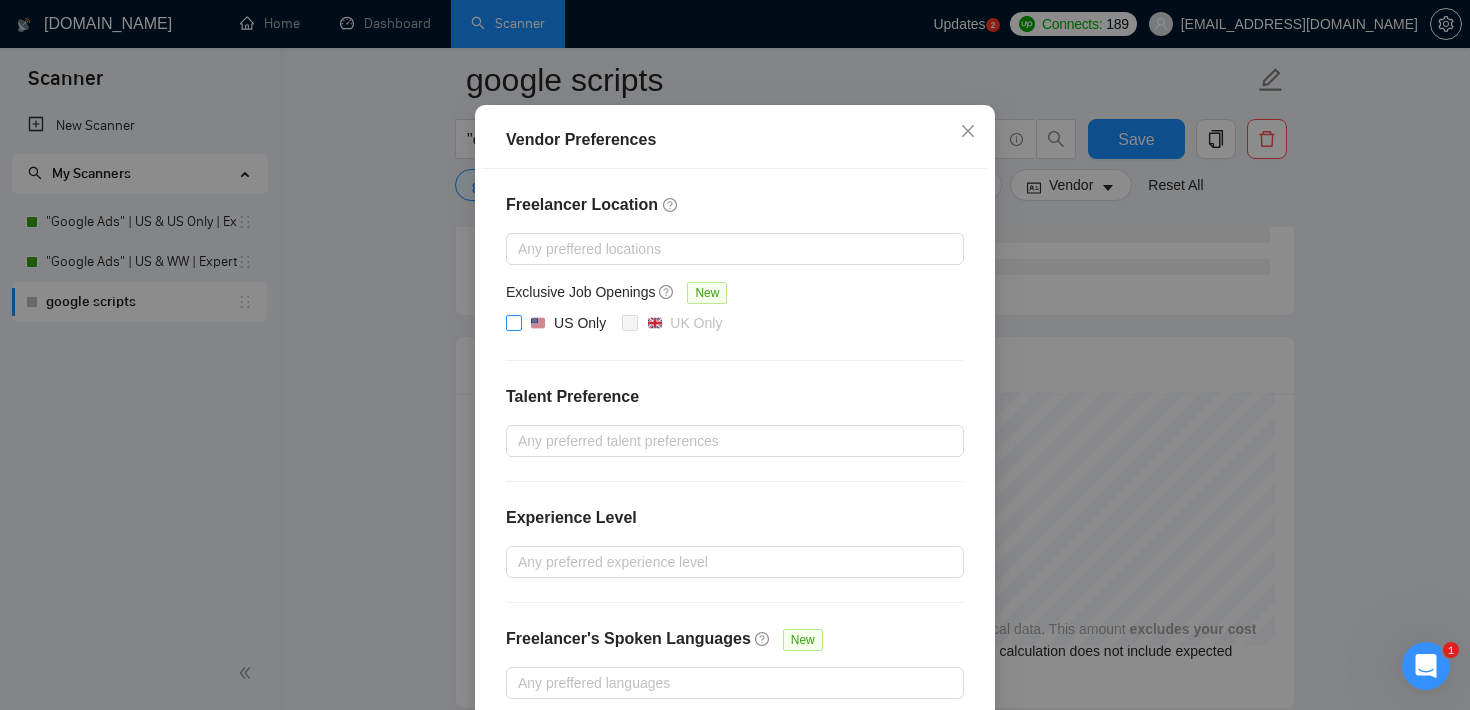 scroll, scrollTop: 215, scrollLeft: 0, axis: vertical 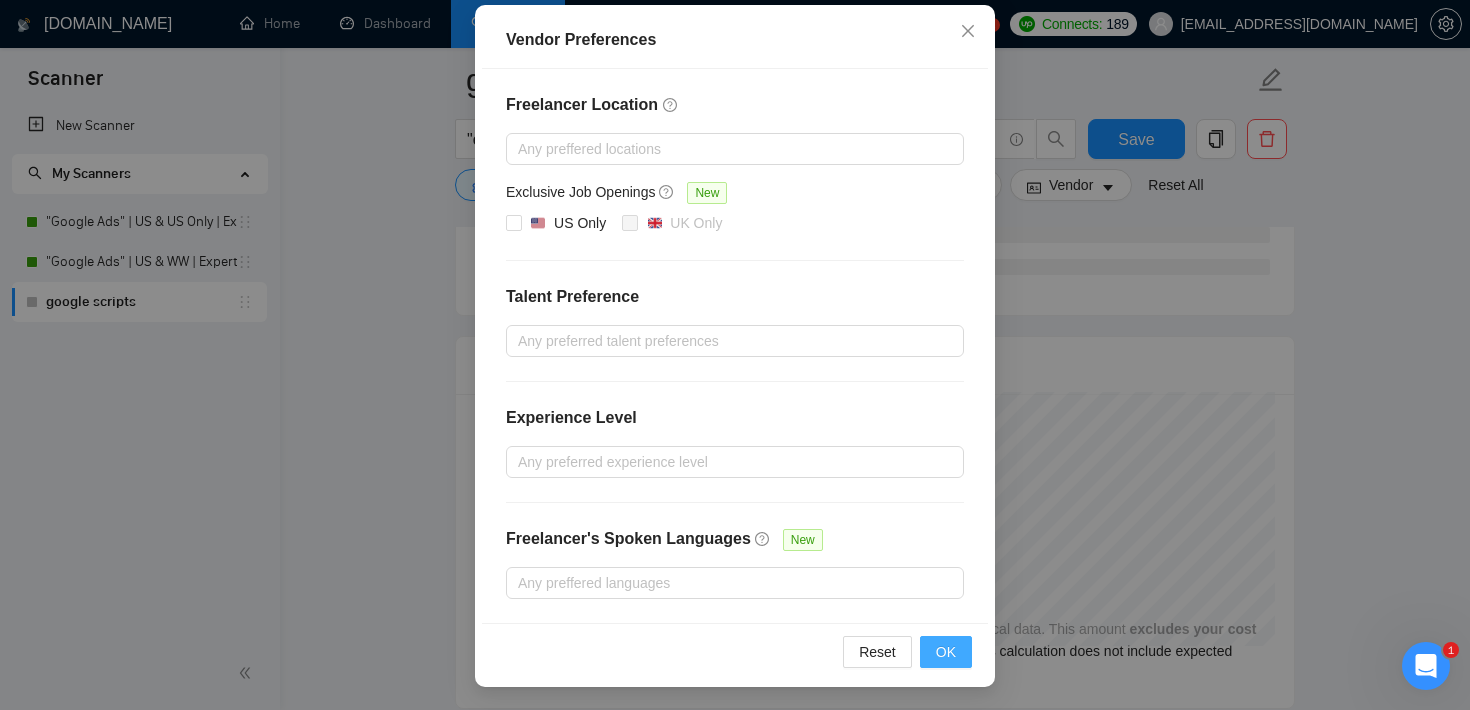 click on "OK" at bounding box center [946, 652] 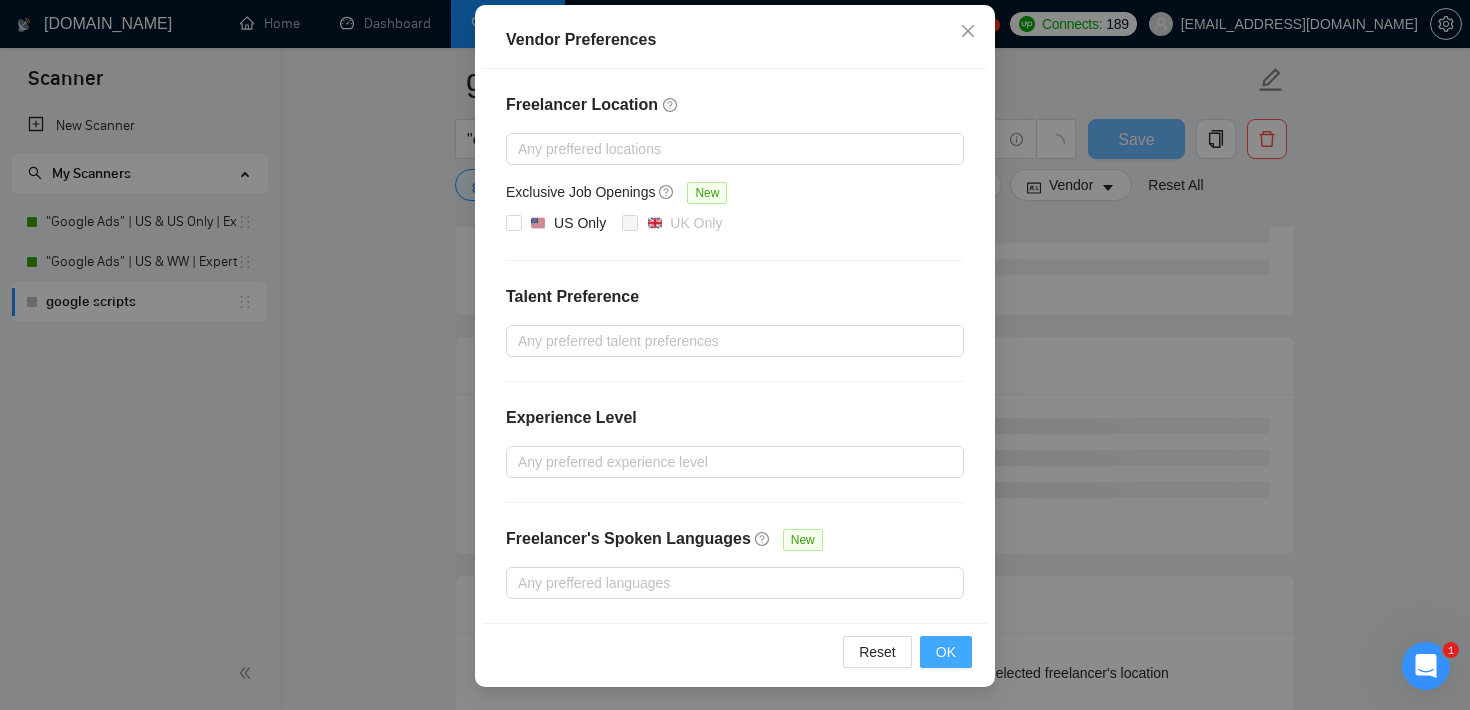 scroll, scrollTop: 115, scrollLeft: 0, axis: vertical 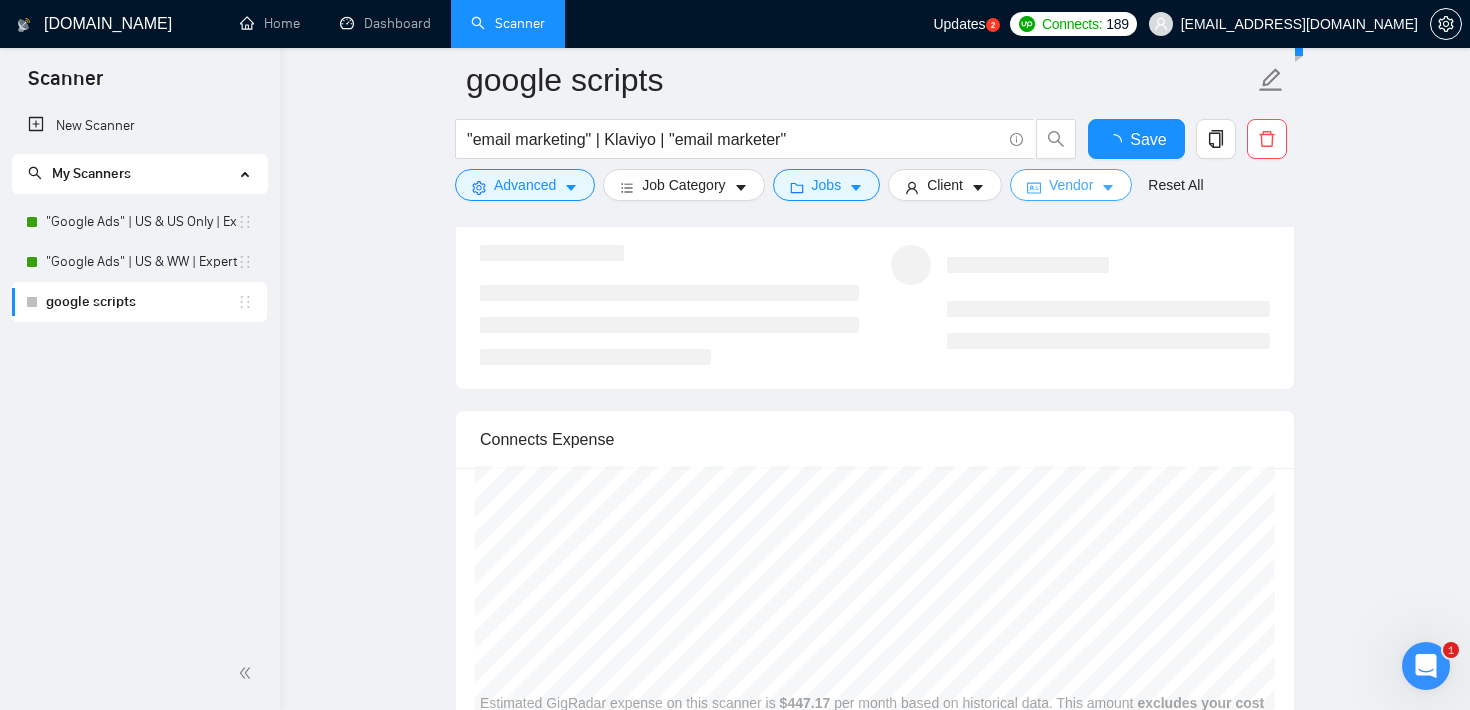 type 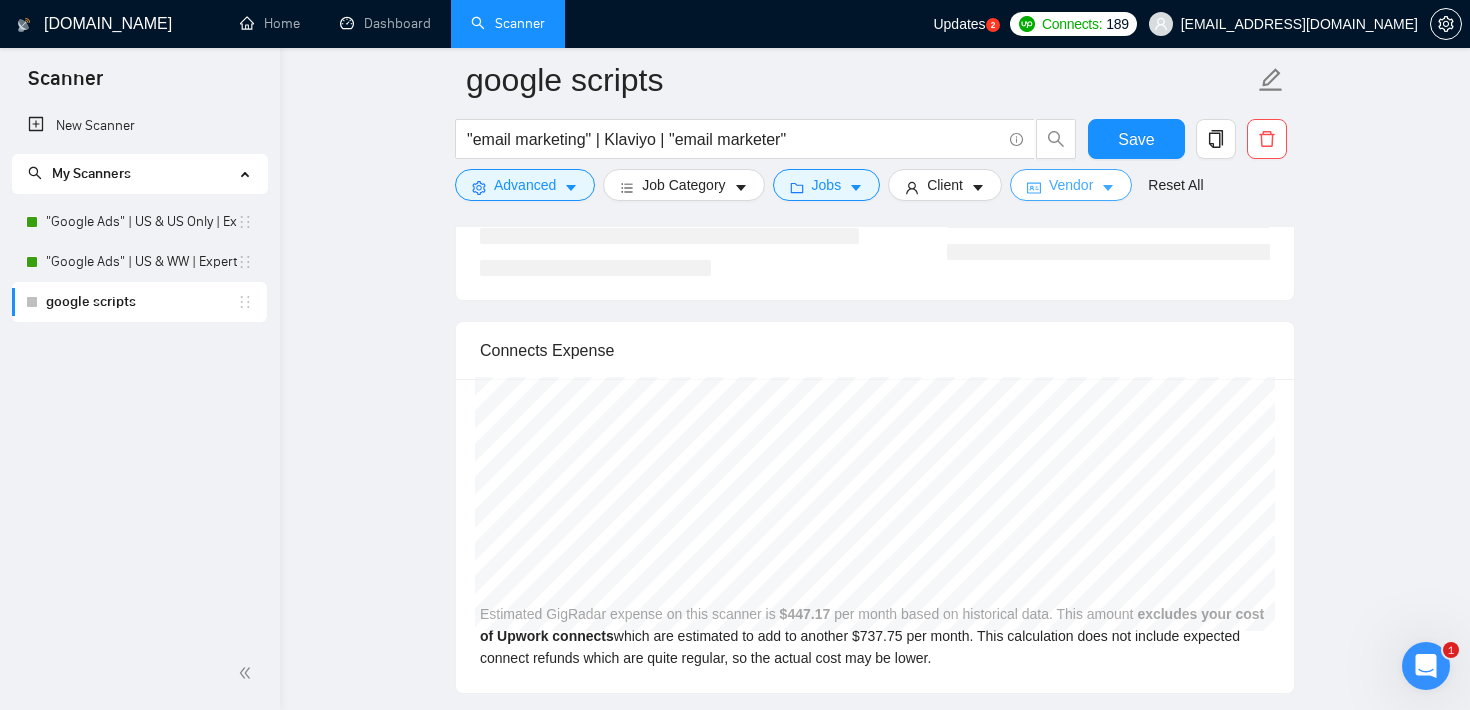 scroll, scrollTop: 3252, scrollLeft: 0, axis: vertical 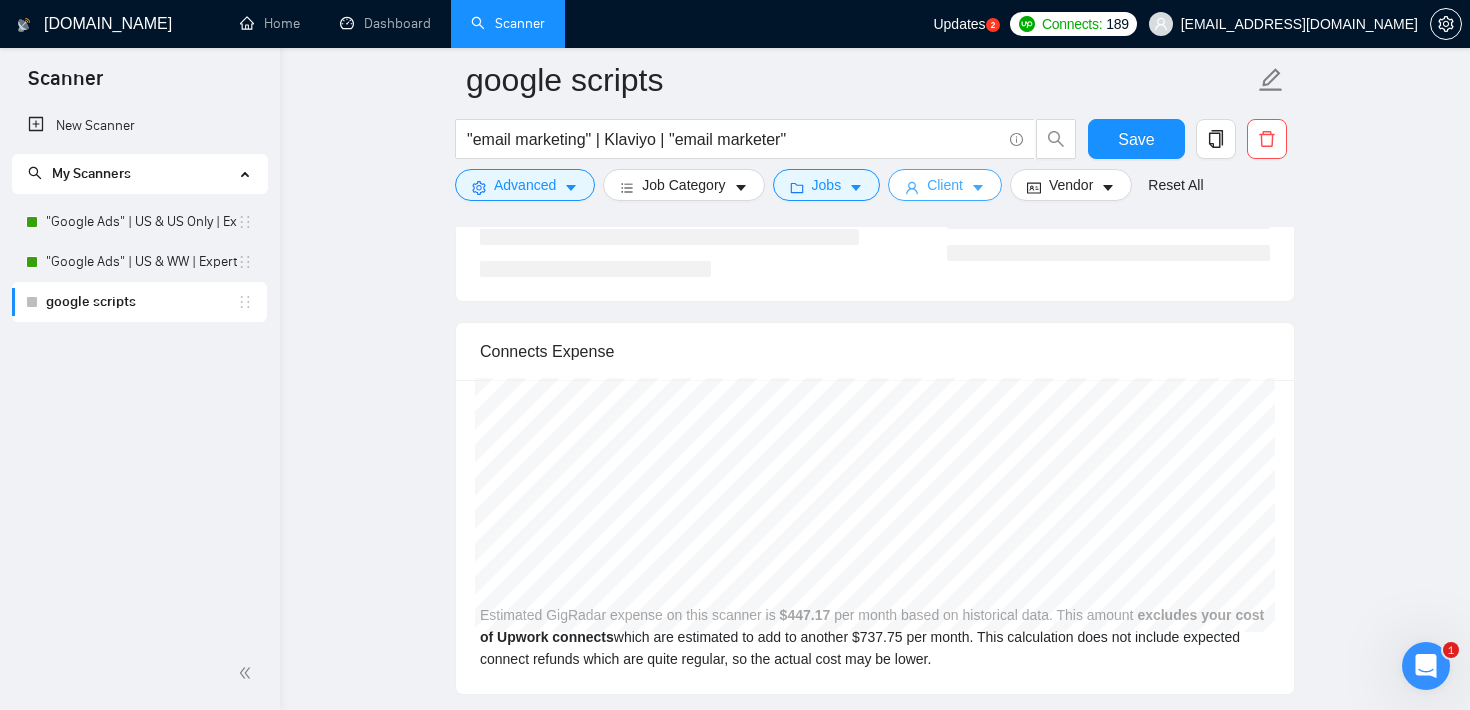 click on "Client" at bounding box center (945, 185) 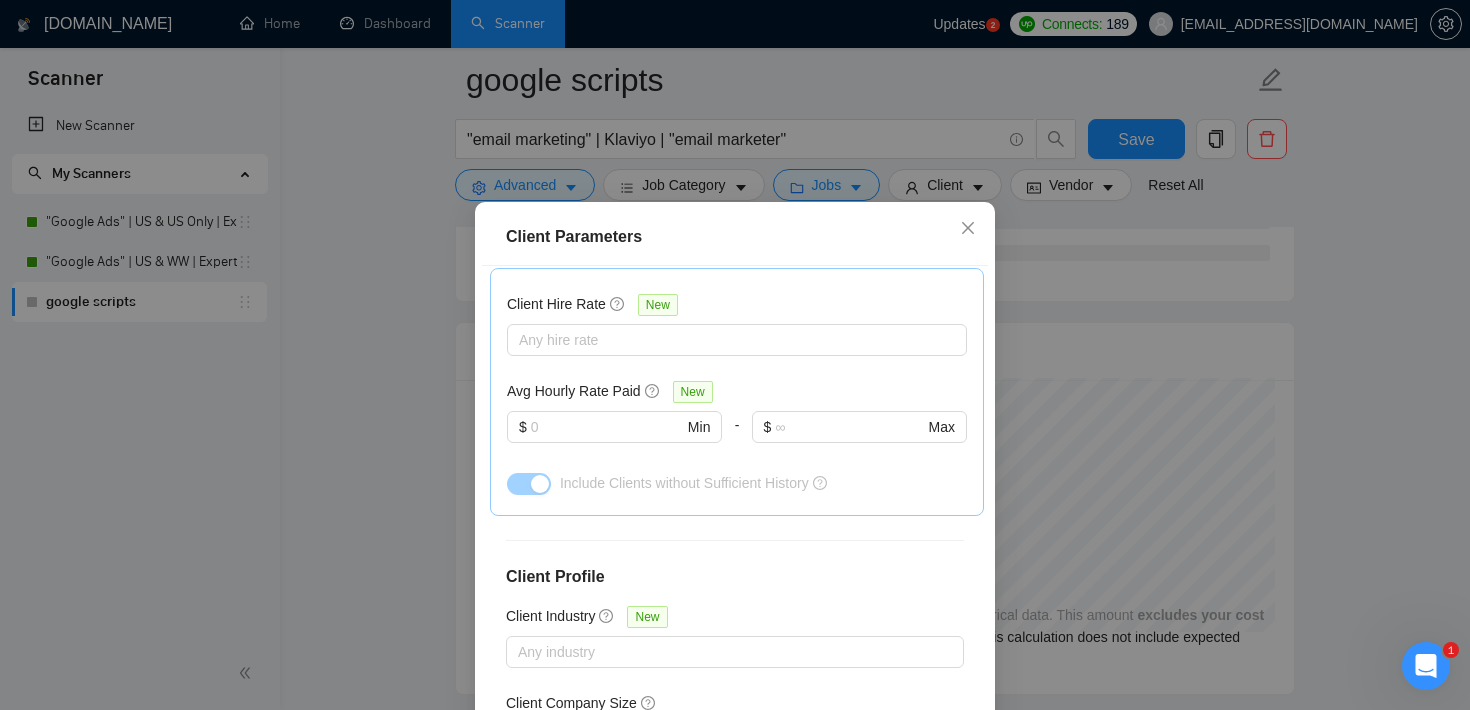 scroll, scrollTop: 627, scrollLeft: 0, axis: vertical 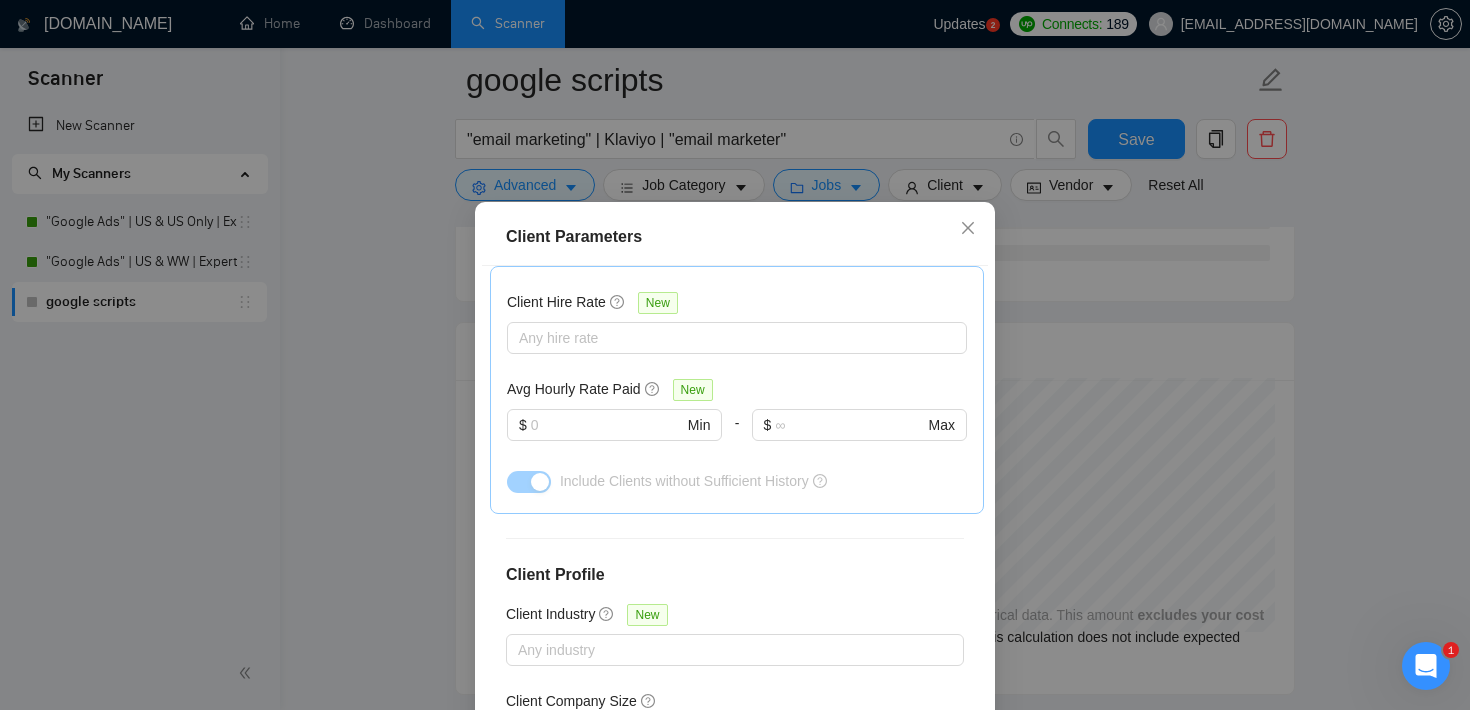 click on "Client Parameters Client Location Include Client Countries   Select Exclude Client Countries   Select Client Rating Client Min Average Feedback Include clients with no feedback Client Payment Details Payment Verified Hire Rate Stats   Client Total Spent $ Min - $ Max Client Hire Rate New   Any hire rate   Avg Hourly Rate Paid New $ Min - $ Max Include Clients without Sufficient History Client Profile Client Industry New   Any industry Client Company Size   Any company size Enterprise Clients New   Any clients Reset OK" at bounding box center (735, 355) 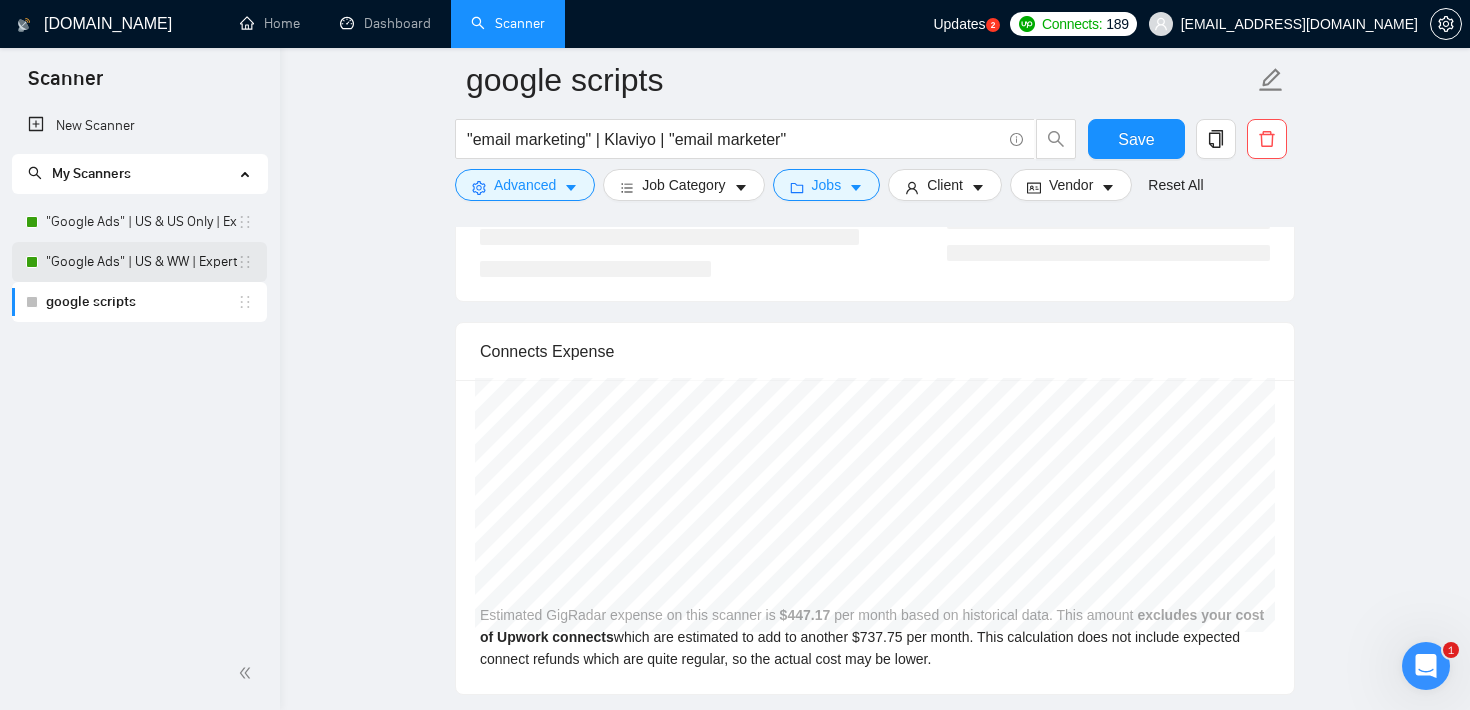 click on ""Google Ads" | US & WW | Expert" at bounding box center [141, 262] 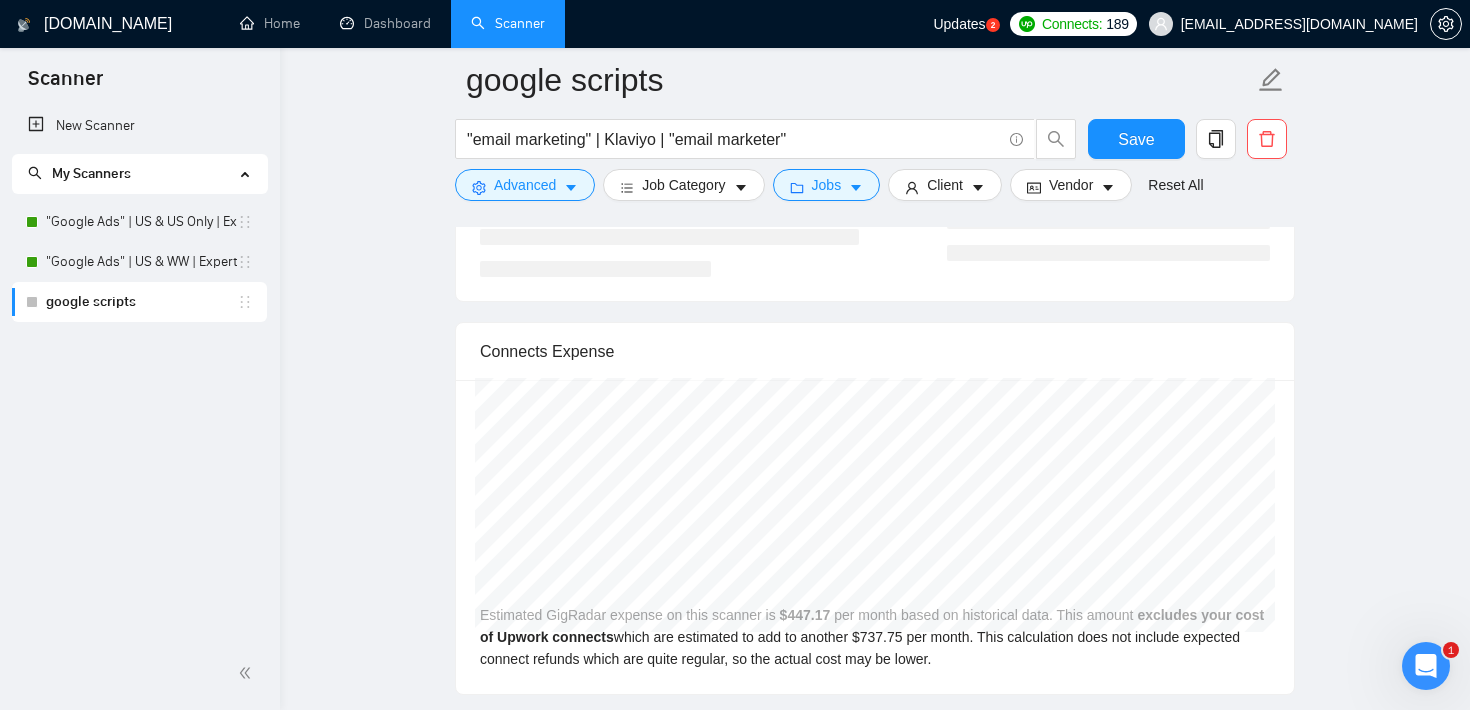 scroll, scrollTop: 20, scrollLeft: 0, axis: vertical 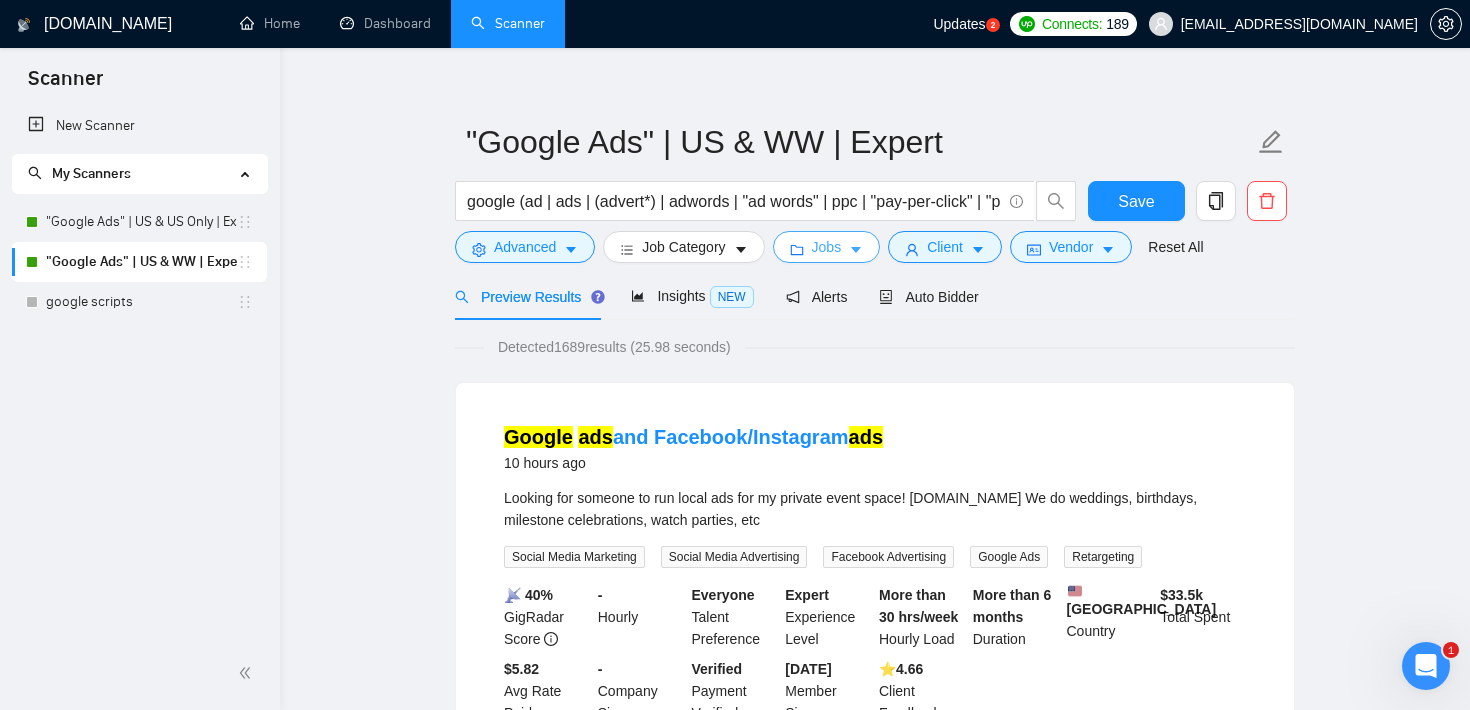 click on "Jobs" at bounding box center (827, 247) 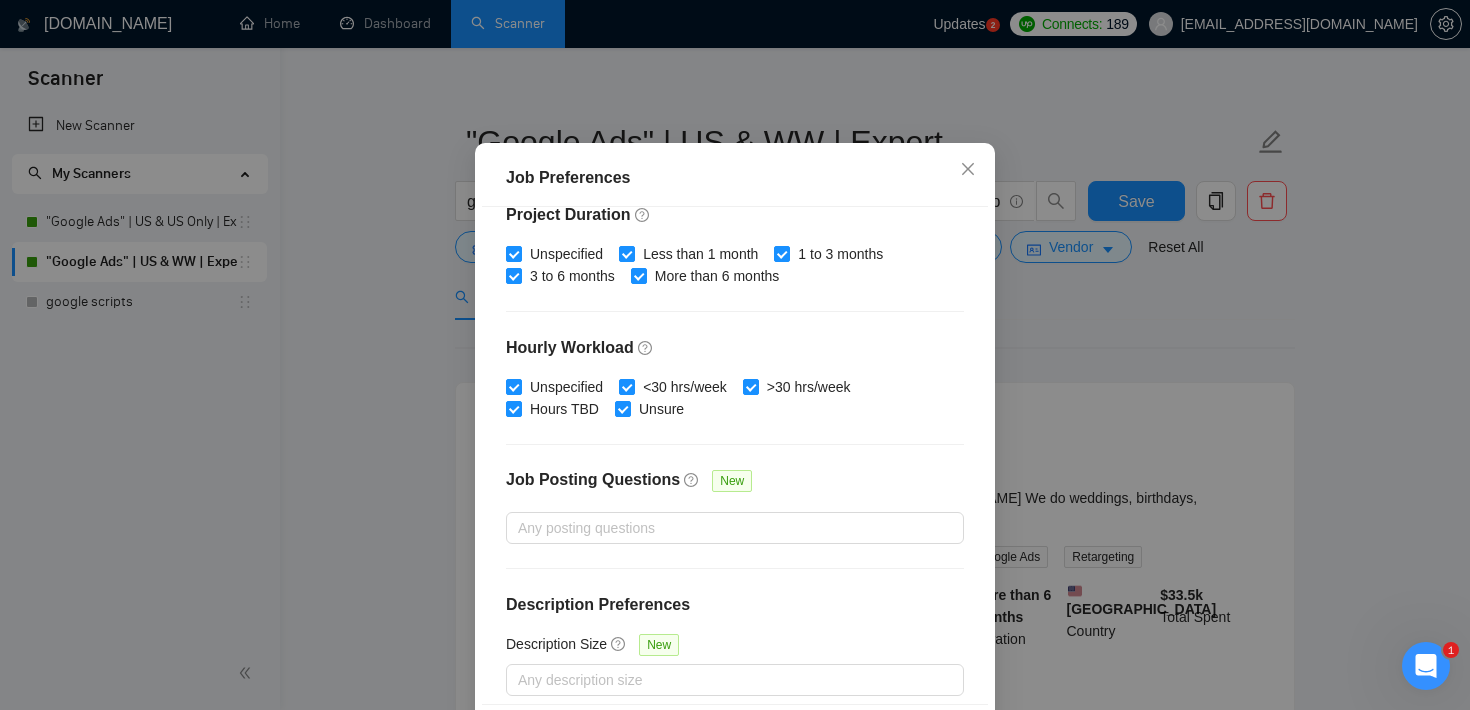 scroll, scrollTop: 630, scrollLeft: 0, axis: vertical 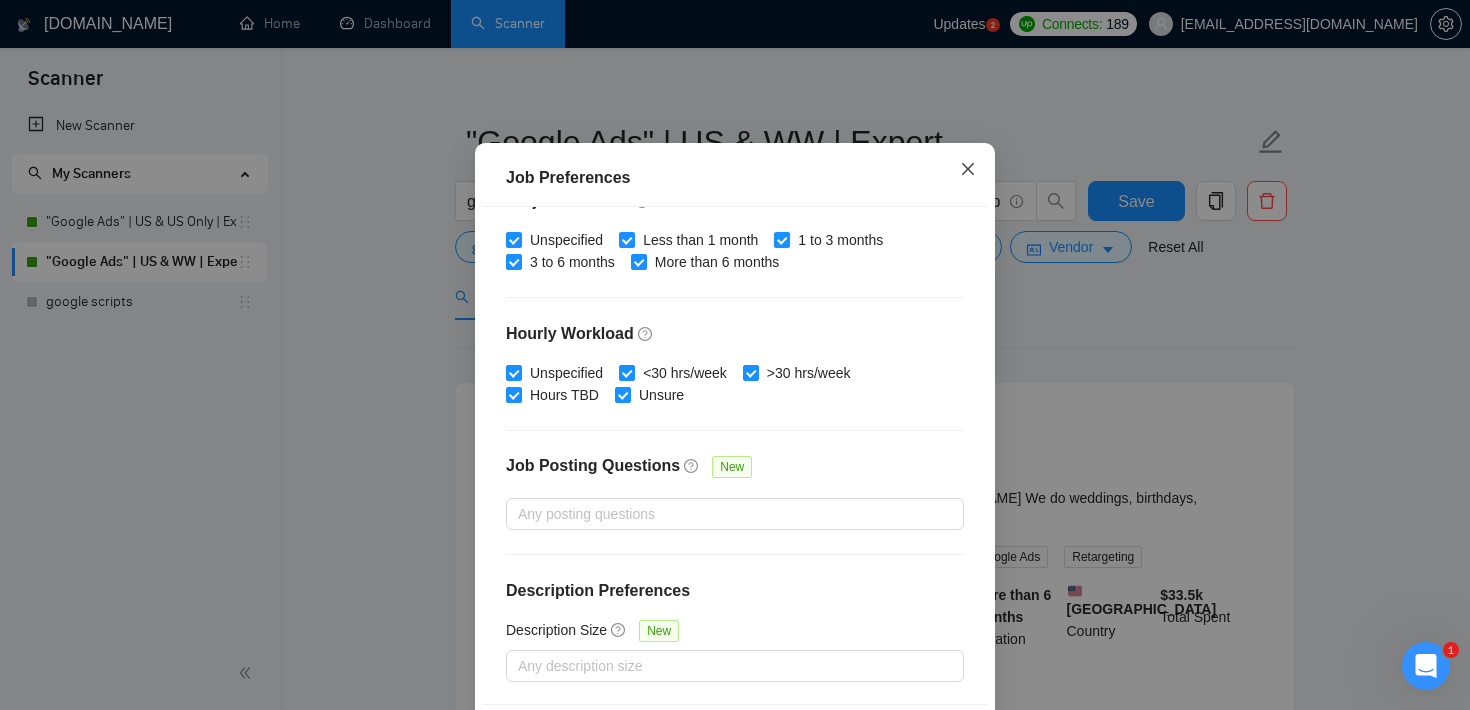 click at bounding box center [968, 170] 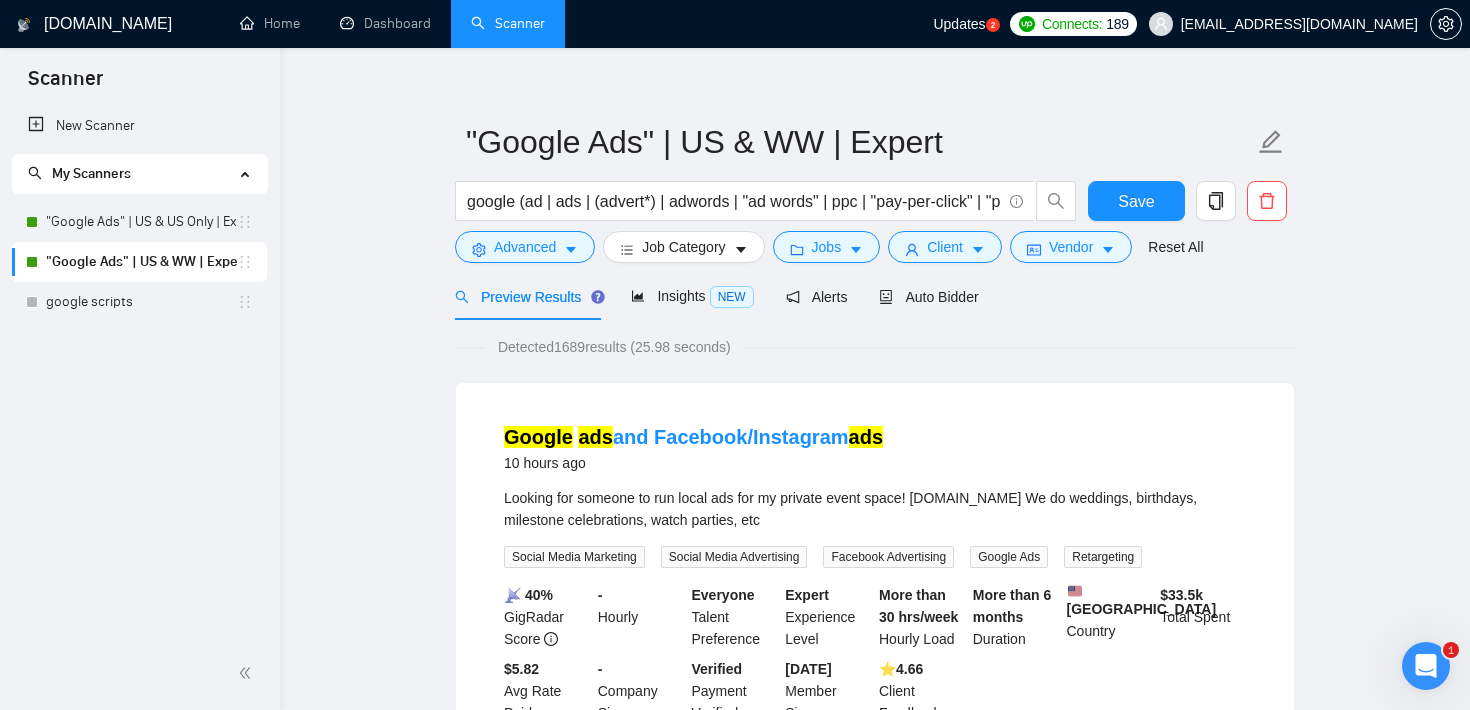 click on ""Google Ads" | US & WW | Expert google (ad | ads | (advert*) | adwords | "ad words" | ppc | "pay-per-click" | "pay per click") Save Advanced   Job Category   Jobs   Client   Vendor   Reset All Preview Results Insights NEW Alerts Auto Bidder Detected   1689  results   (25.98 seconds) Google   ads  and Facebook/Instagram  ads 10 hours ago Looking for someone to run local ads for my private event space!
[DOMAIN_NAME]
We do weddings, birthdays, milestone celebrations, watch parties, etc Social Media Marketing Social Media Advertising Facebook Advertising Google Ads Retargeting 📡   40% GigRadar Score   - Hourly Everyone Talent Preference Expert Experience Level More than 30 hrs/week Hourly Load More than 6 months Duration   [GEOGRAPHIC_DATA] Country $ 33.5k Total Spent $5.82 Avg Rate Paid - Company Size Verified Payment Verified [DATE] Member Since ⭐️  4.66 Client Feedback Google   Ads  Campaign Review and Optimization Expert 10 hours ago ... Expand Search Engine Marketing Google Ads Google Analytics" at bounding box center [875, 2411] 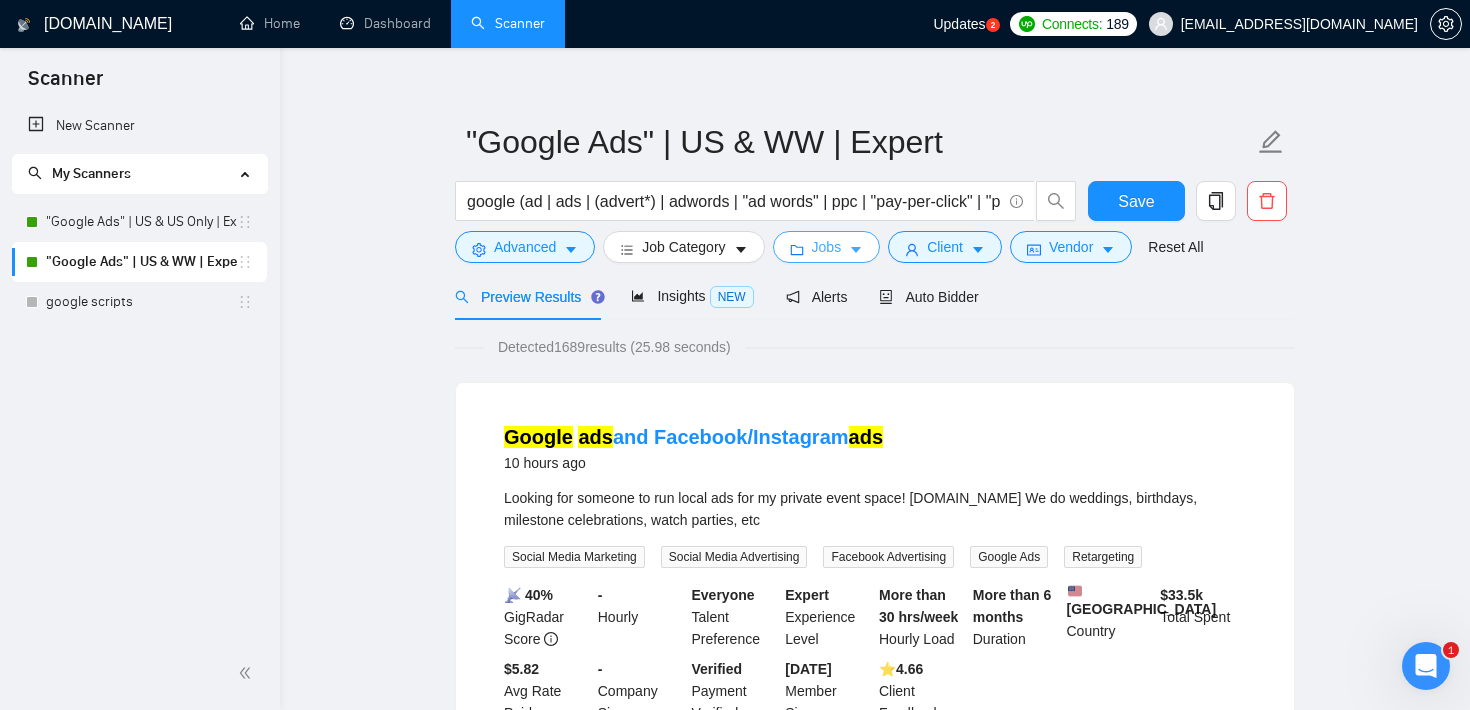 click on "Jobs" at bounding box center (827, 247) 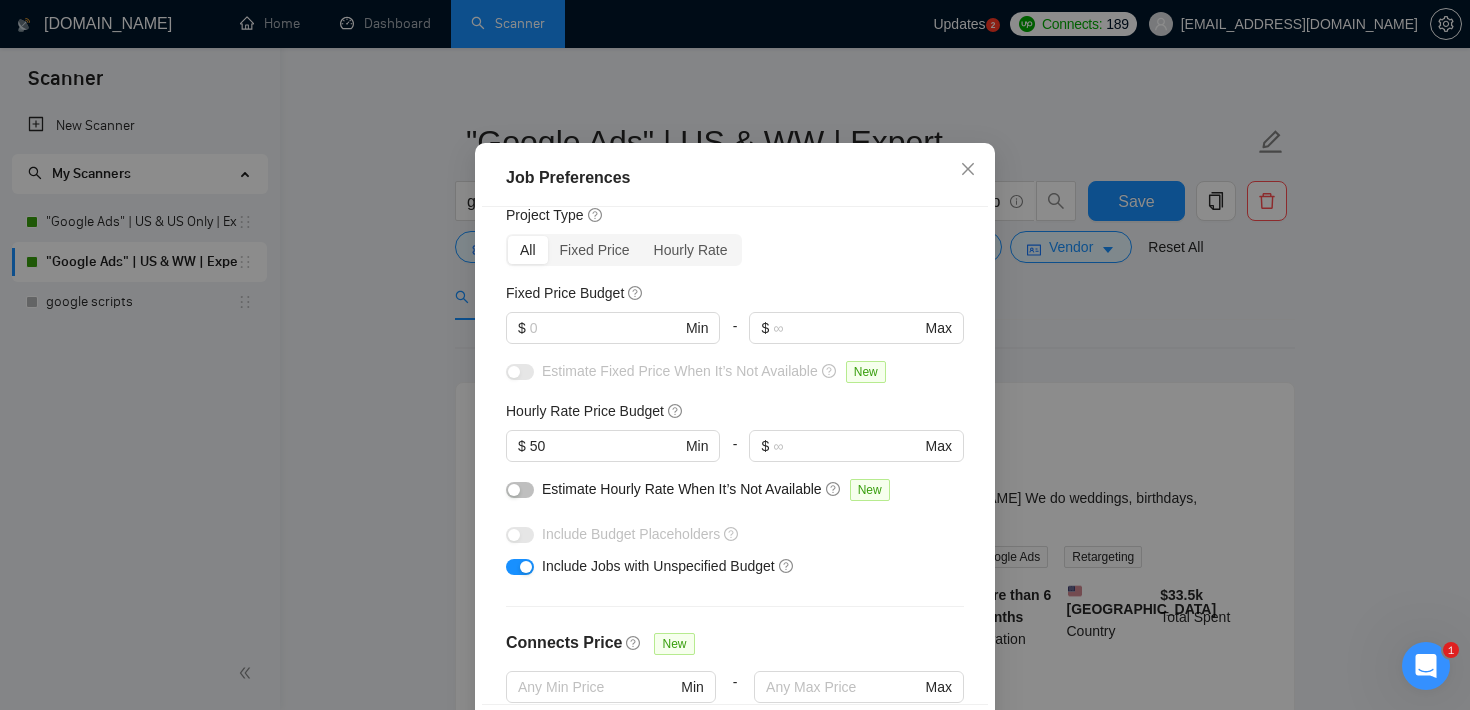 scroll, scrollTop: 68, scrollLeft: 0, axis: vertical 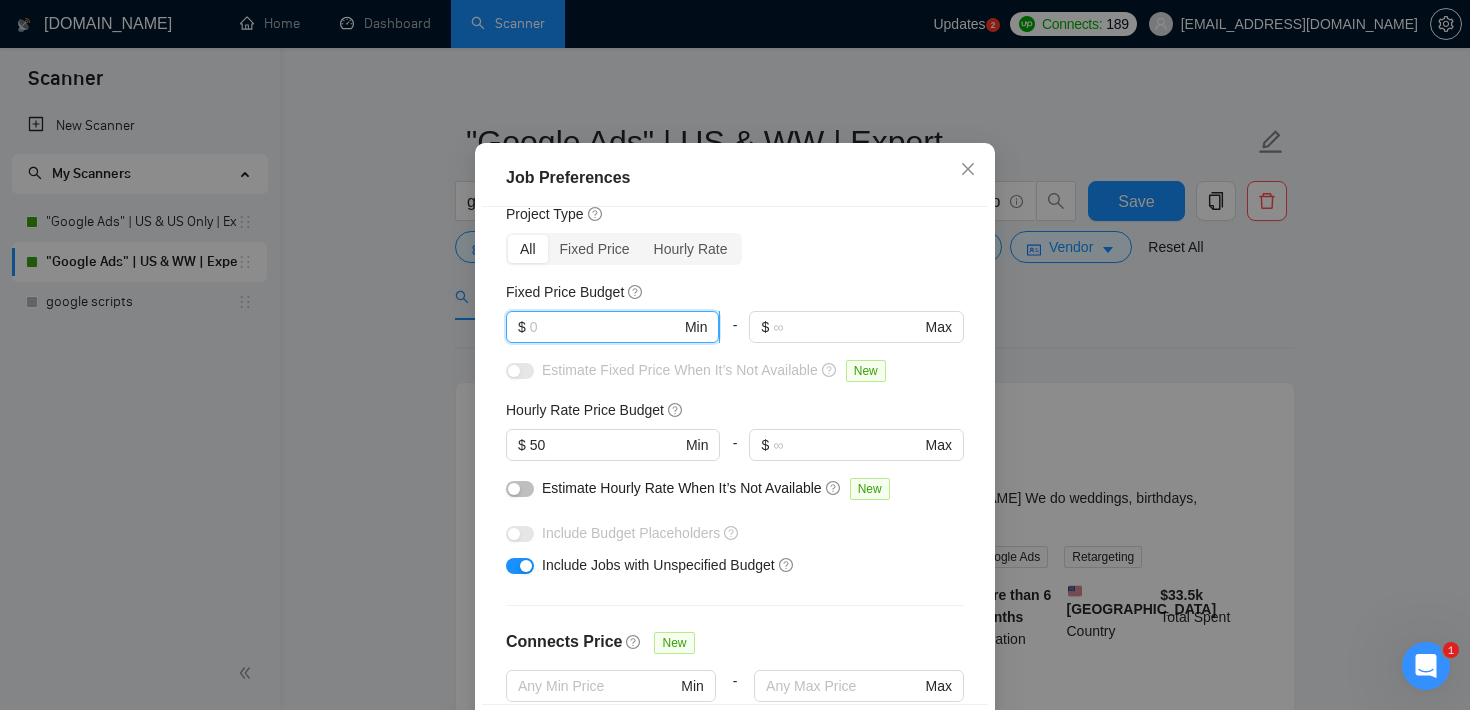 click at bounding box center [605, 327] 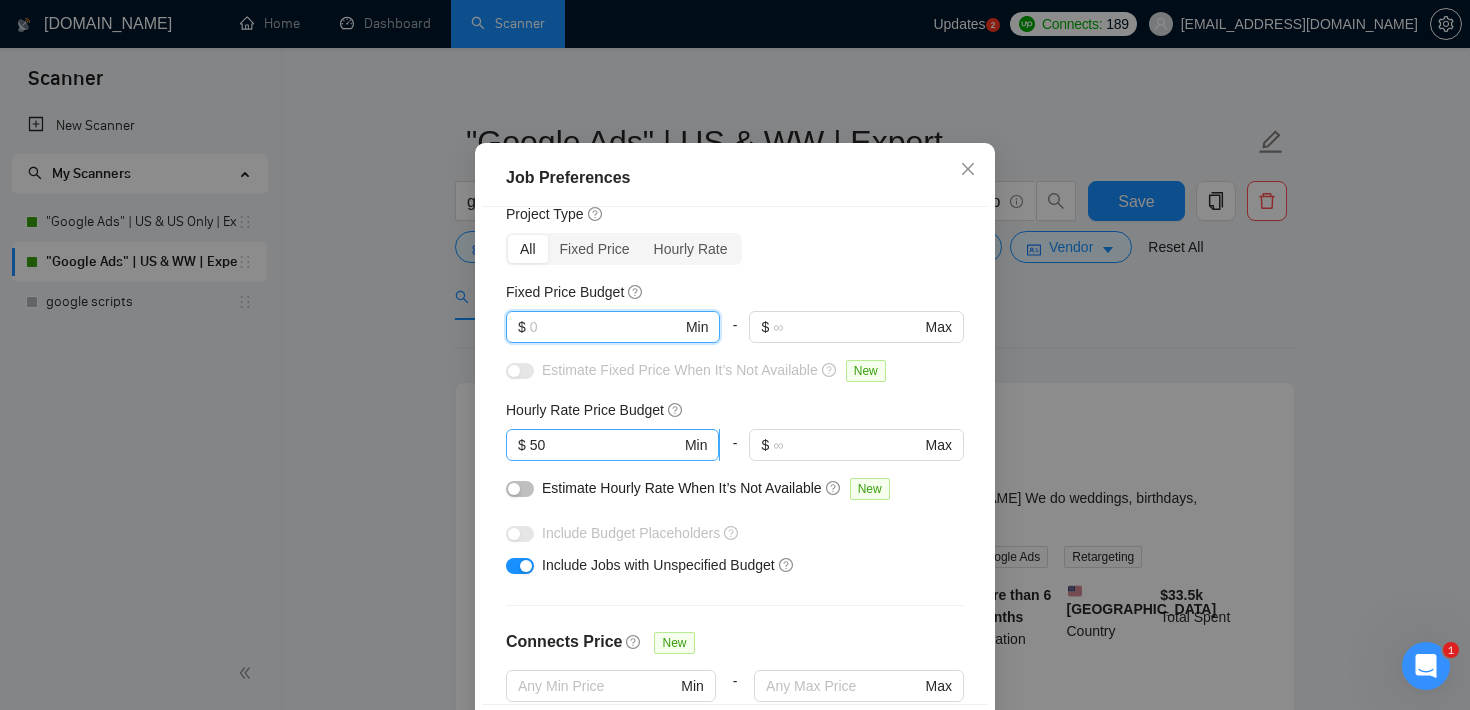 click on "50" at bounding box center (605, 445) 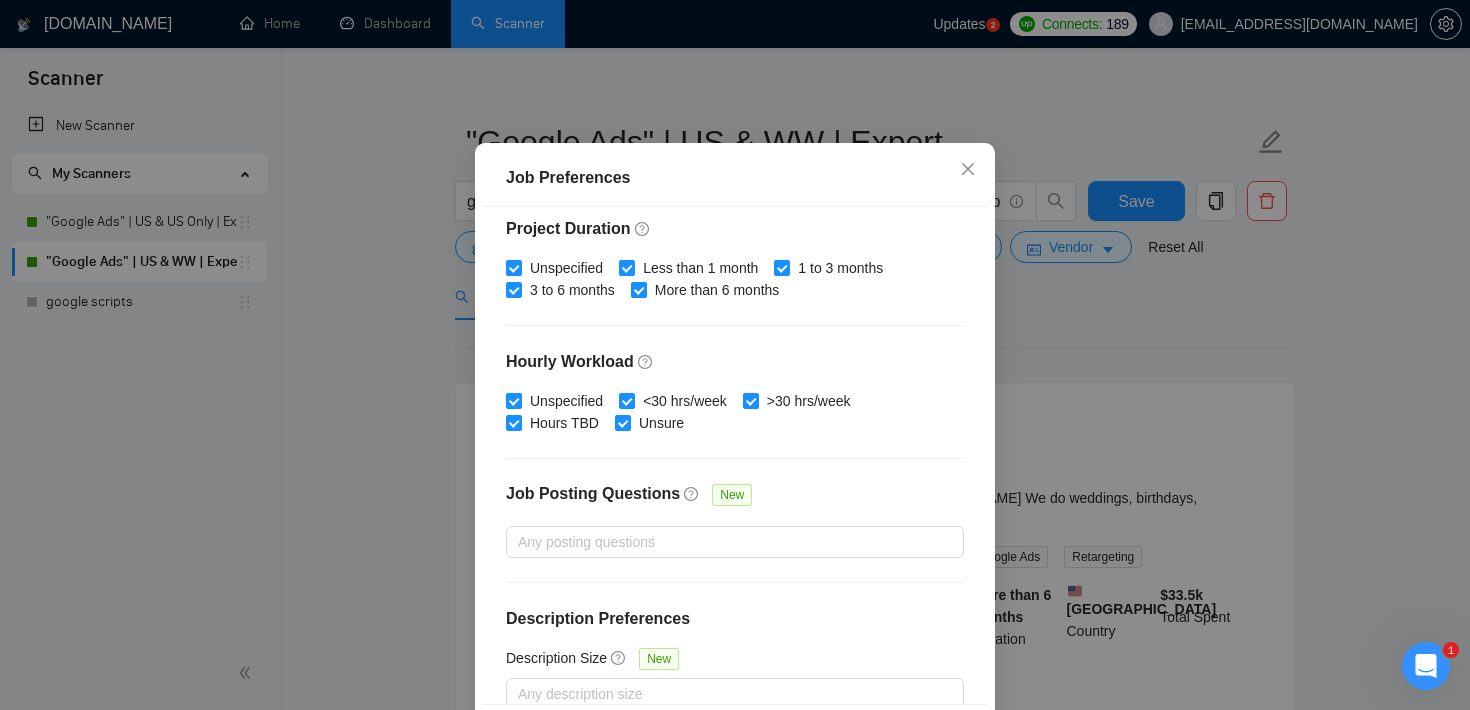 scroll, scrollTop: 630, scrollLeft: 0, axis: vertical 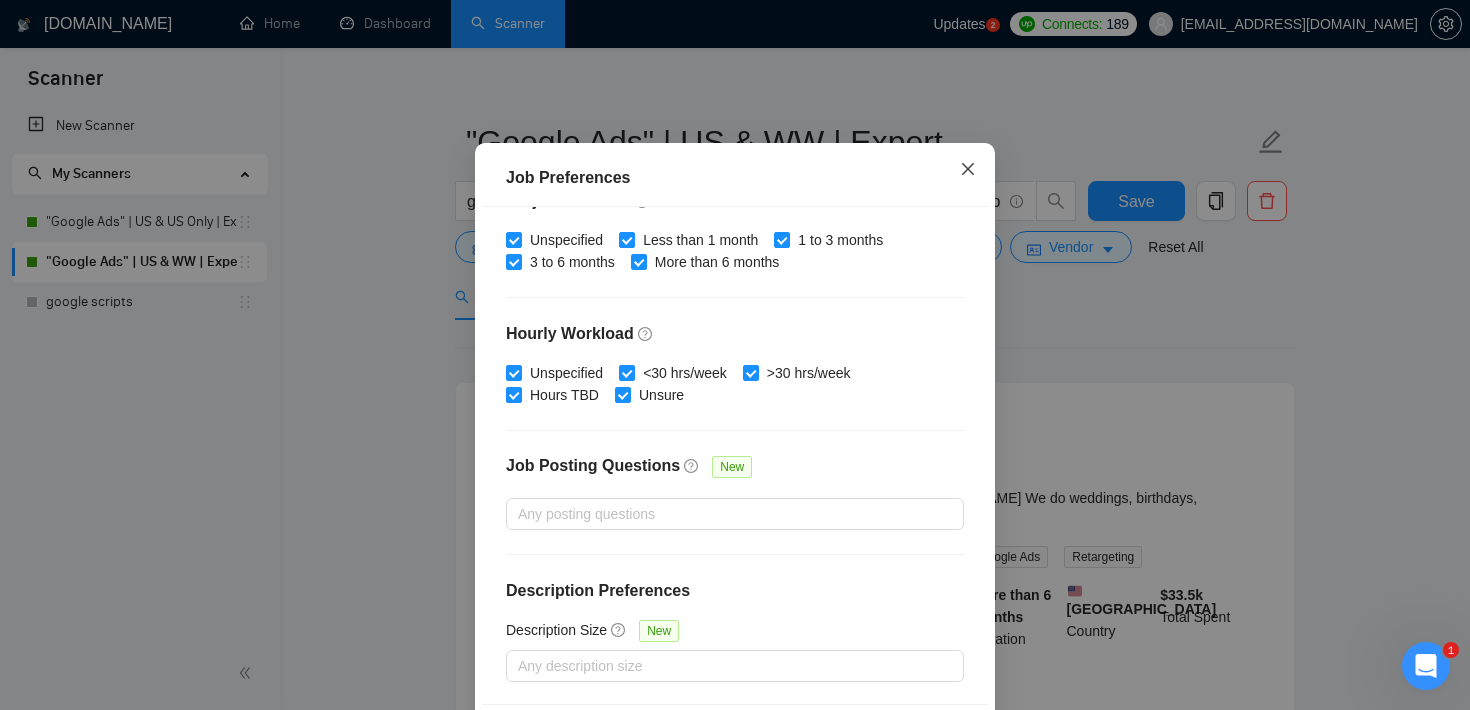 click 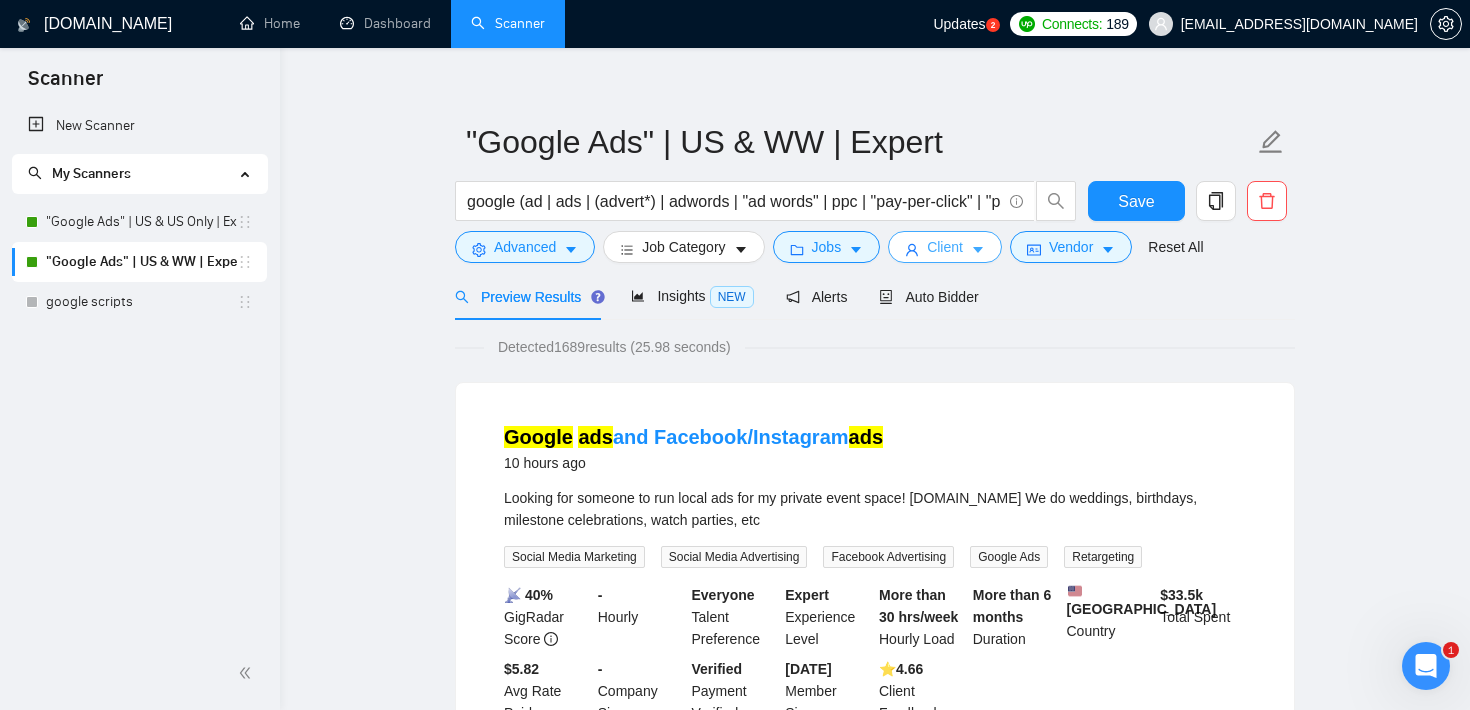 click on "Client" at bounding box center [945, 247] 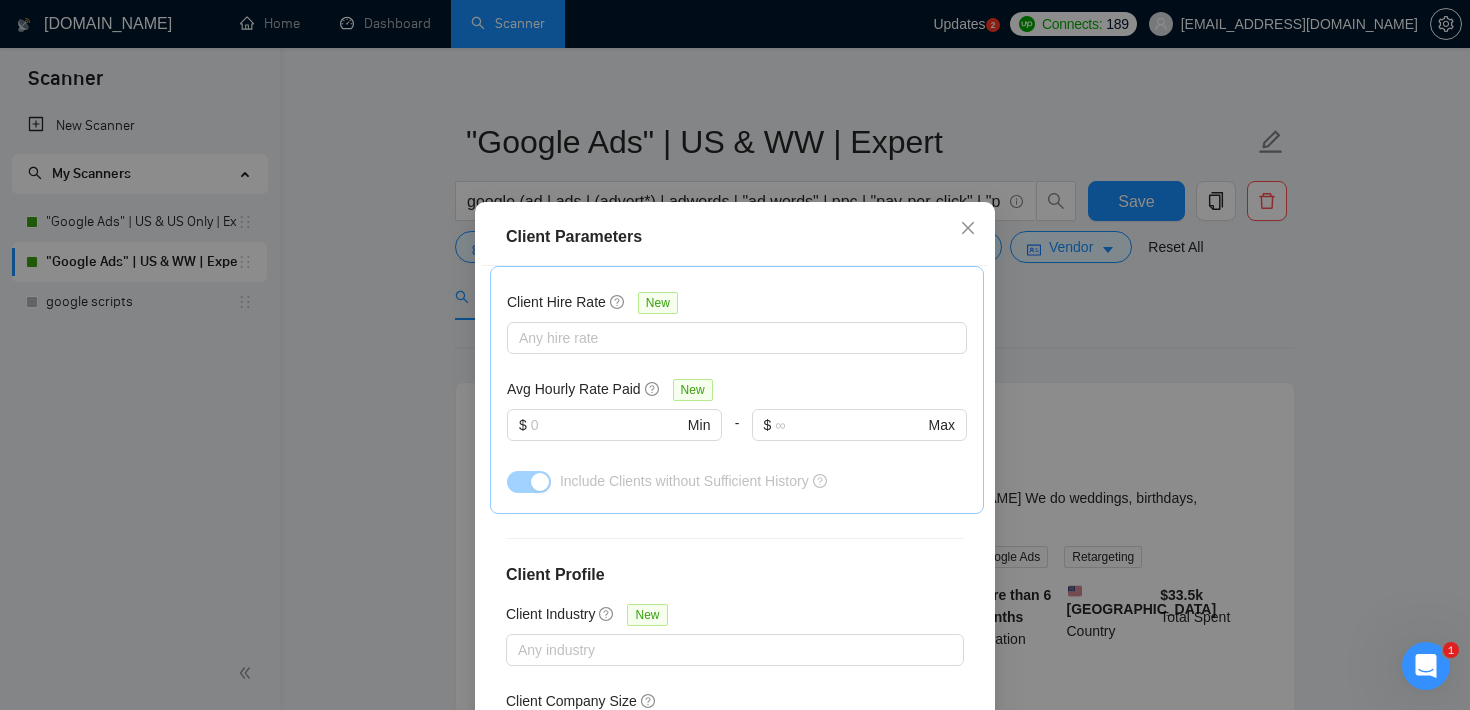 scroll, scrollTop: 749, scrollLeft: 0, axis: vertical 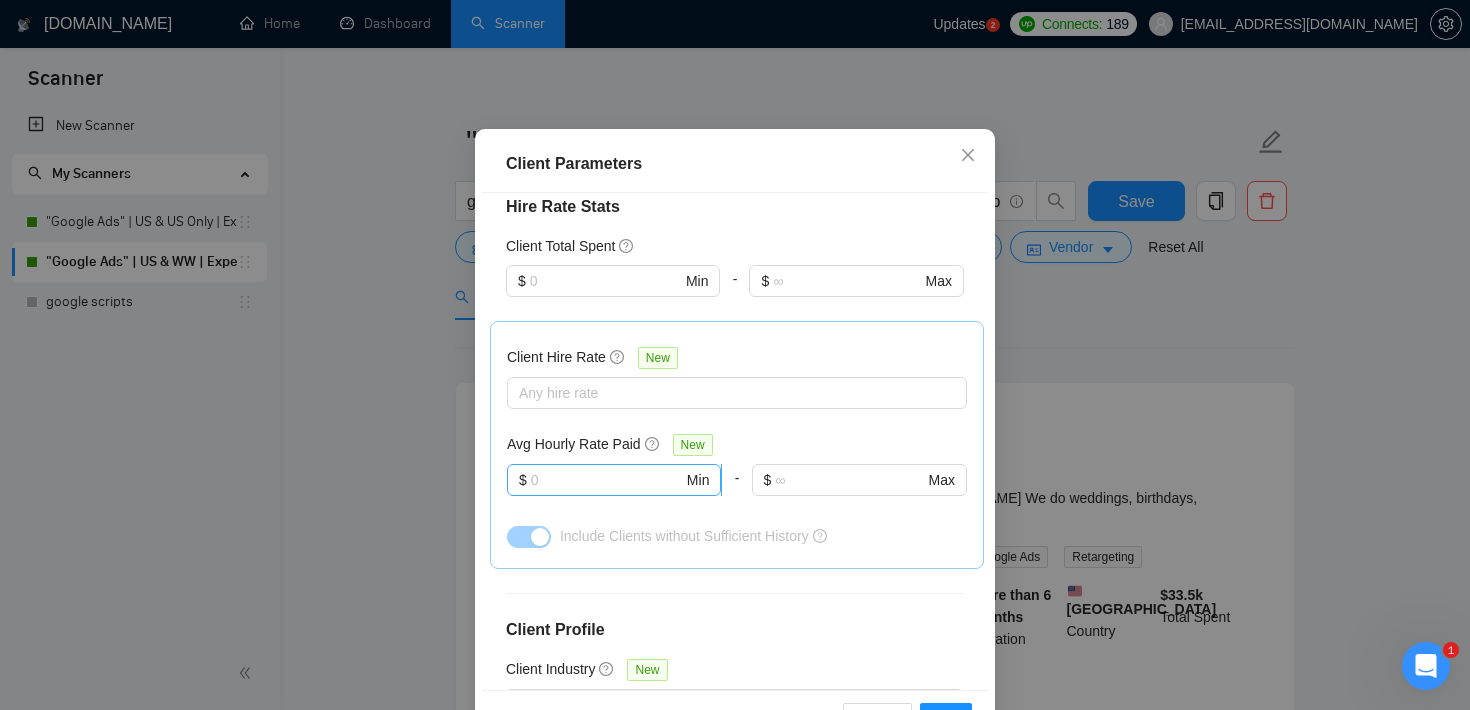 click at bounding box center [607, 480] 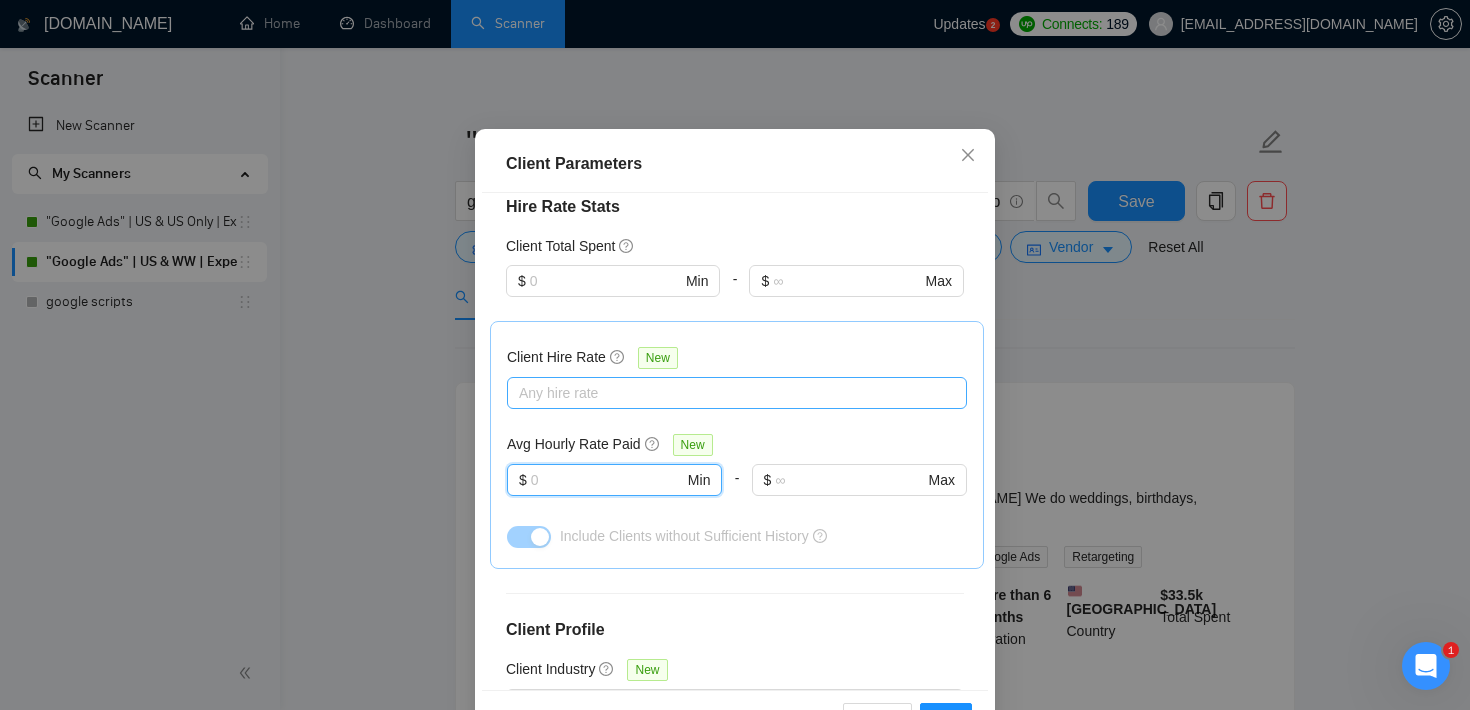 click at bounding box center (727, 393) 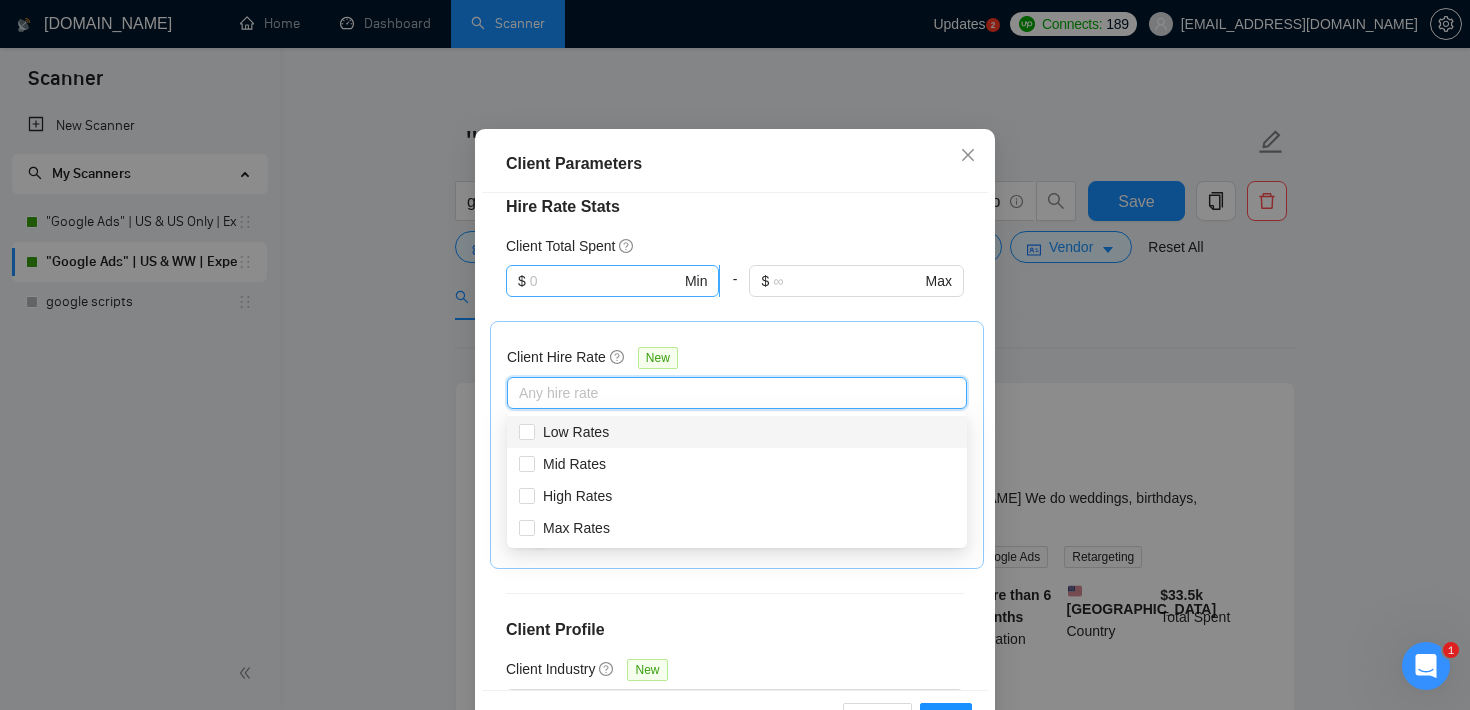 click at bounding box center (605, 281) 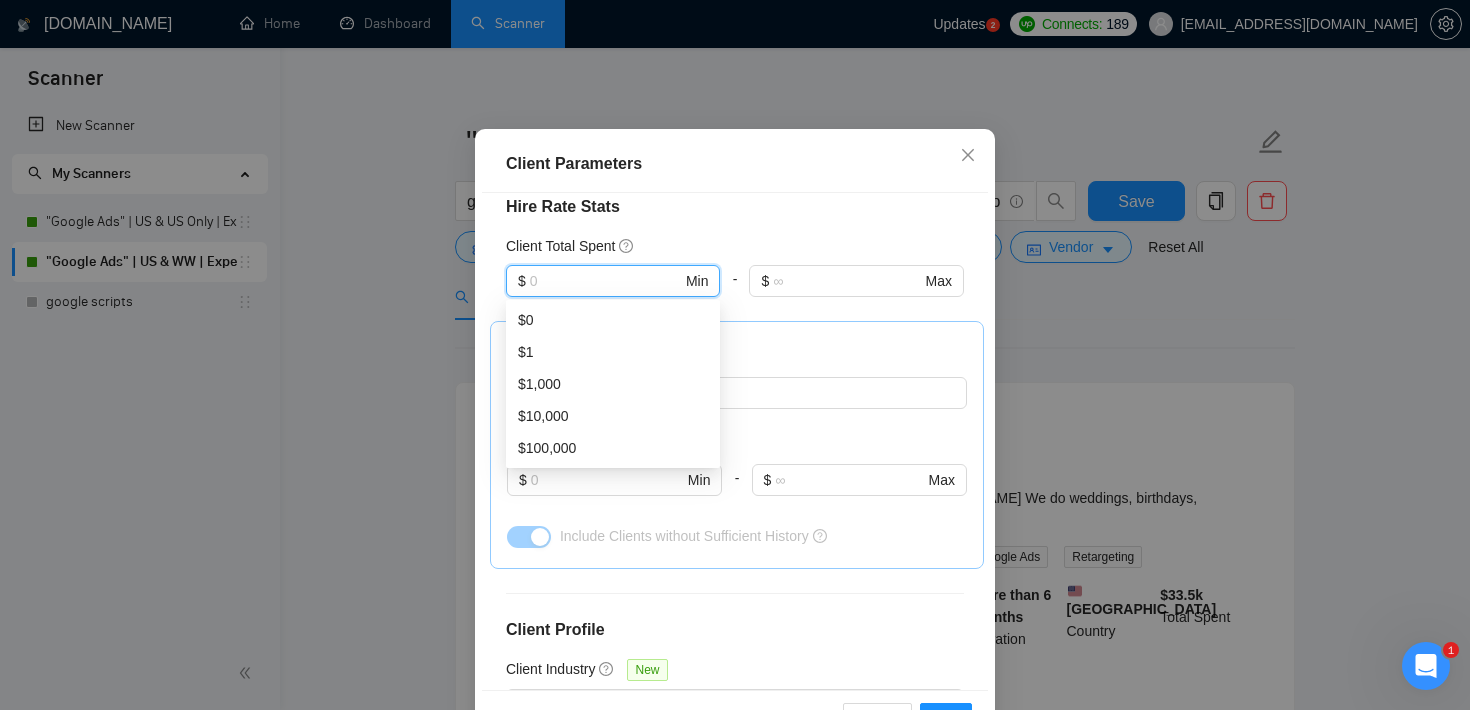 click on "Client Location Include Client Countries [GEOGRAPHIC_DATA]   Exclude Client Countries   Select Client Rating Client Min Average Feedback Include clients with no feedback Client Payment Details Payment Verified Hire Rate Stats   Client Total Spent $ Min - $ Max Client Hire Rate New   Any hire rate   Avg Hourly Rate Paid New $ Min - $ Max Include Clients without Sufficient History Client Profile Client Industry New   Any industry Client Company Size   Any company size Enterprise Clients New   Any clients" at bounding box center (735, 441) 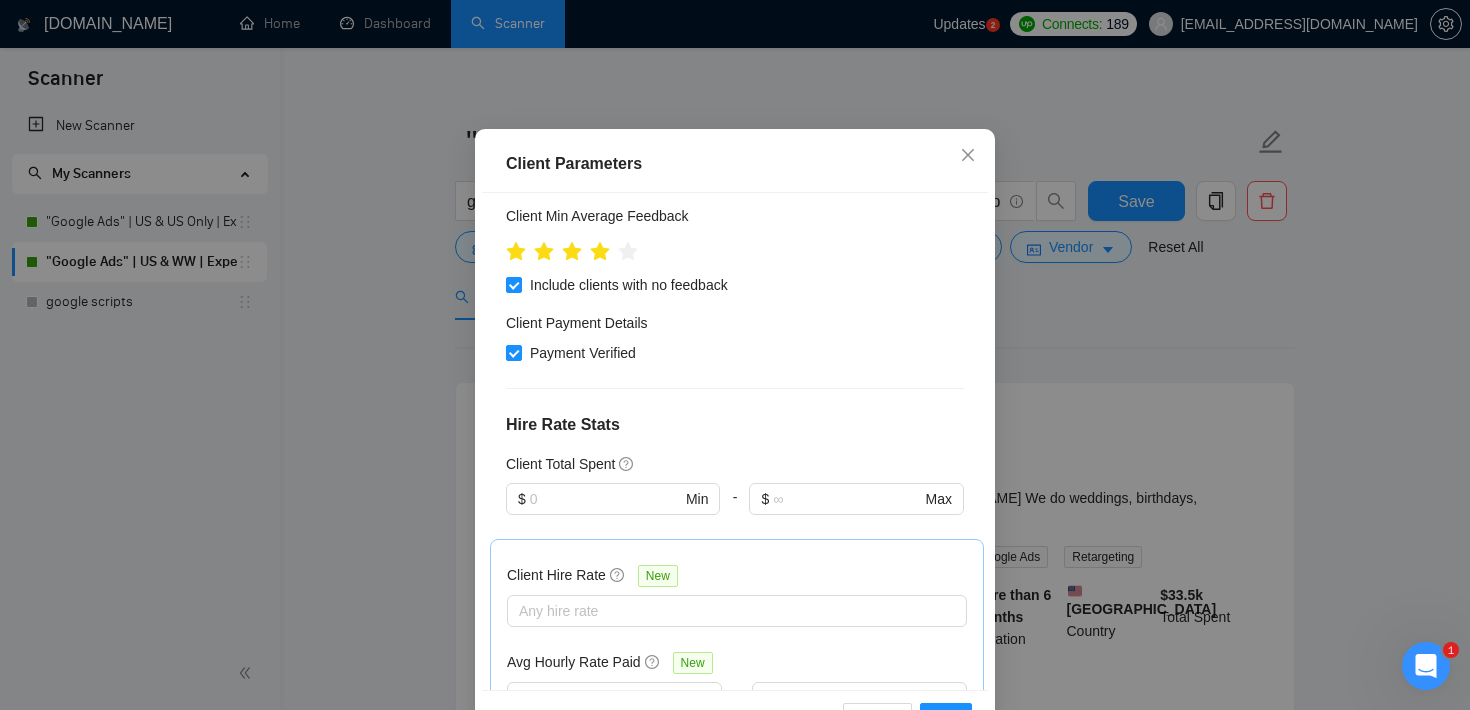 scroll, scrollTop: 278, scrollLeft: 0, axis: vertical 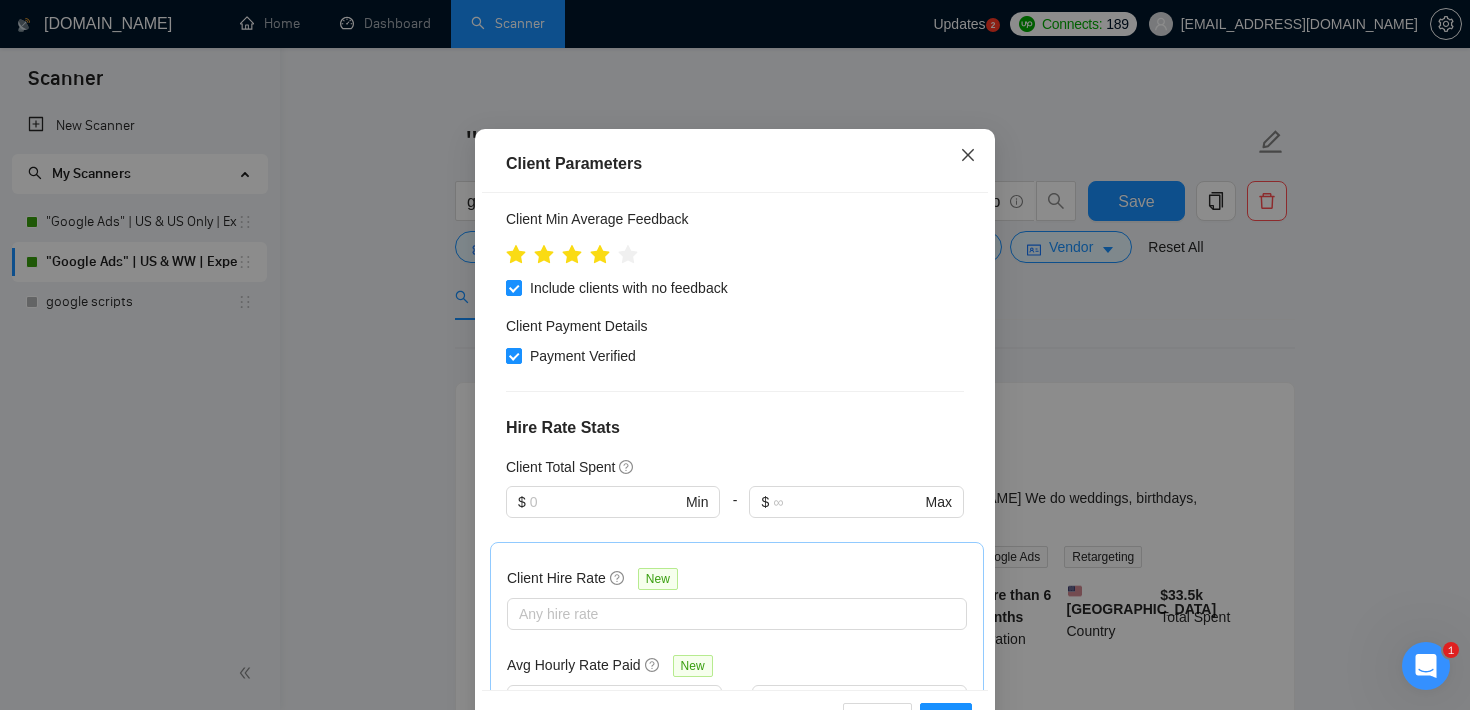 click 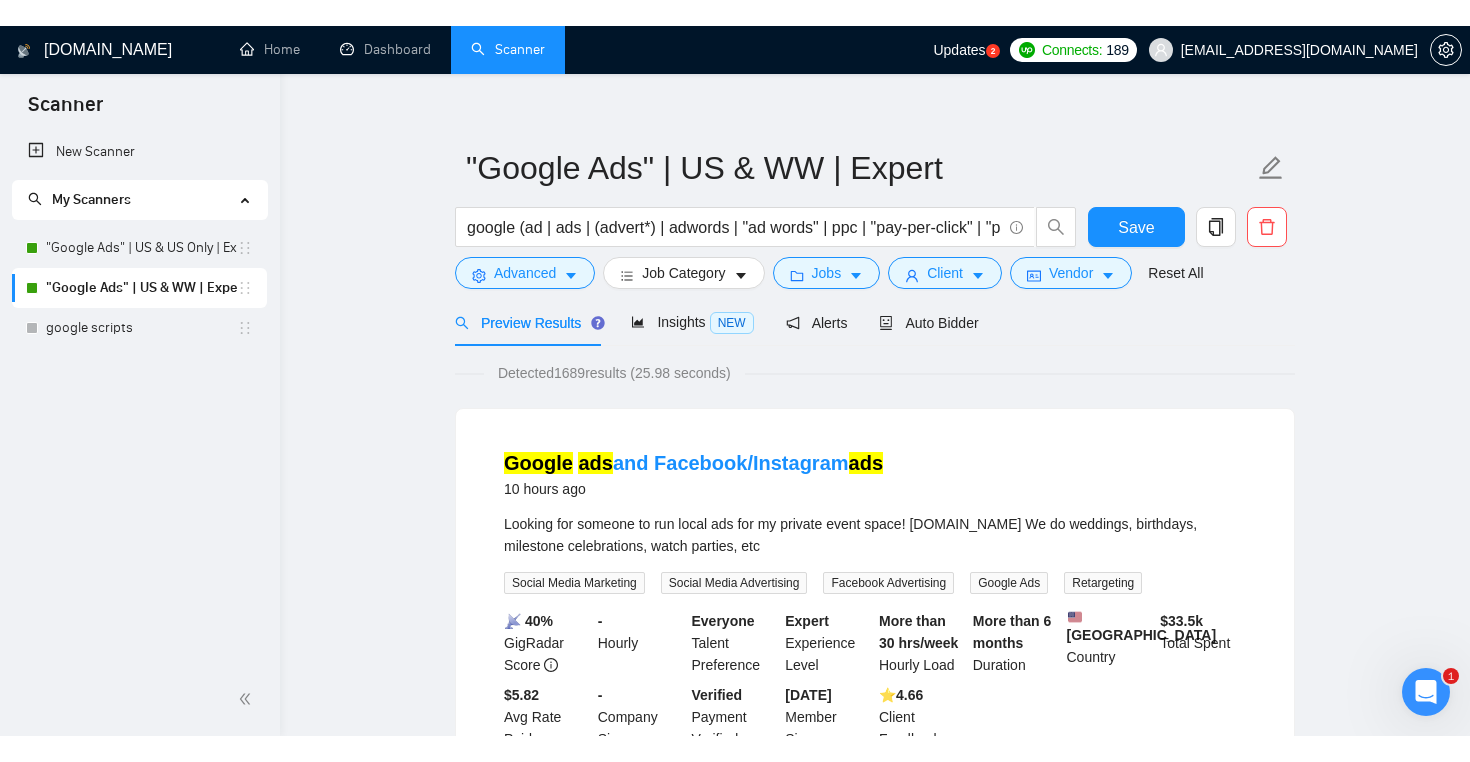 scroll, scrollTop: 59, scrollLeft: 0, axis: vertical 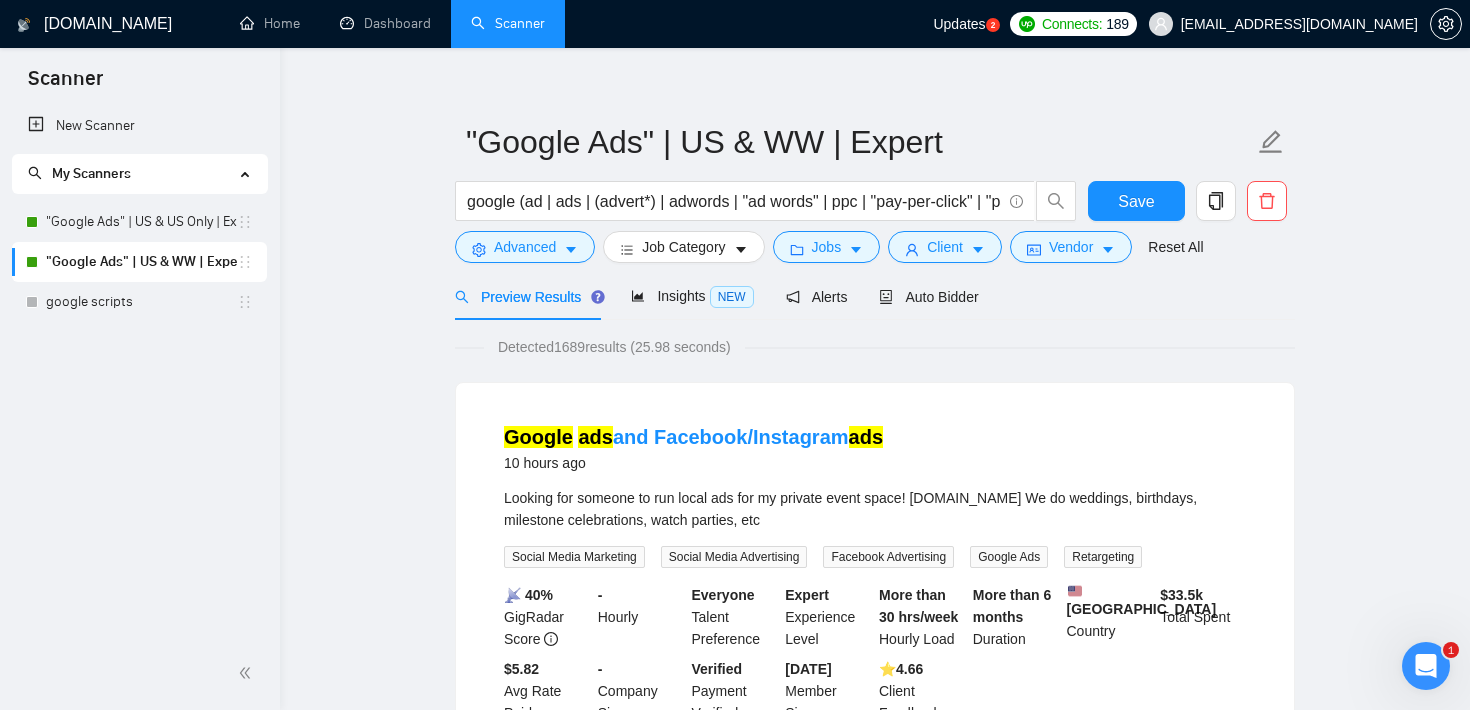 click on ""Google Ads" | US & WW | Expert google (ad | ads | (advert*) | adwords | "ad words" | ppc | "pay-per-click" | "pay per click") Save Advanced   Job Category   Jobs   Client   Vendor   Reset All Preview Results Insights NEW Alerts Auto Bidder Detected   1689  results   (25.98 seconds) Google   ads  and Facebook/Instagram  ads 10 hours ago Looking for someone to run local ads for my private event space!
[DOMAIN_NAME]
We do weddings, birthdays, milestone celebrations, watch parties, etc Social Media Marketing Social Media Advertising Facebook Advertising Google Ads Retargeting 📡   40% GigRadar Score   - Hourly Everyone Talent Preference Expert Experience Level More than 30 hrs/week Hourly Load More than 6 months Duration   [GEOGRAPHIC_DATA] Country $ 33.5k Total Spent $5.82 Avg Rate Paid - Company Size Verified Payment Verified [DATE] Member Since ⭐️  4.66 Client Feedback Google   Ads  Campaign Review and Optimization Expert 10 hours ago ... Expand Search Engine Marketing Google Ads Google Analytics" at bounding box center (875, 2411) 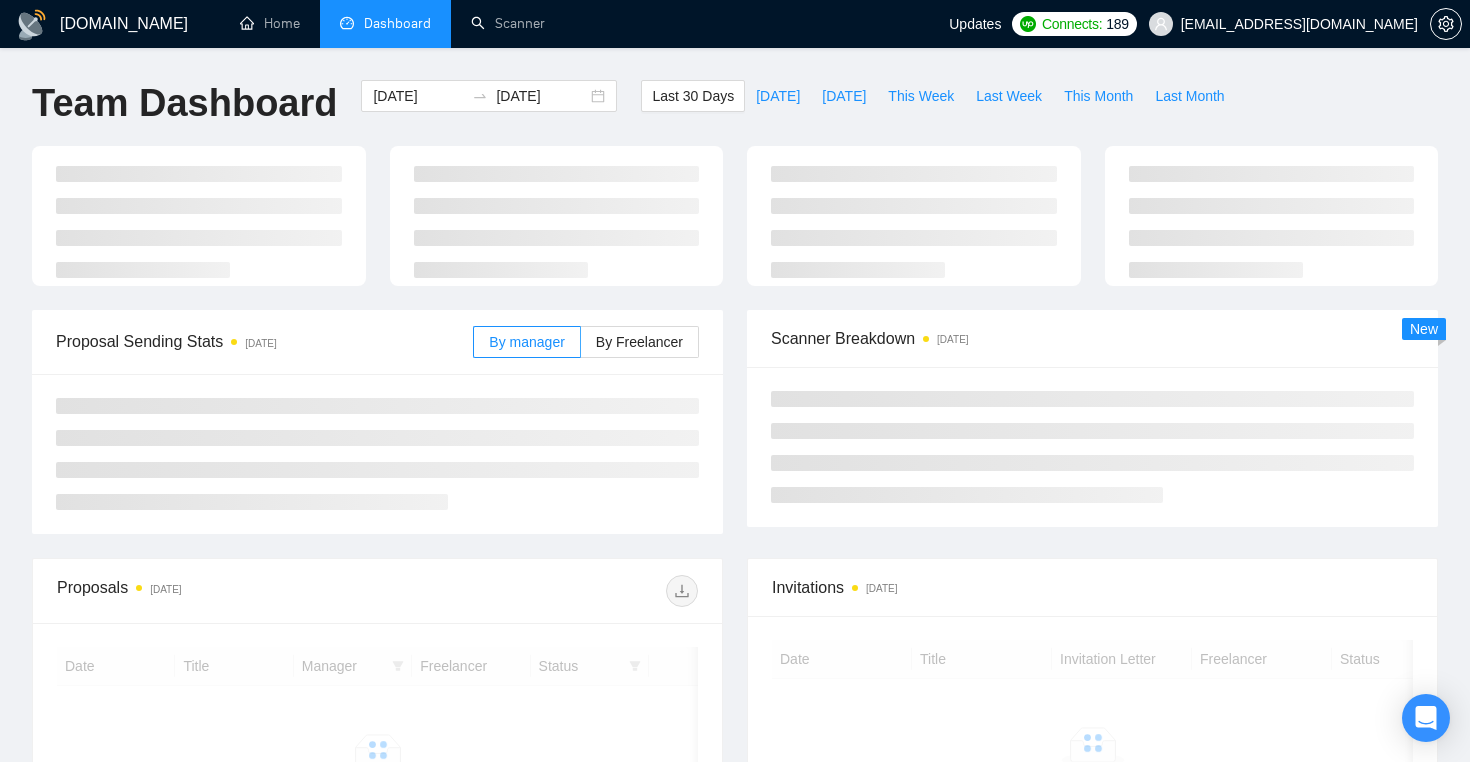 scroll, scrollTop: 0, scrollLeft: 0, axis: both 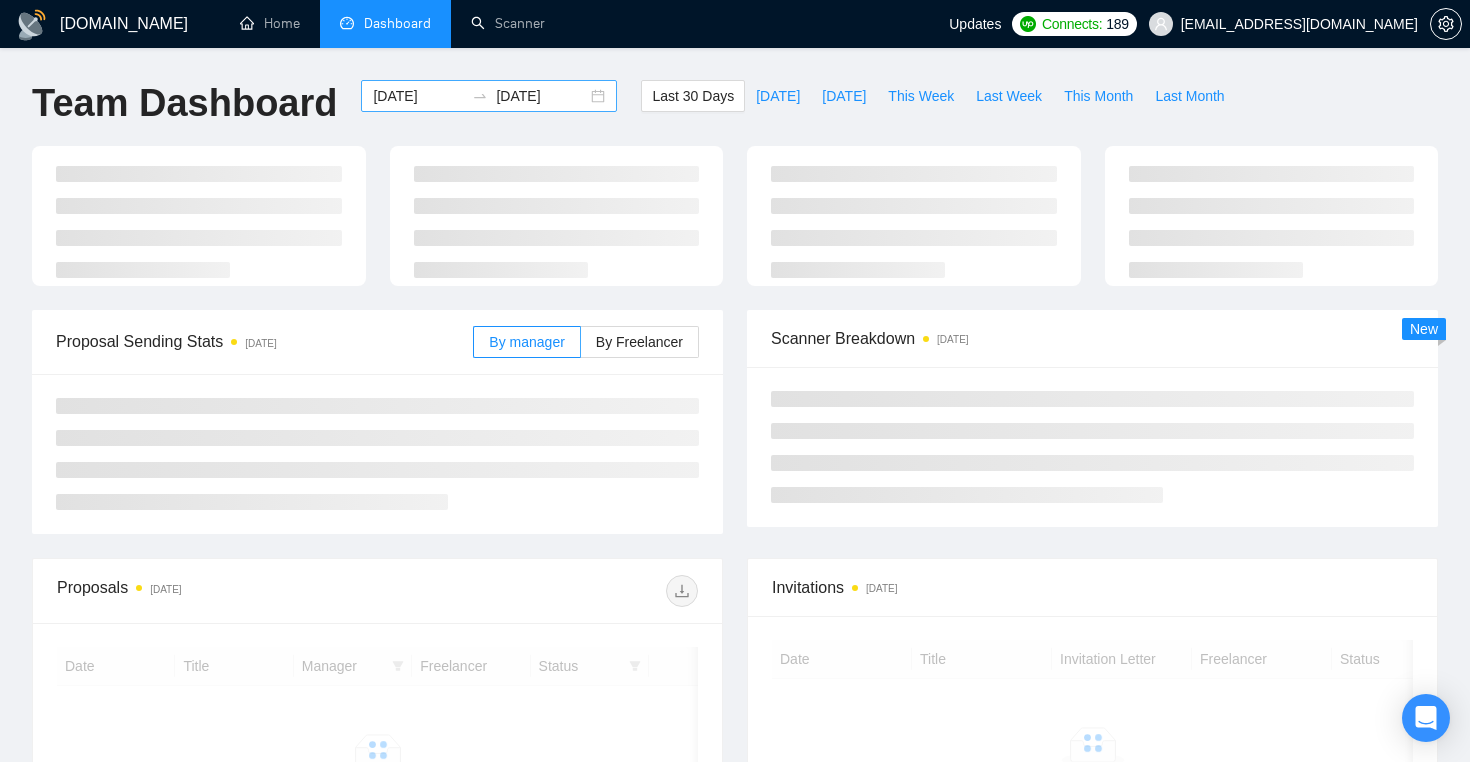 click on "[DATE]" at bounding box center (541, 96) 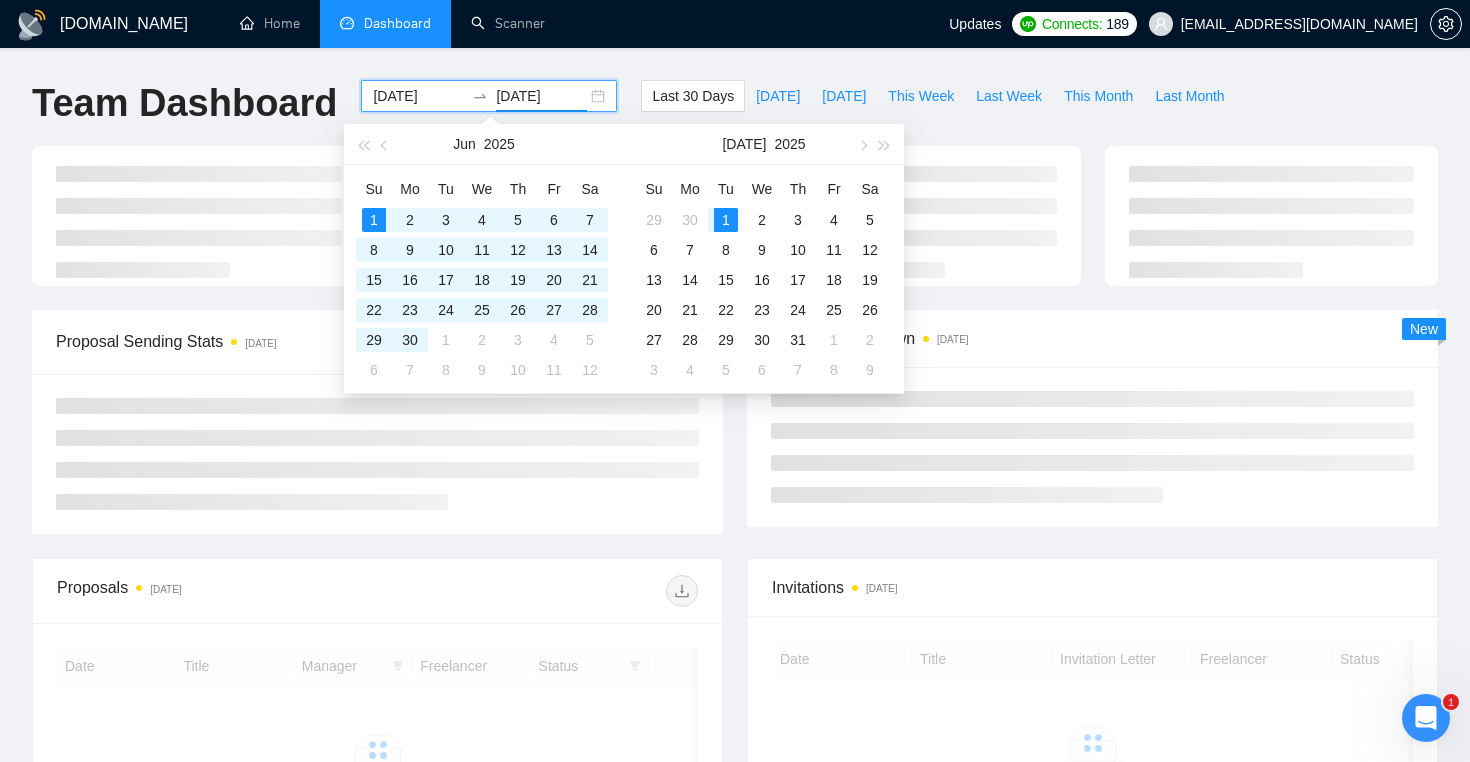 scroll, scrollTop: 0, scrollLeft: 0, axis: both 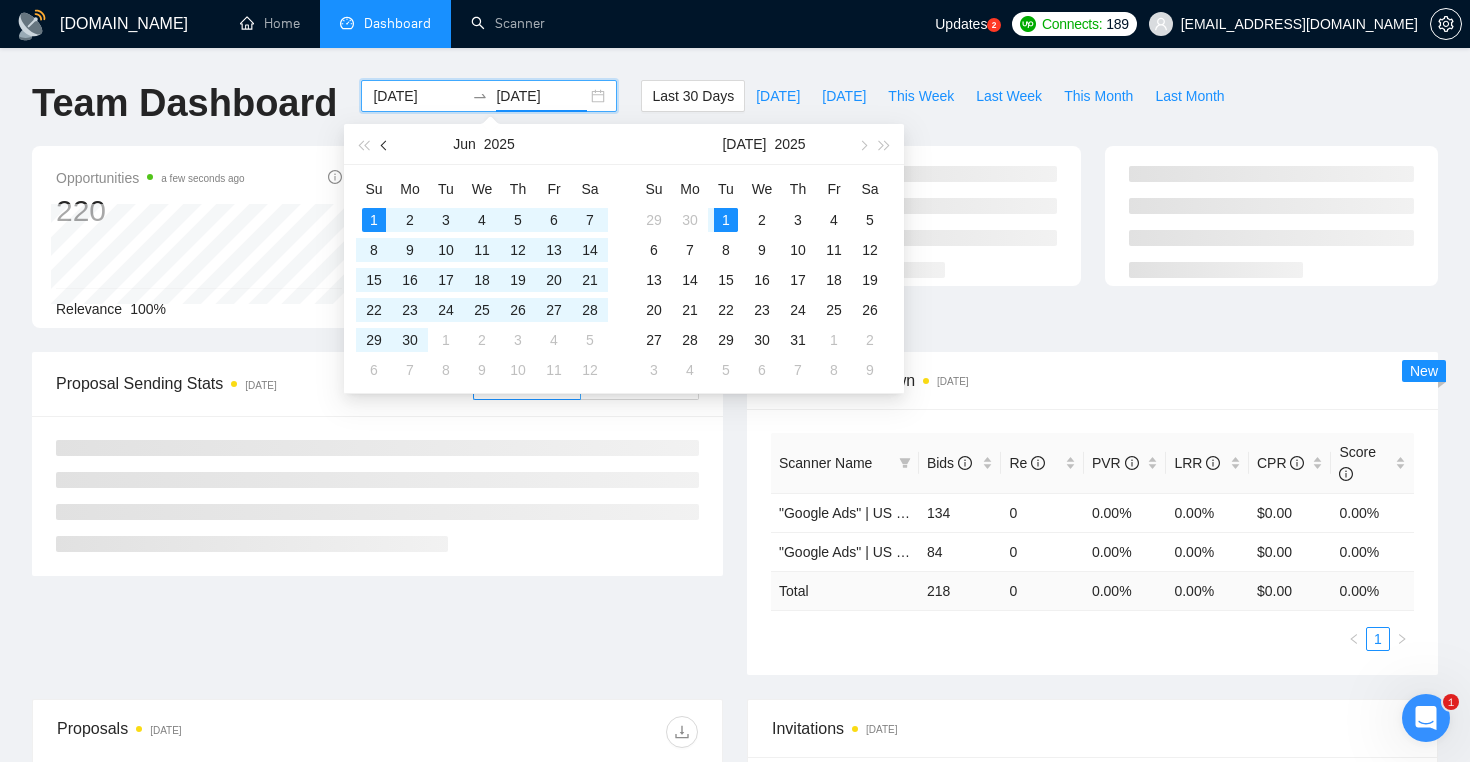 click at bounding box center (385, 144) 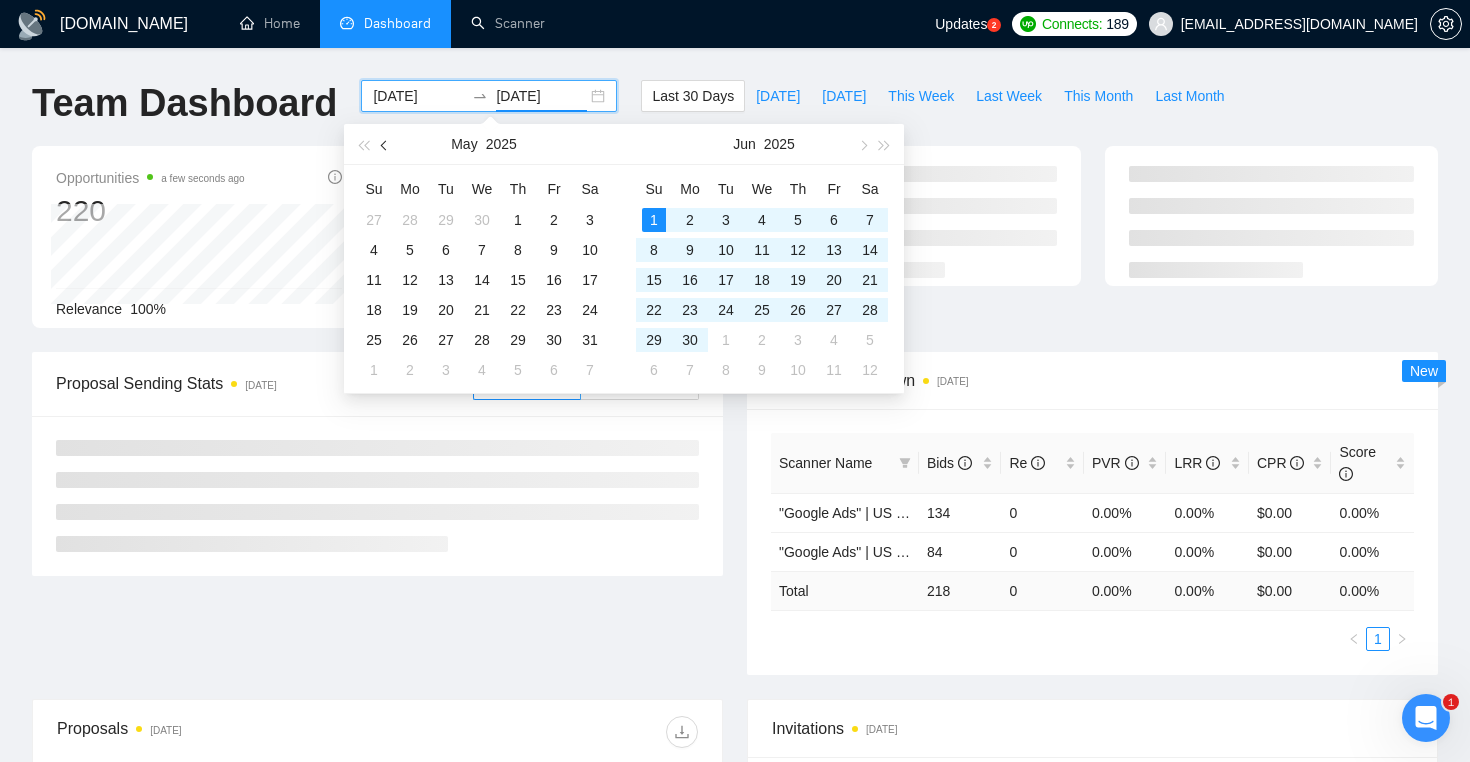 click at bounding box center [385, 144] 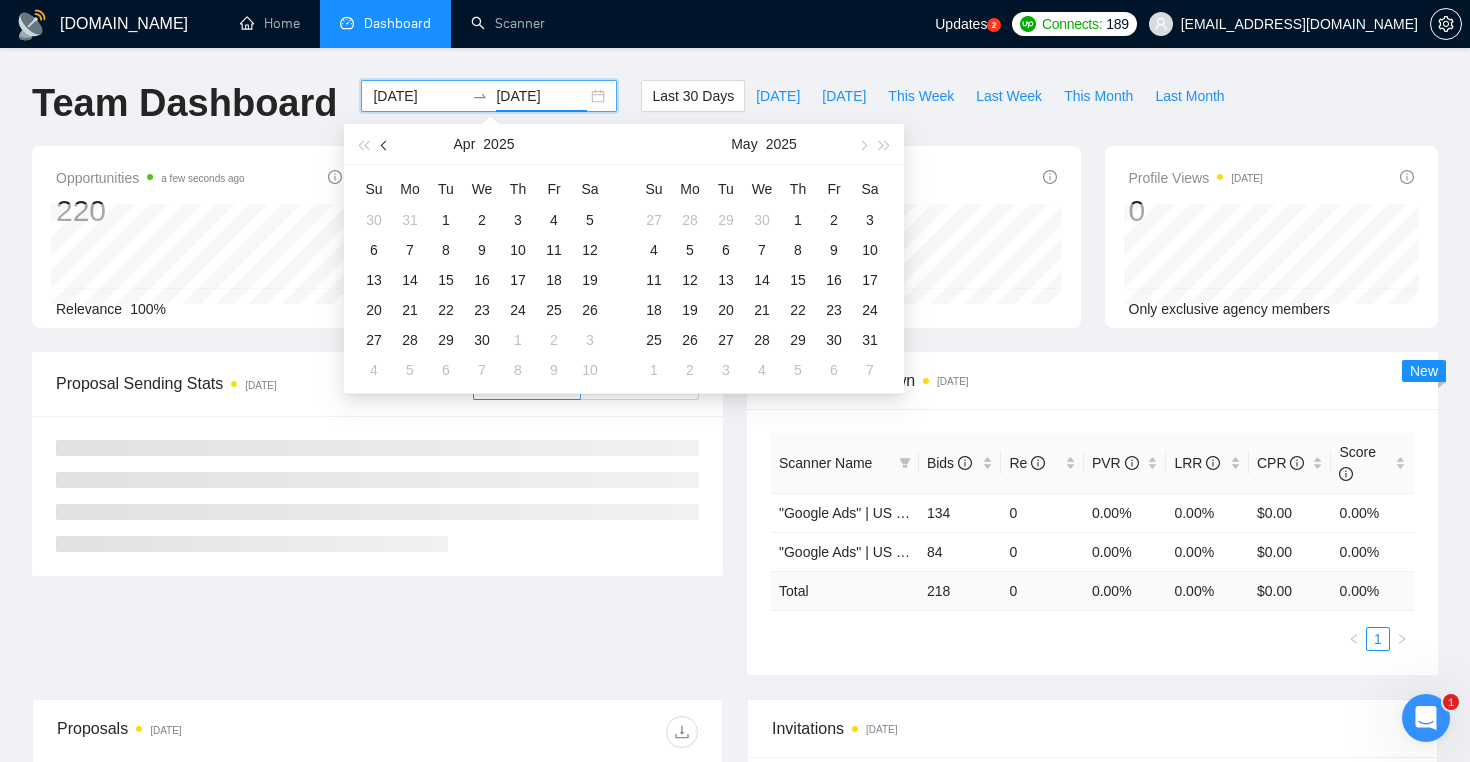 click at bounding box center (385, 144) 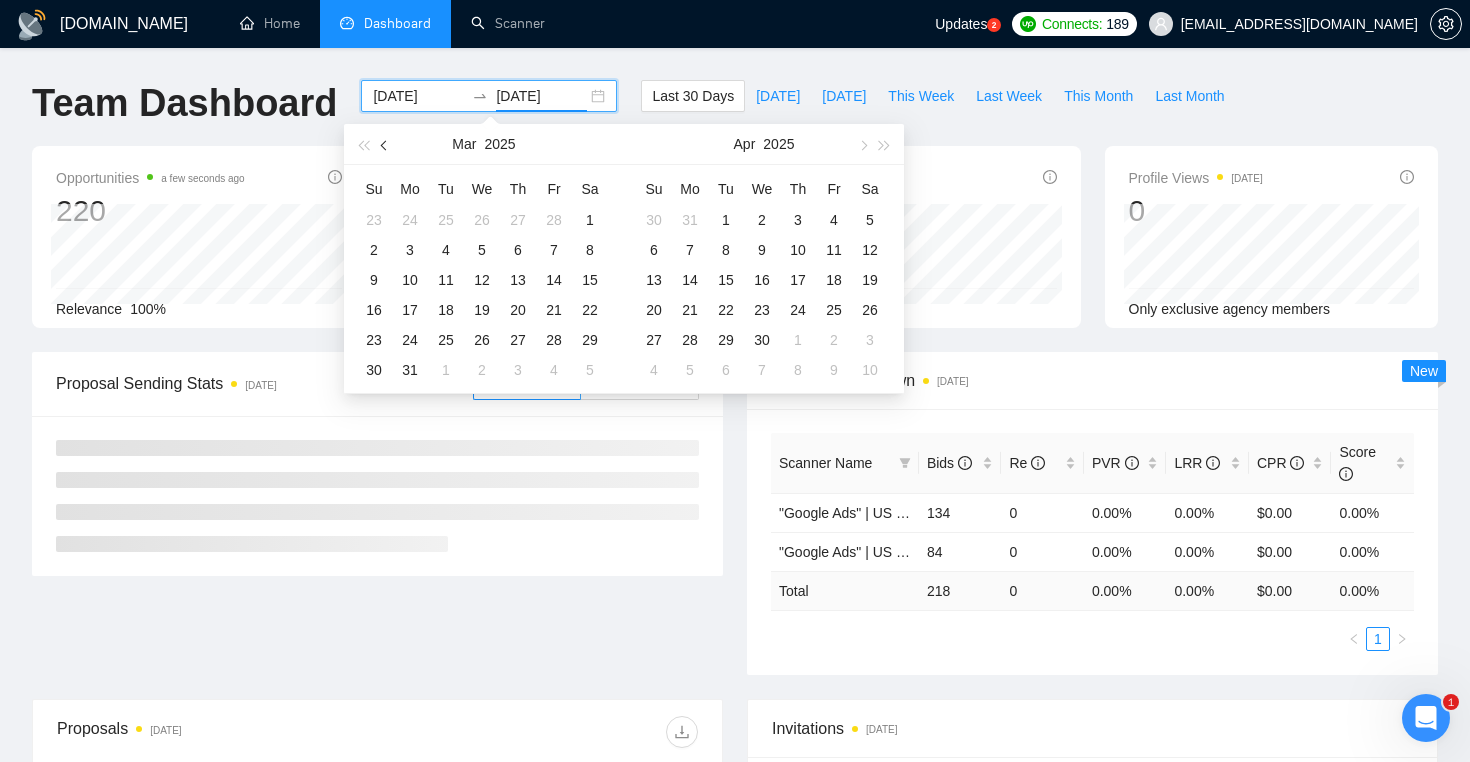 click at bounding box center [385, 144] 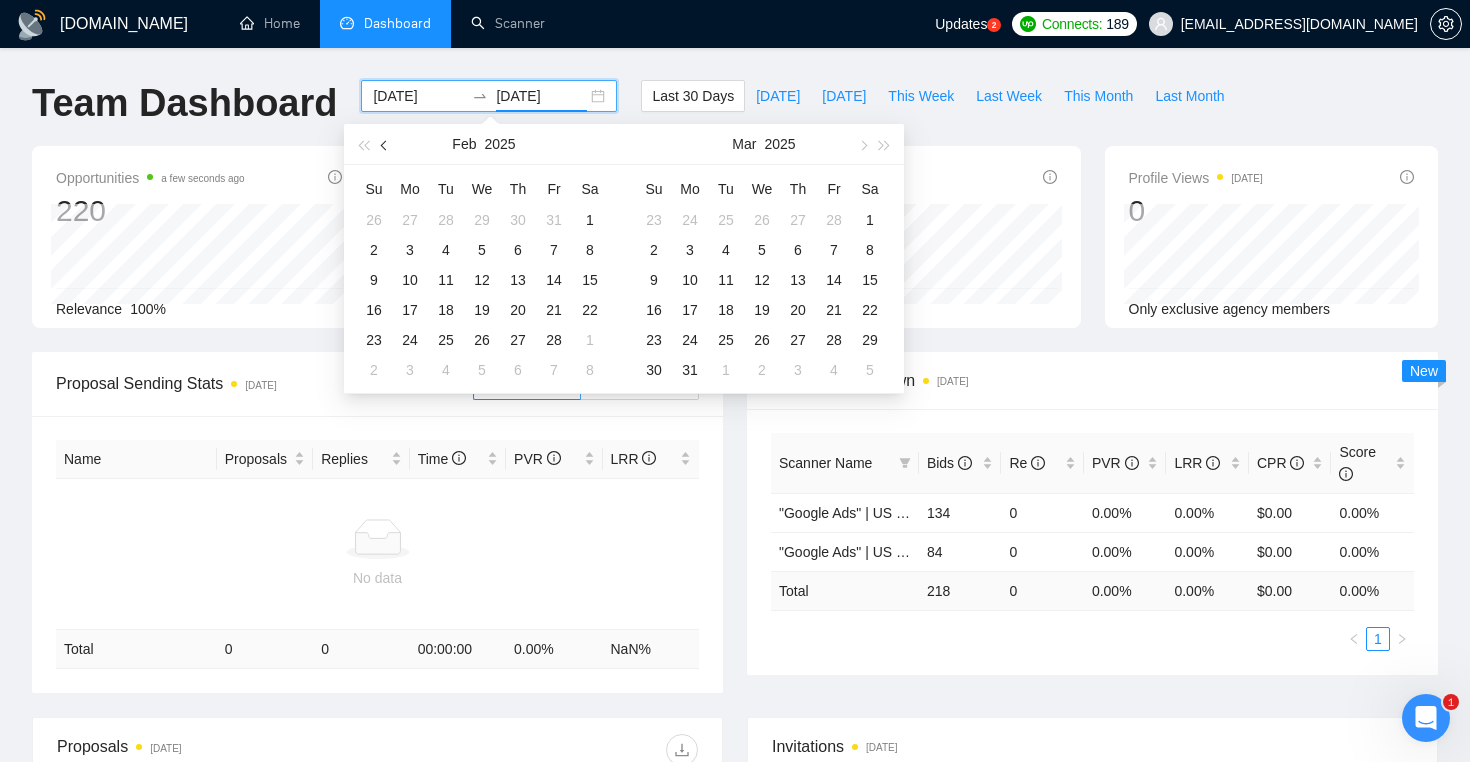click at bounding box center [385, 144] 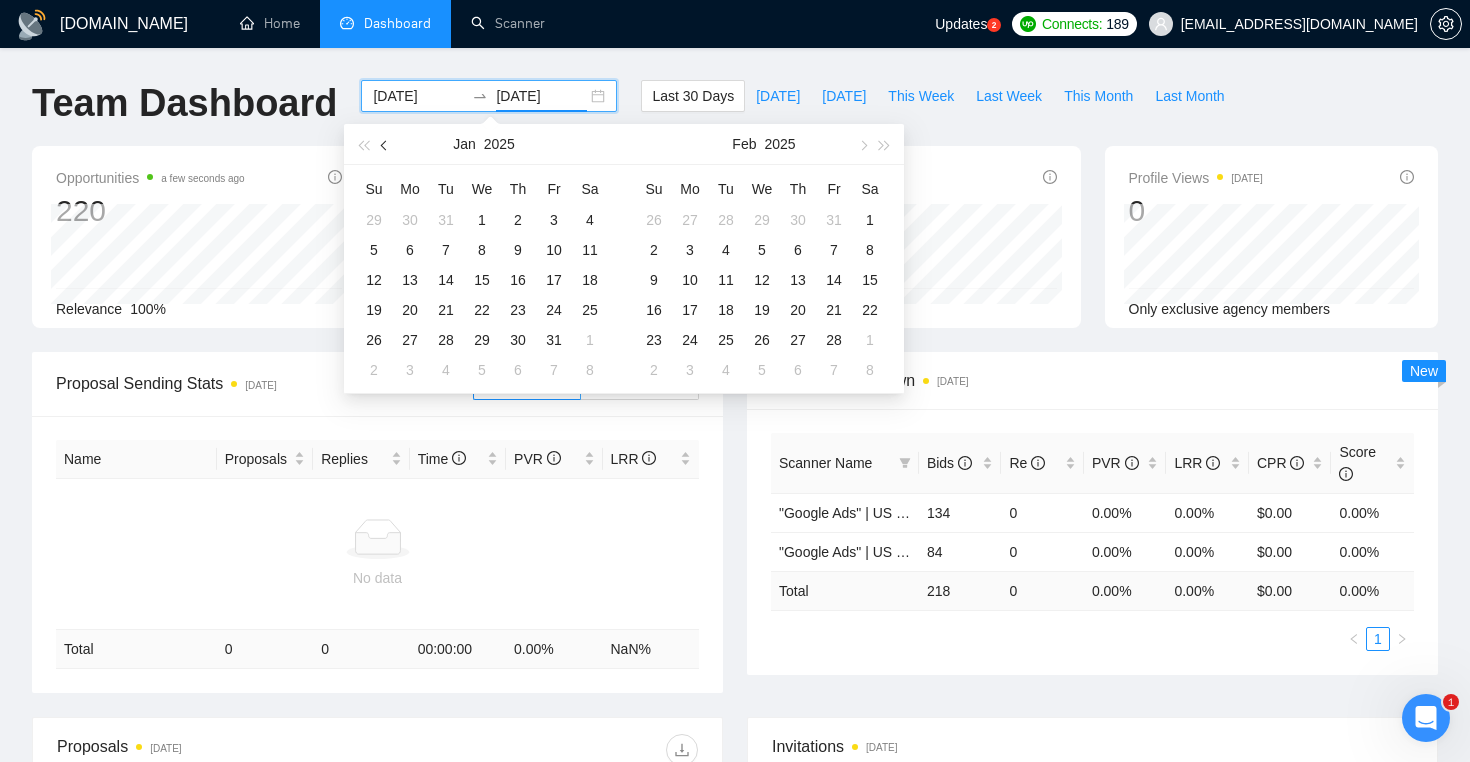 click at bounding box center [385, 144] 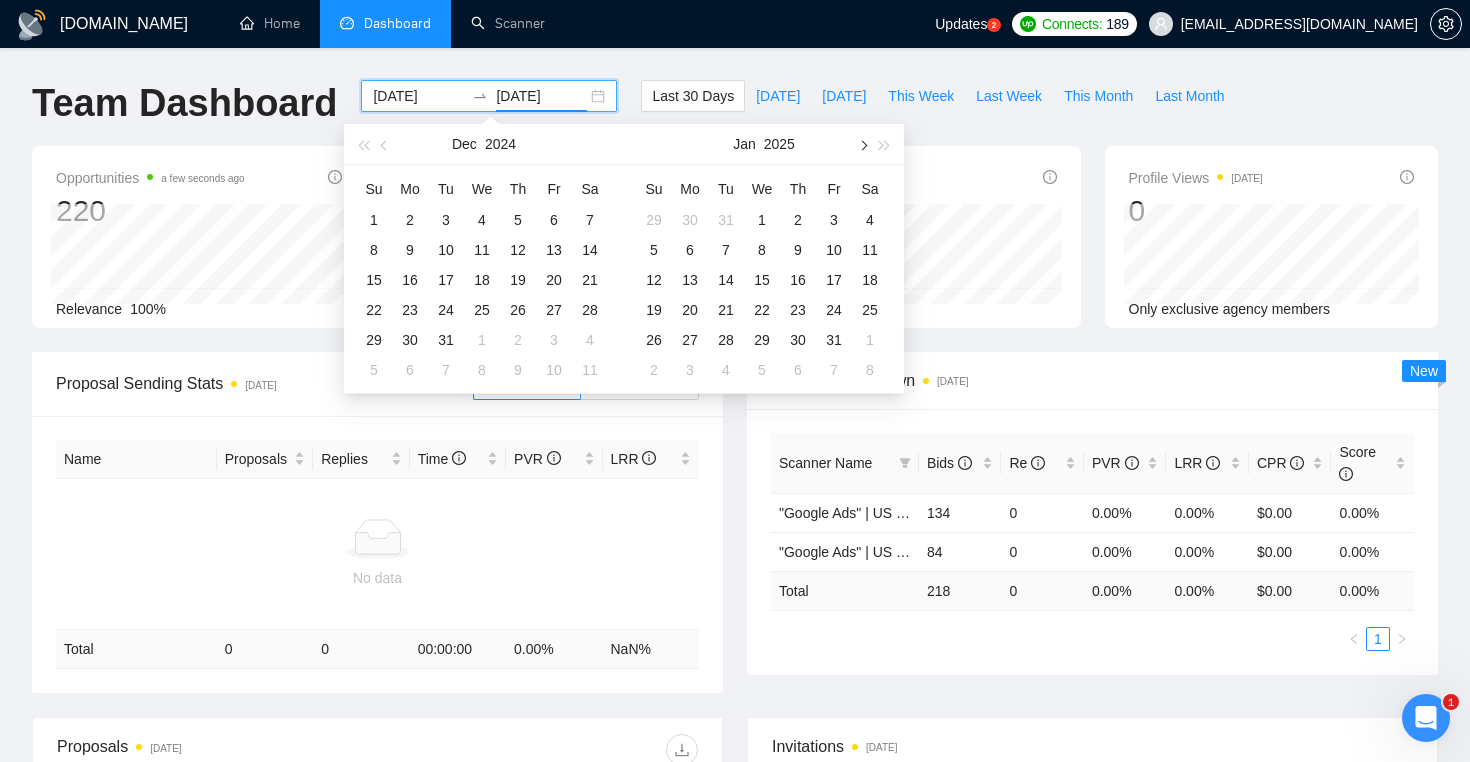 click at bounding box center (862, 144) 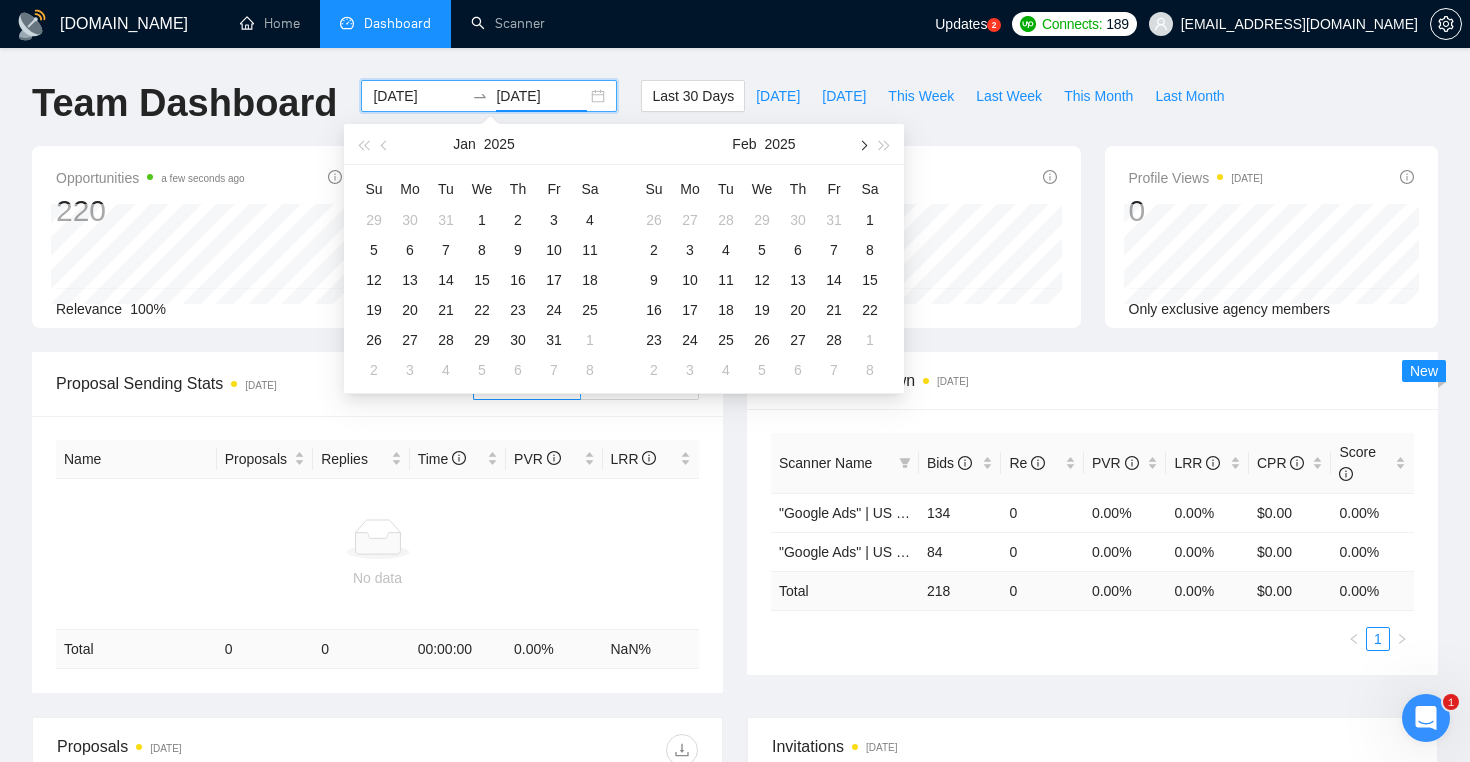 click at bounding box center [862, 144] 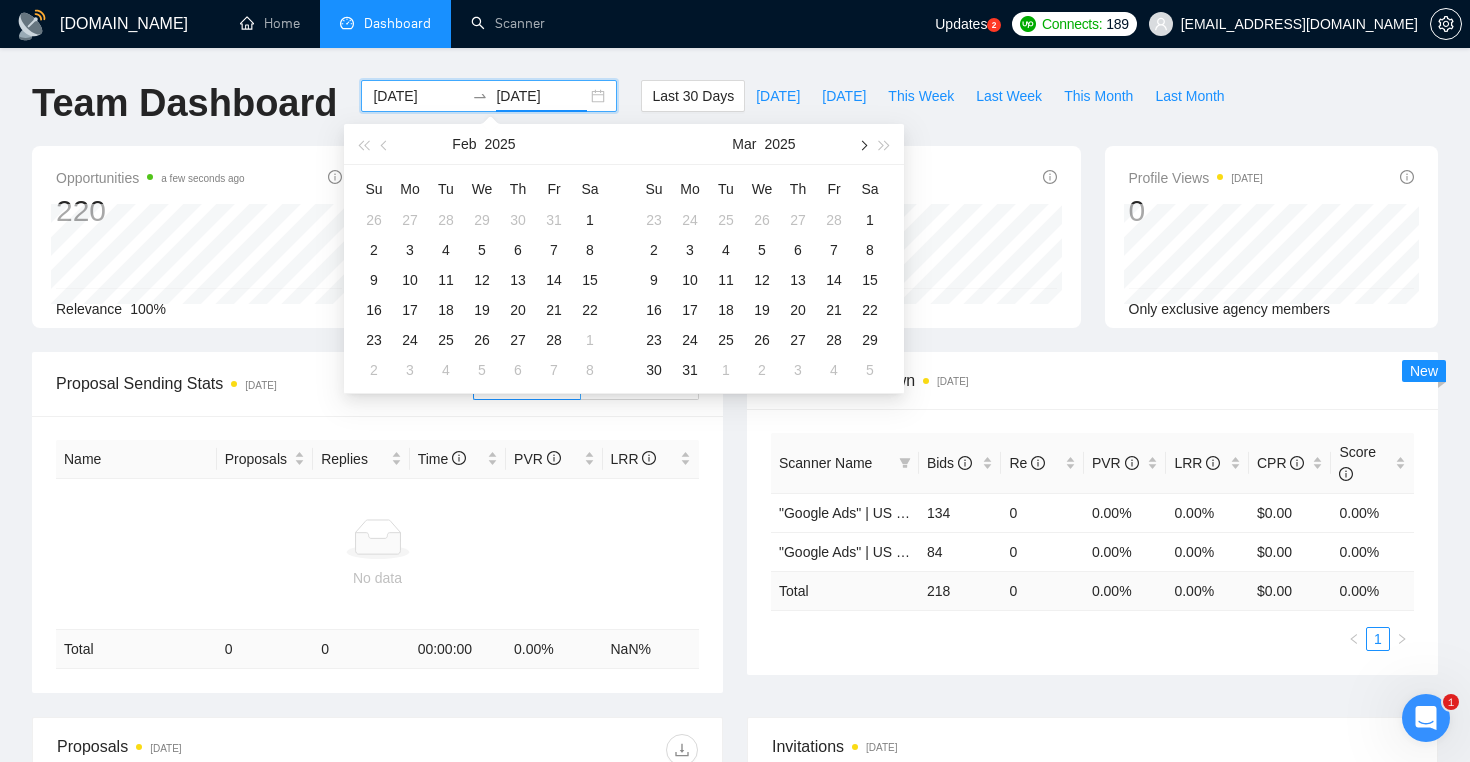 click at bounding box center [862, 144] 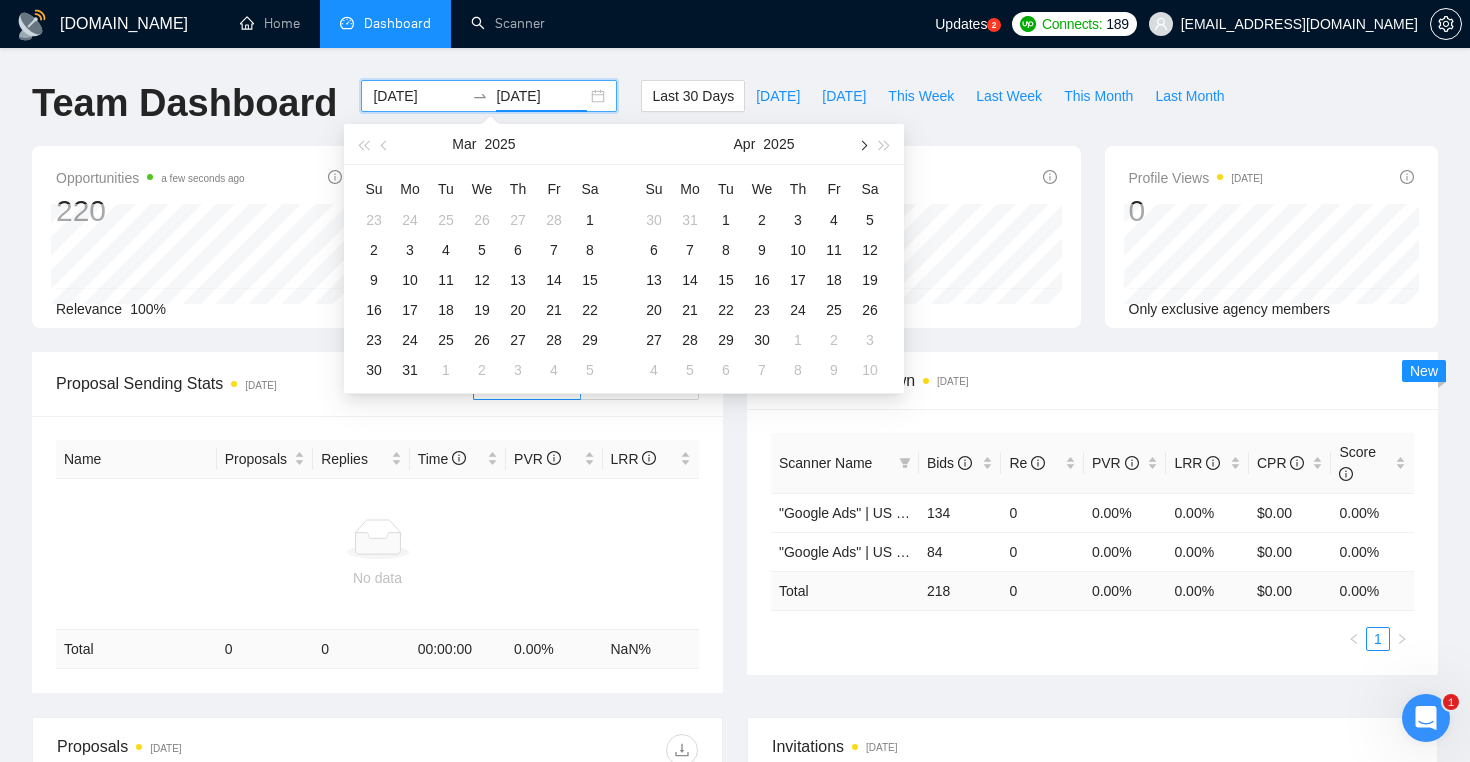 click at bounding box center [862, 144] 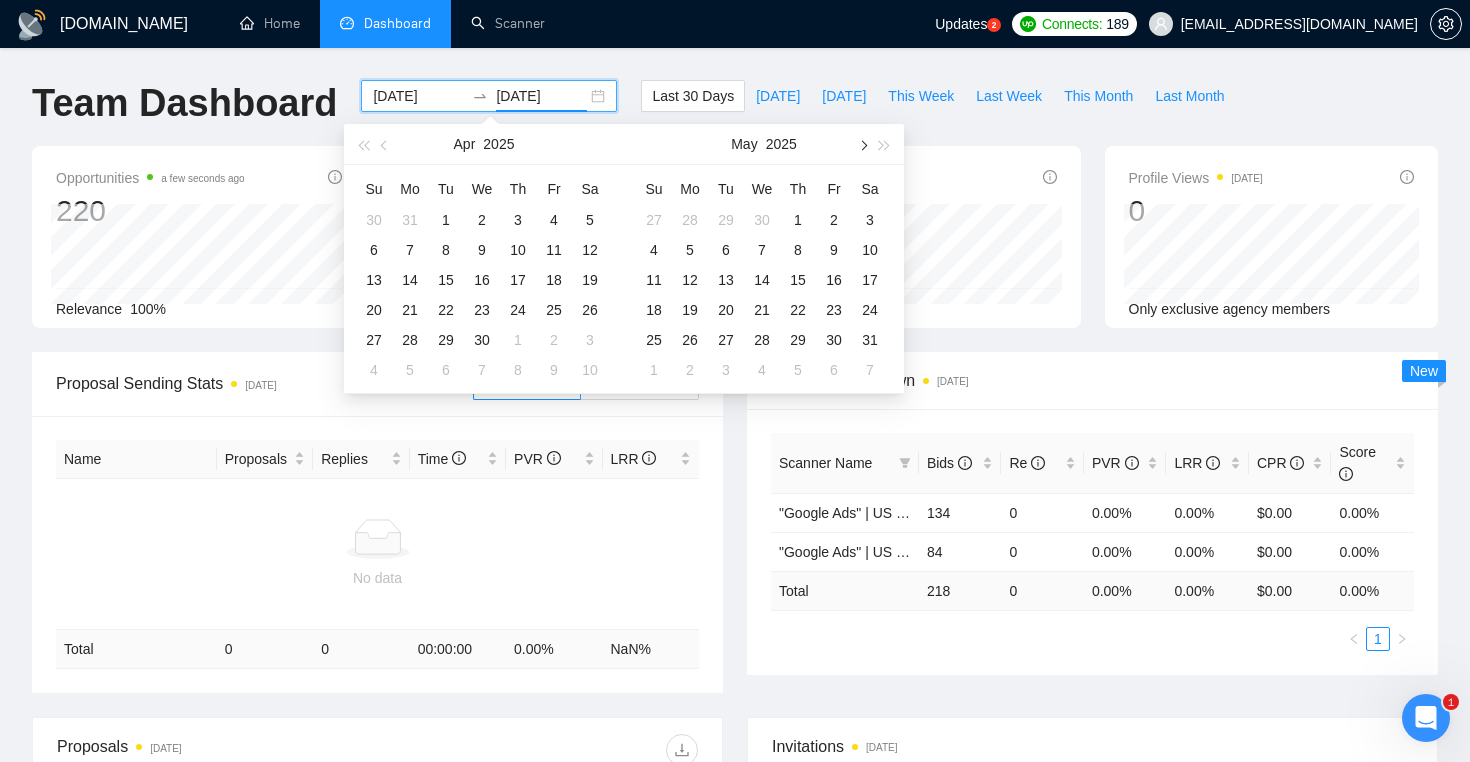 click at bounding box center [862, 144] 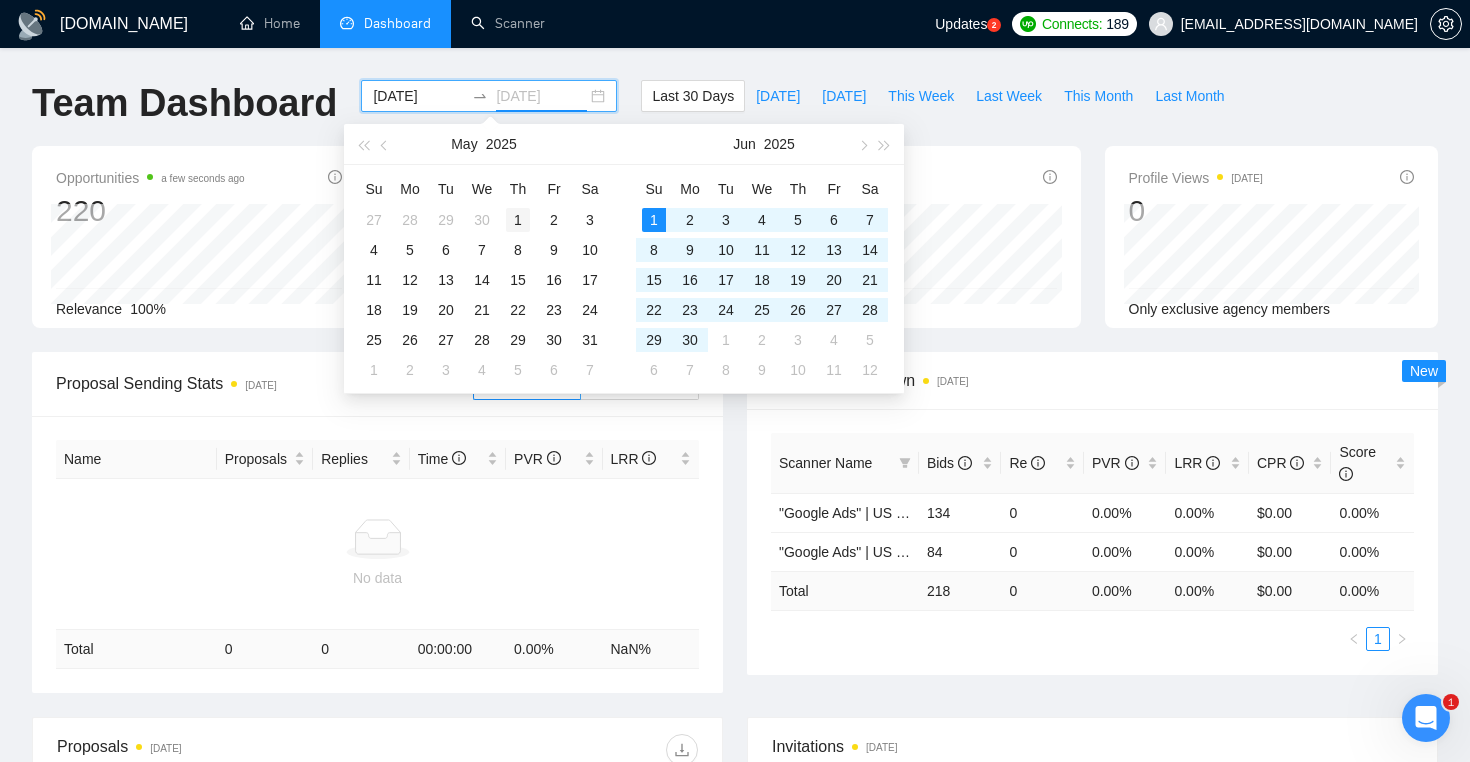 type on "2025-05-01" 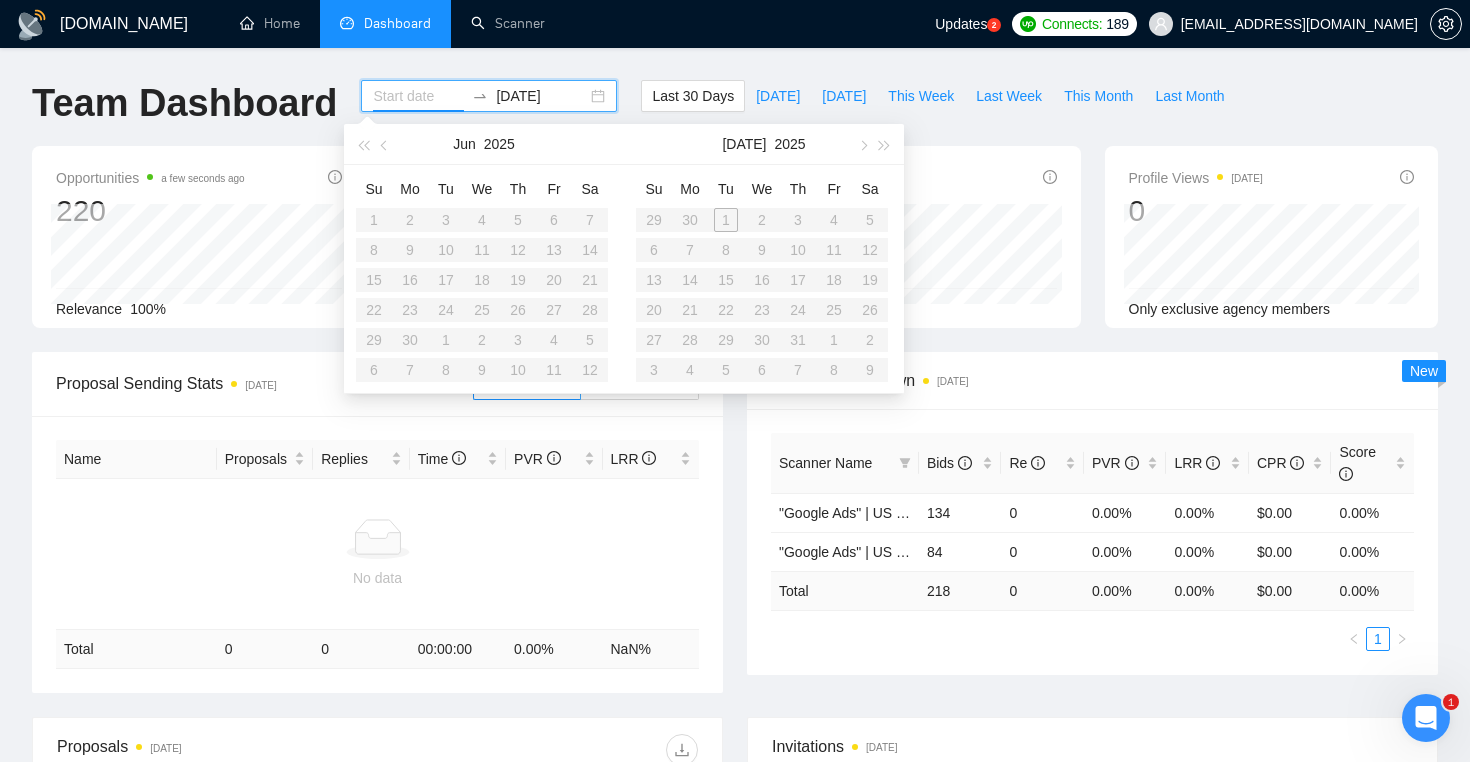 click at bounding box center (418, 96) 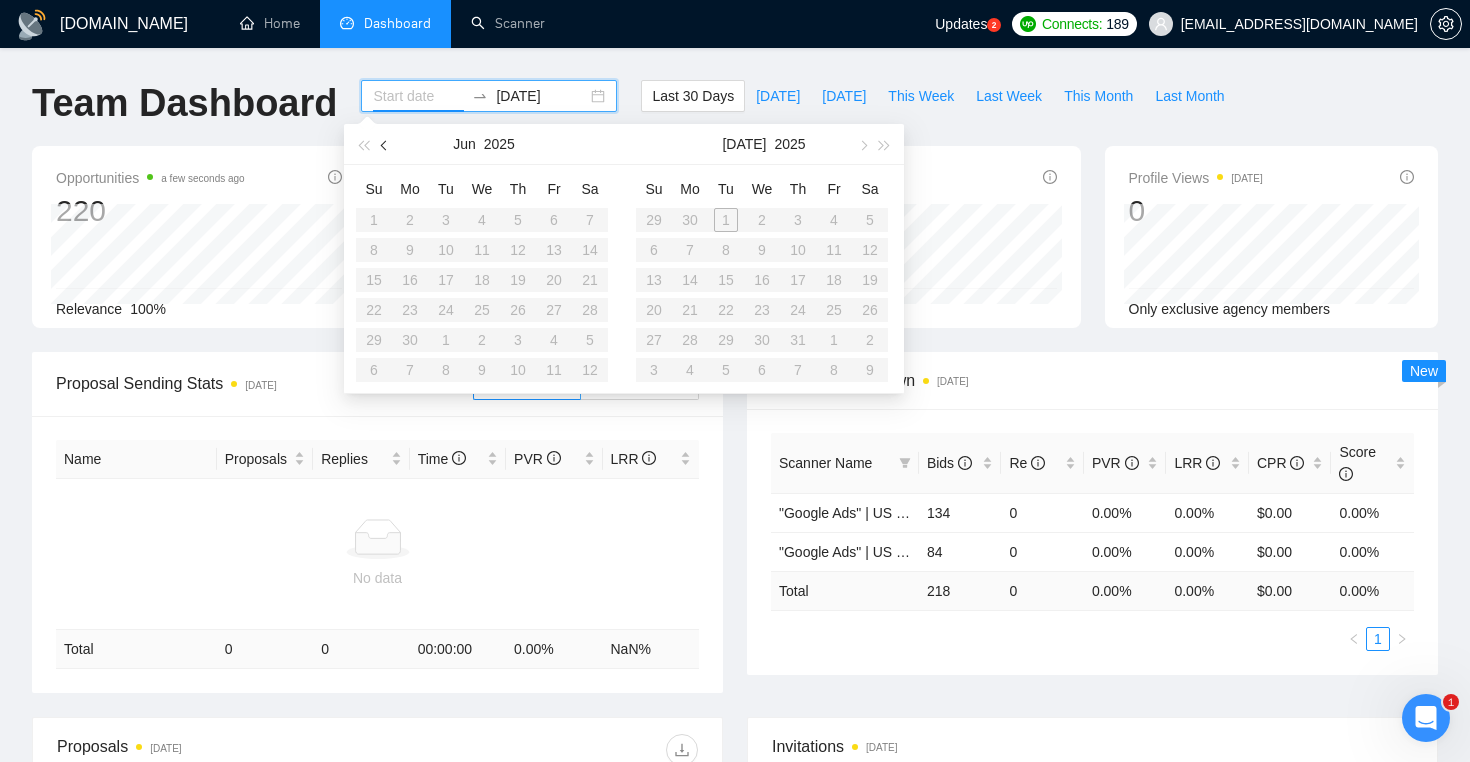 click at bounding box center (385, 144) 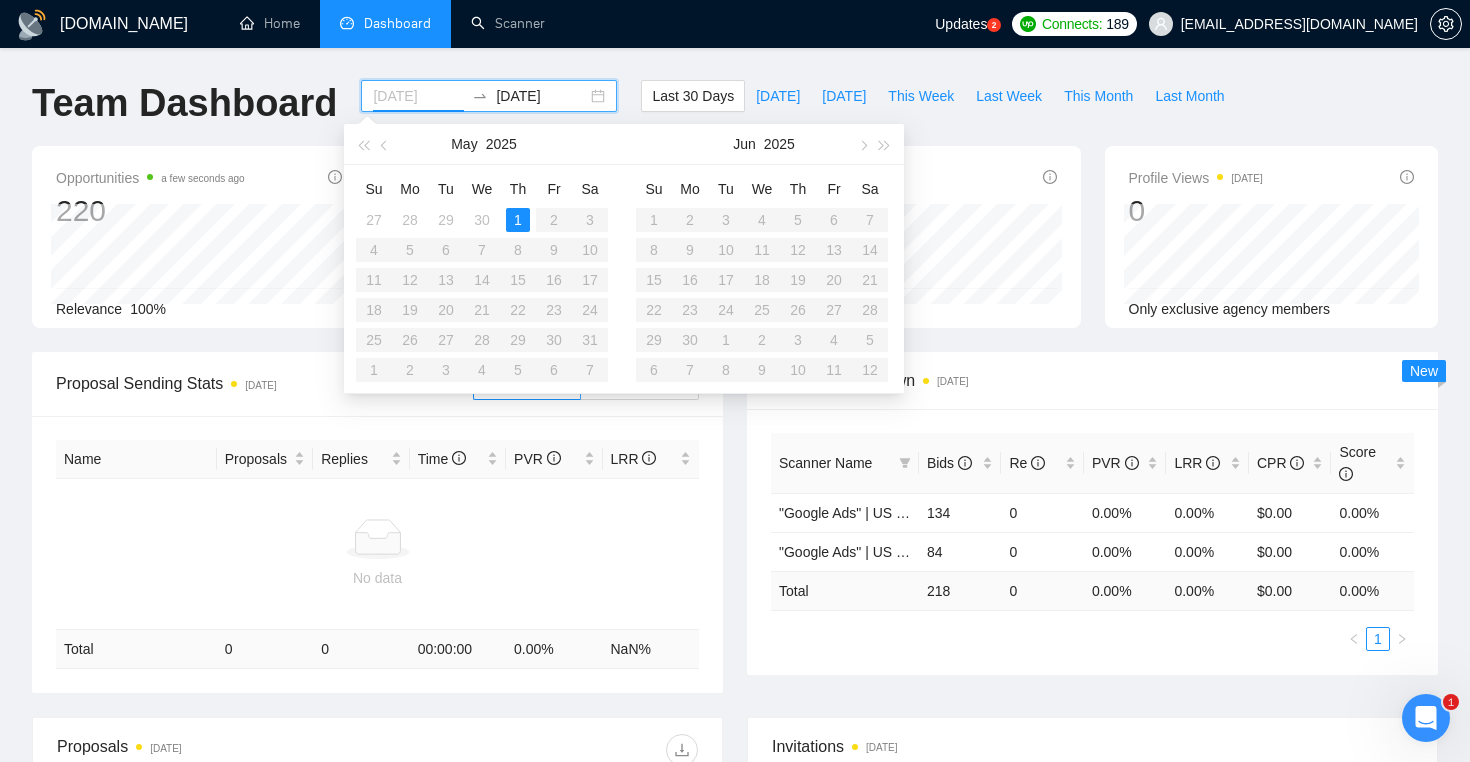 click on "1" at bounding box center (518, 220) 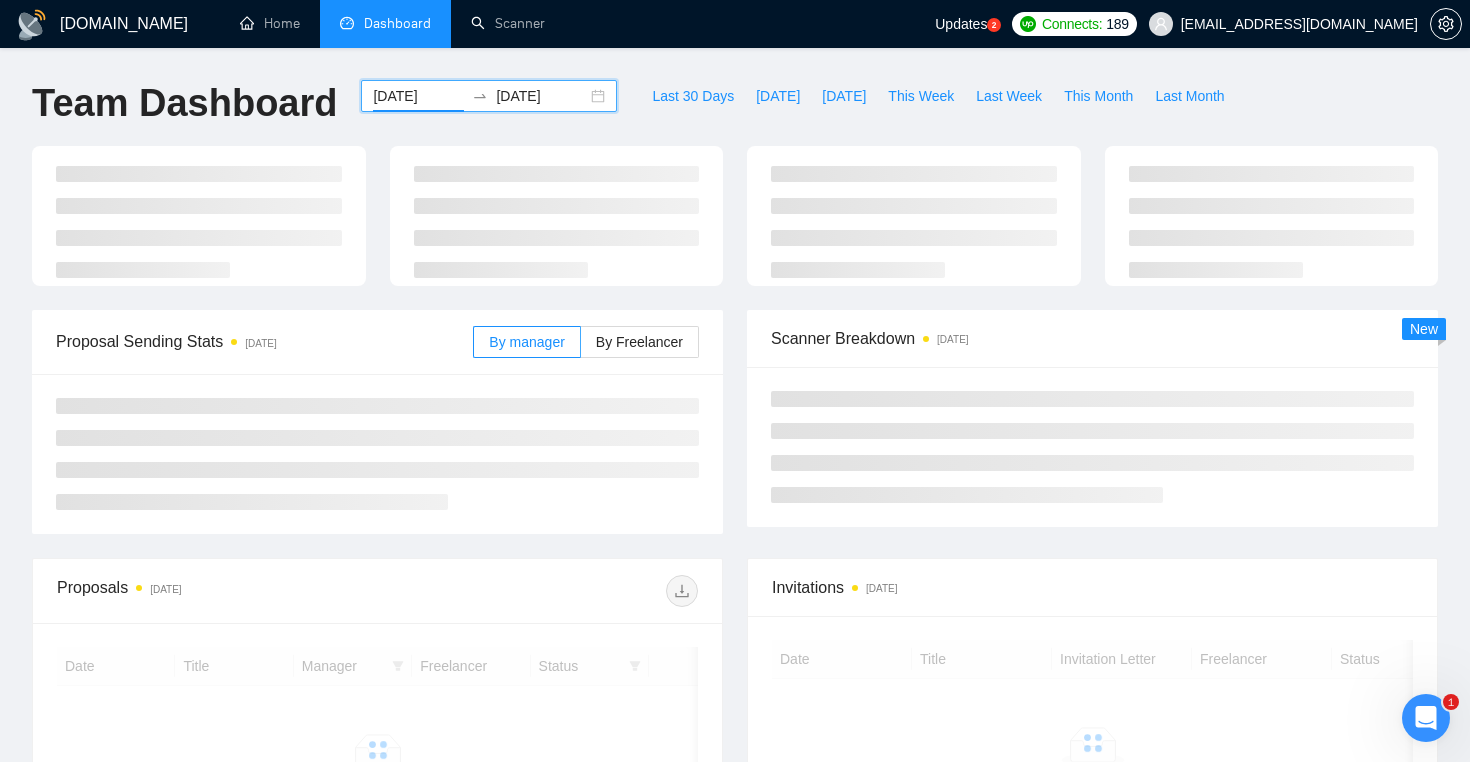 click on "2025-05-01 2025-05-01" at bounding box center (489, 96) 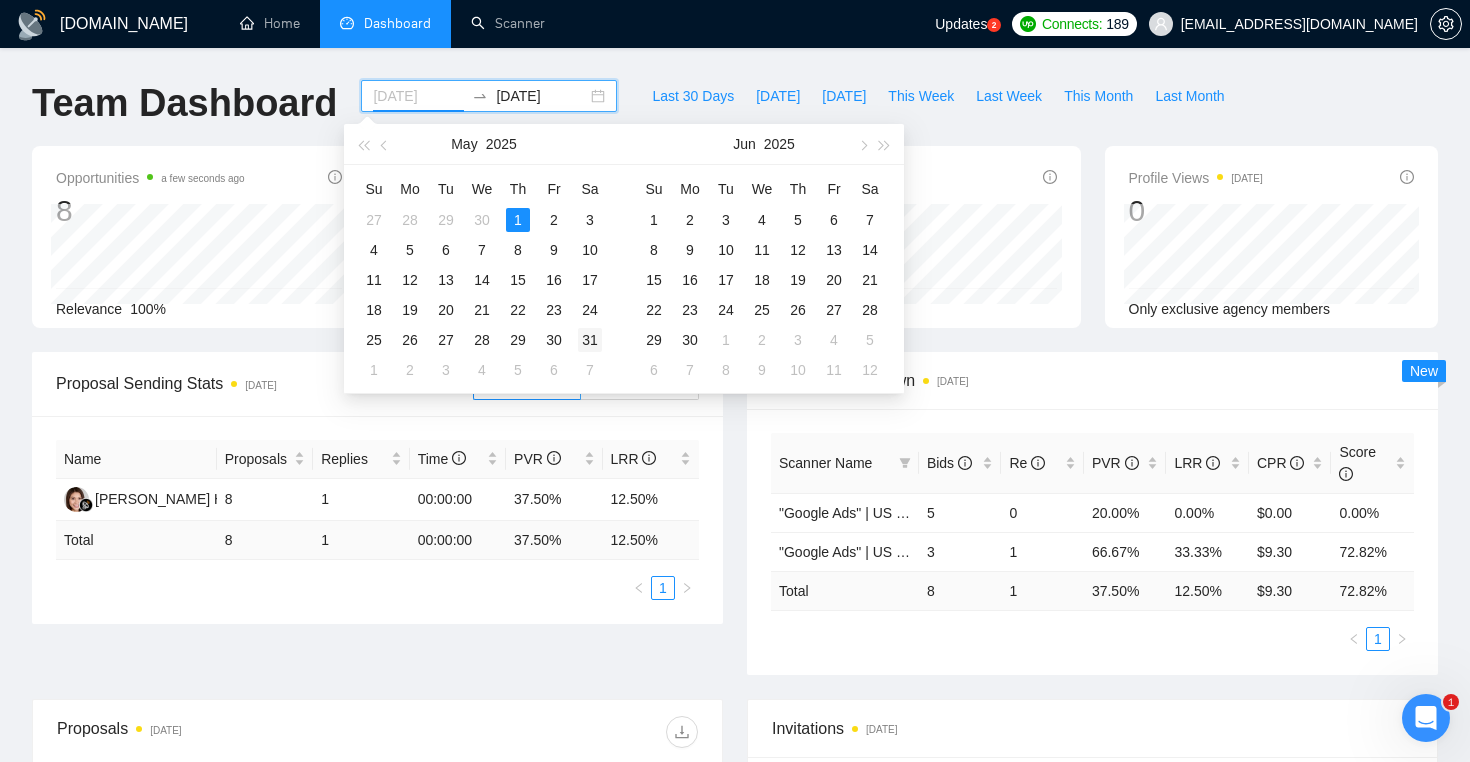 type on "2025-05-31" 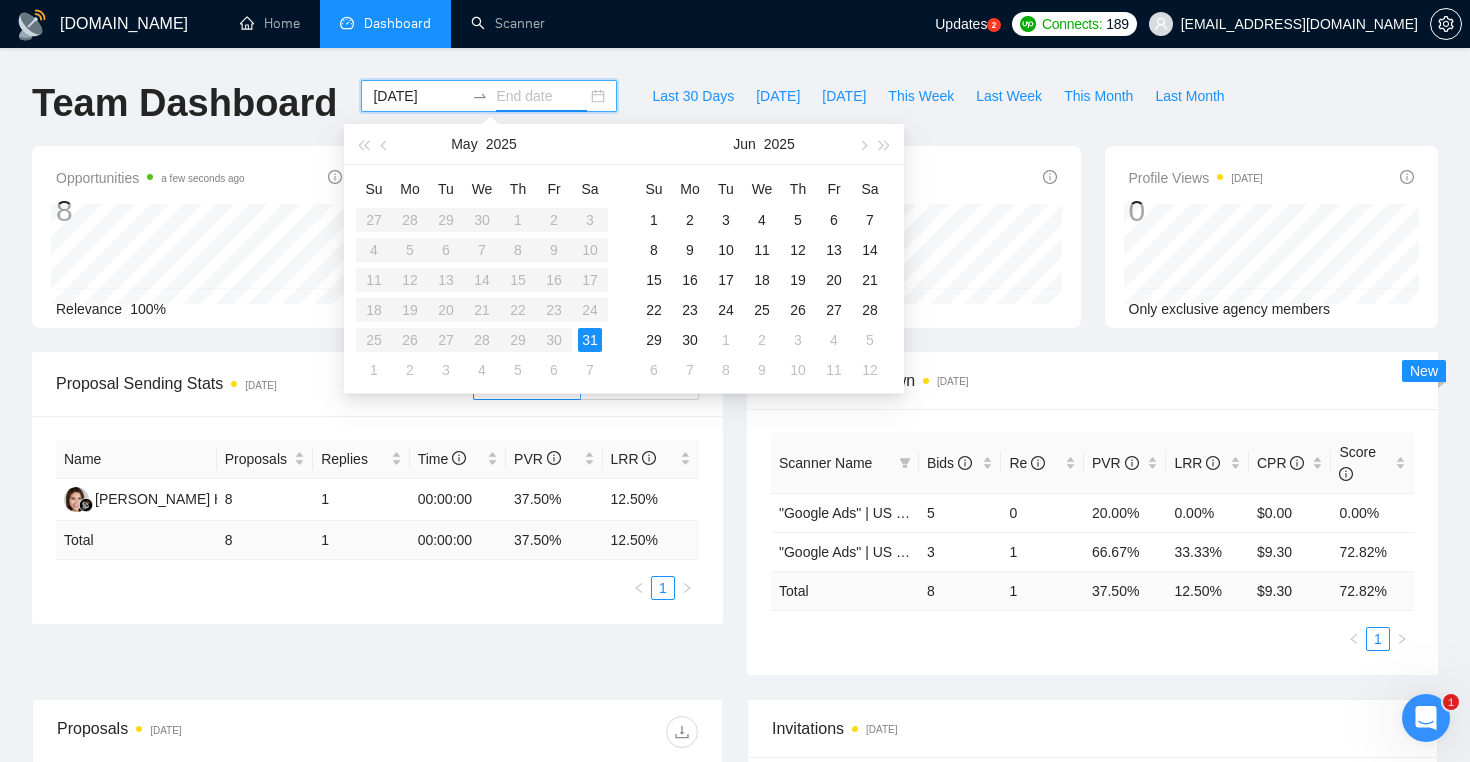 click on "2025-05-31" at bounding box center [418, 96] 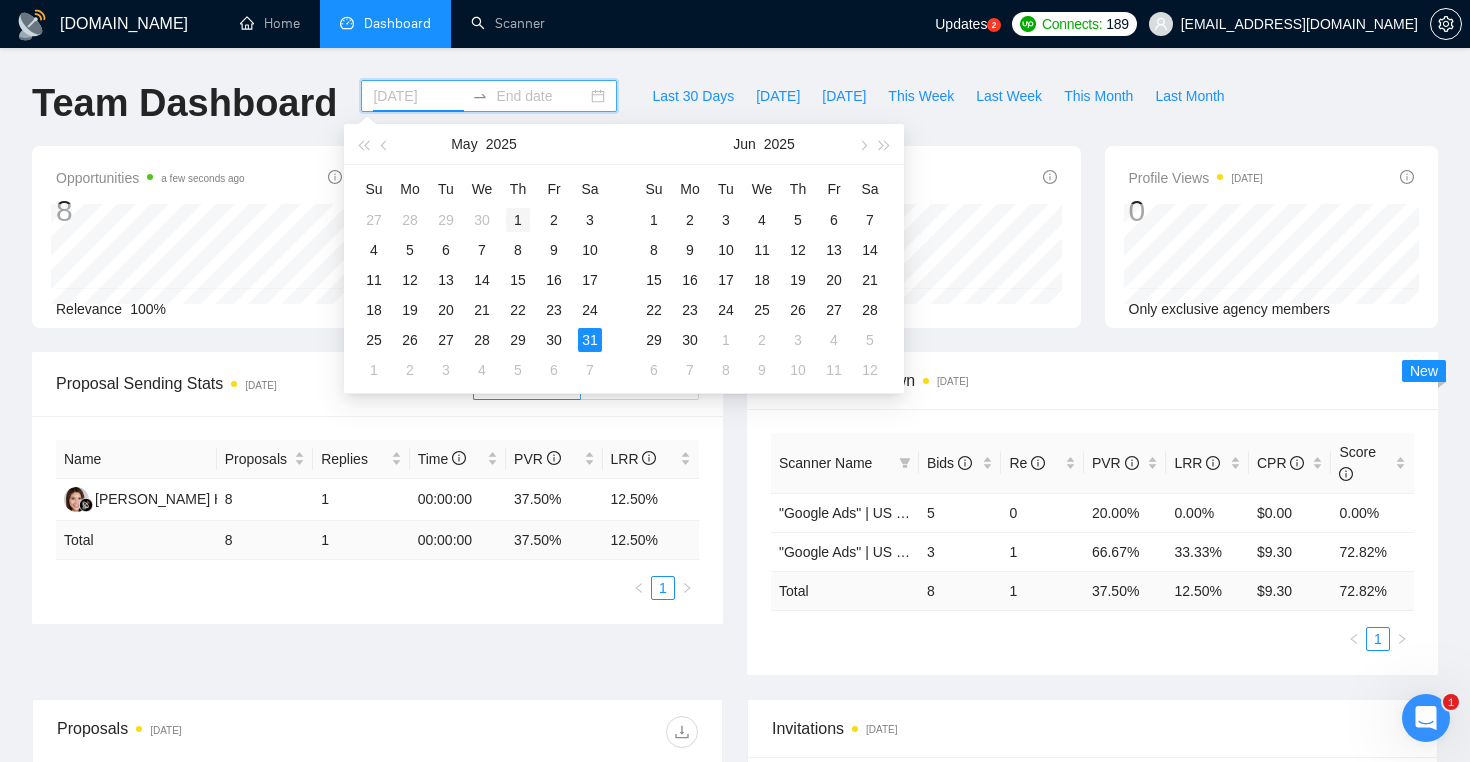 type on "2025-05-01" 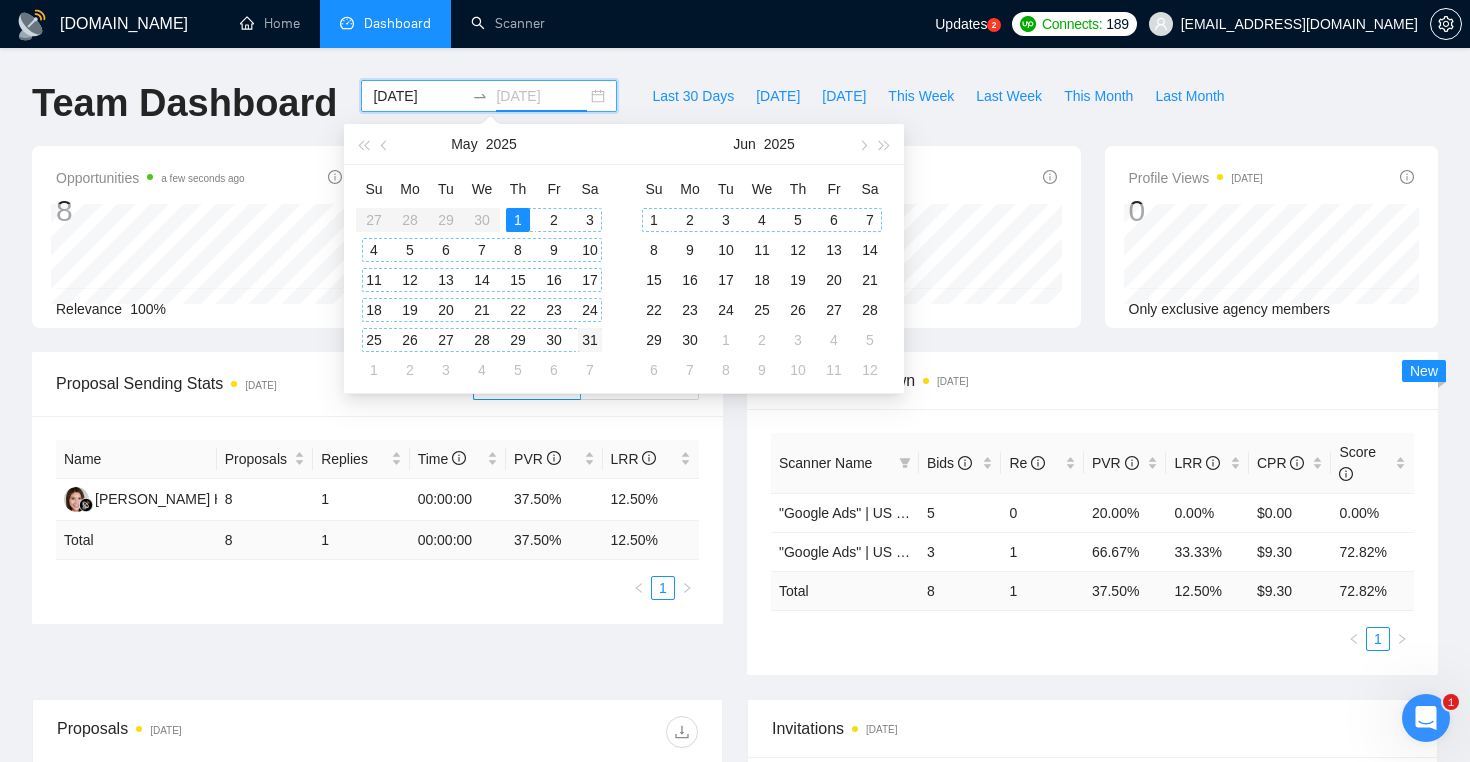 type on "2025-05-31" 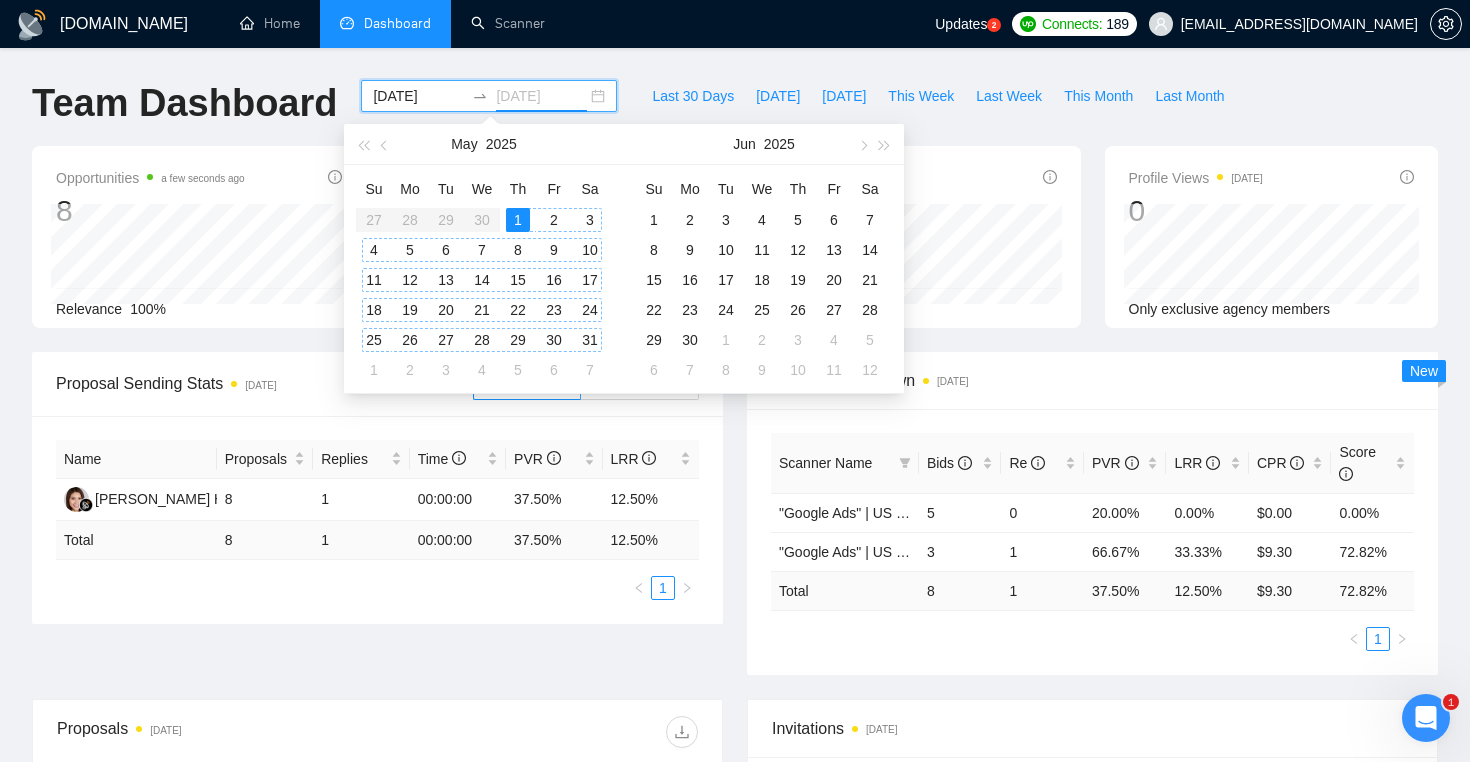 click on "31" at bounding box center (590, 340) 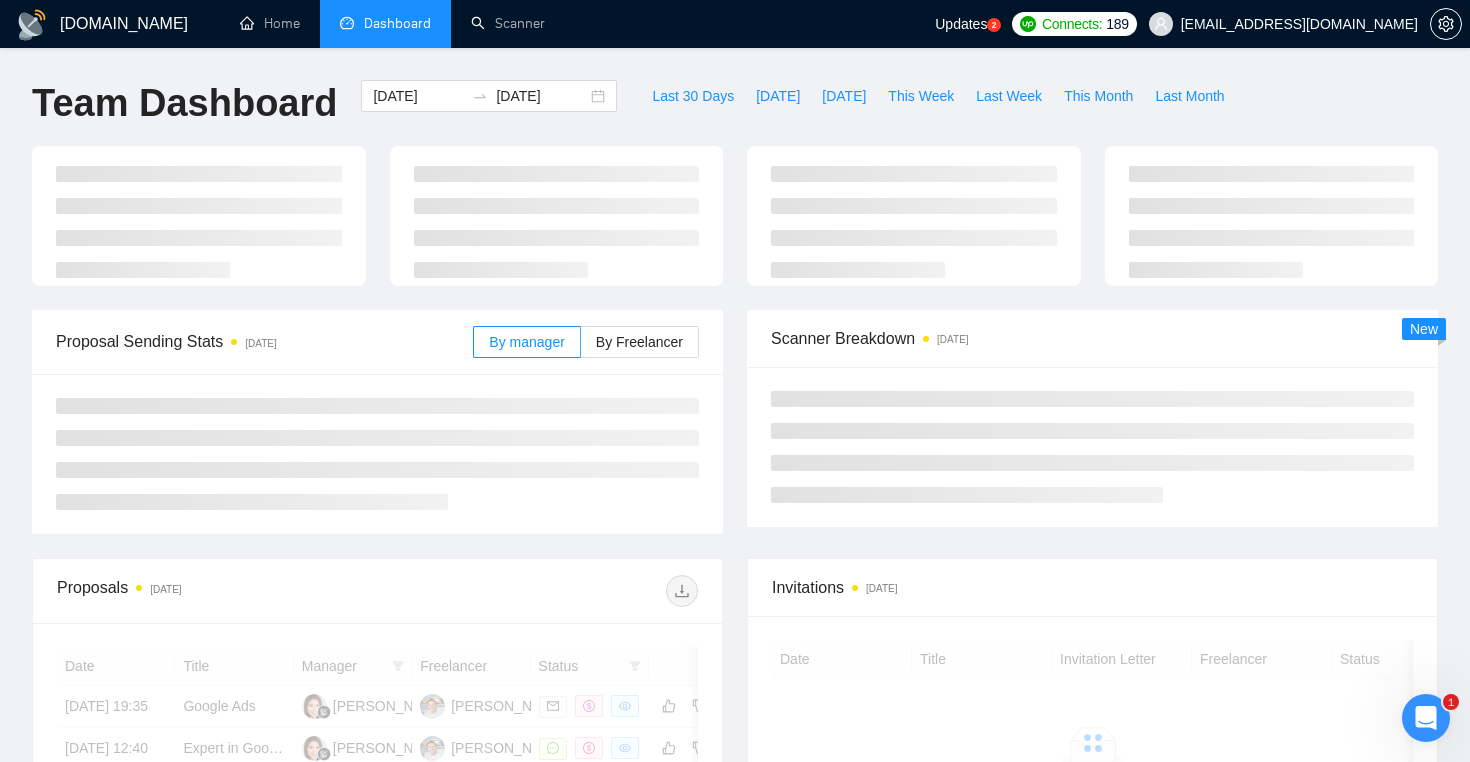 click on "Scanner Breakdown 2 months ago New" at bounding box center [1092, 418] 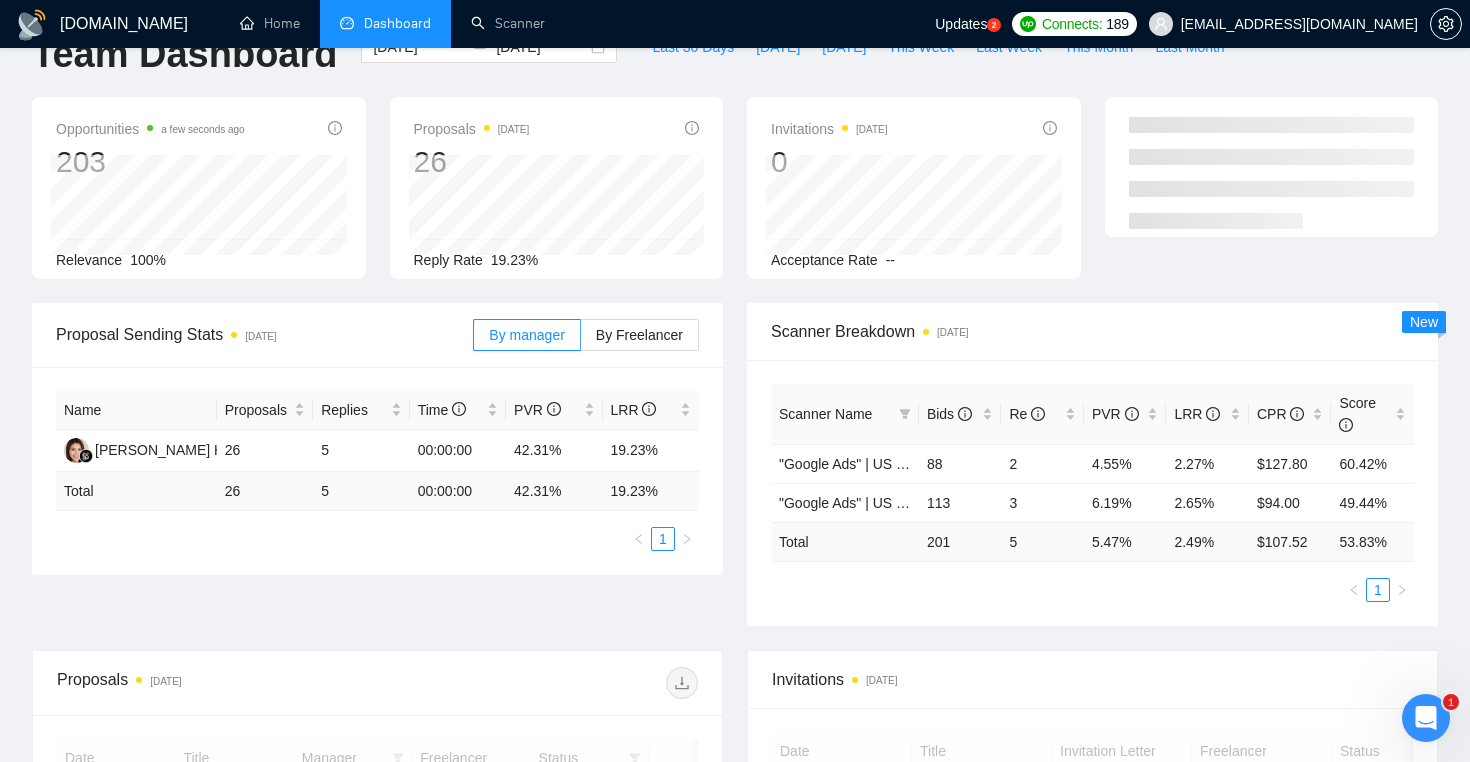 scroll, scrollTop: 50, scrollLeft: 0, axis: vertical 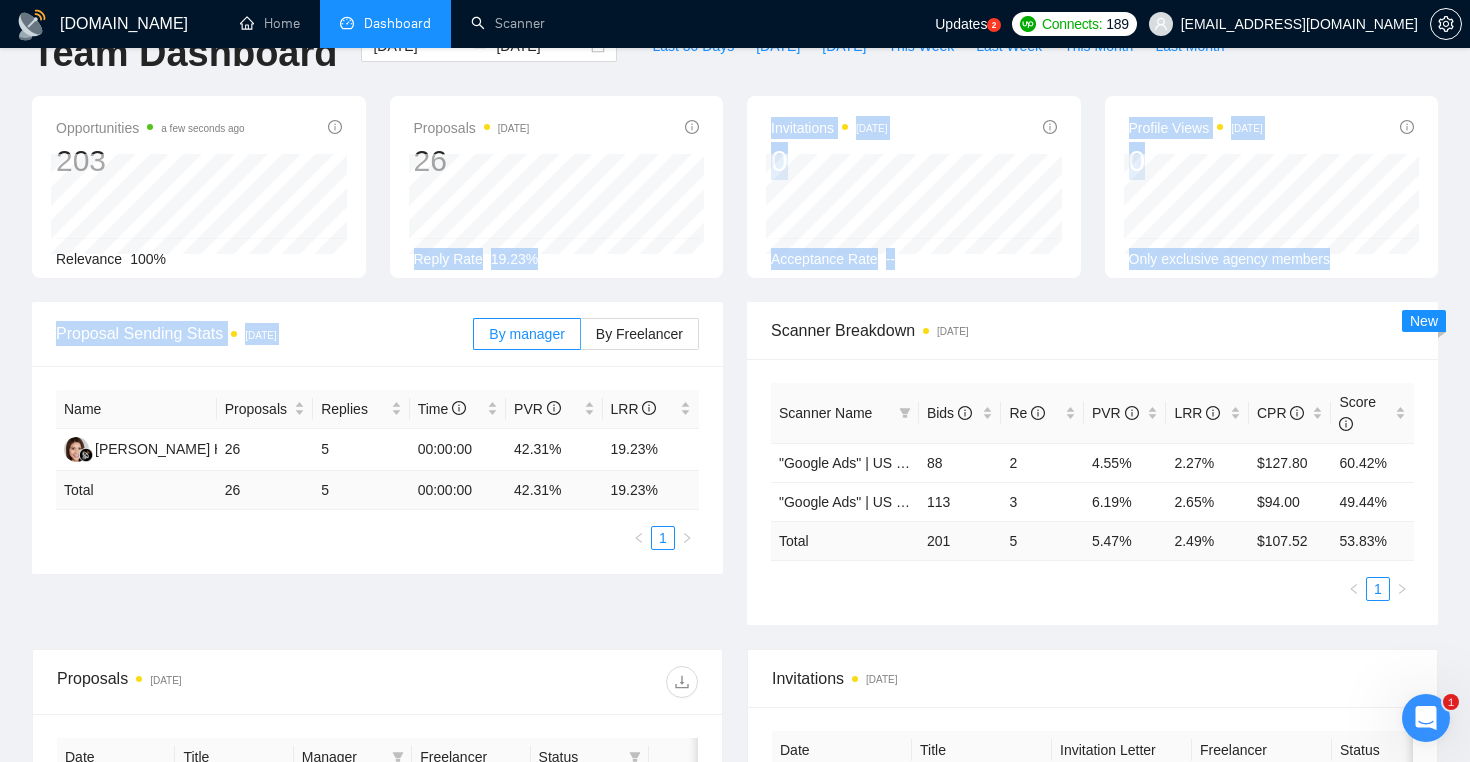 click on "Team Dashboard 2025-05-01 2025-05-31 Last 30 Days Today Yesterday This Week Last Week This Month Last Month Opportunities a few seconds ago 203   Relevance 100% Proposals 2 months ago 26   Reply Rate 19.23% Invitations 2 months ago 0   Acceptance Rate -- Profile Views 2 months ago 0   Only exclusive agency members Proposal Sending Stats 2 months ago By manager By Freelancer Name Proposals Replies Time   PVR   LRR   Karri Heart 26 5 00:00:00 42.31% 19.23% Total 26 5 00:00:00 42.31 % 19.23 % 1 Scanner Breakdown 2 months ago Scanner Name Bids   Re   PVR   LRR   CPR   Score   "Google Ads" | US & WW | Expert 88 2 4.55% 2.27% $127.80 60.42% "Google Ads" | US & US Only | Expert 113 3 6.19% 2.65% $94.00 49.44% Total 201 5 5.47 % 2.49 % $ 107.52 53.83 % 1 New Proposals 2 months ago Date Title Manager Freelancer Status               04 May, 2025 18:29 Google Ad Expert for New Service based business Karri Heart Nick Ostroff 04 May, 2025 05:30 Karri Heart Nick Ostroff 04 May, 2025 05:25 Karri Heart Nick Ostroff 1" at bounding box center (735, 658) 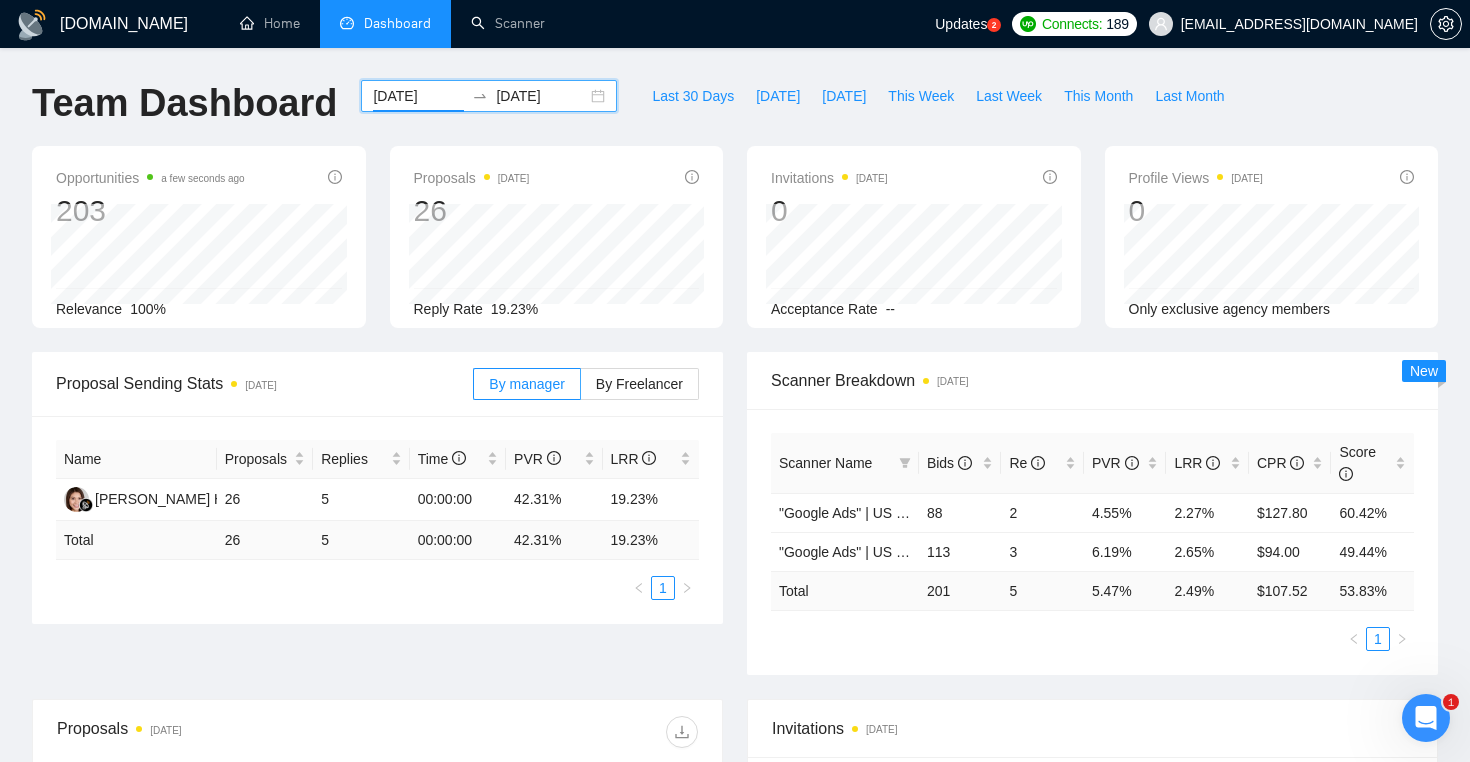 click on "2025-05-01" at bounding box center (418, 96) 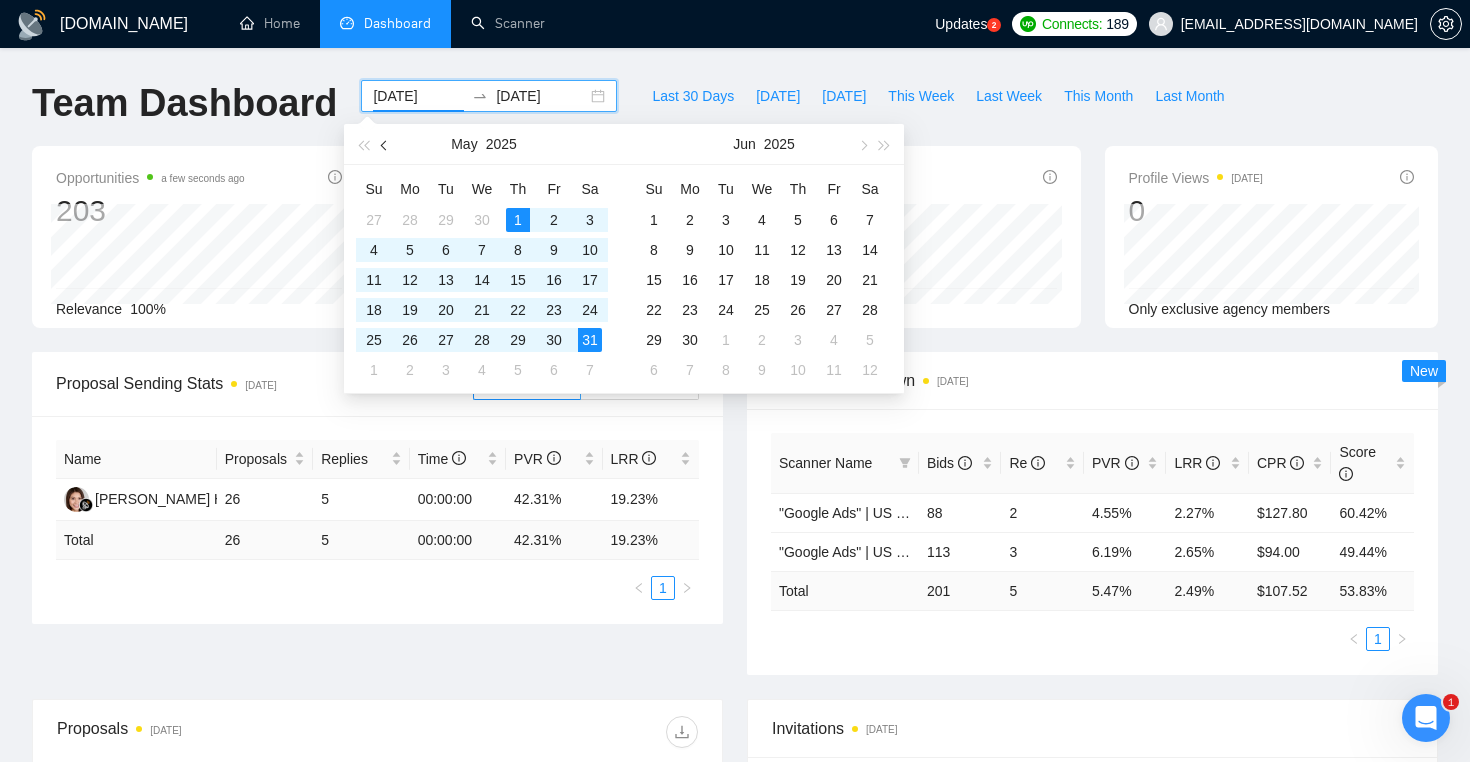 click at bounding box center [385, 144] 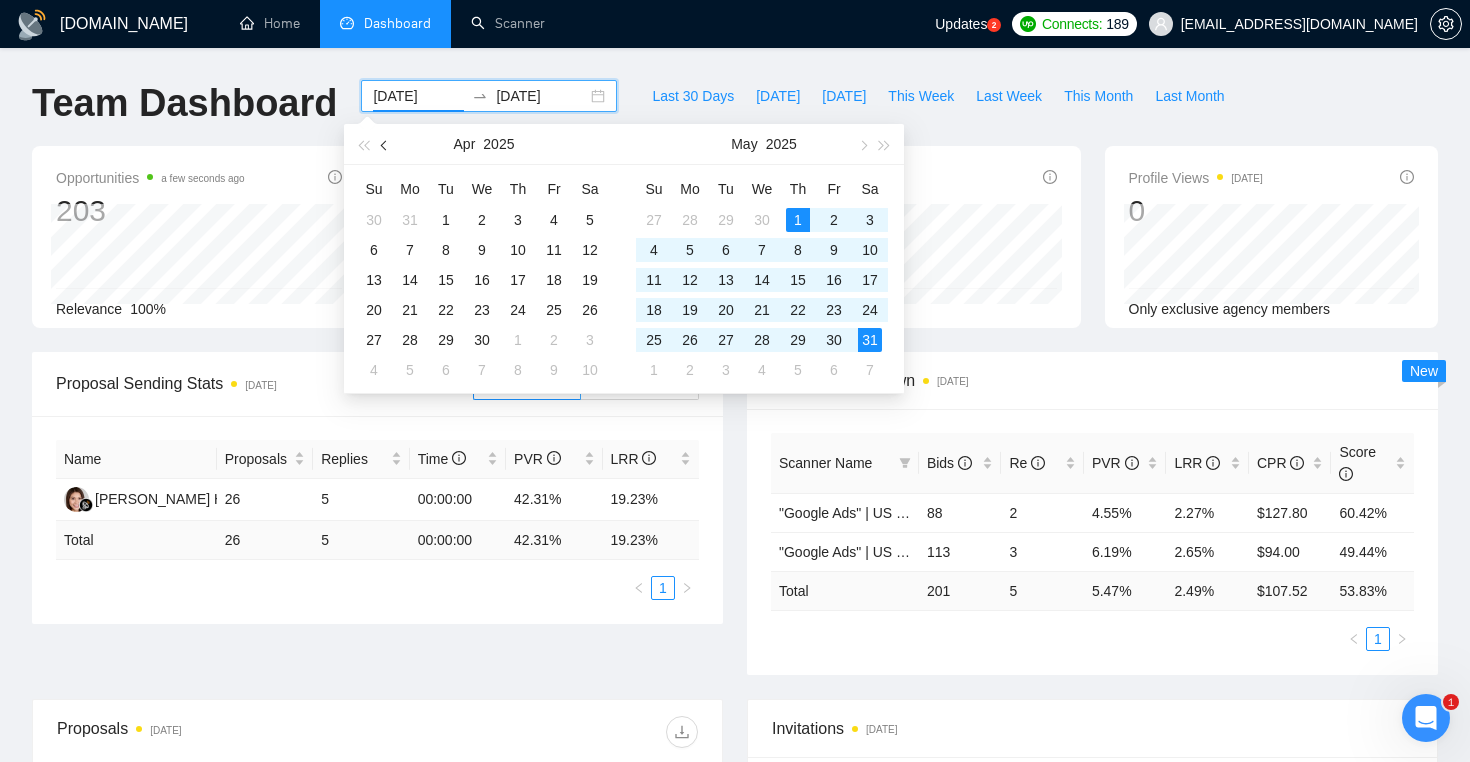 click at bounding box center [385, 144] 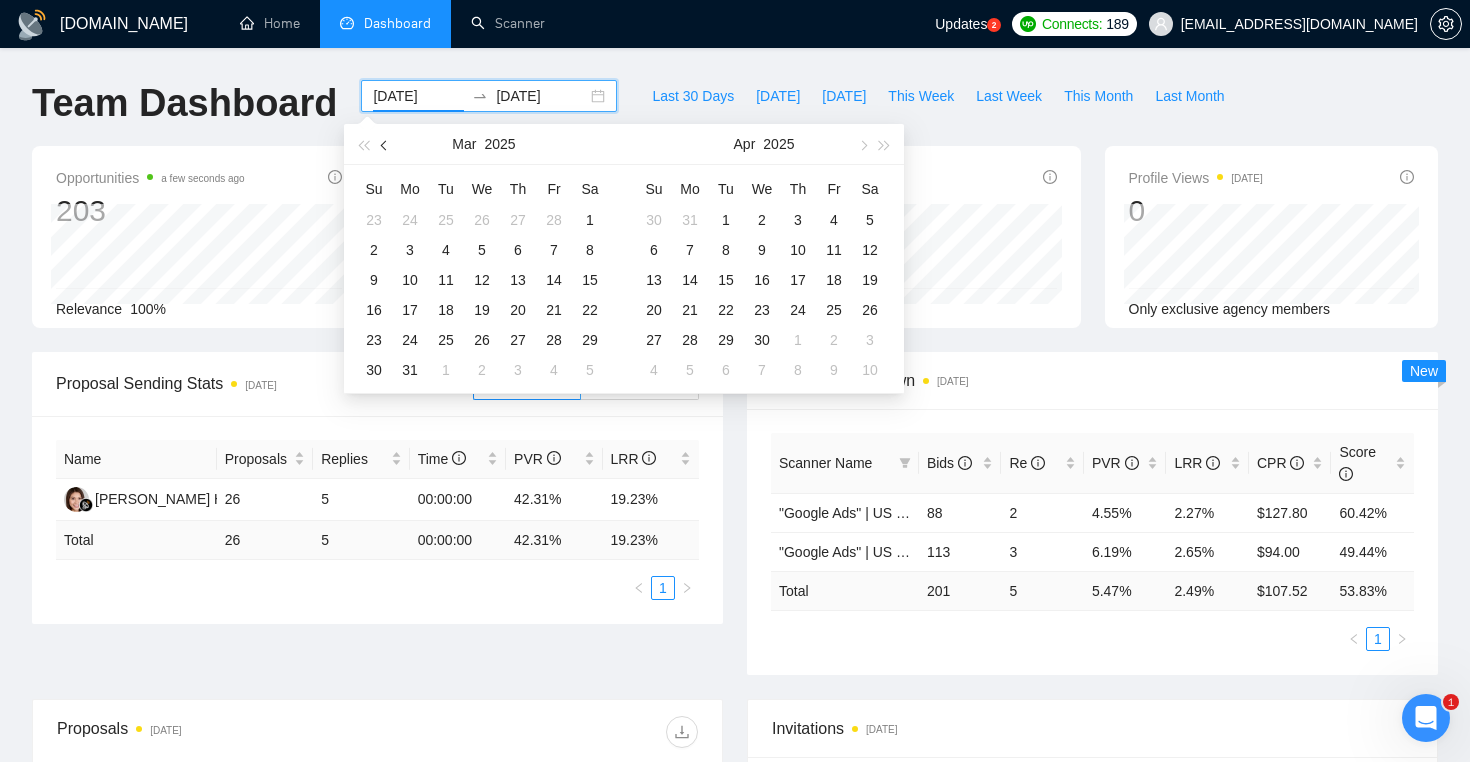 click at bounding box center [385, 144] 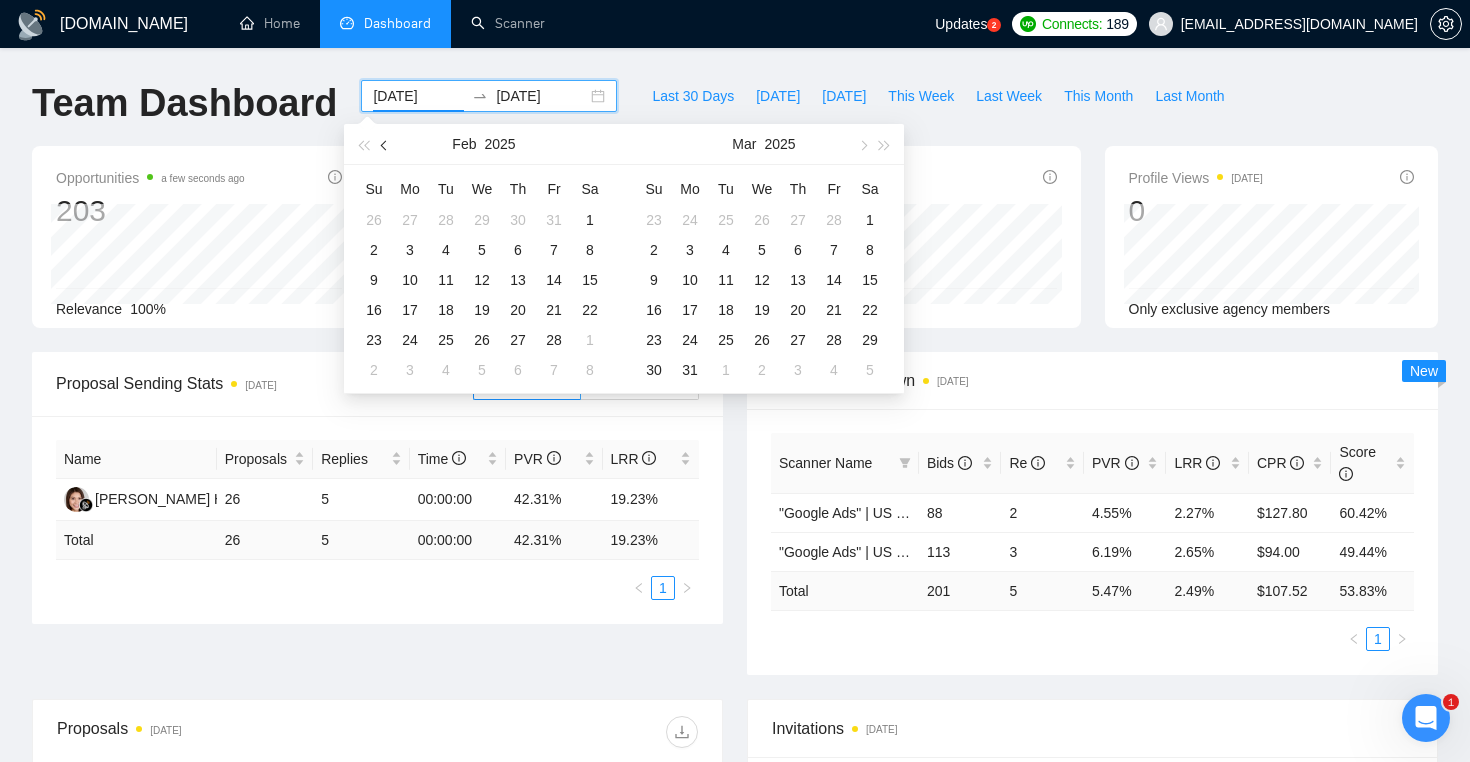 click at bounding box center (385, 144) 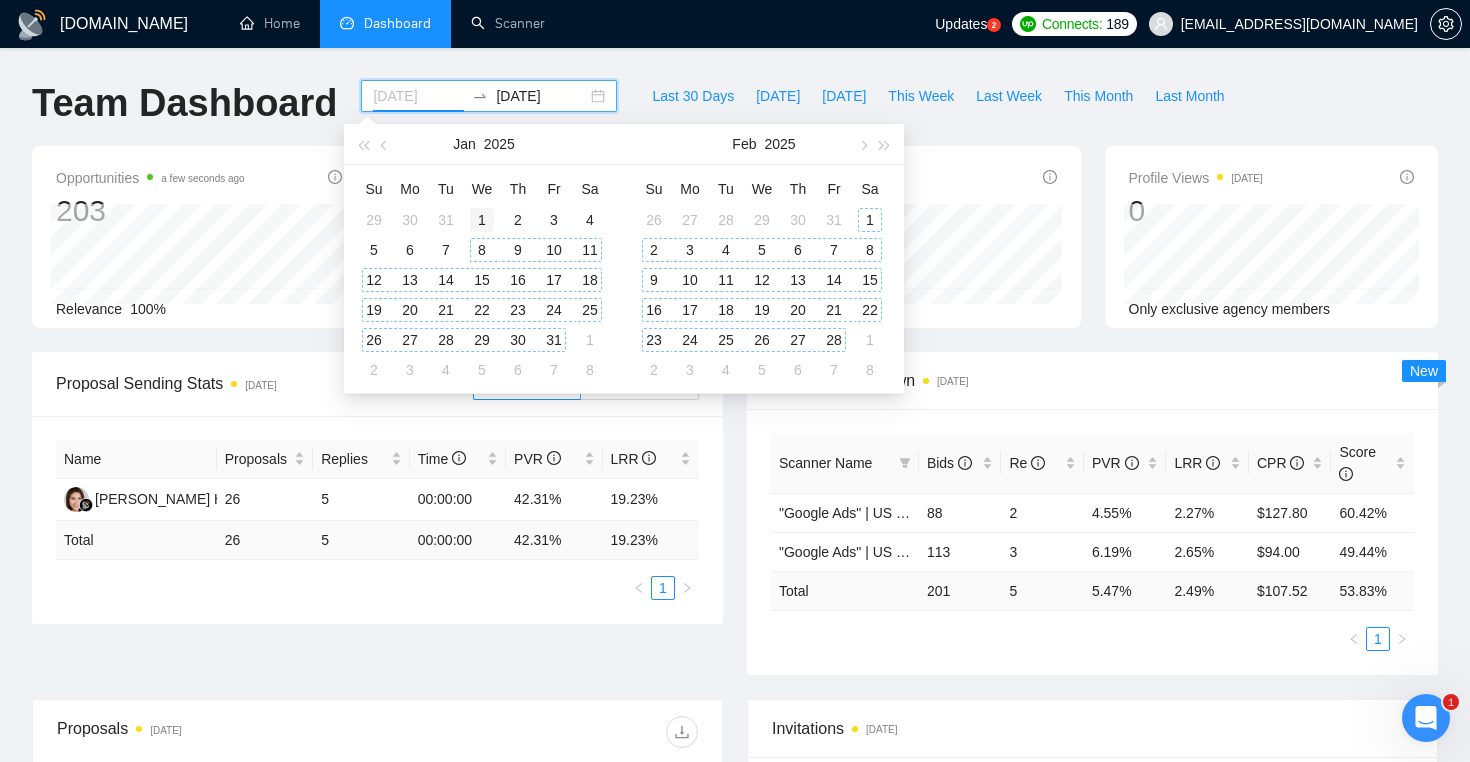 type on "2025-01-01" 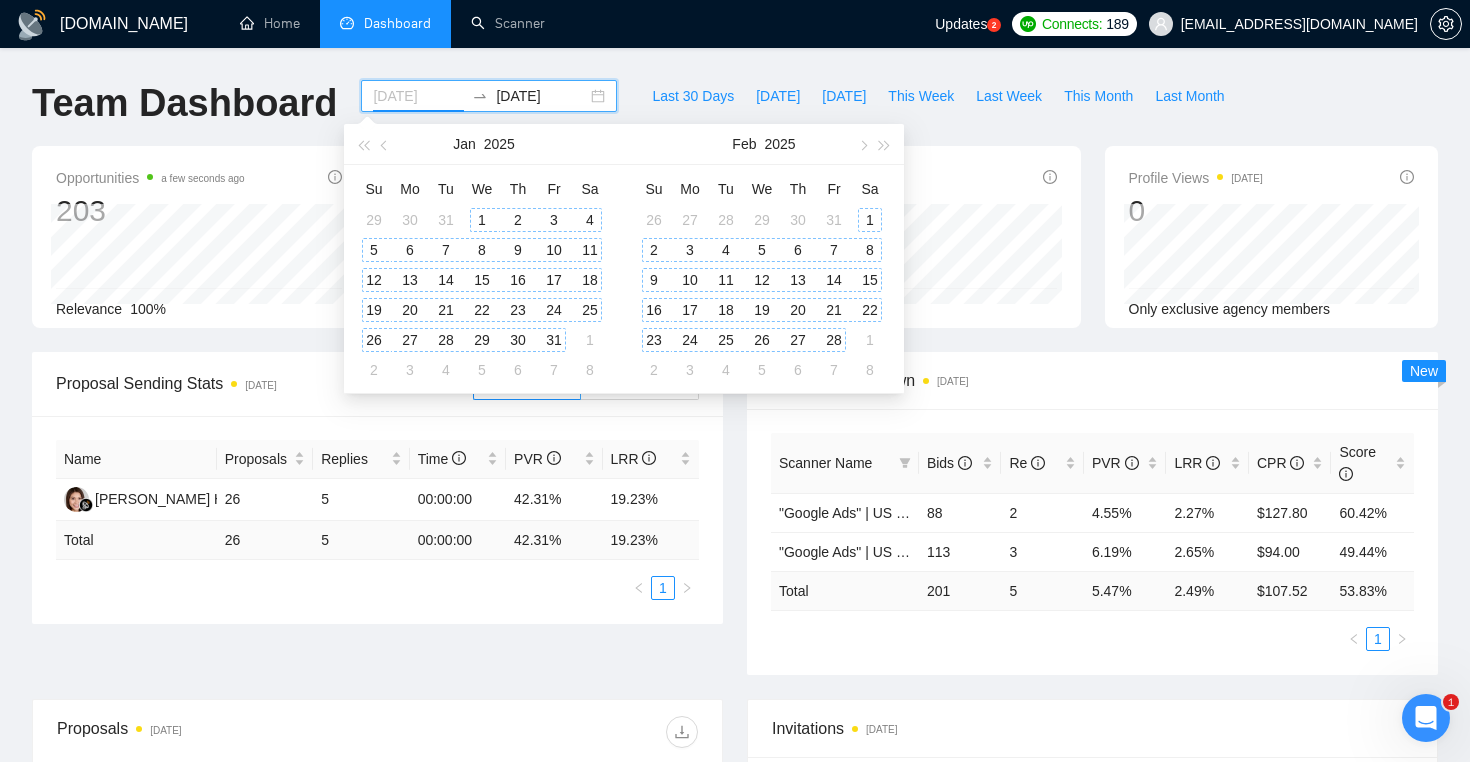 click on "1" at bounding box center (482, 220) 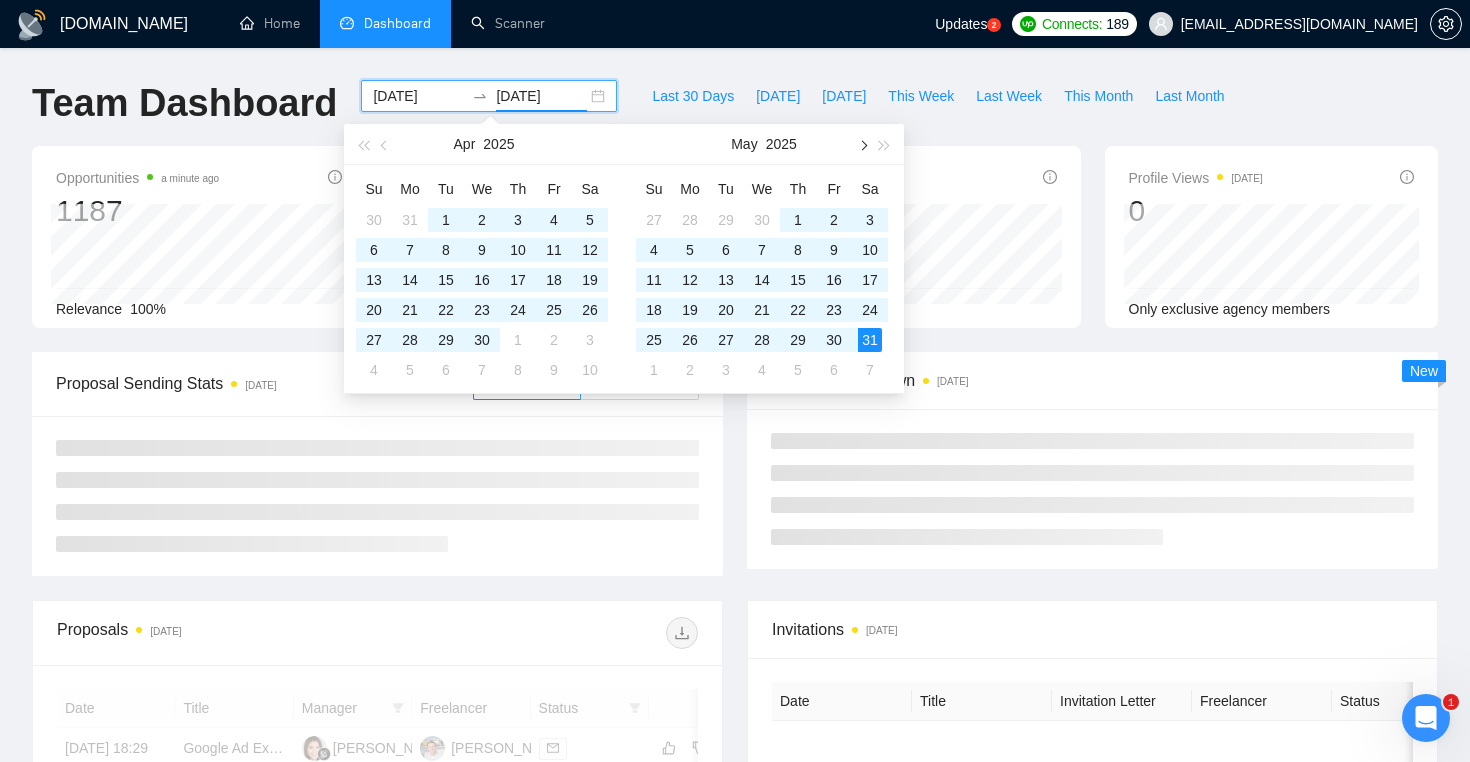 click at bounding box center [862, 145] 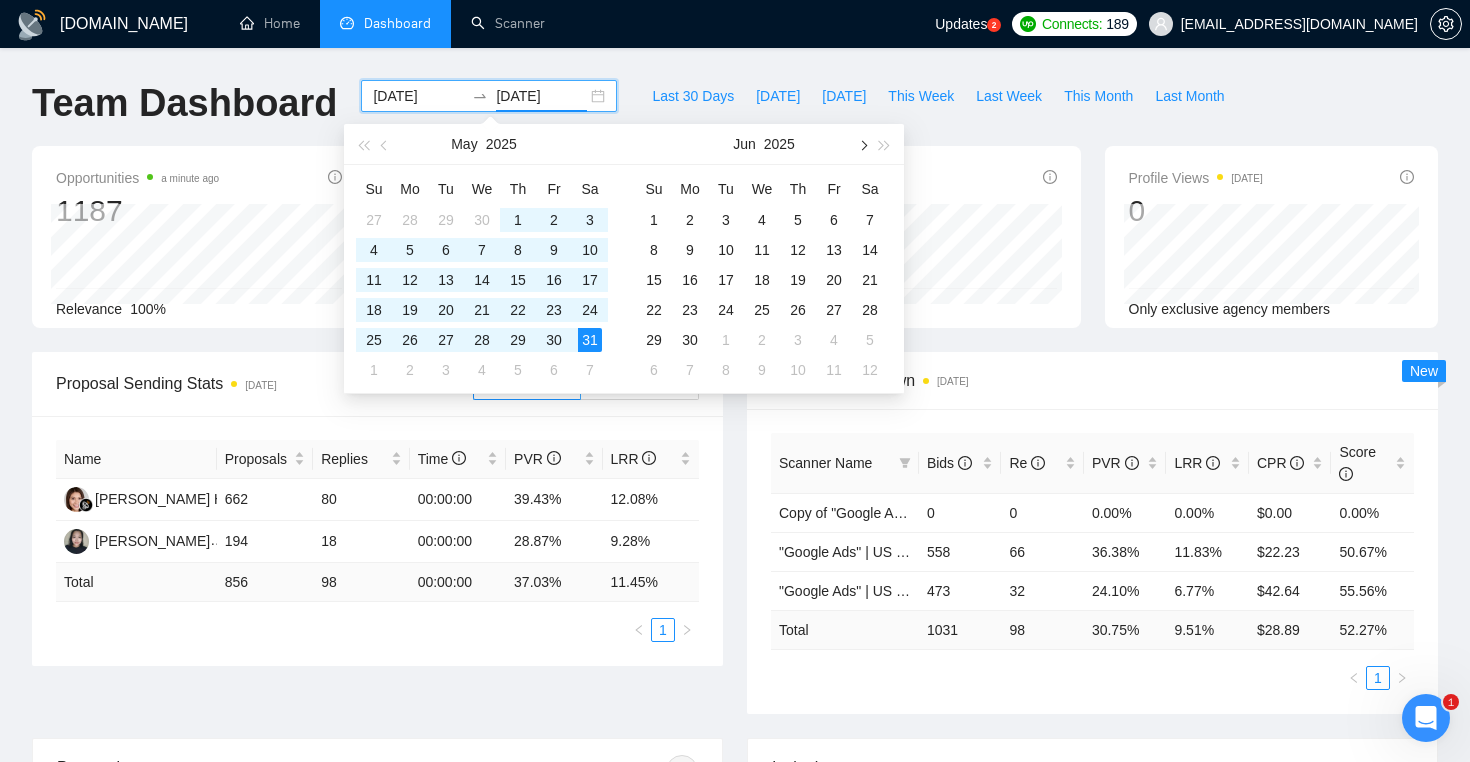 click at bounding box center (862, 145) 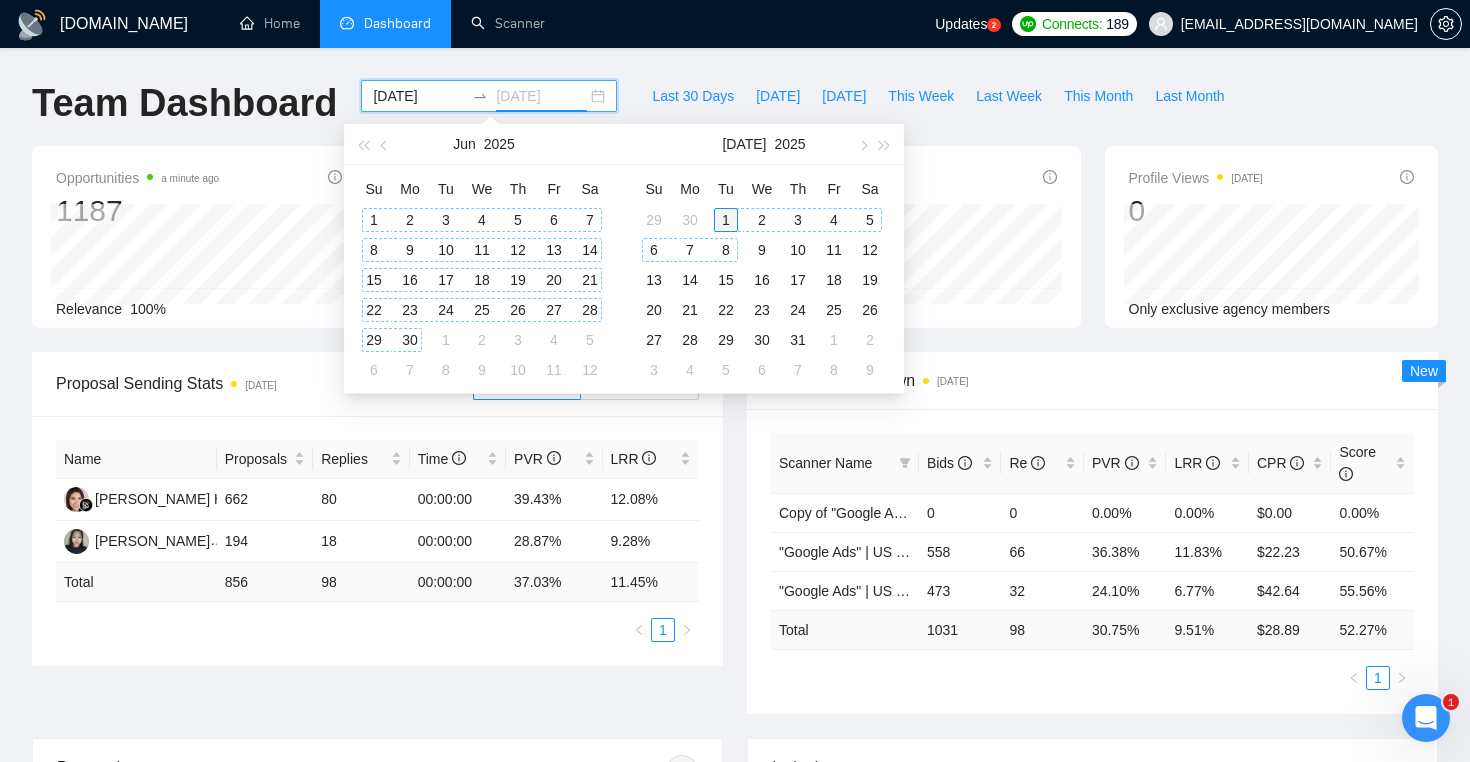 type on "2025-07-01" 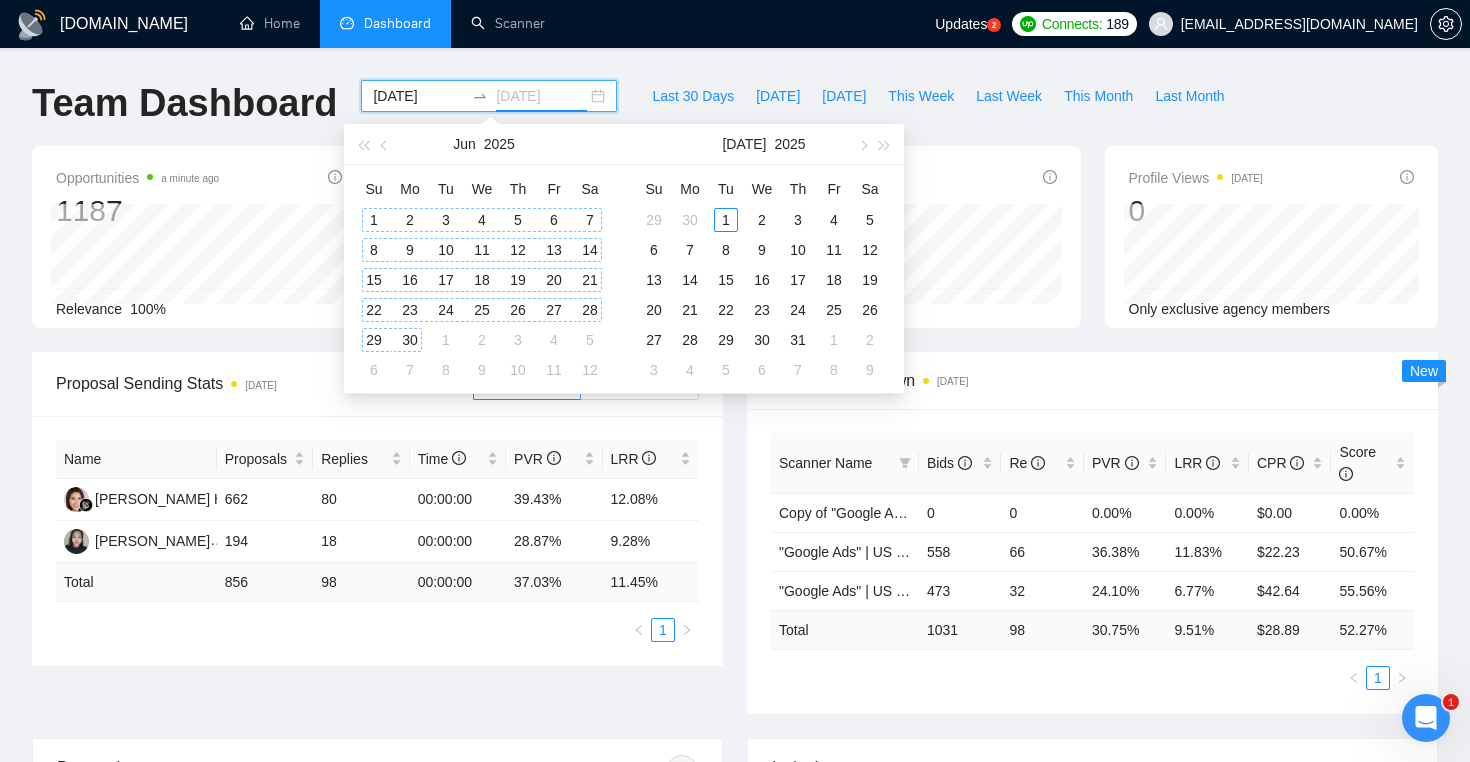 click on "1" at bounding box center (726, 220) 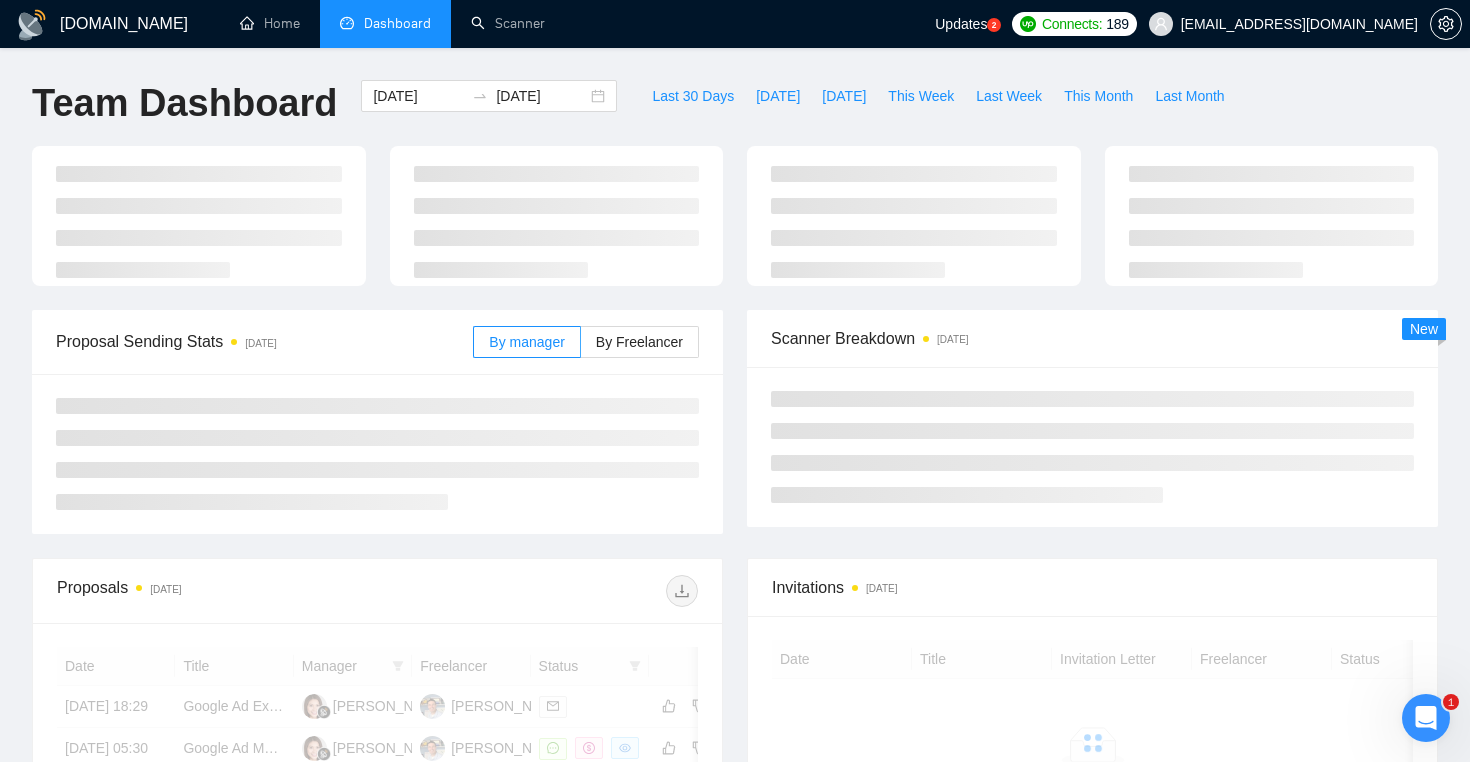 click on "GigRadar.io Home Dashboard Scanner Updates
2
Connects: 189 nick@pixelocity.com Team Dashboard 2025-01-01 2025-07-01 Last 30 Days Today Yesterday This Week Last Week This Month Last Month Proposal Sending Stats 2 months ago By manager By Freelancer Scanner Breakdown 2 months ago New Proposals 2 months ago Date Title Manager Freelancer Status               04 May, 2025 18:29 Google Ad Expert for New Service based business Karri Heart Nick Ostroff 04 May, 2025 05:30 Google Ad Manager (GAM) Expert – React/Next.js Integration for Publisher Website Karri Heart Nick Ostroff 04 May, 2025 05:25 Consultation for WIX Site, SEO expertise a must, DNS shuffle, Website clean up, Google Ad knowledge. Karri Heart Nick Ostroff 03 May, 2025 23:20 Google Ads & Performance Marketer for eCommerce & Affiliate Growth Karri Heart Nick Ostroff 03 May, 2025 18:35 Virtual Assistant Help Setting Up and Managing a New Google Ads Account (No Experience Required) Karri Heart 1 2" at bounding box center [735, 674] 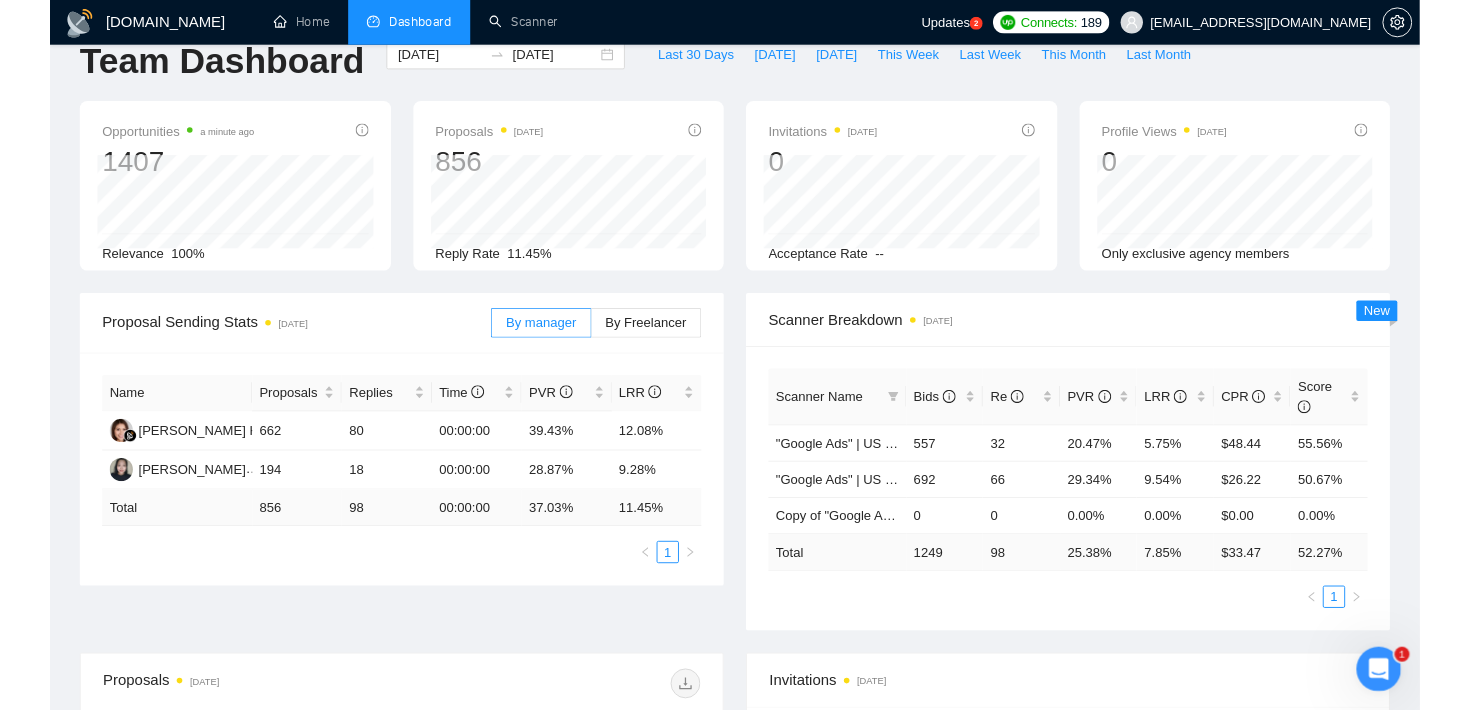 scroll, scrollTop: 32, scrollLeft: 0, axis: vertical 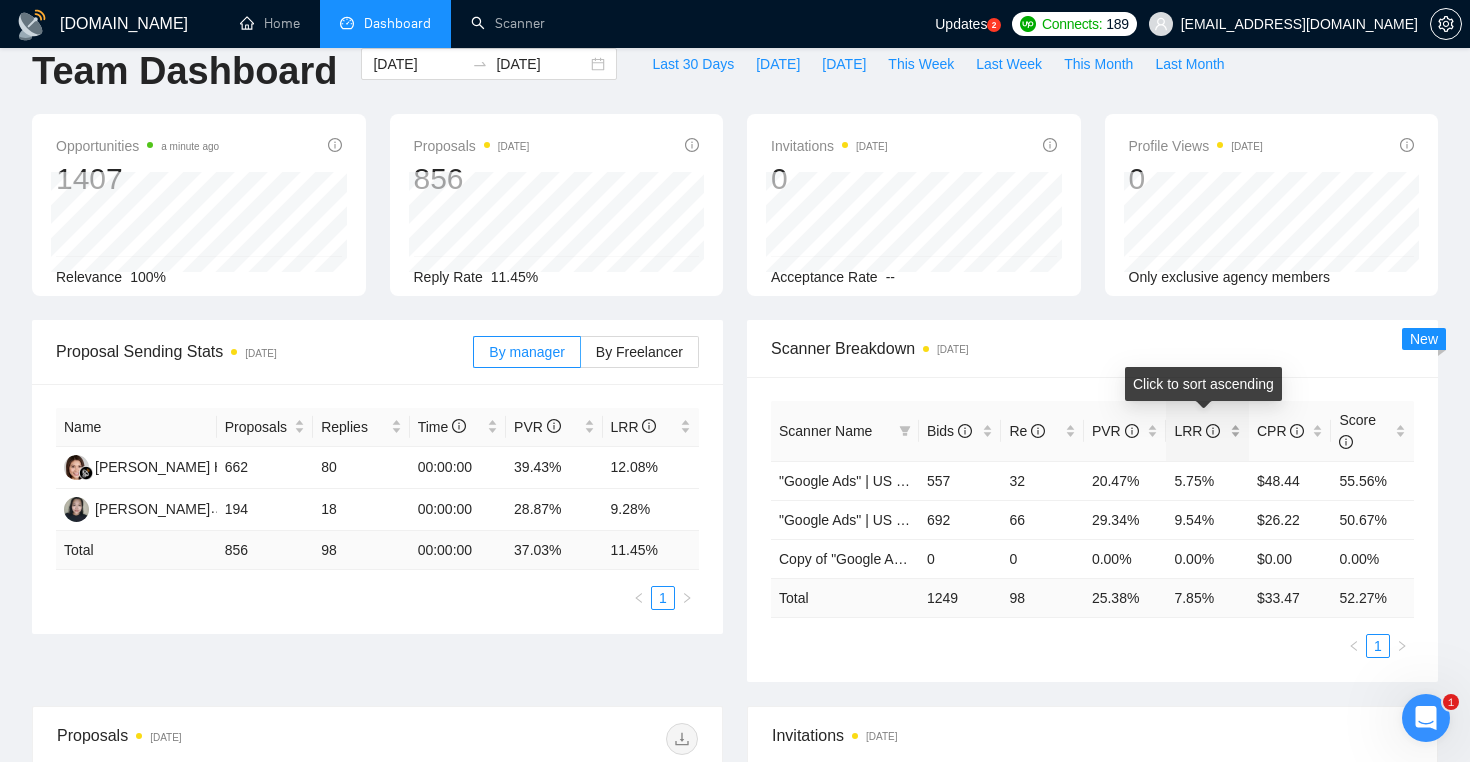 click on "LRR" at bounding box center (1207, 431) 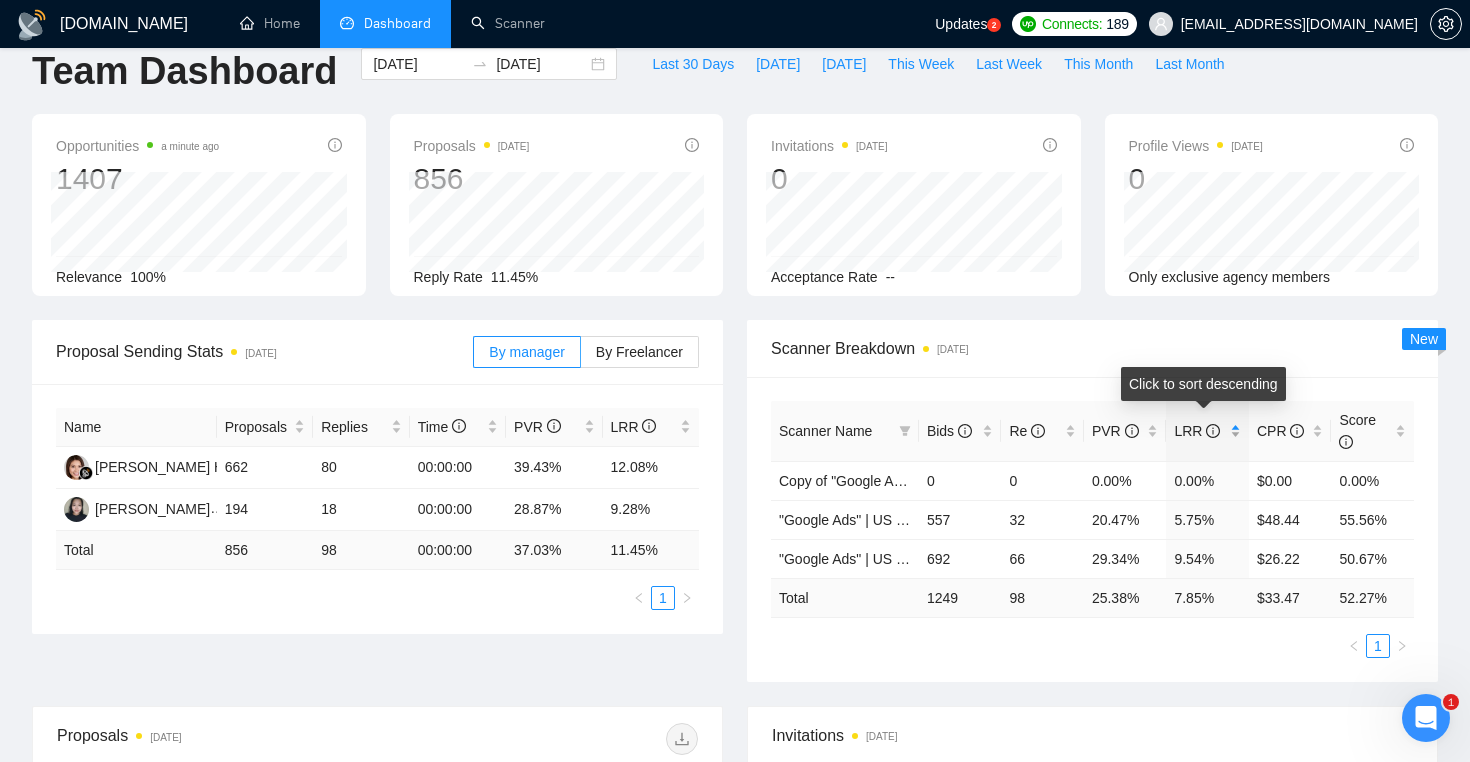 click on "LRR" at bounding box center (1207, 431) 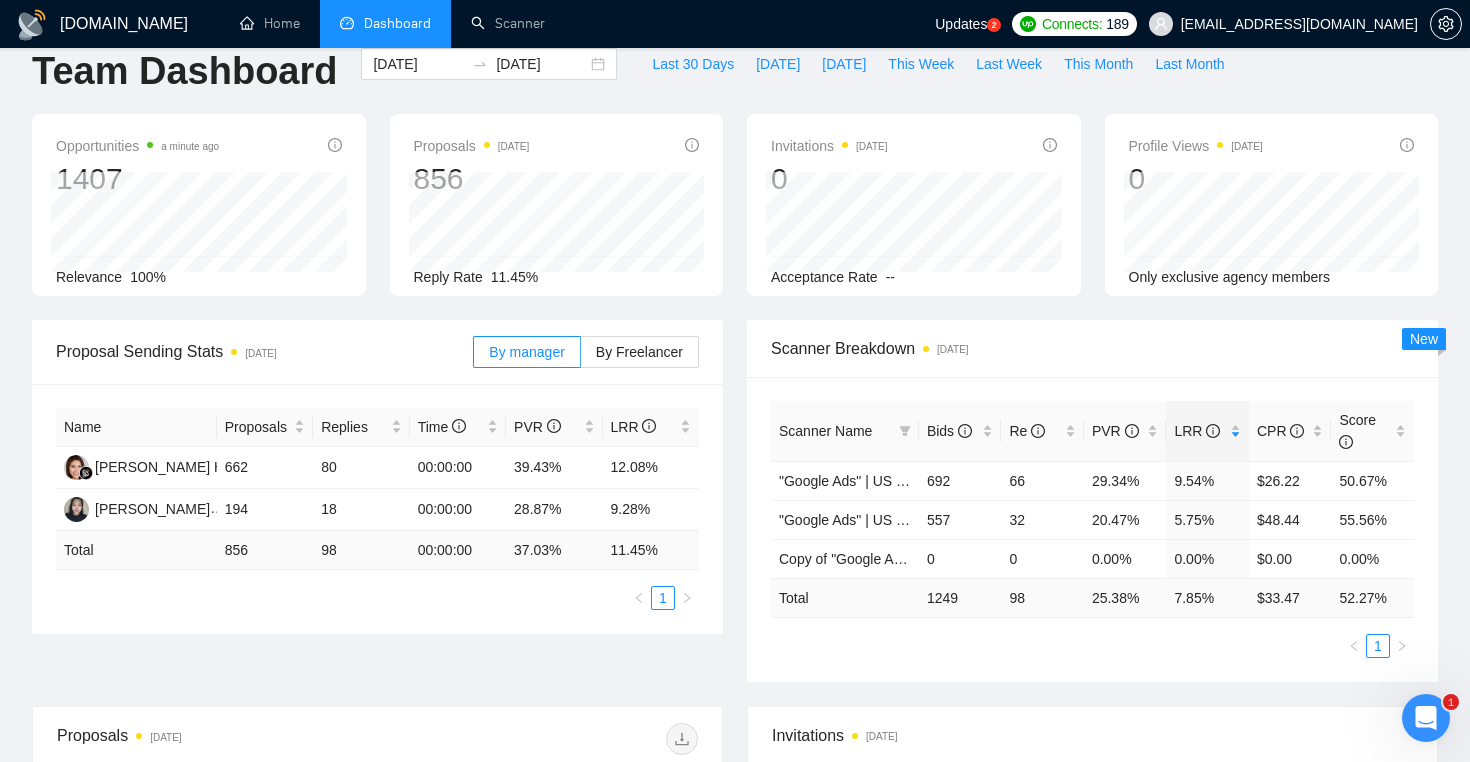 click on "Opportunities a minute ago 1407   Relevance 100% Proposals 2 months ago 856   Reply Rate 11.45% Invitations 2 months ago 0   2025-06-02
2025-06-02 0 Acceptance Rate -- Profile Views 2 months ago 0   Only exclusive agency members" at bounding box center [735, 217] 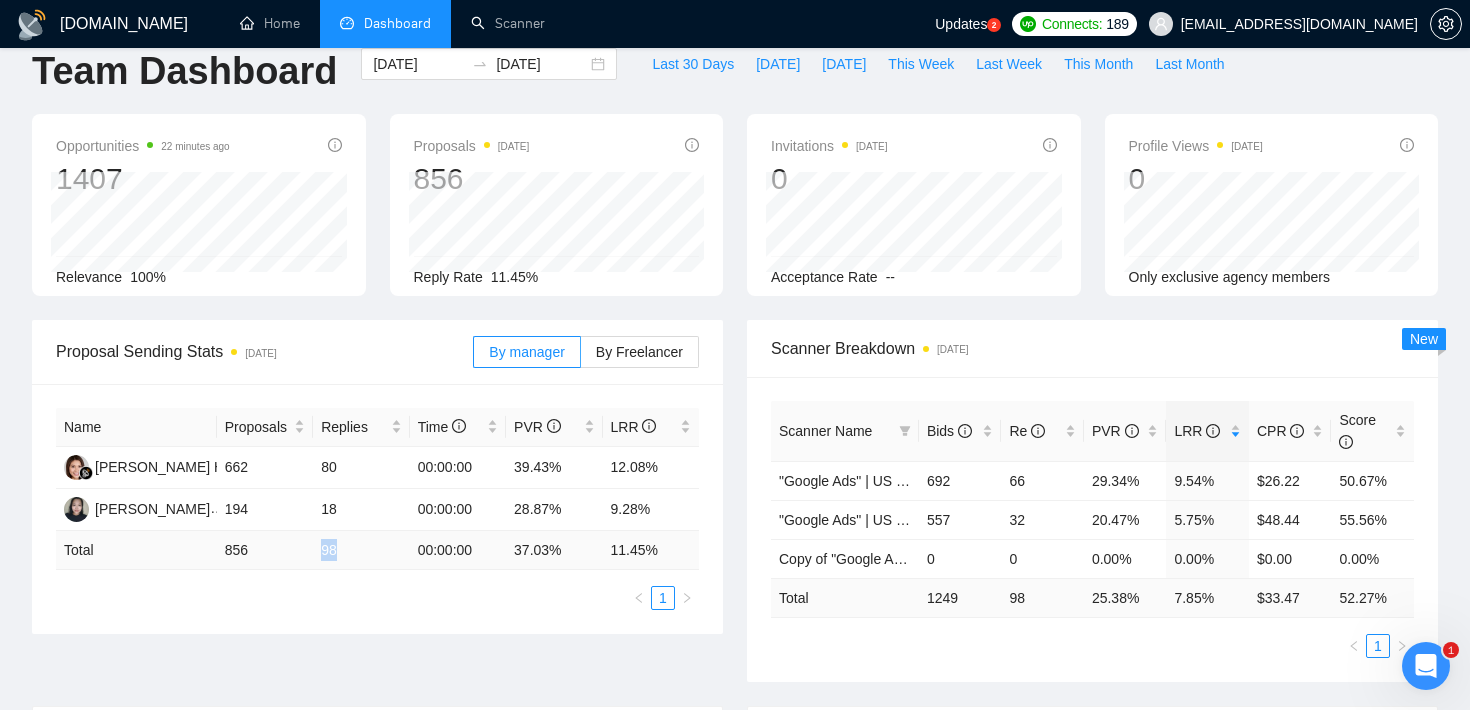 drag, startPoint x: 344, startPoint y: 547, endPoint x: 317, endPoint y: 548, distance: 27.018513 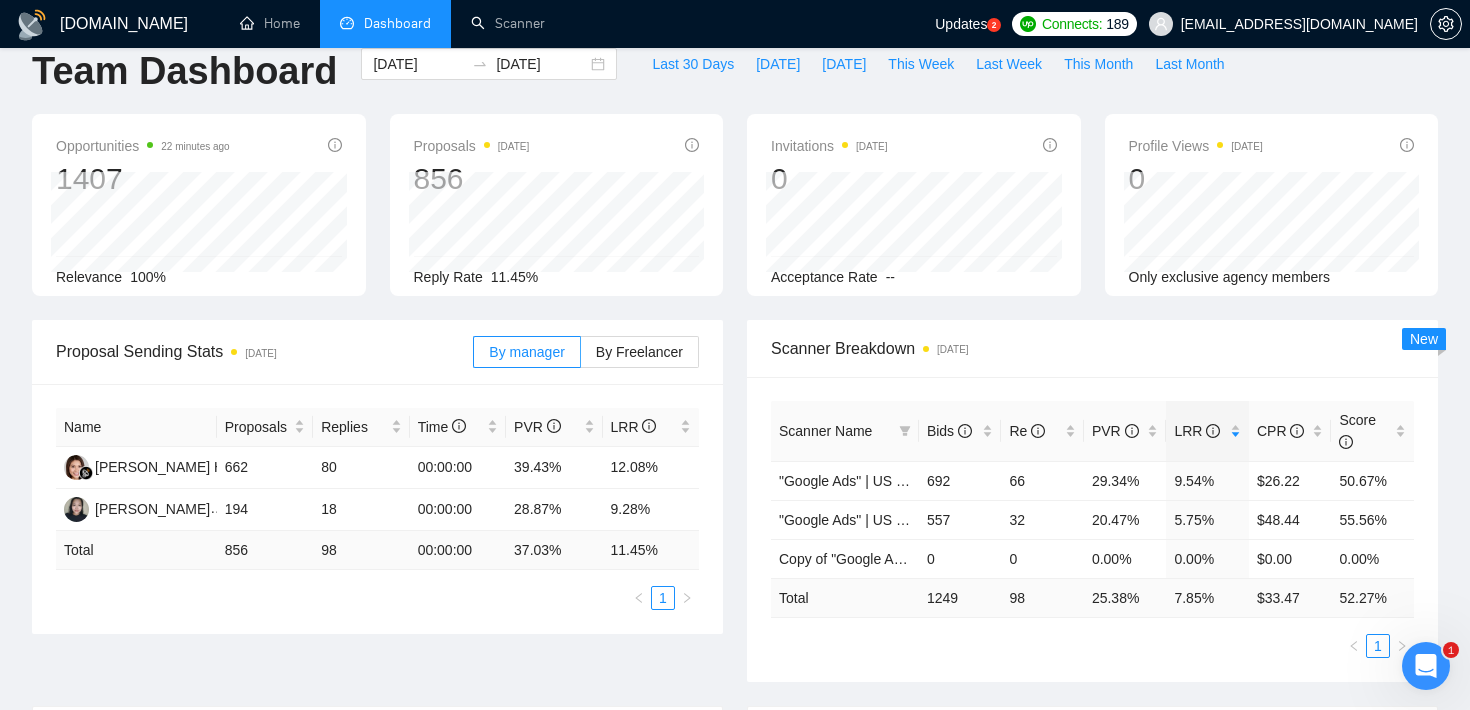 click on "1" at bounding box center (377, 598) 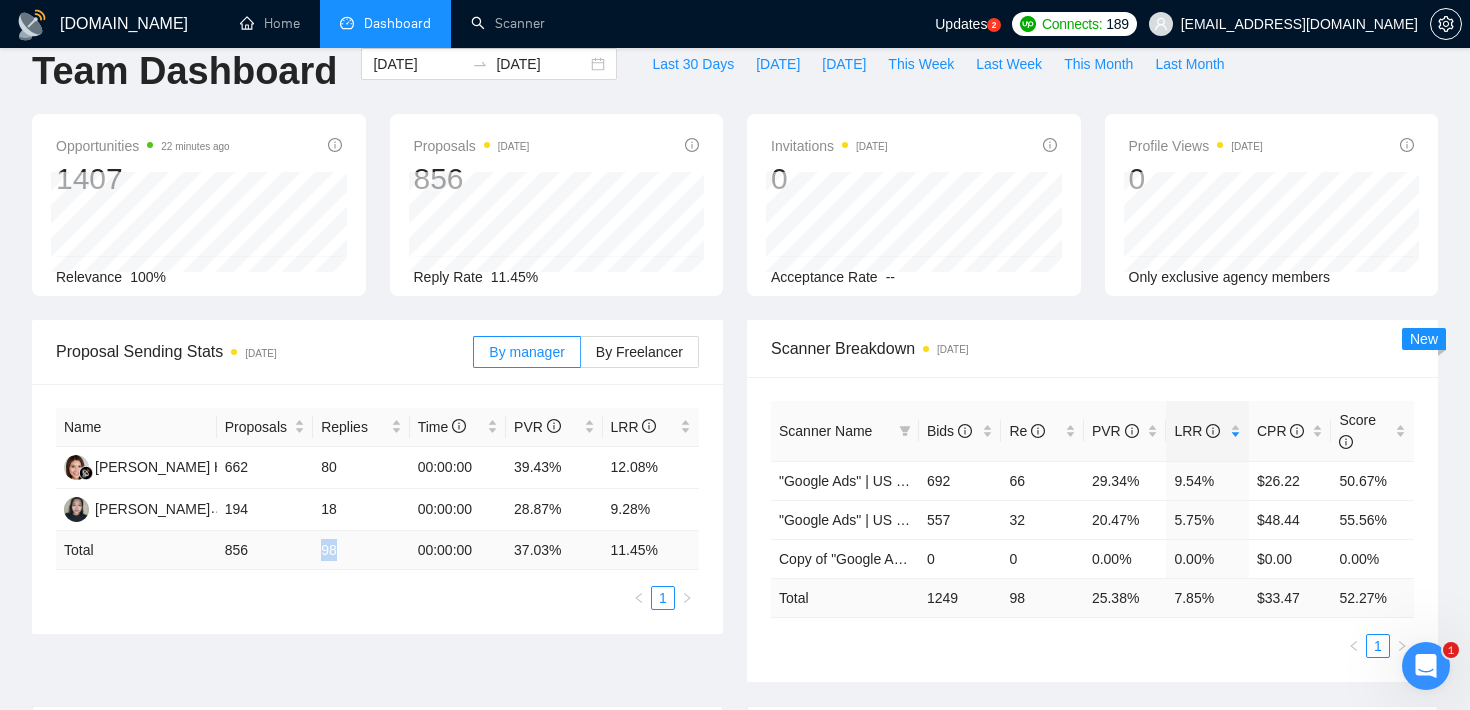 drag, startPoint x: 337, startPoint y: 549, endPoint x: 317, endPoint y: 549, distance: 20 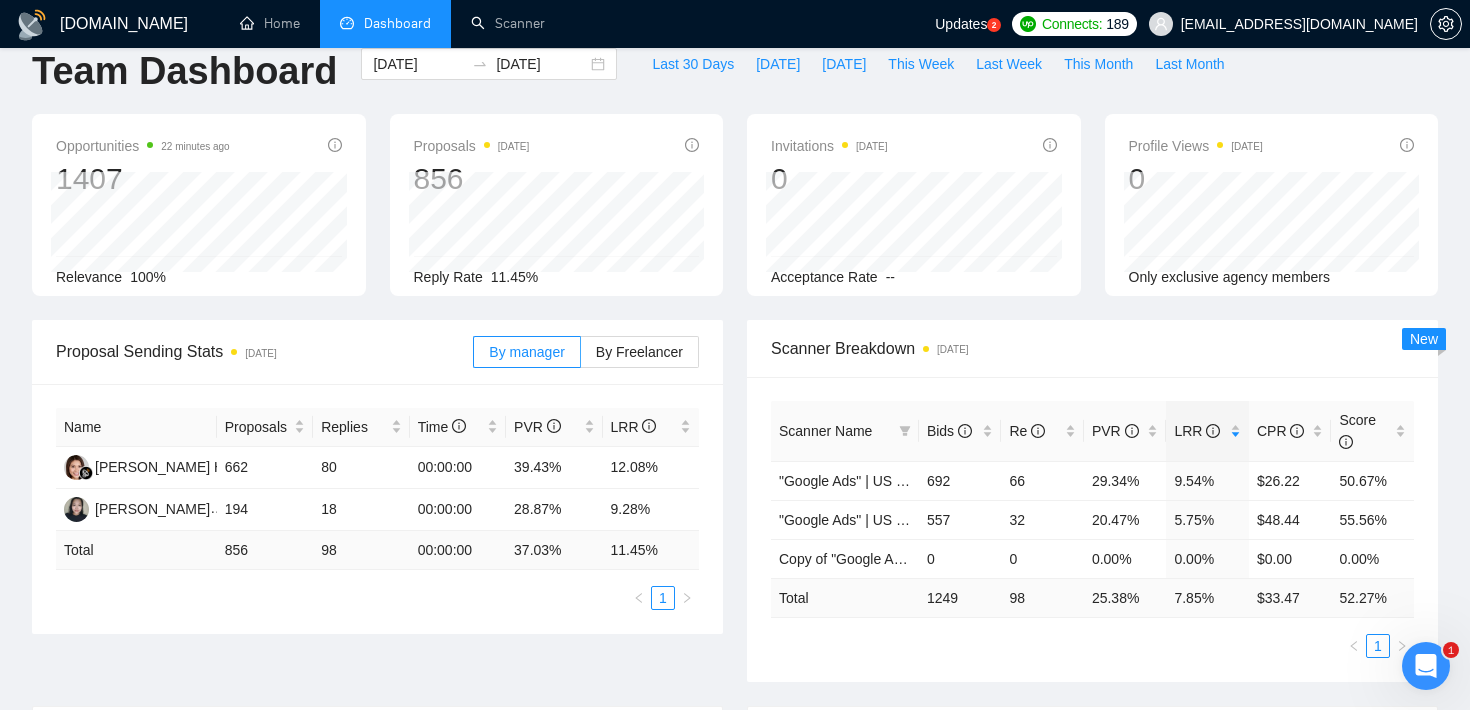 click on "1" at bounding box center [377, 598] 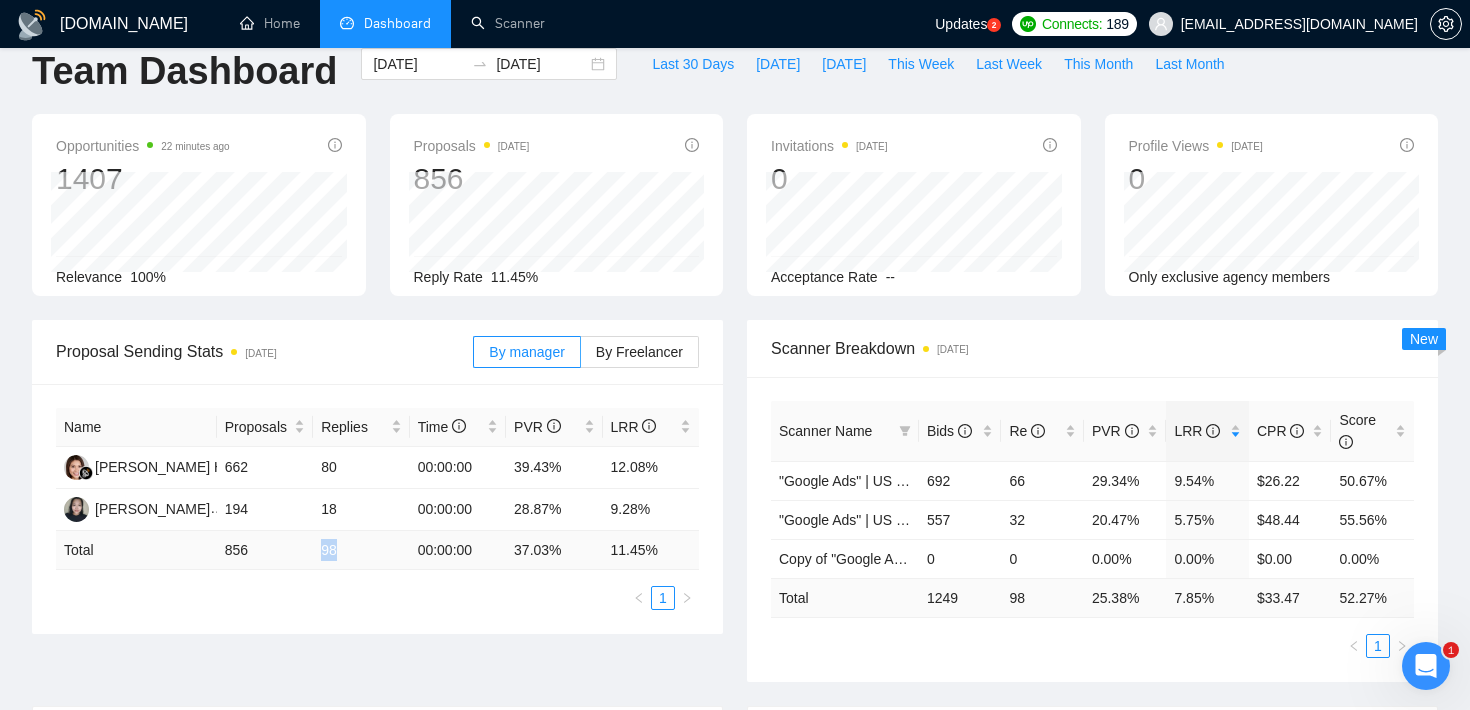 drag, startPoint x: 346, startPoint y: 549, endPoint x: 308, endPoint y: 549, distance: 38 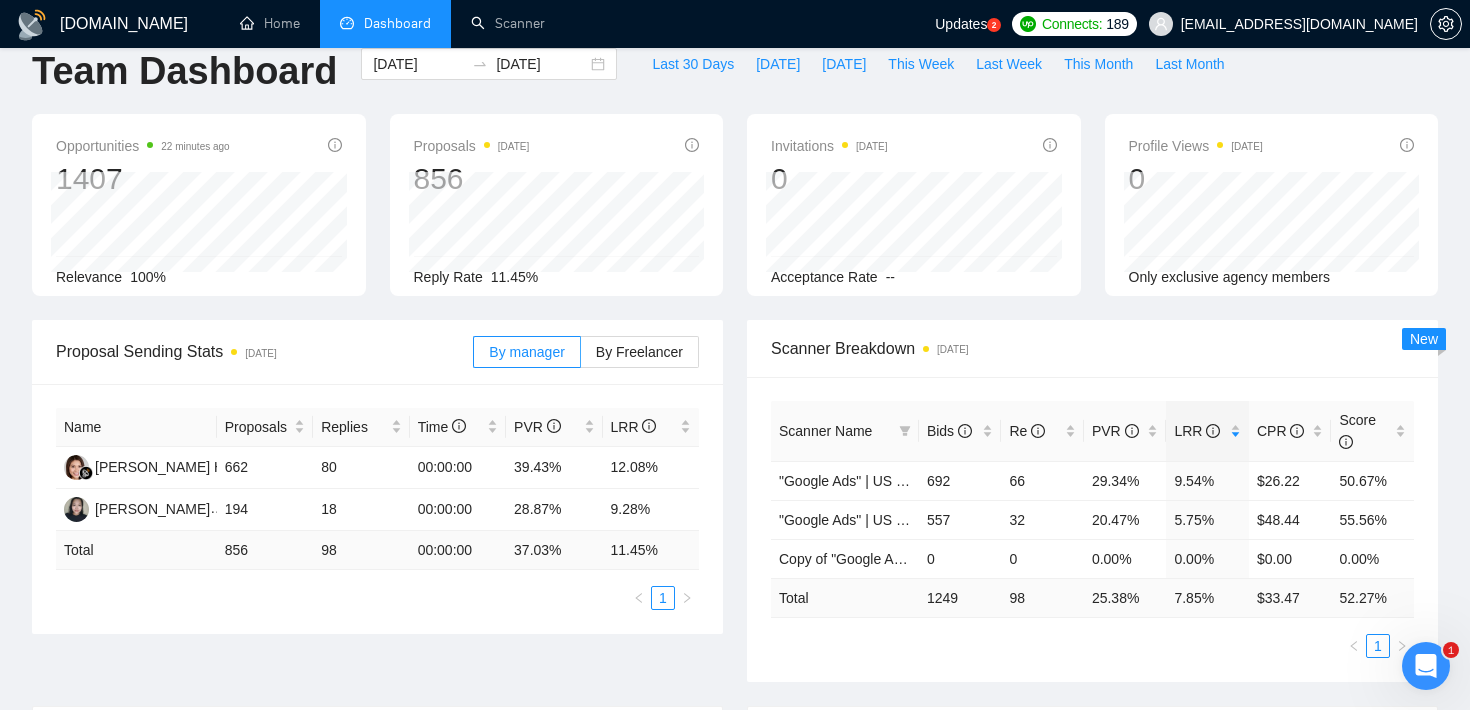 click on "Name Proposals Replies Time   PVR   LRR   Karri Heart 662 80 00:00:00 39.43% 12.08% Adinda Widyanti 194 18 00:00:00 28.87% 9.28% Total 856 98 00:00:00 37.03 % 11.45 % 1" at bounding box center (377, 509) 